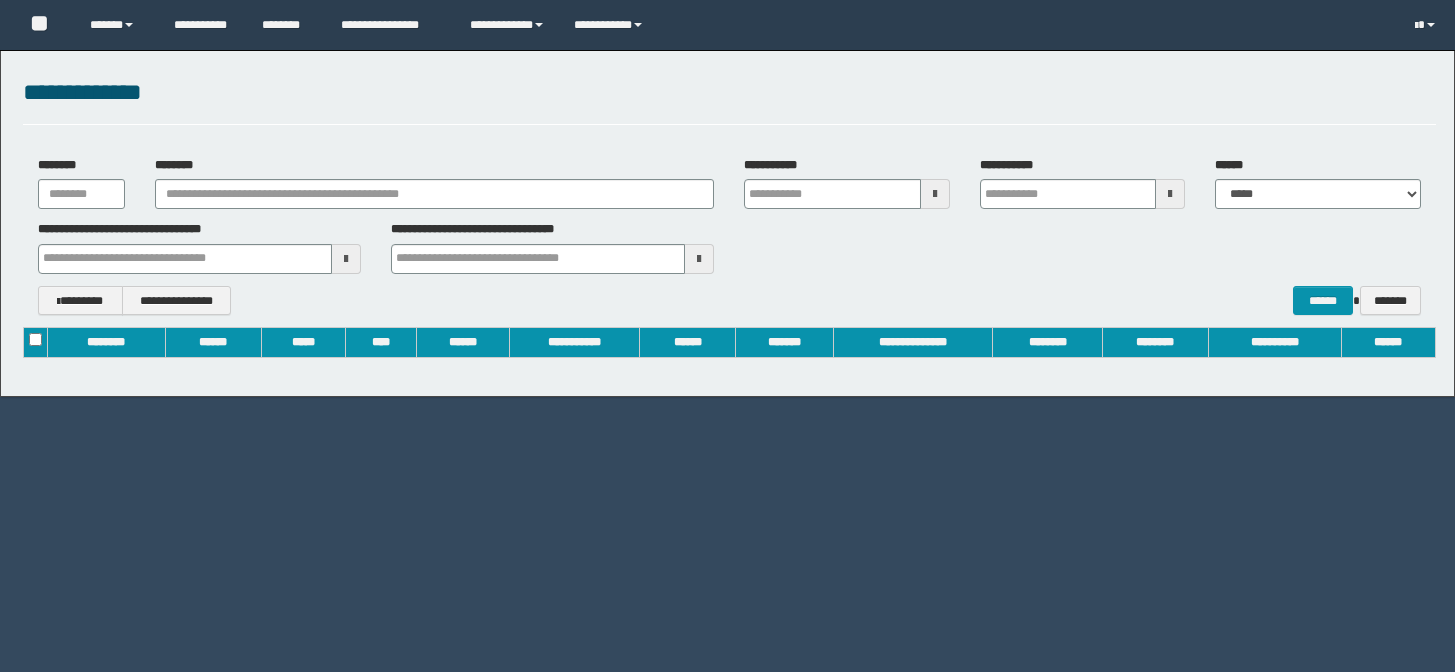 scroll, scrollTop: 0, scrollLeft: 0, axis: both 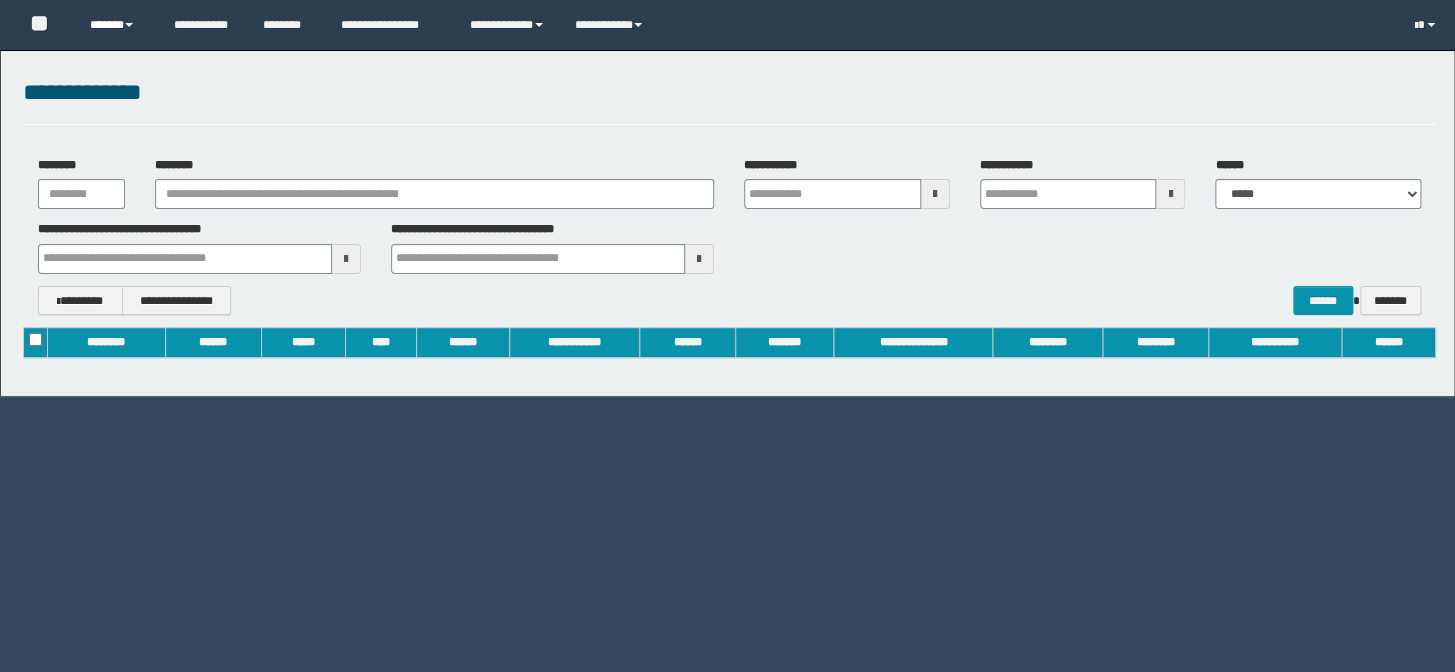 type on "**********" 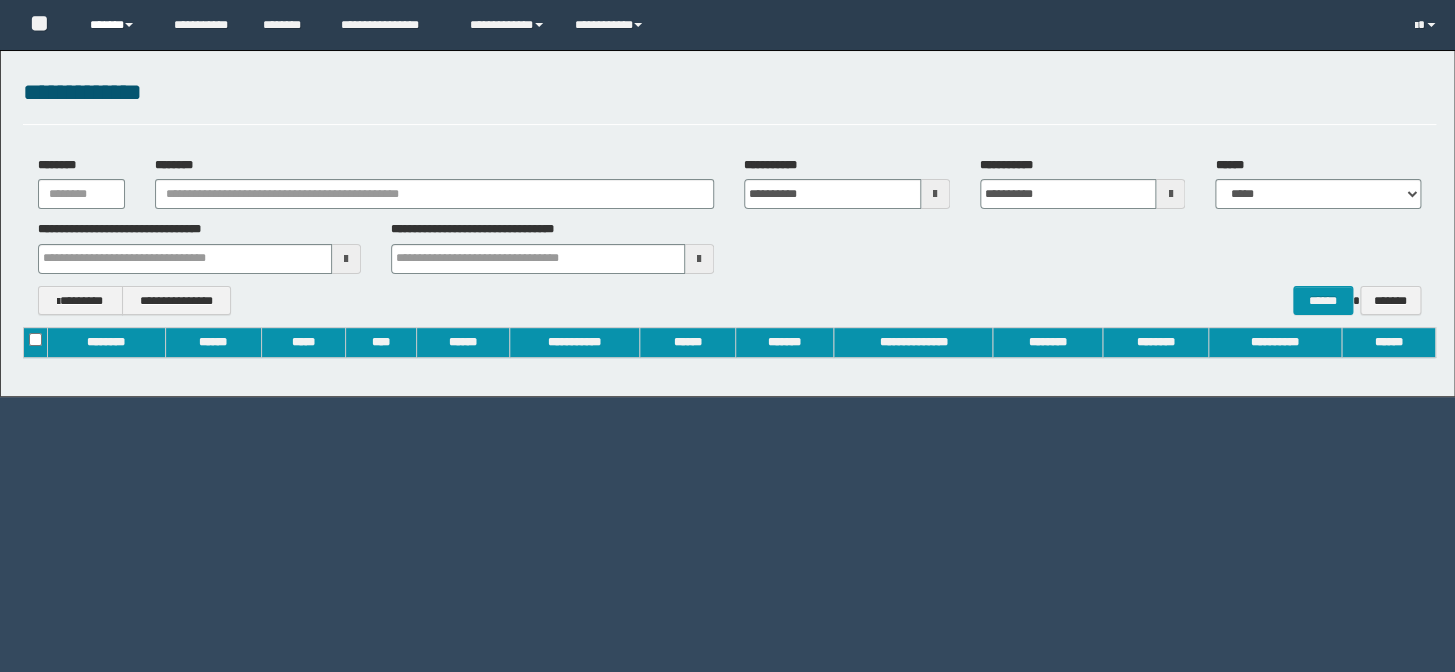 type 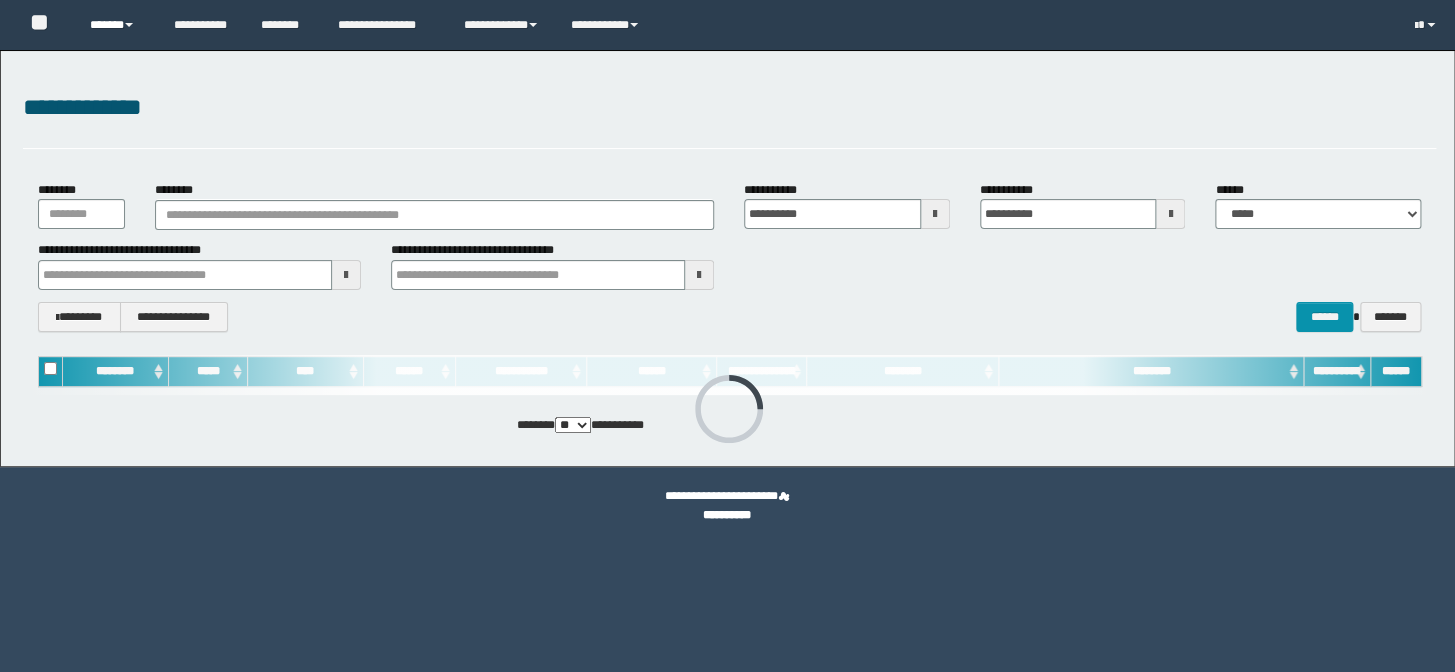 click on "******" at bounding box center [117, 25] 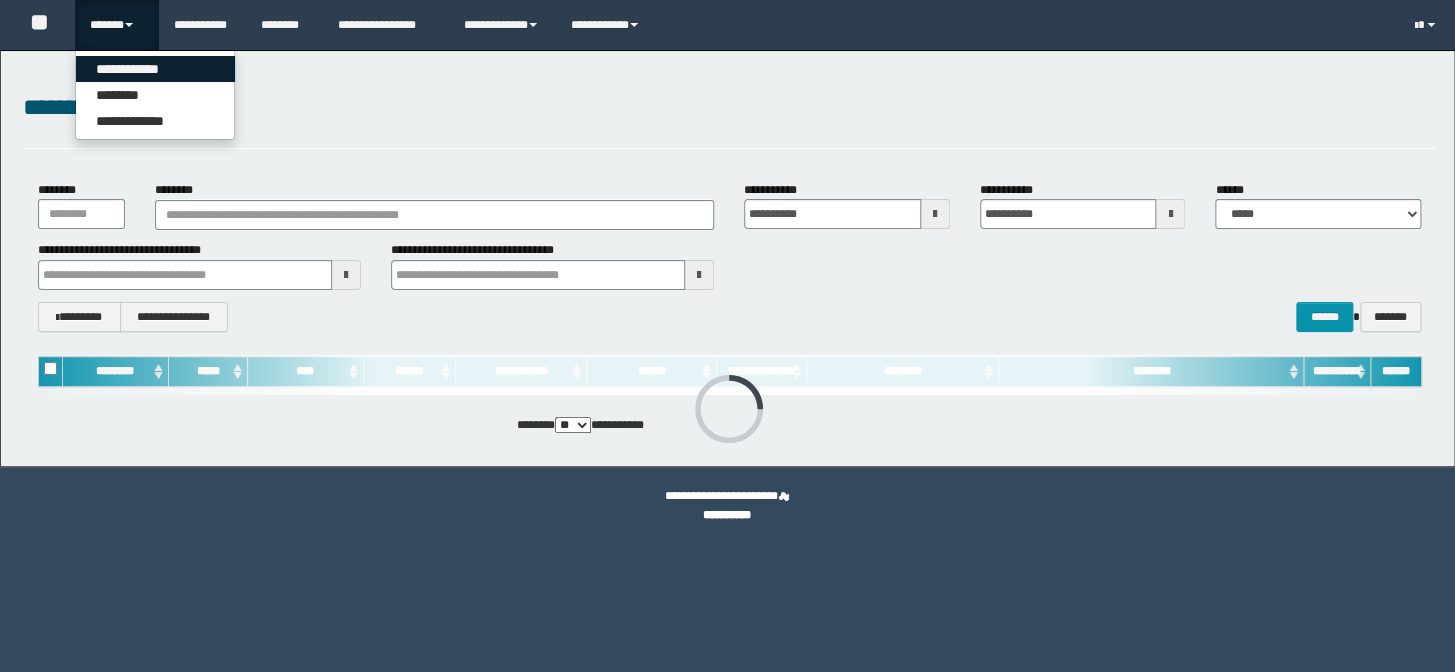 click on "**********" at bounding box center [155, 69] 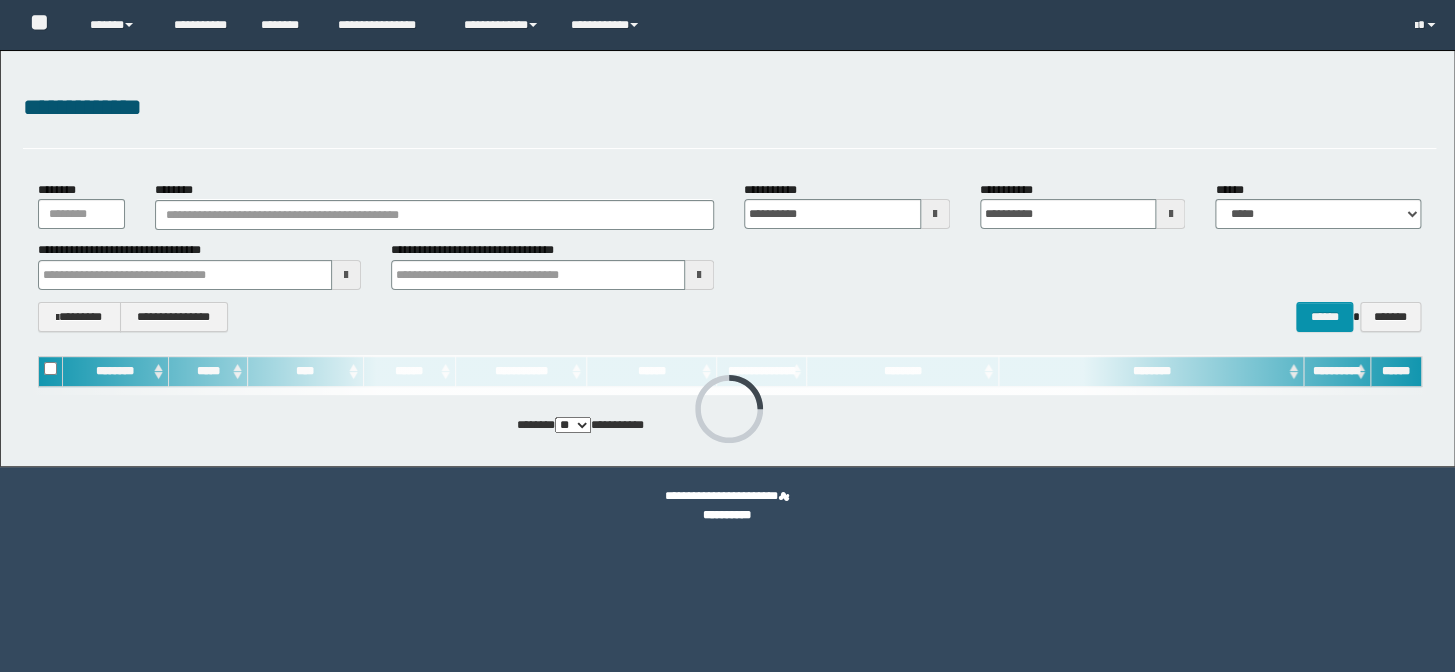 scroll, scrollTop: 0, scrollLeft: 0, axis: both 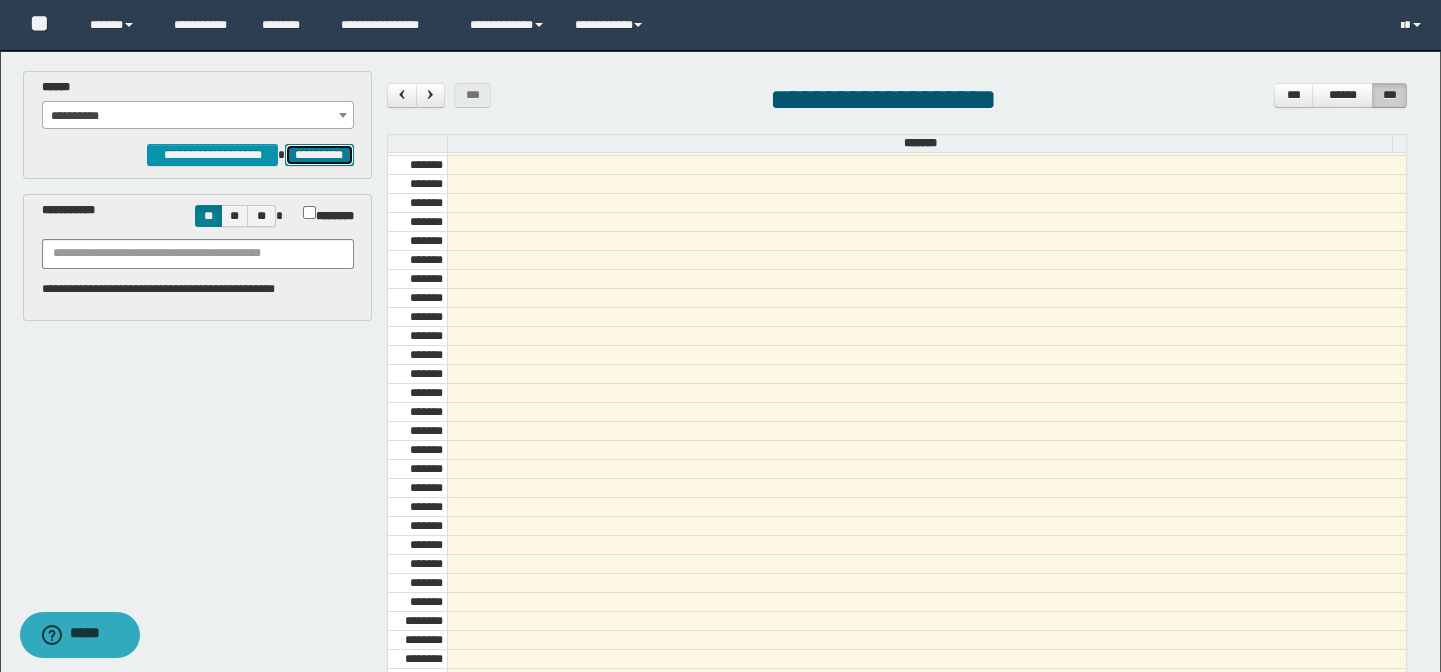 click on "**********" at bounding box center (319, 155) 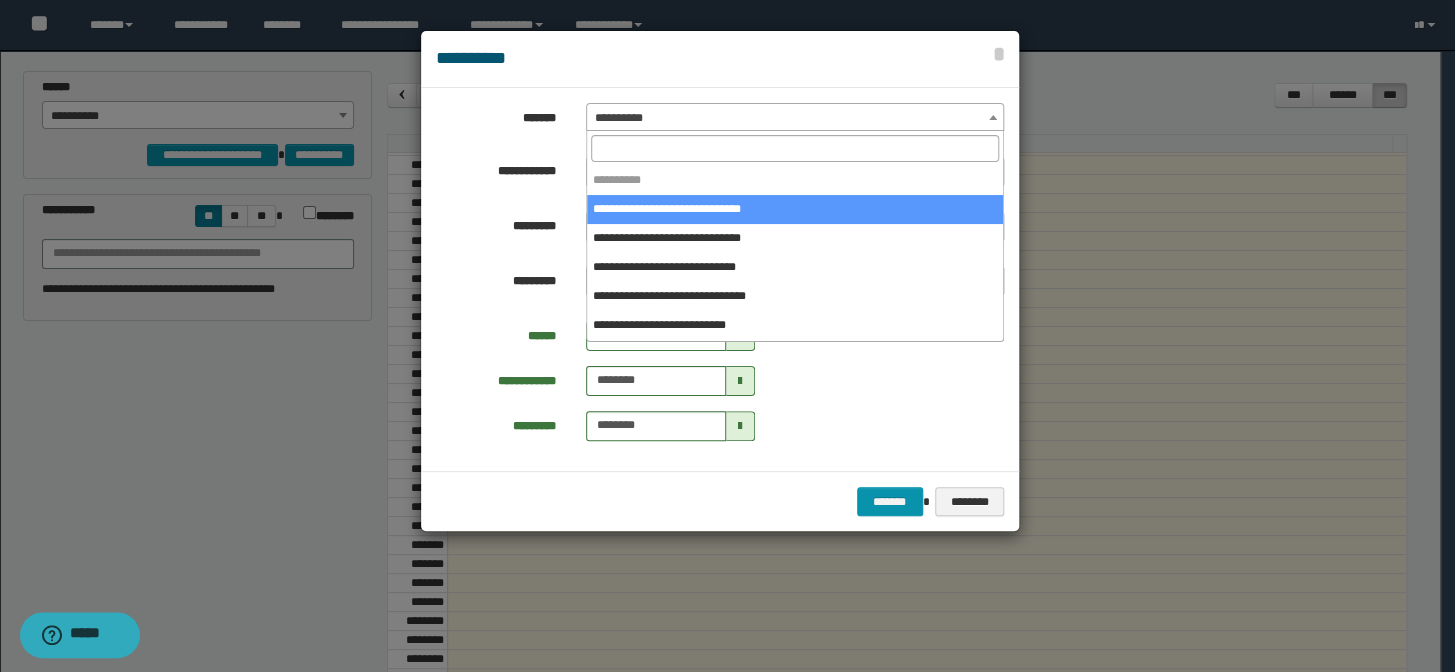 click on "**********" at bounding box center [795, 118] 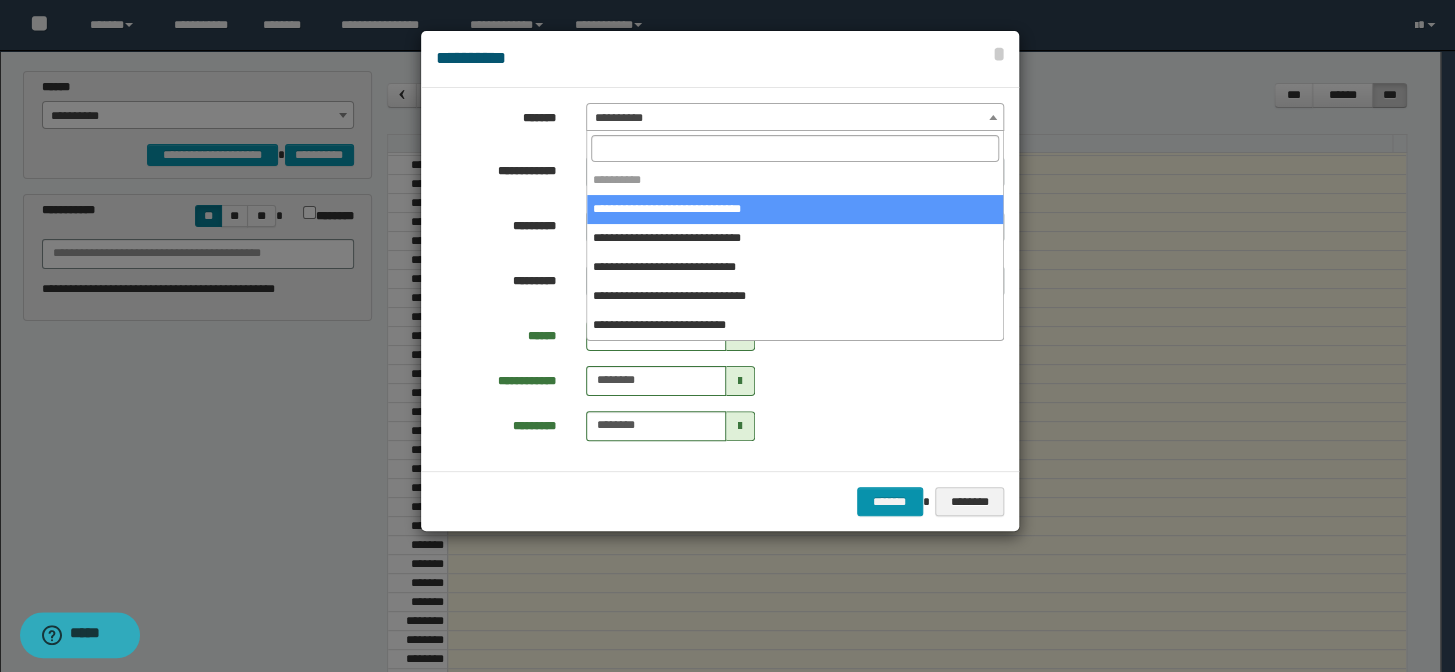 select on "*****" 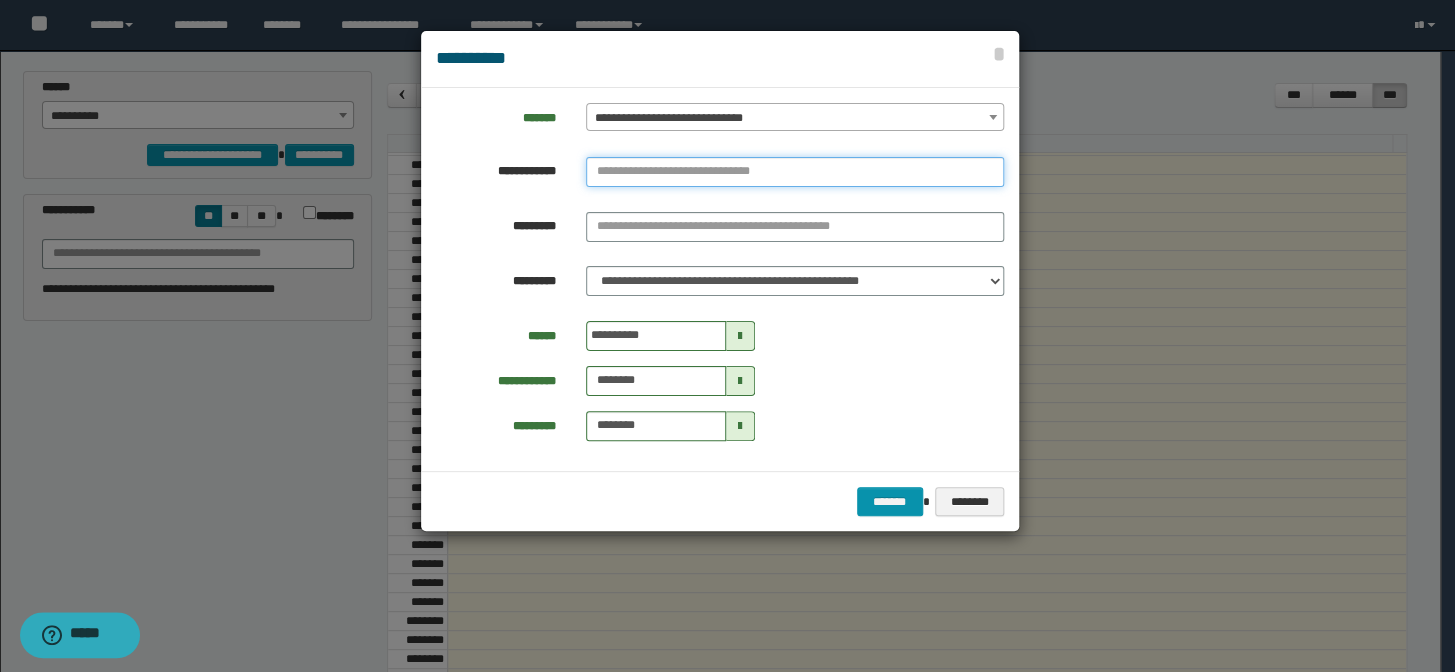 click at bounding box center (795, 172) 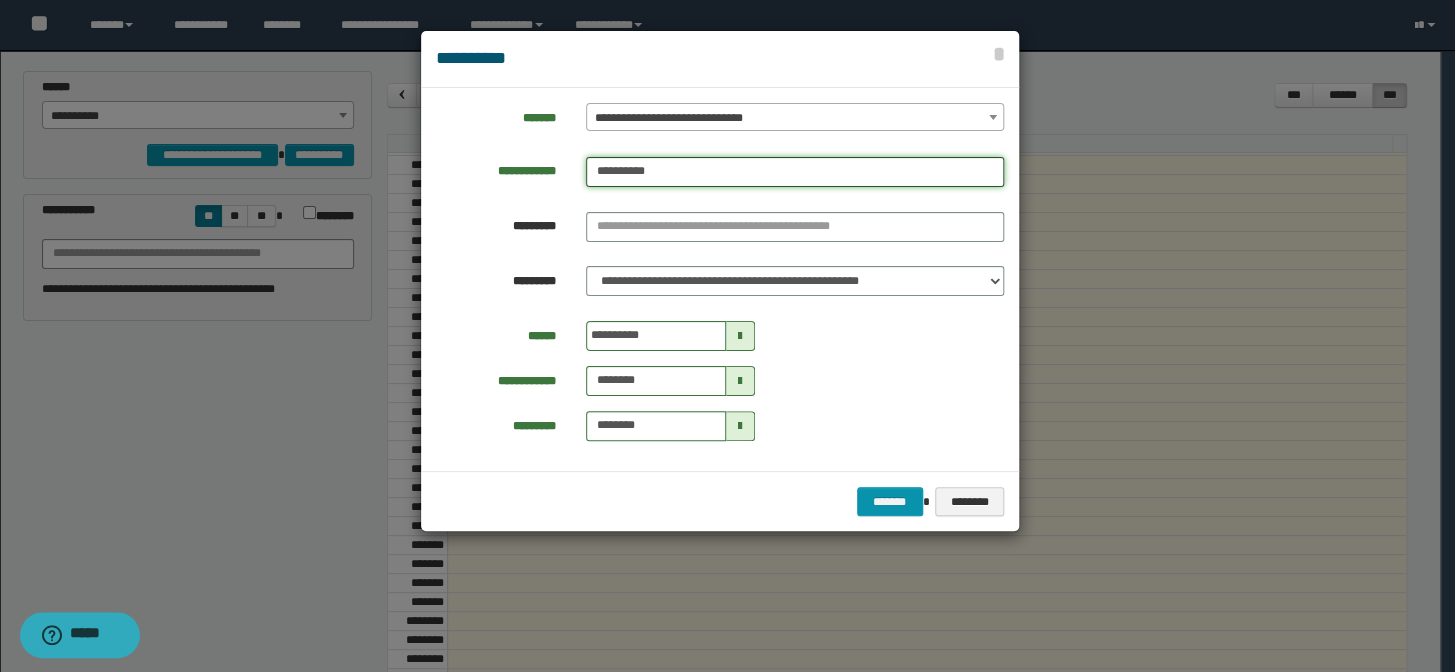 type on "**********" 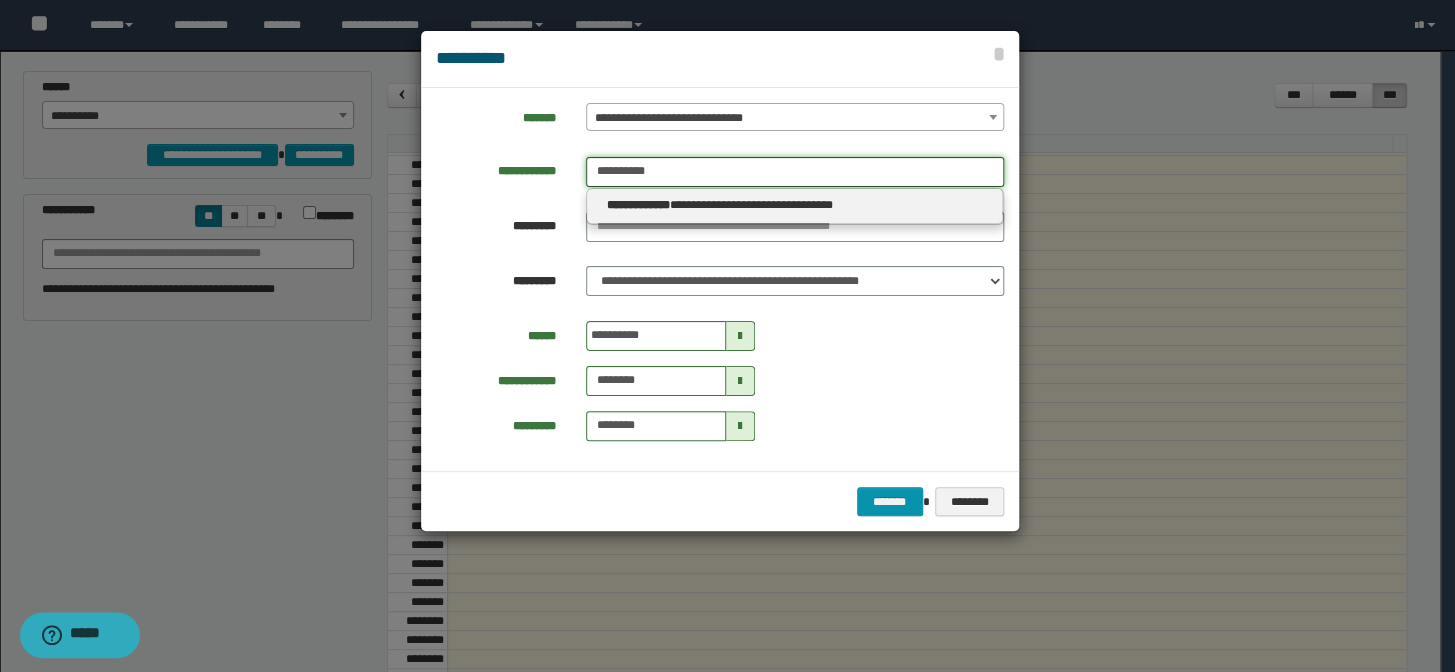 type on "**********" 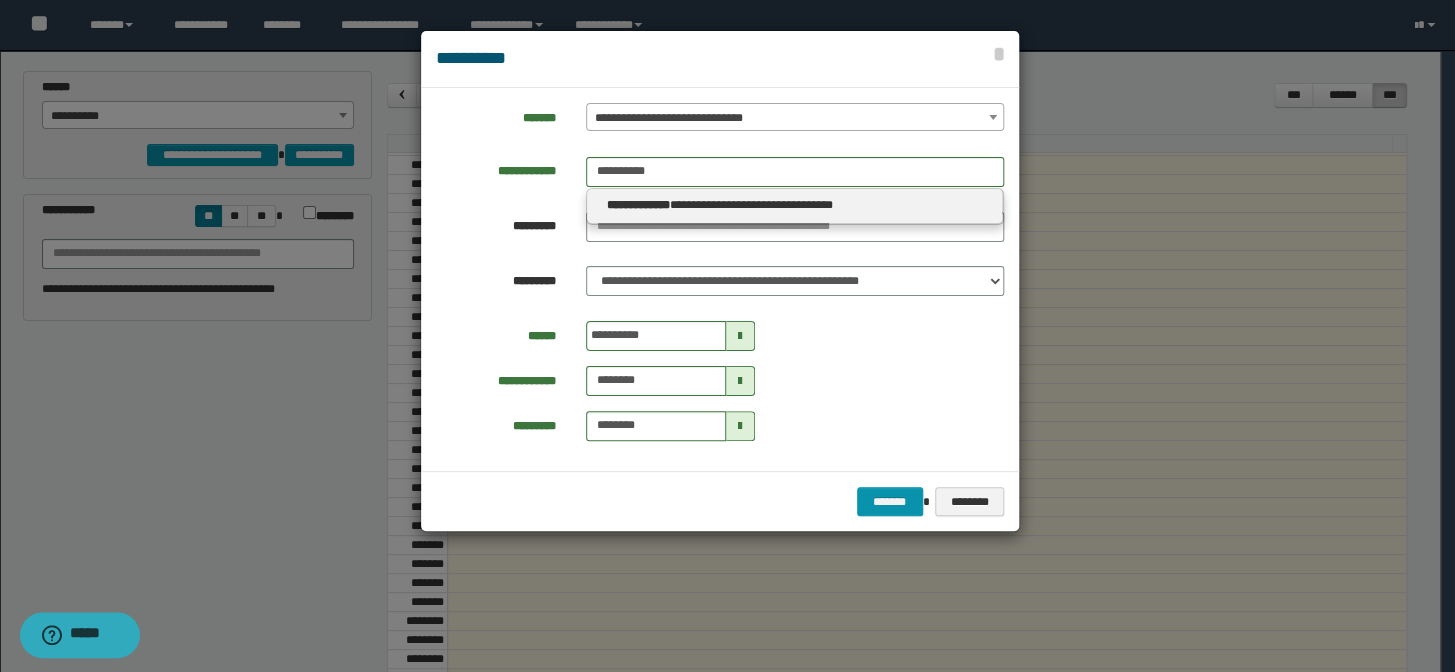 click on "**********" at bounding box center [638, 205] 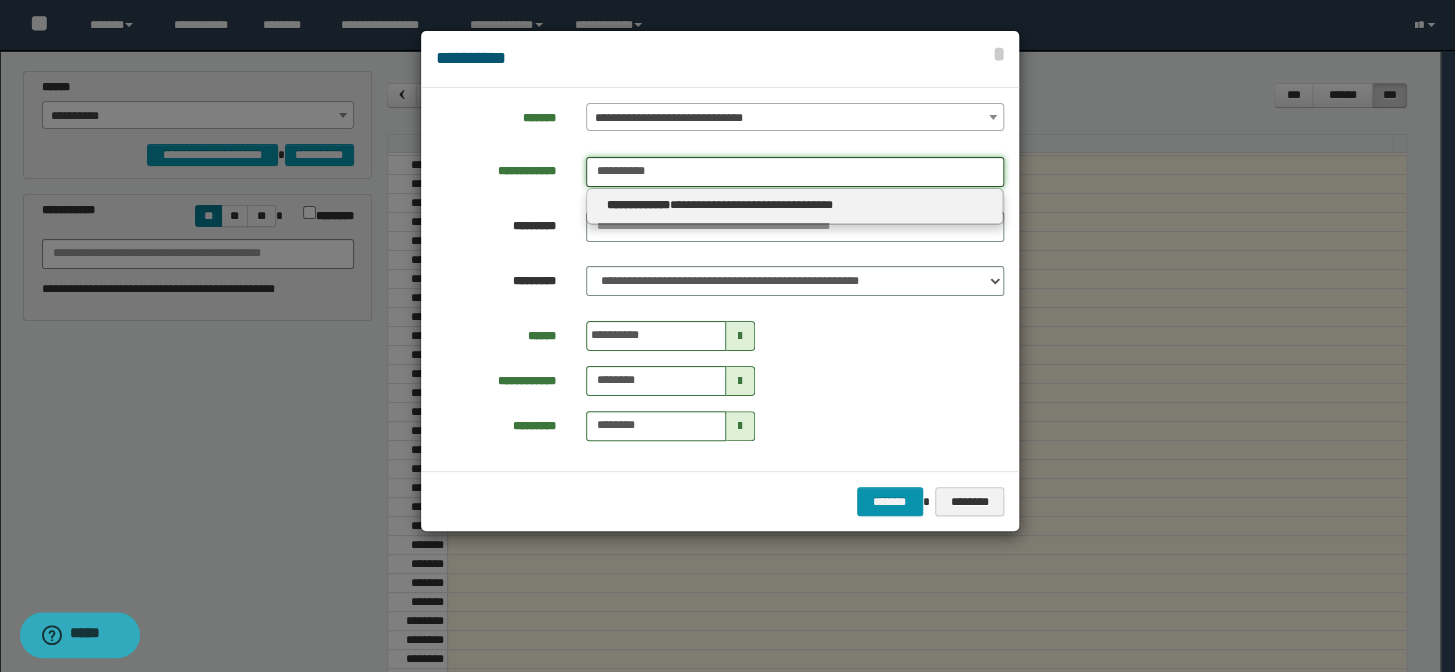type 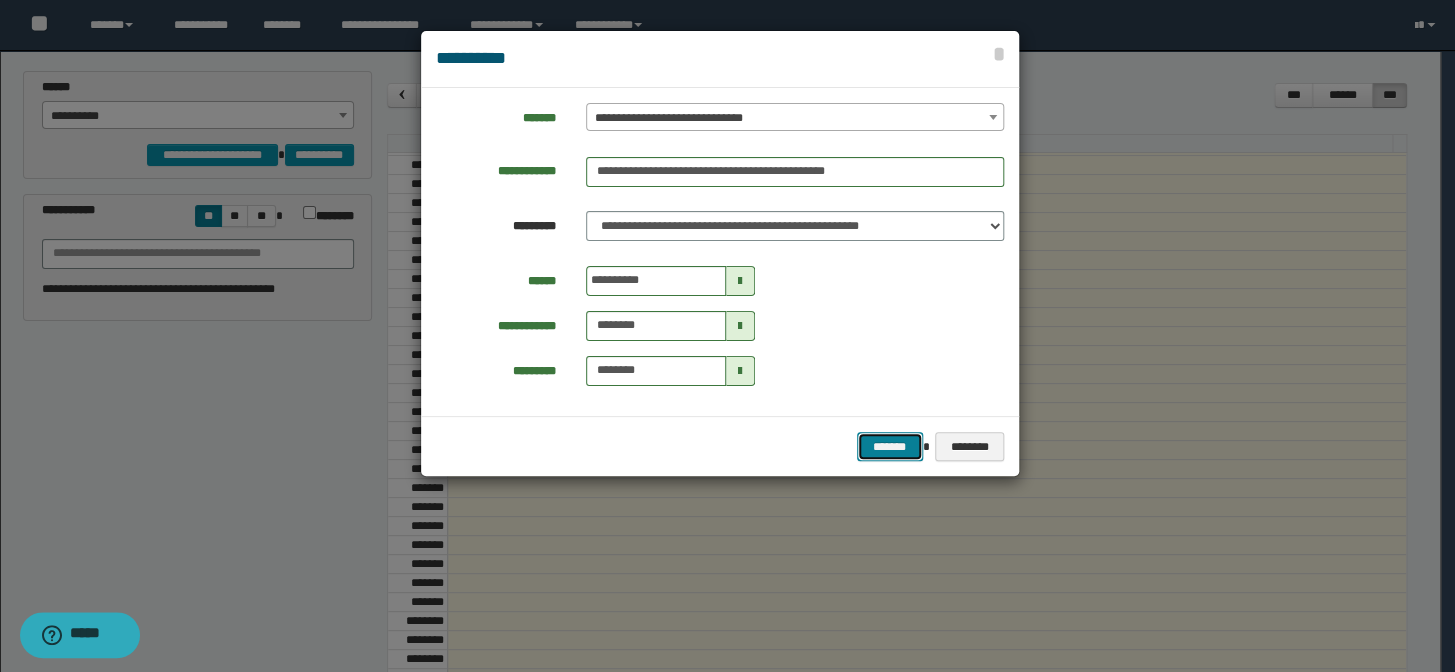 click on "*******" at bounding box center [890, 447] 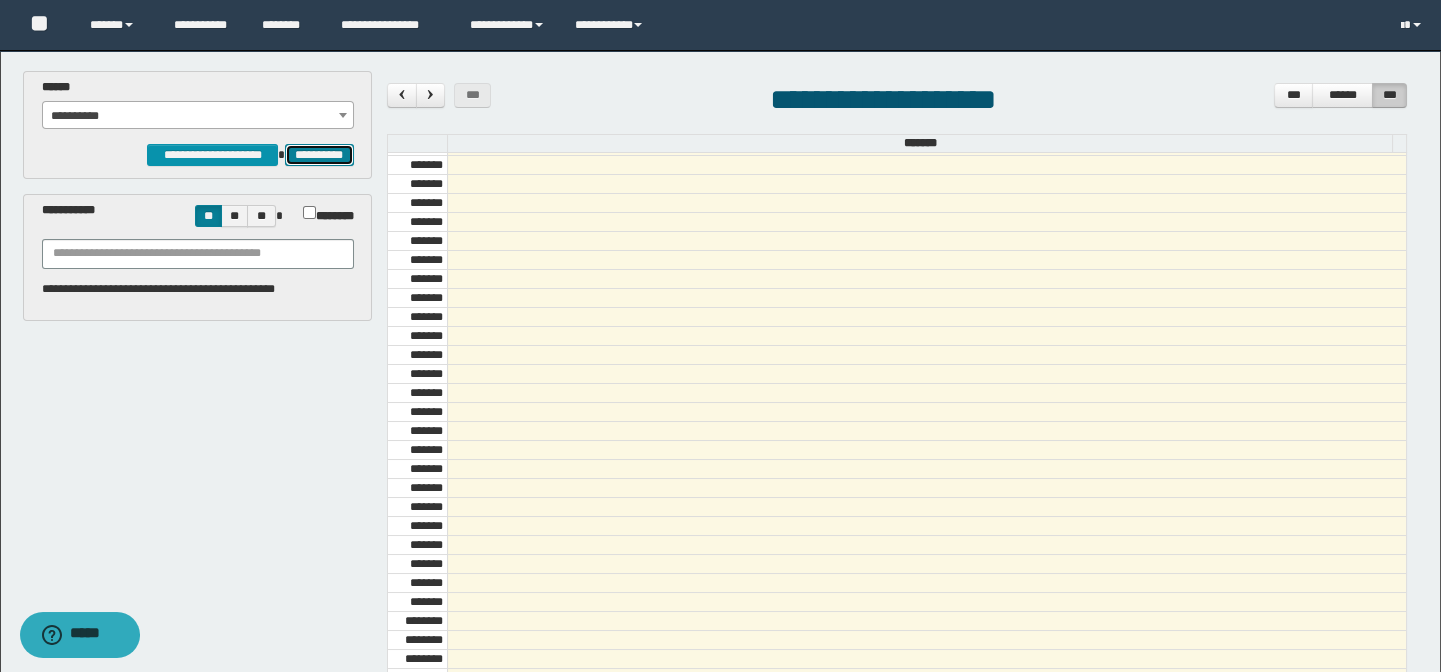 click on "**********" at bounding box center (319, 155) 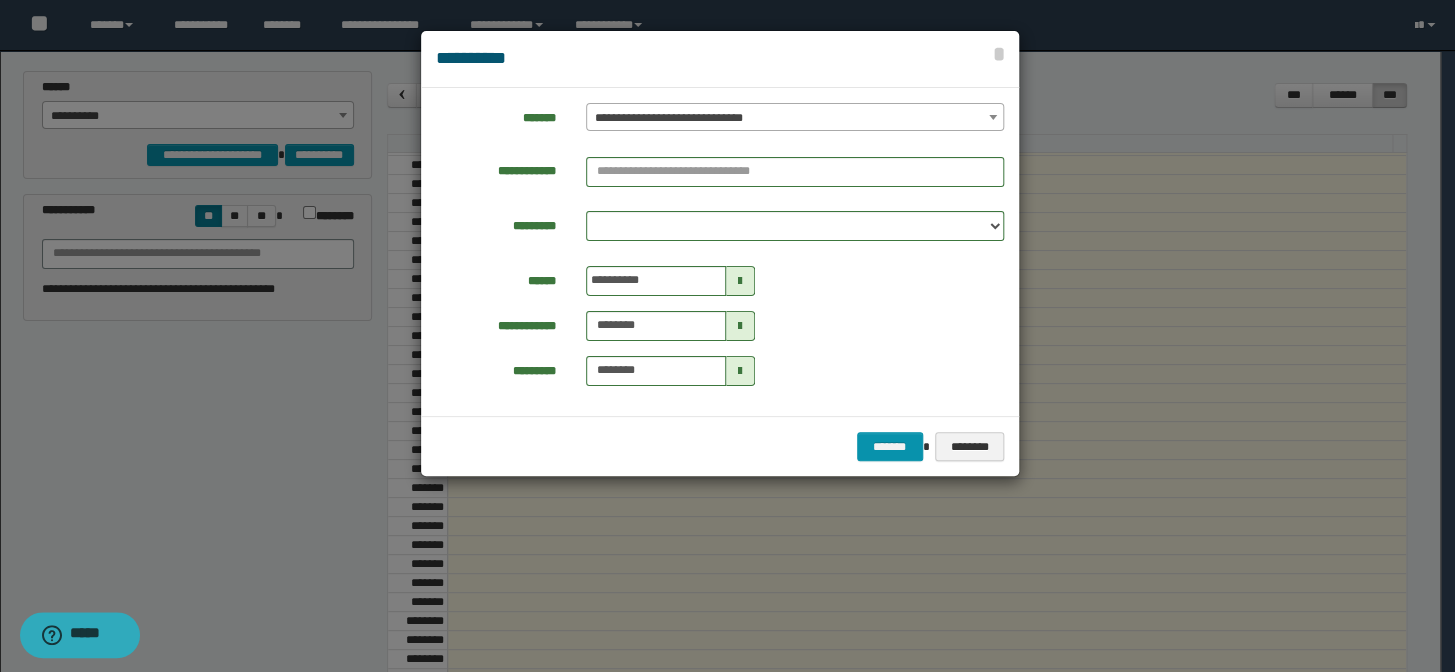 click on "**********" at bounding box center [795, 118] 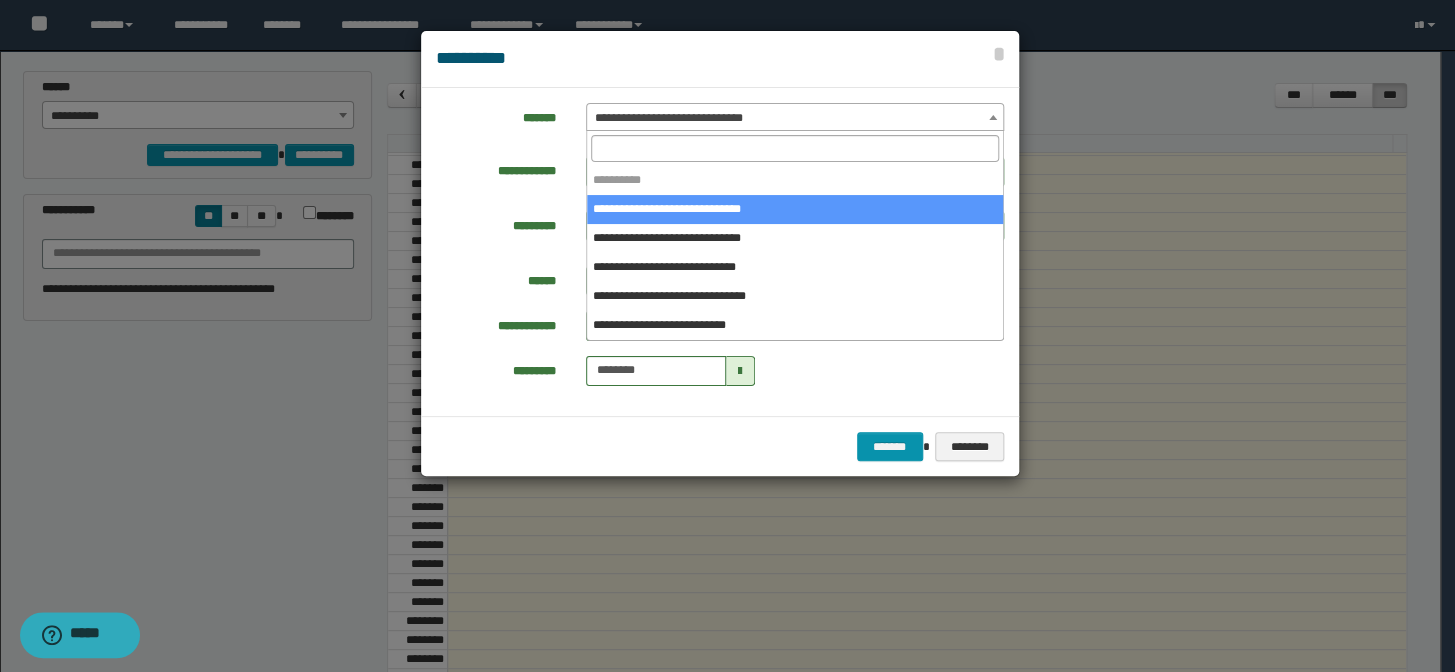 select on "*****" 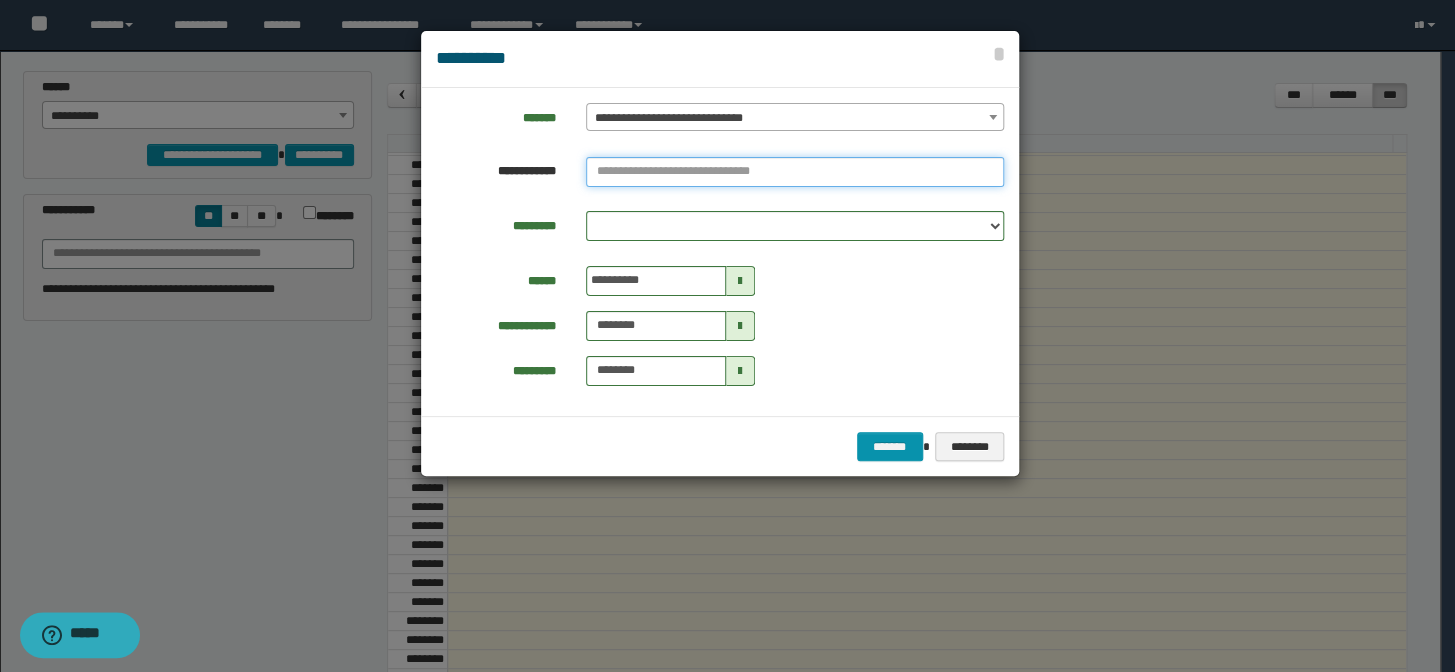 click at bounding box center [795, 172] 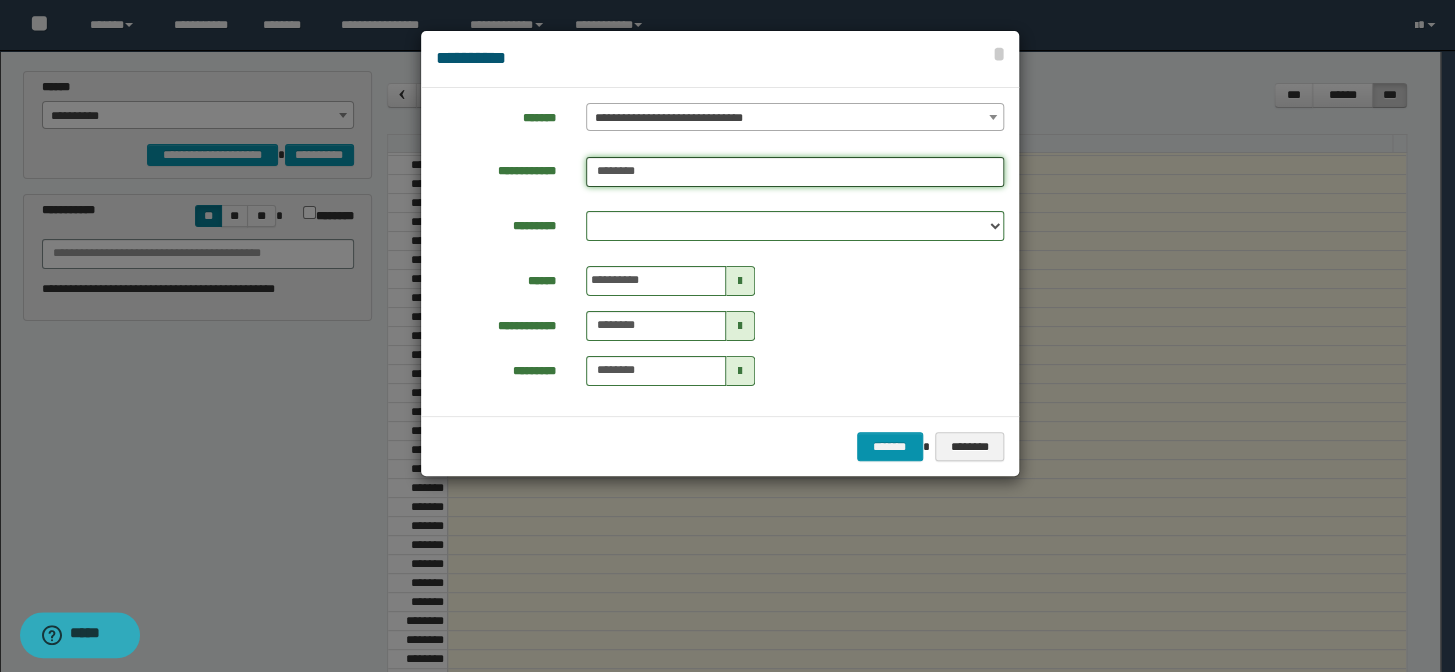 type on "********" 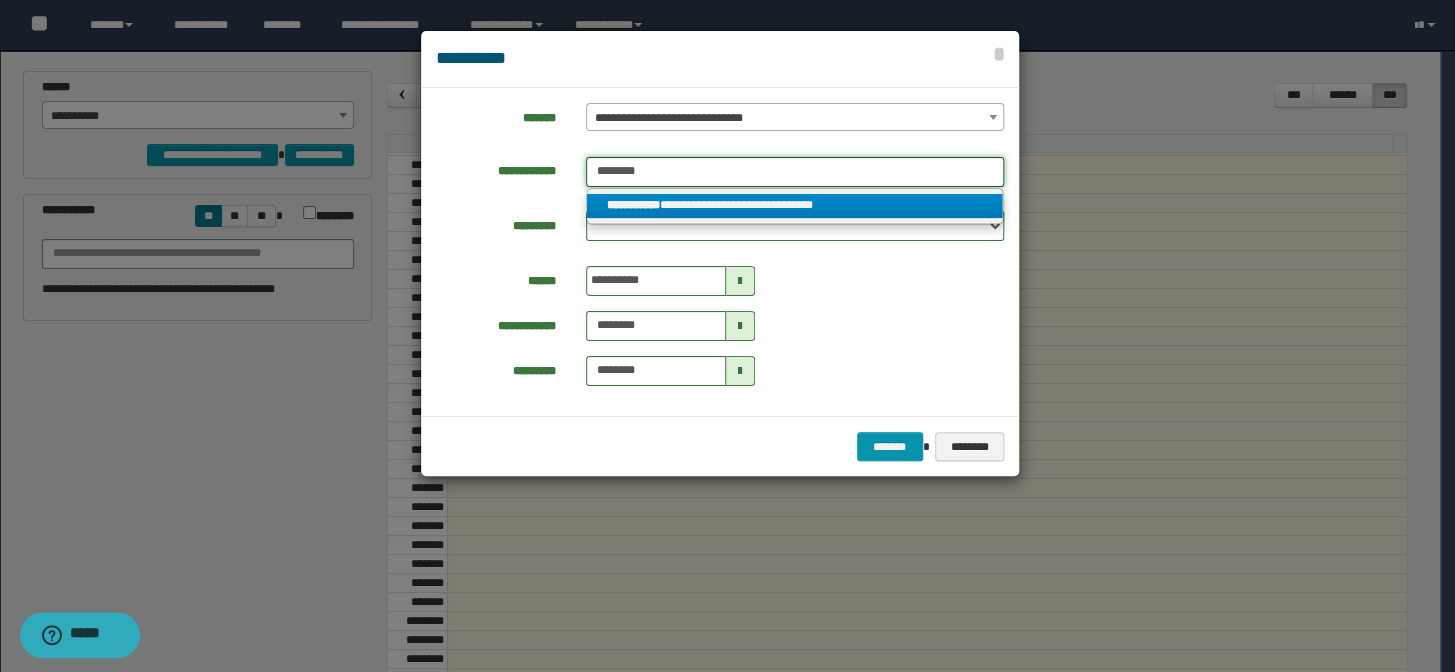 type on "********" 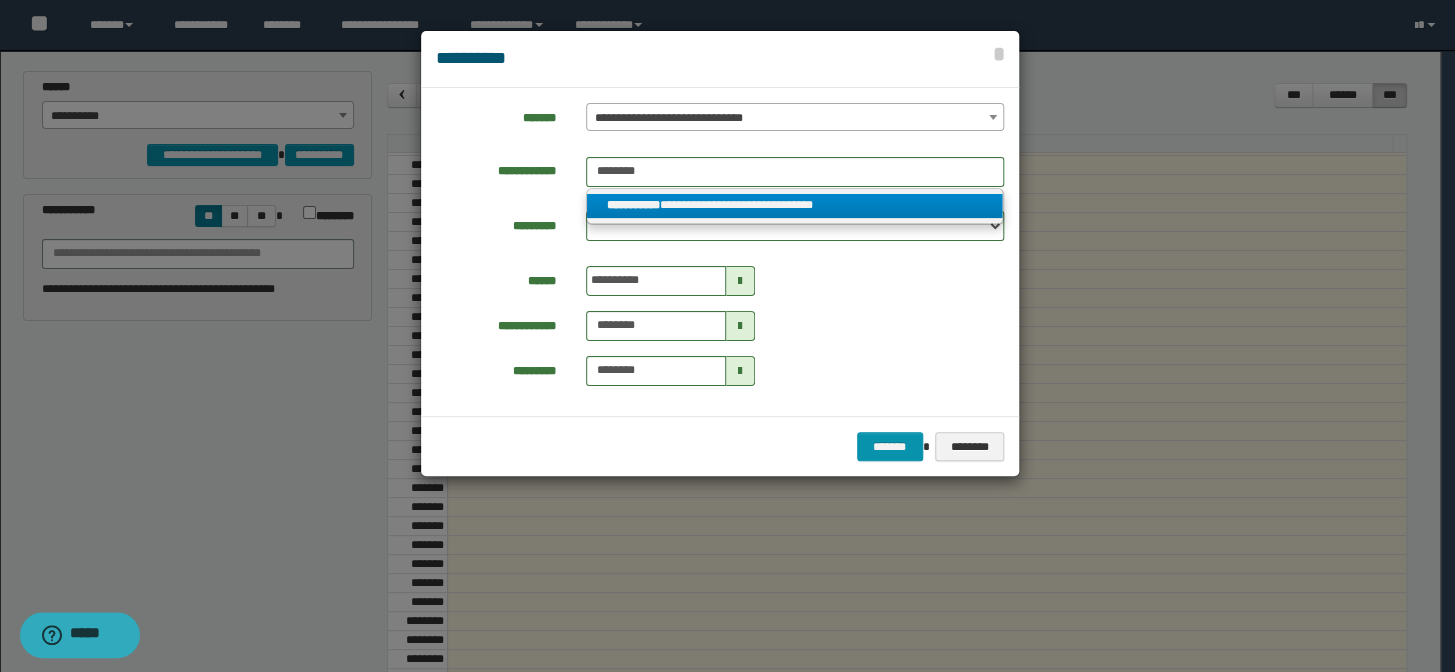 click on "**********" at bounding box center (795, 206) 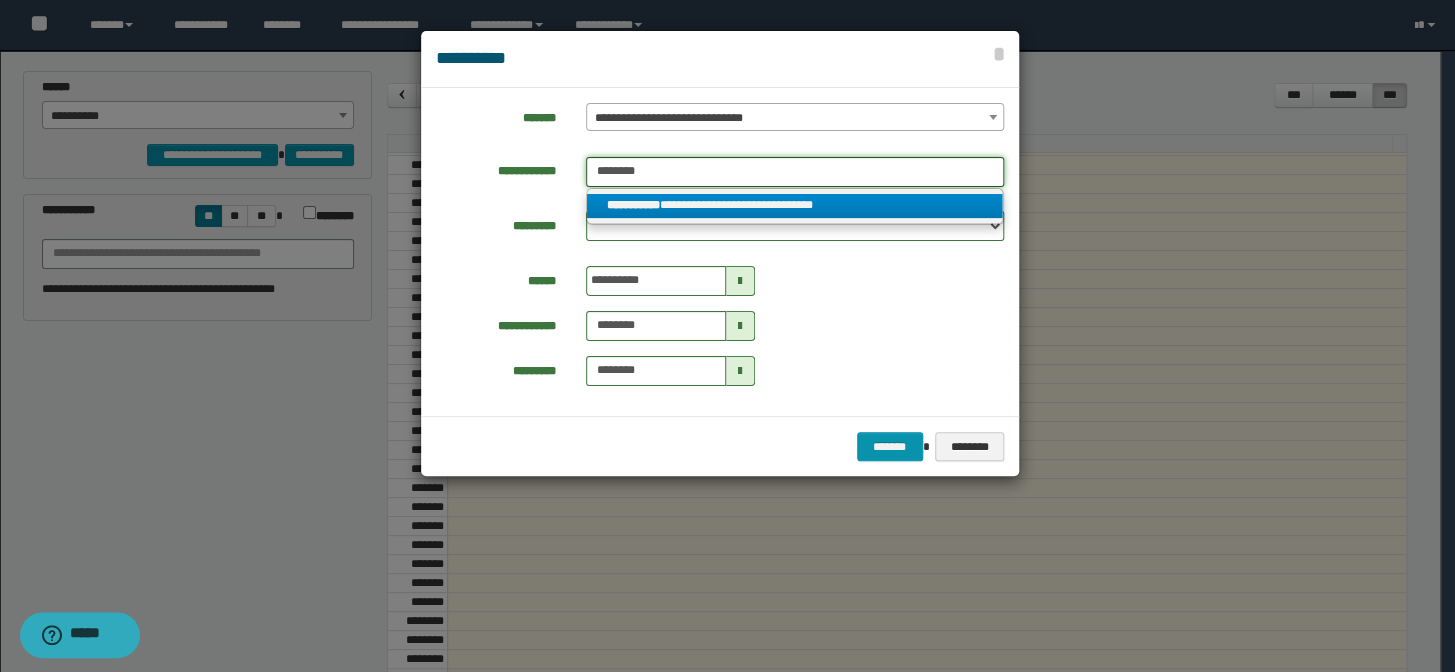 type 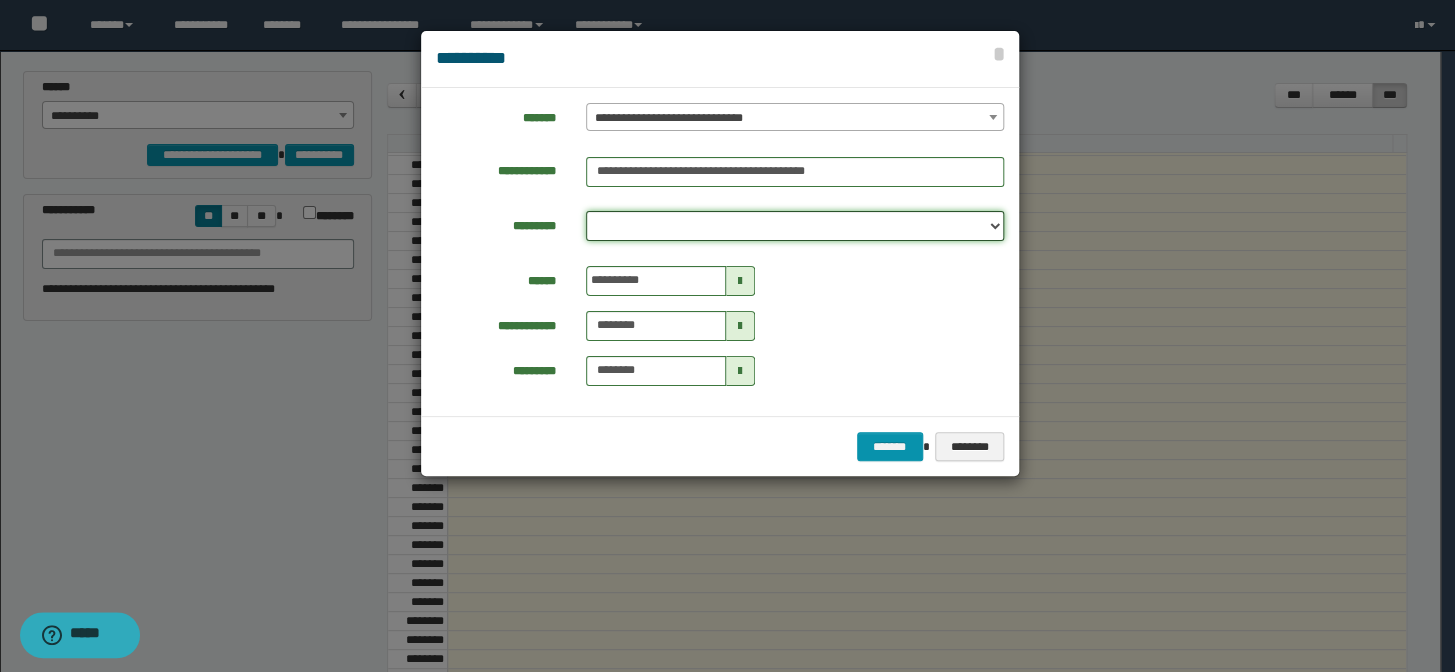 click on "**********" at bounding box center [795, 226] 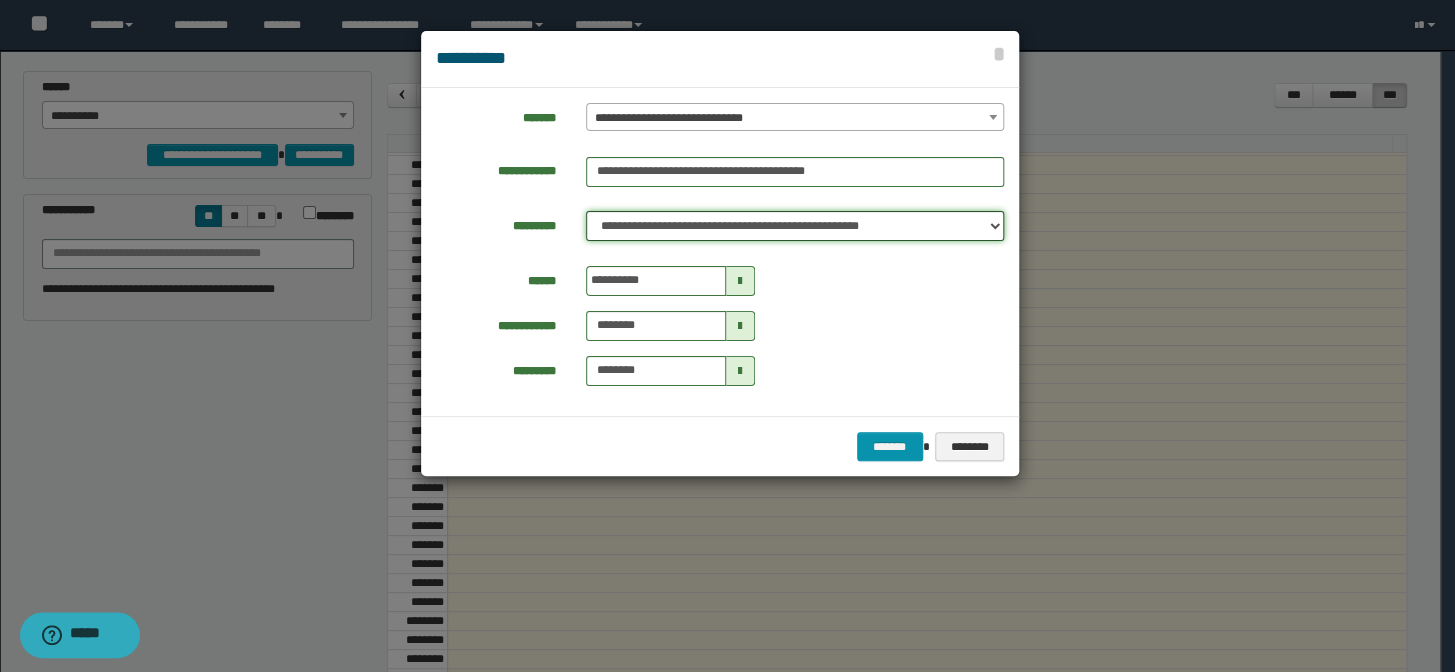 click on "**********" at bounding box center [795, 226] 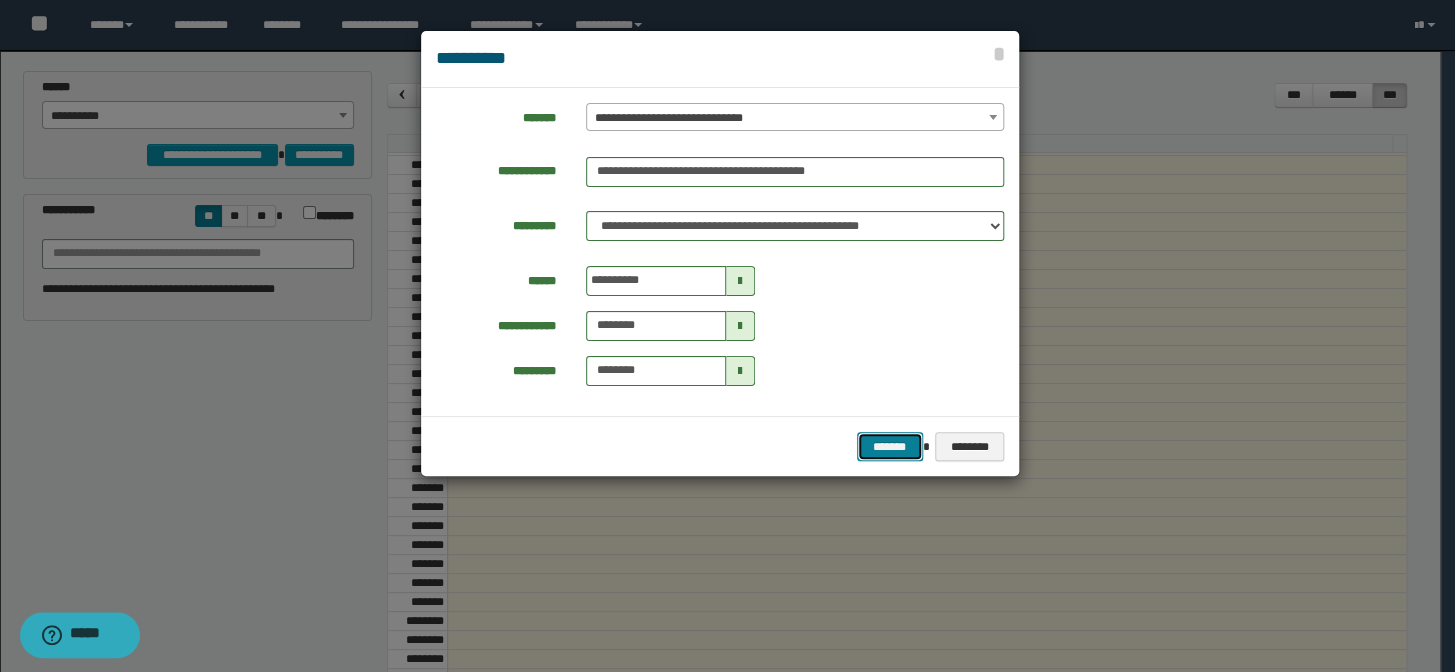 click on "*******" at bounding box center (890, 447) 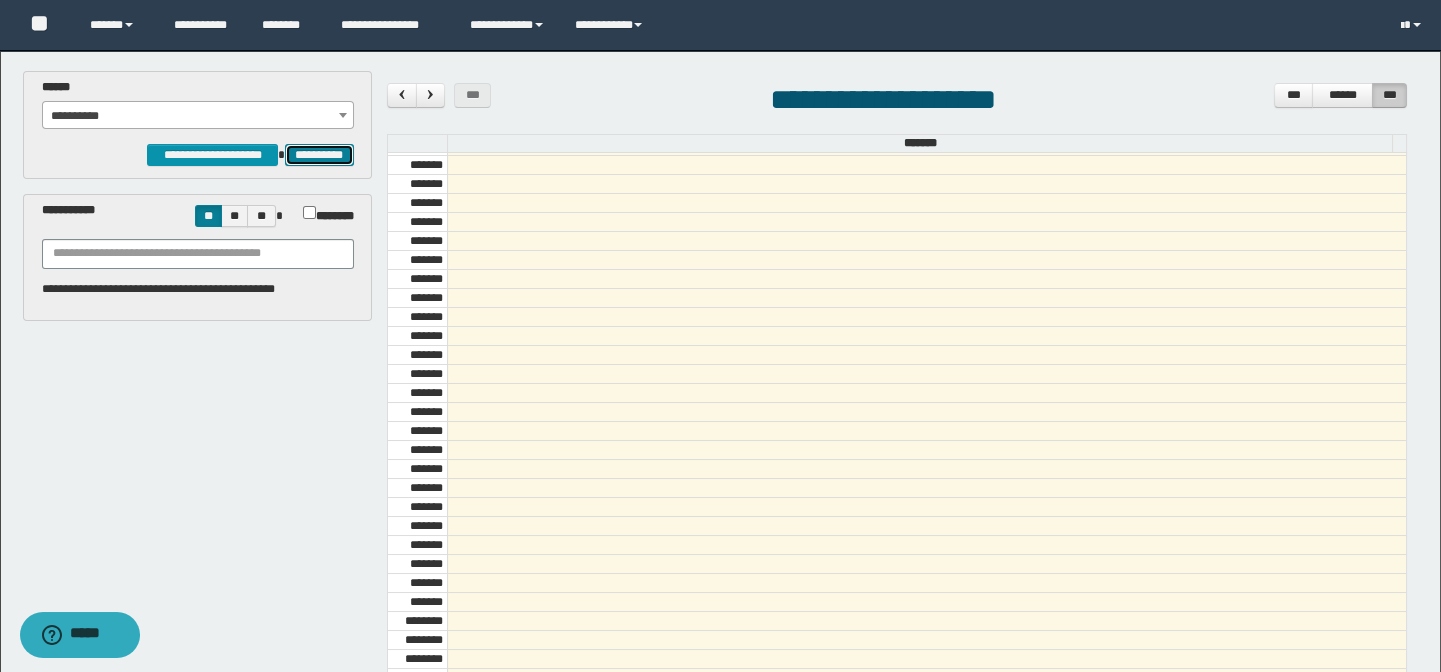 click on "**********" at bounding box center [319, 155] 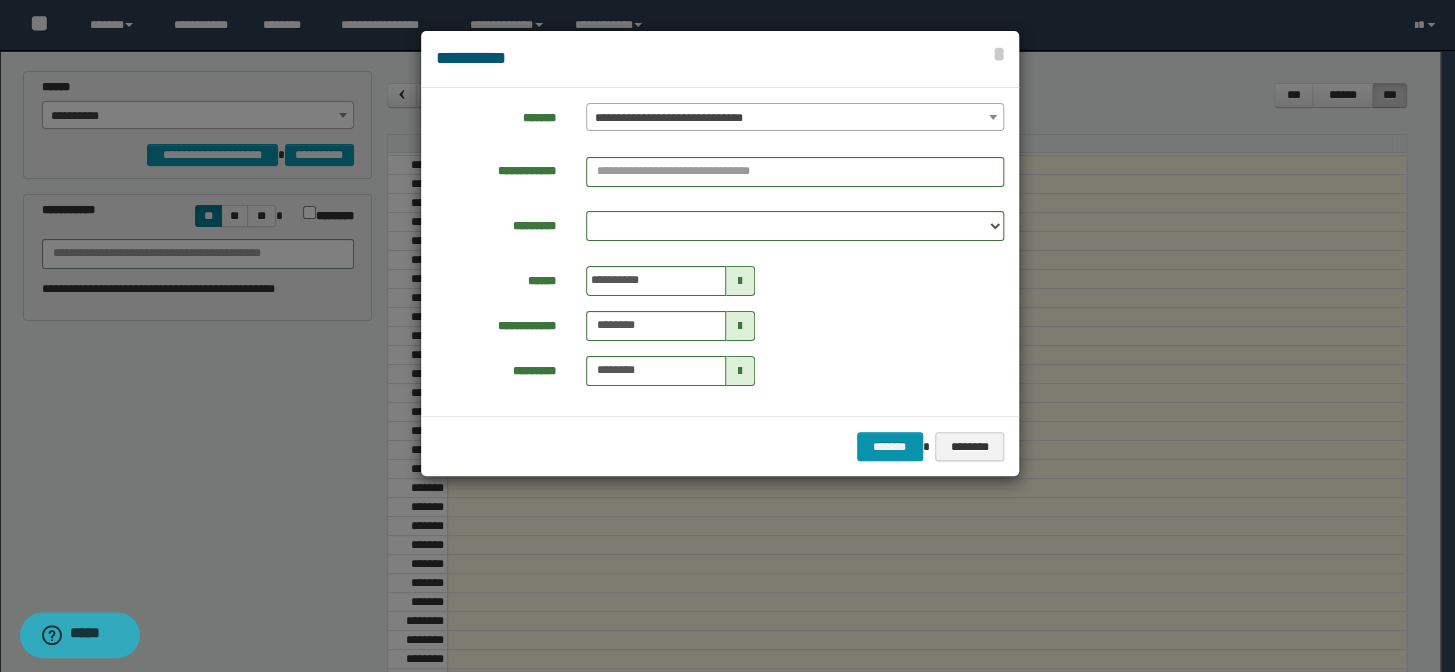 click on "**********" at bounding box center (795, 118) 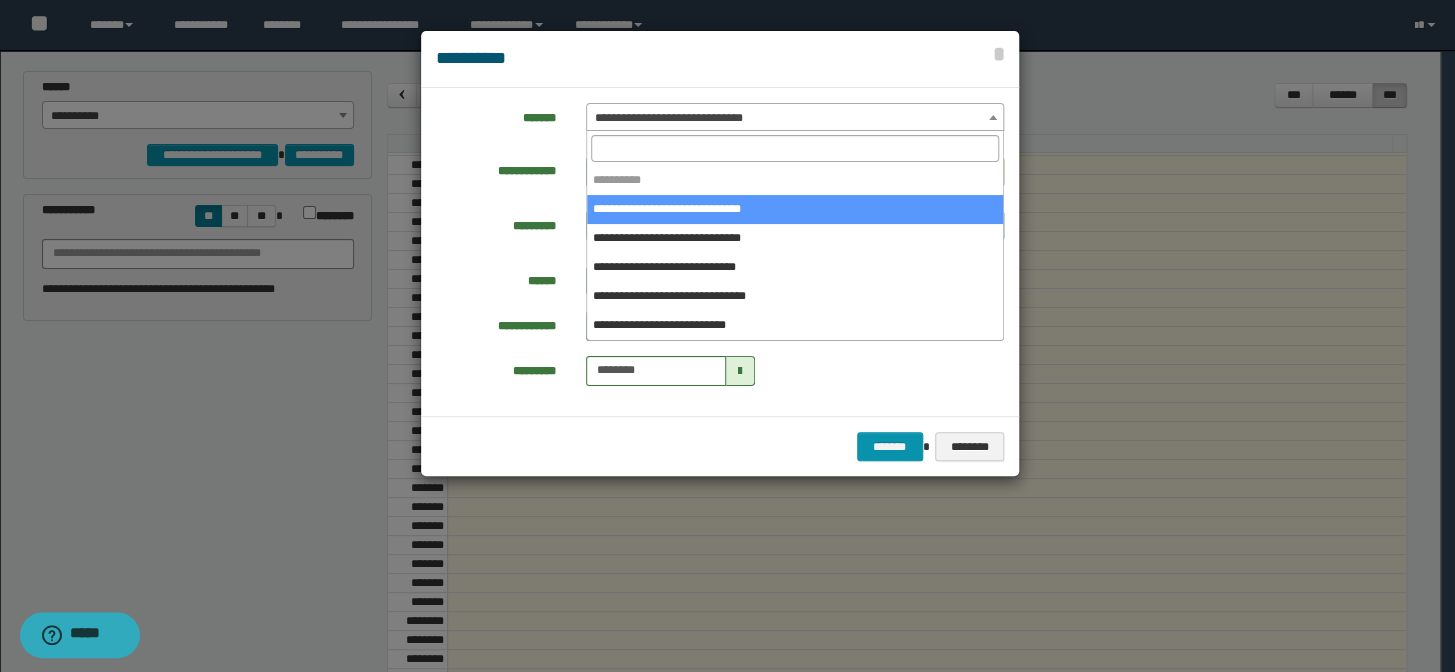 select on "*****" 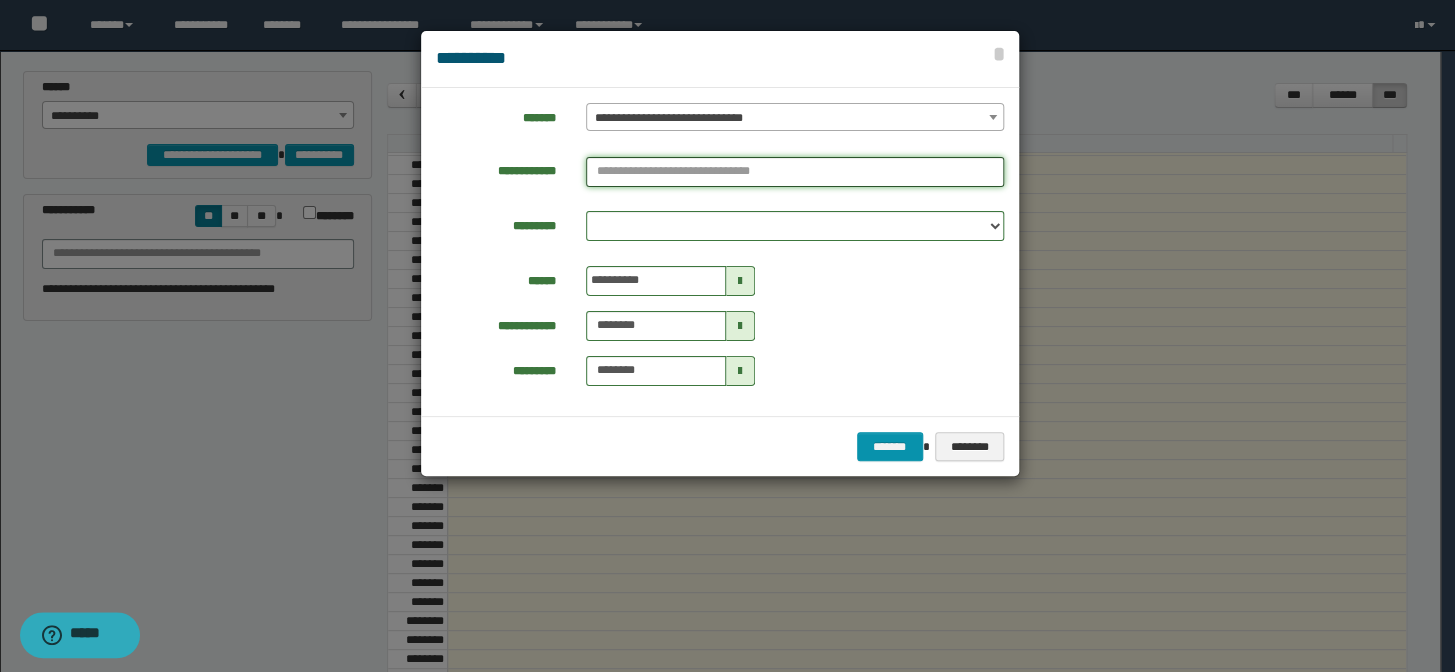 click at bounding box center [795, 172] 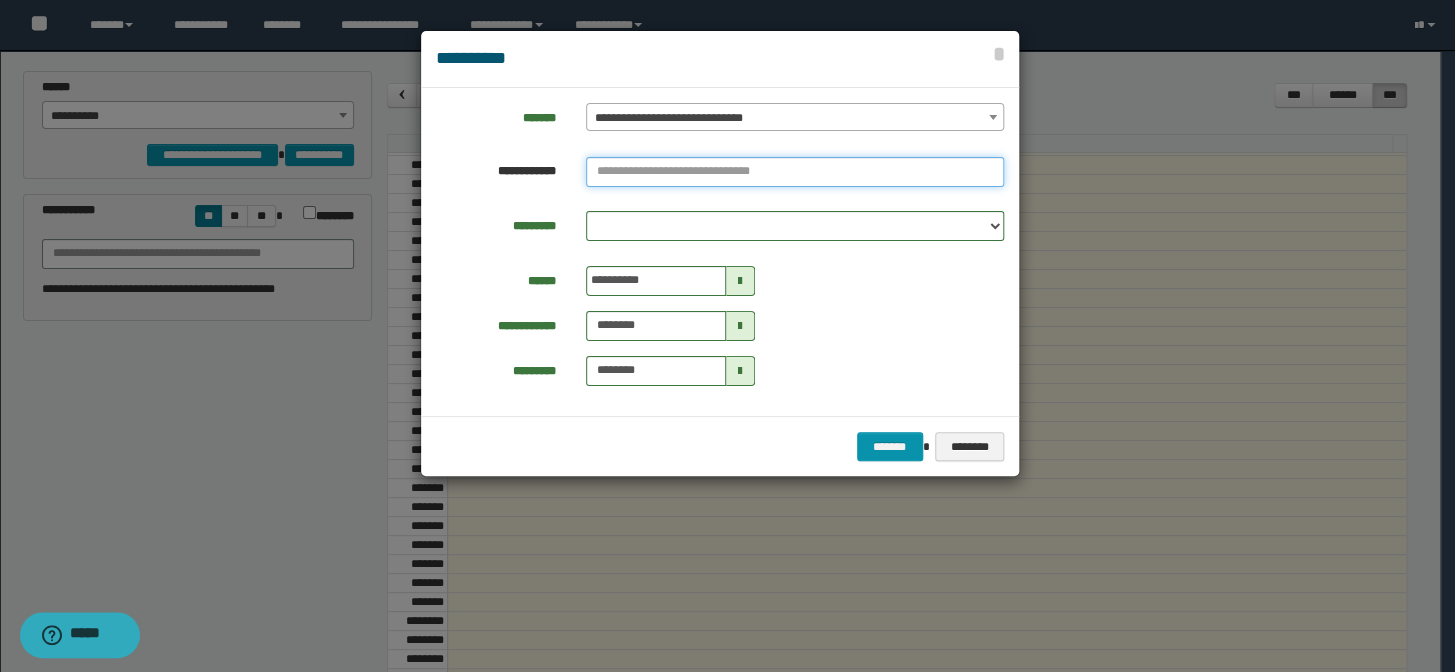 paste on "********" 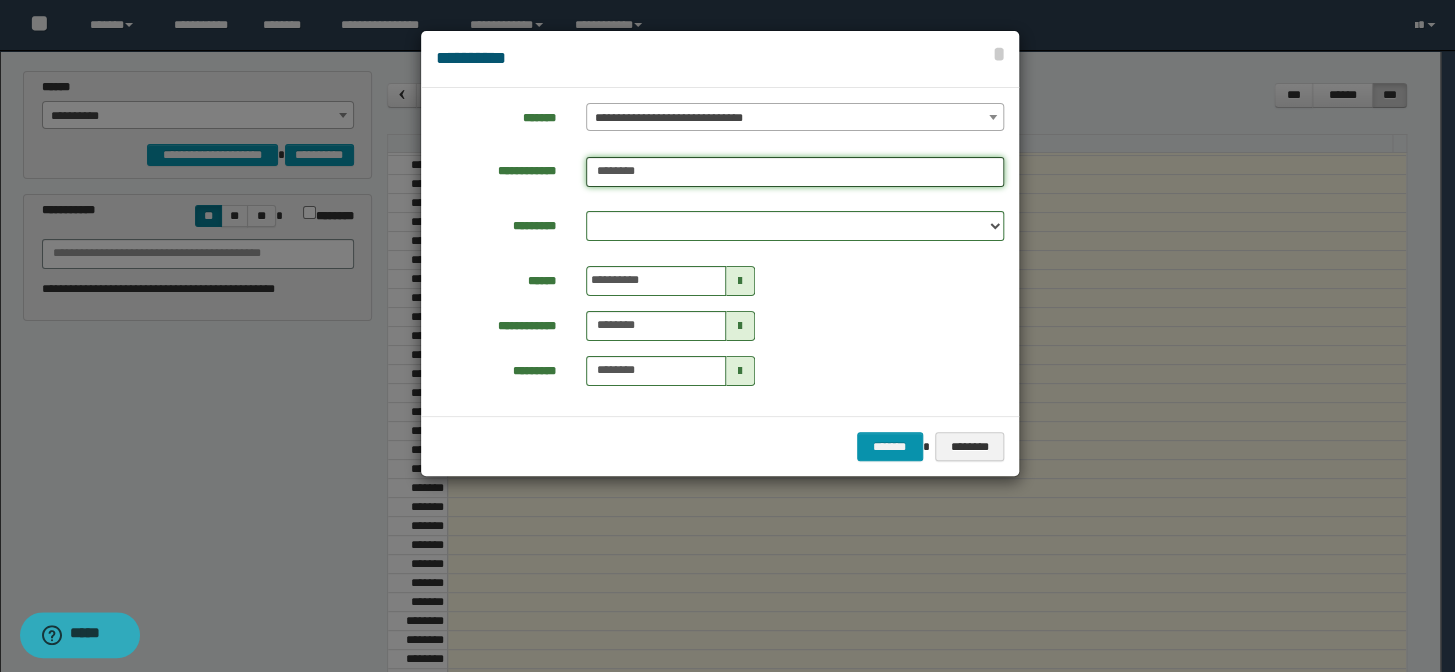 type on "********" 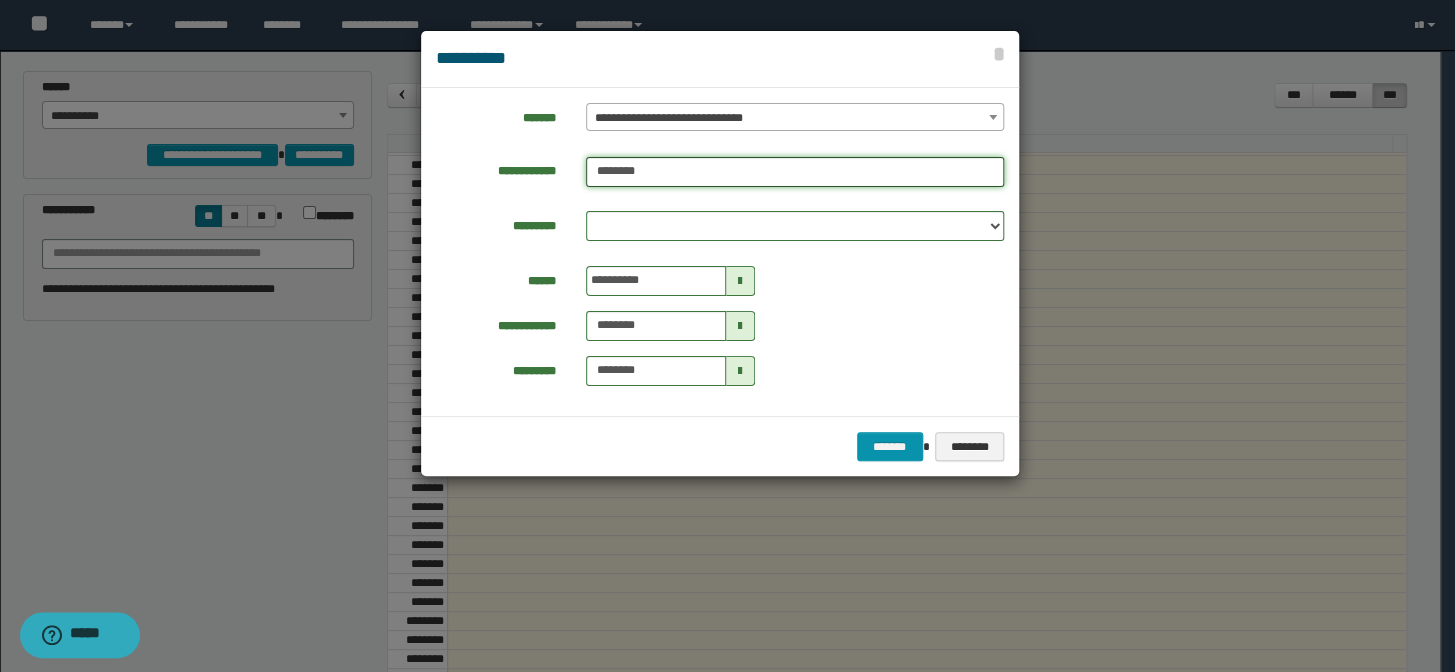 type on "********" 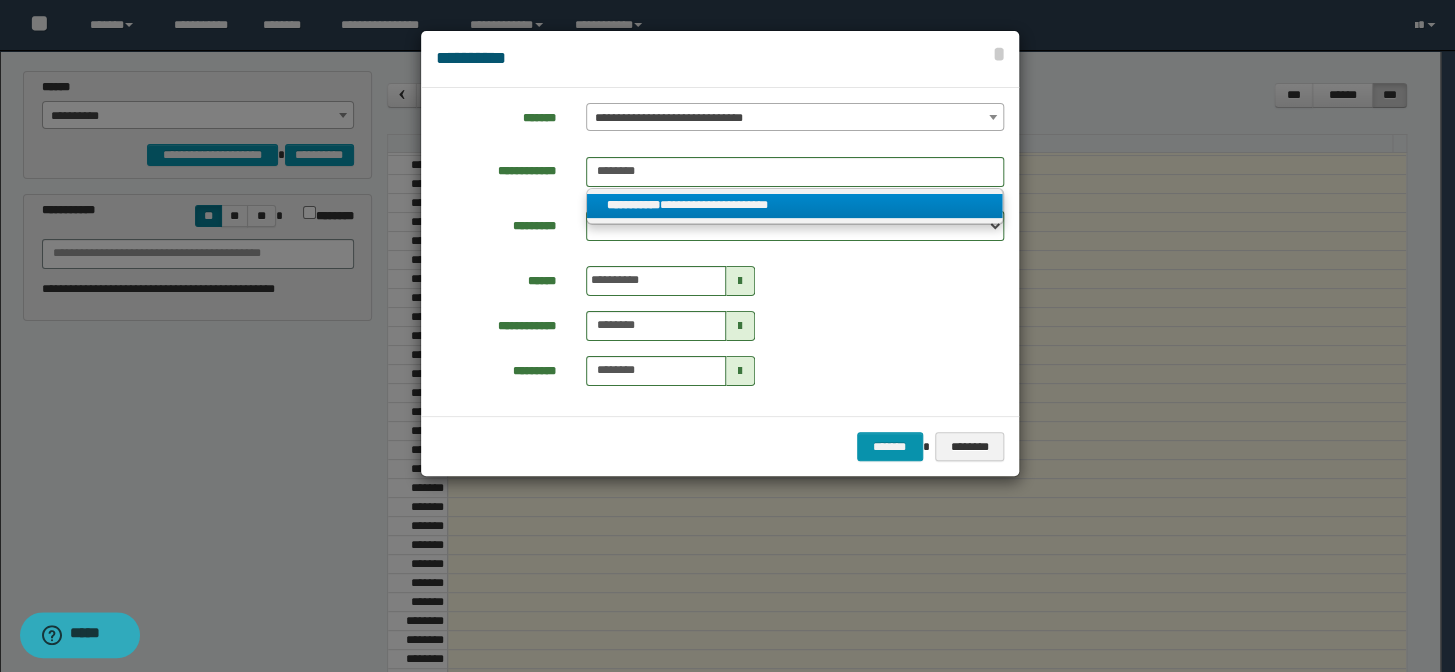 click on "**********" at bounding box center [795, 206] 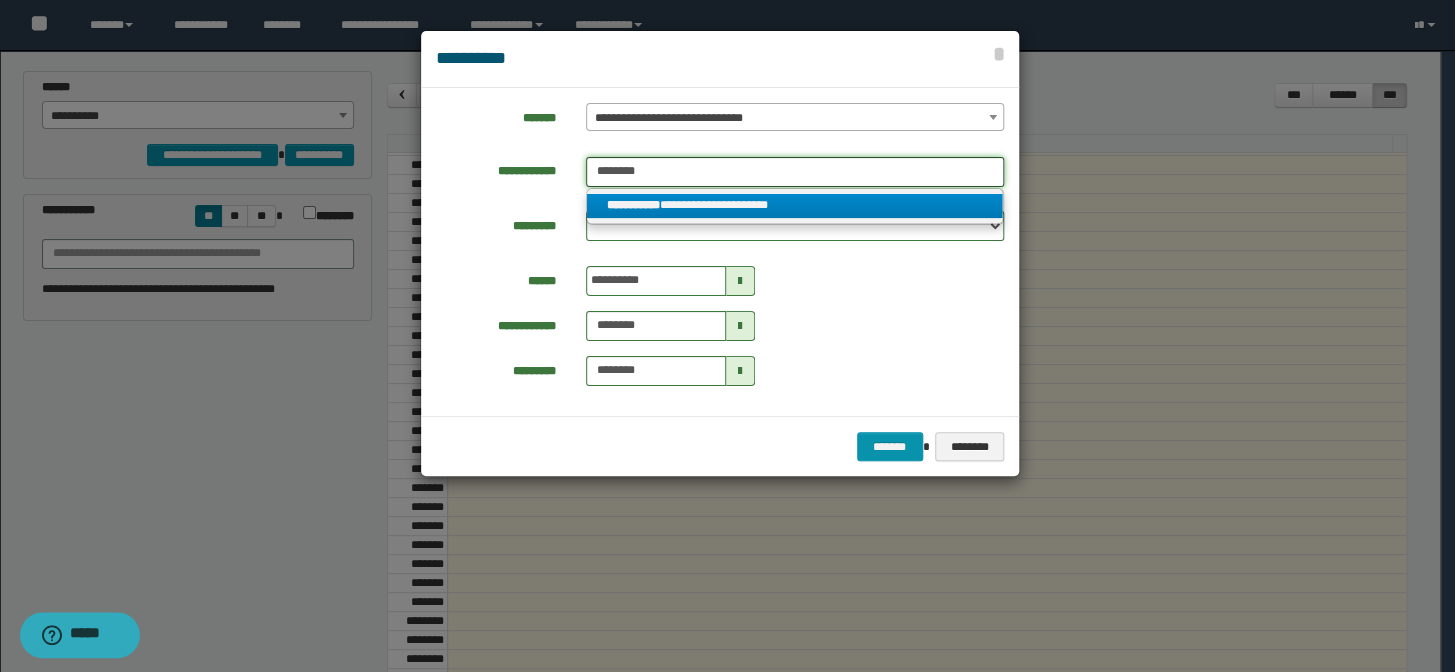 type 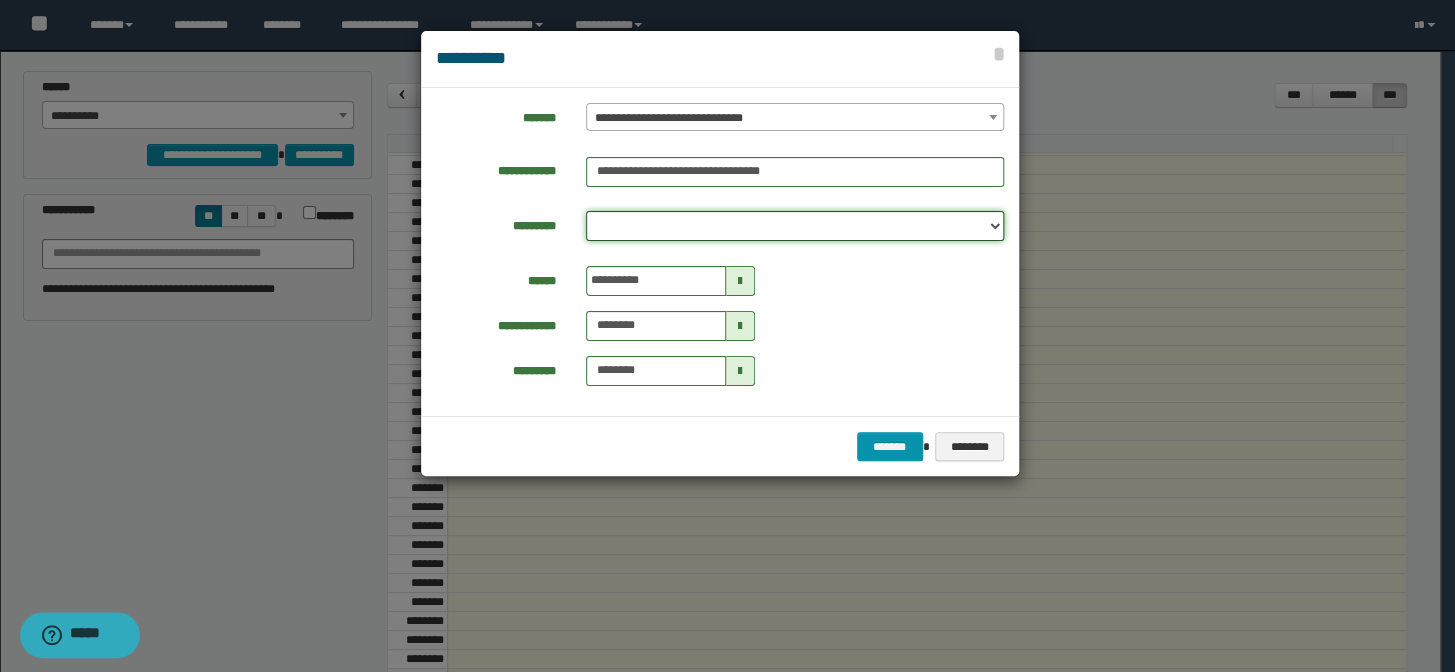 click on "**********" at bounding box center [795, 226] 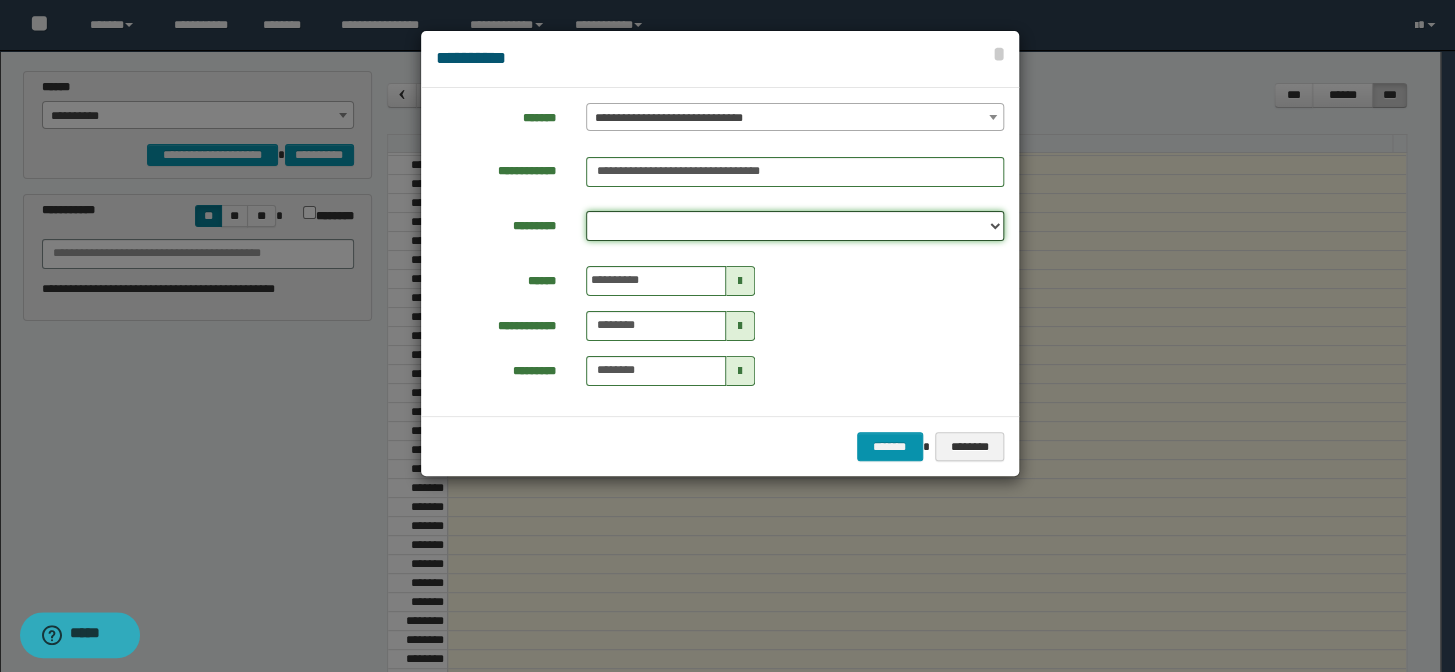 drag, startPoint x: 690, startPoint y: 239, endPoint x: 712, endPoint y: 275, distance: 42.190044 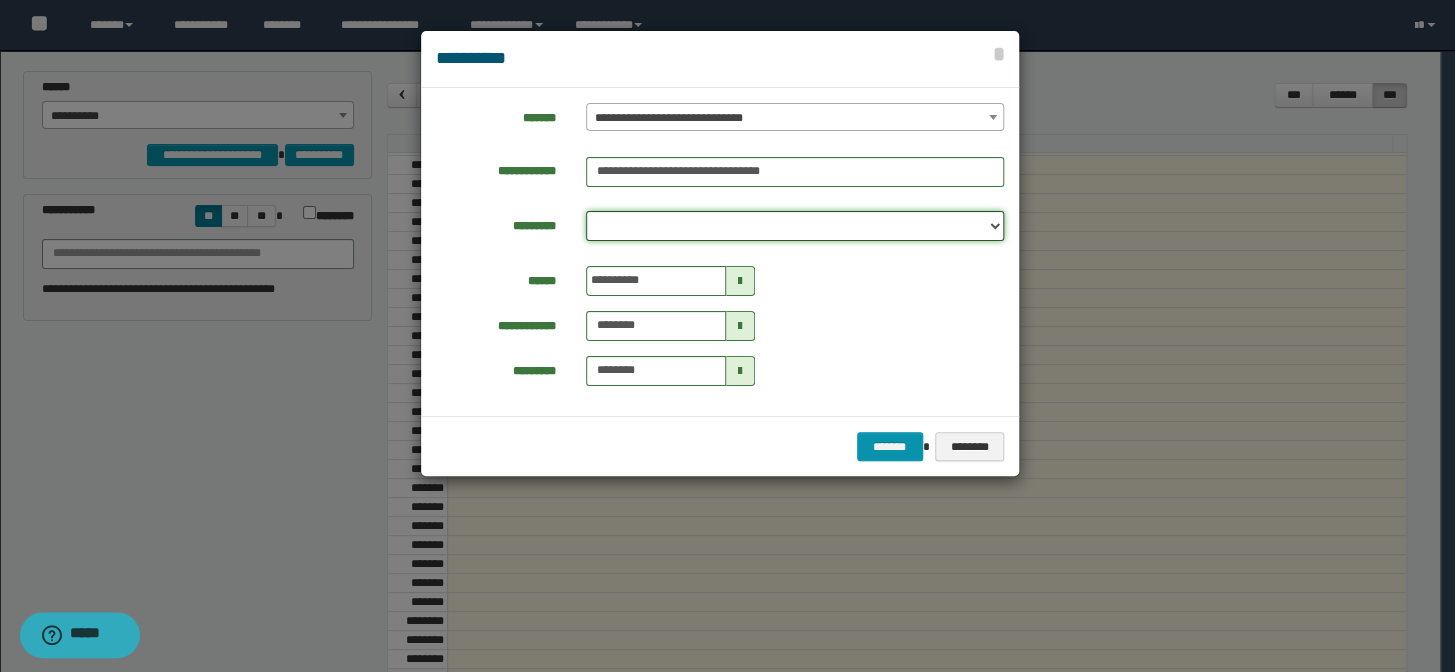 drag, startPoint x: 692, startPoint y: 215, endPoint x: 695, endPoint y: 238, distance: 23.194826 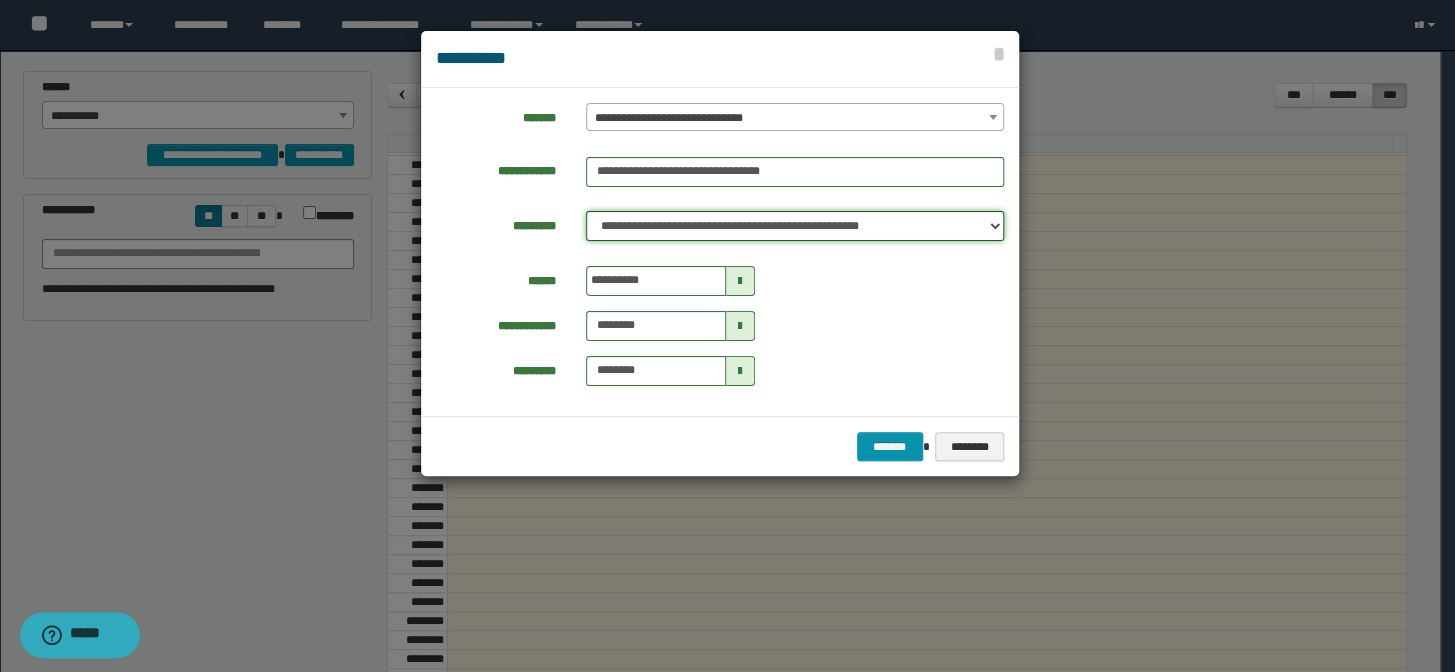 click on "**********" at bounding box center (795, 226) 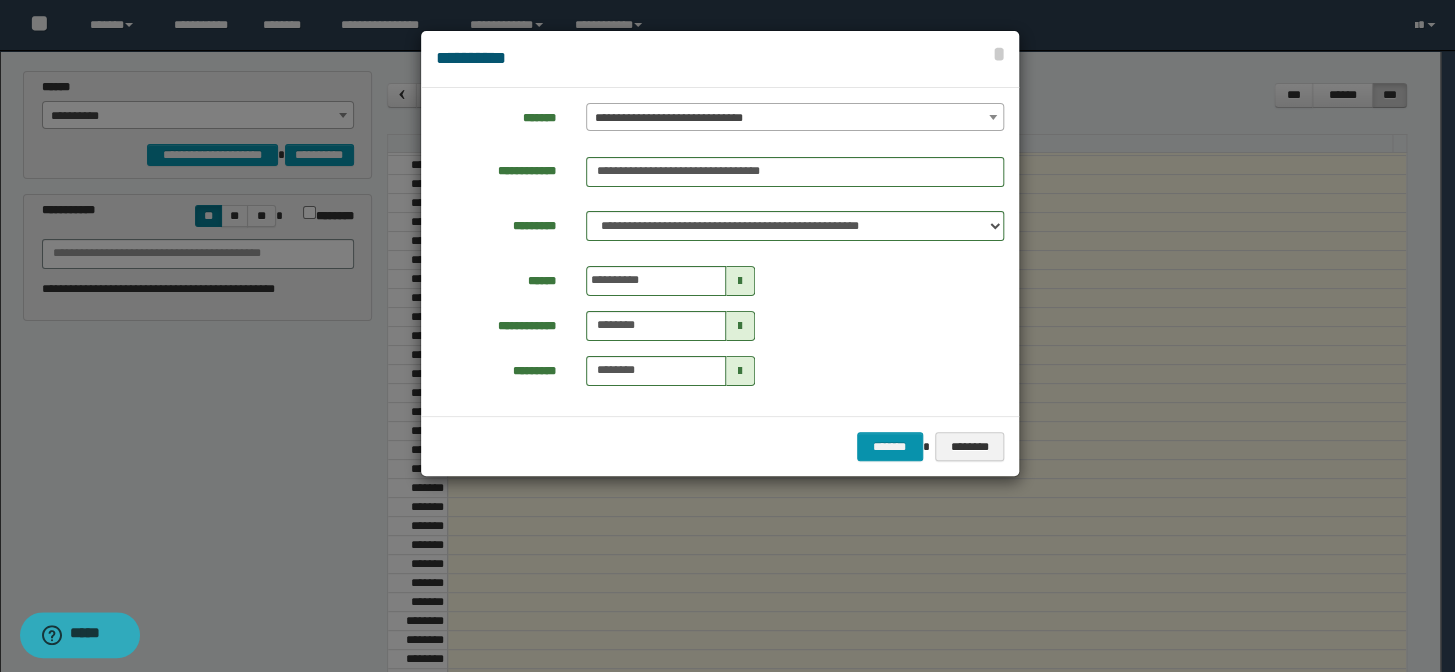 click on "*******
********" at bounding box center (720, 446) 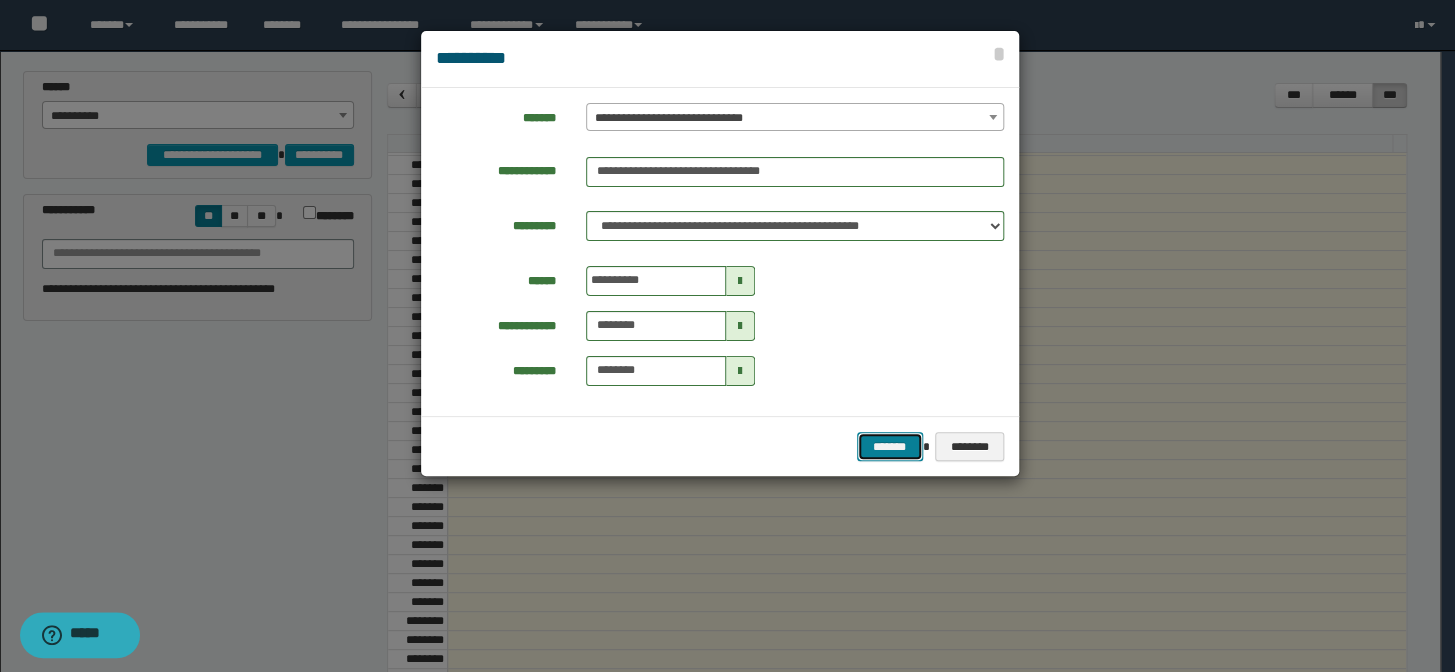 click on "*******" at bounding box center (890, 447) 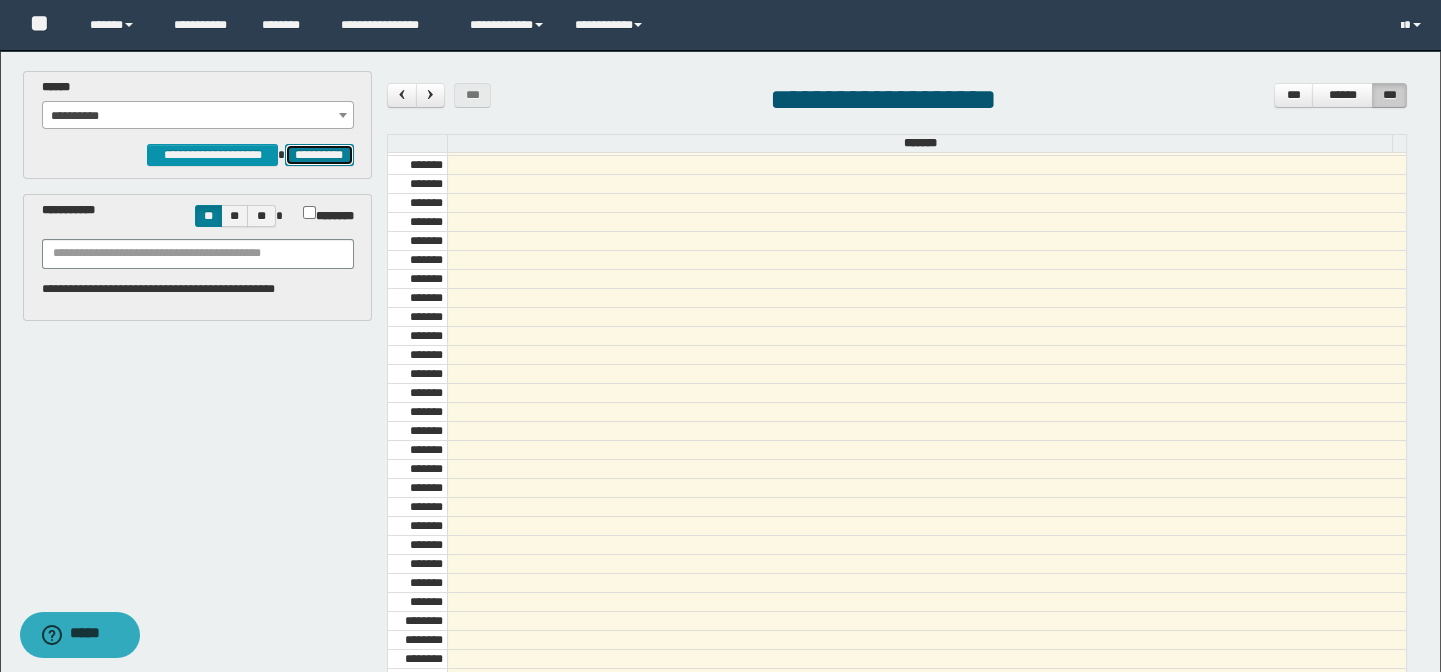 click on "**********" at bounding box center (319, 155) 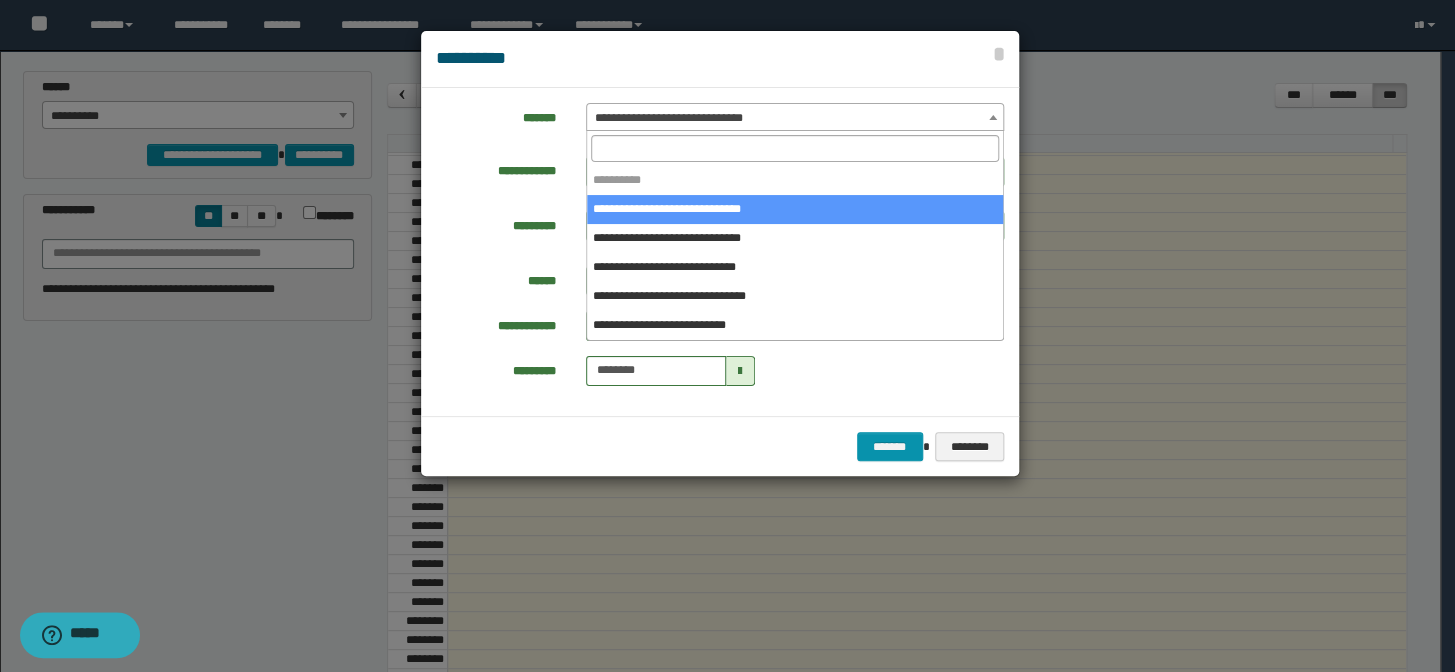 click on "**********" at bounding box center (795, 118) 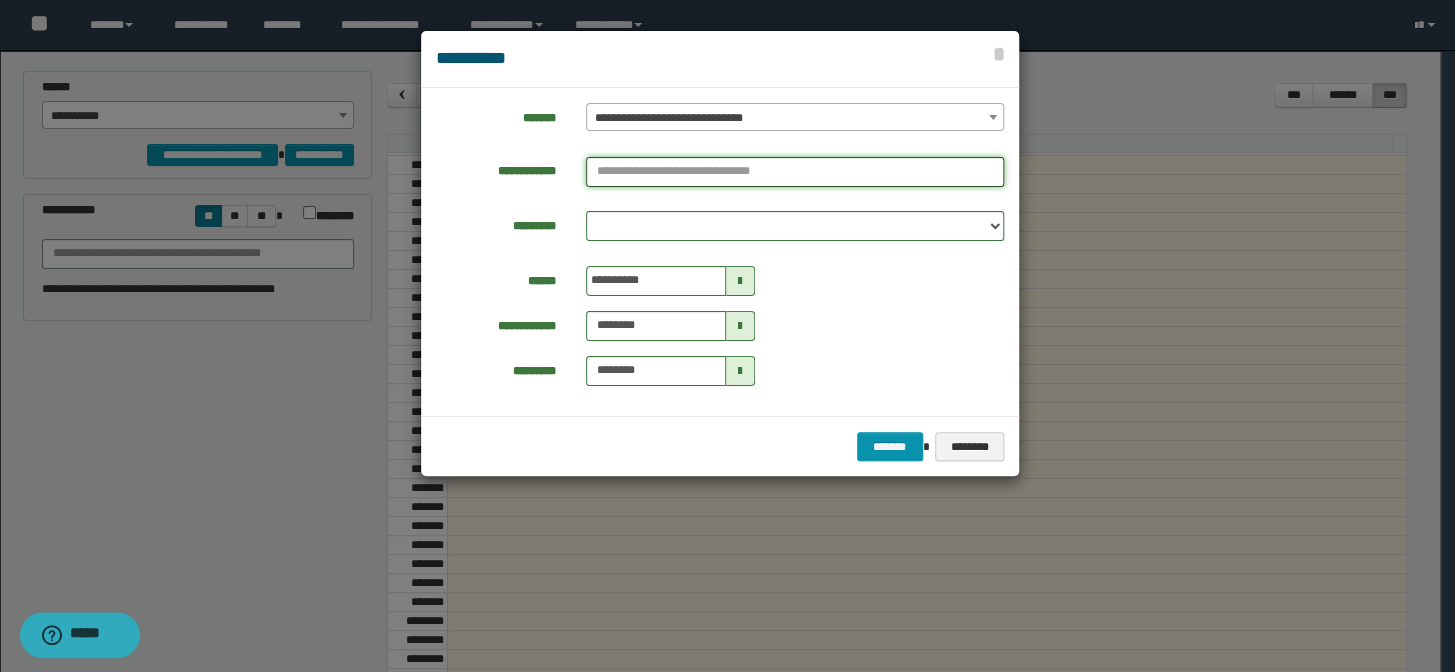 click at bounding box center (795, 172) 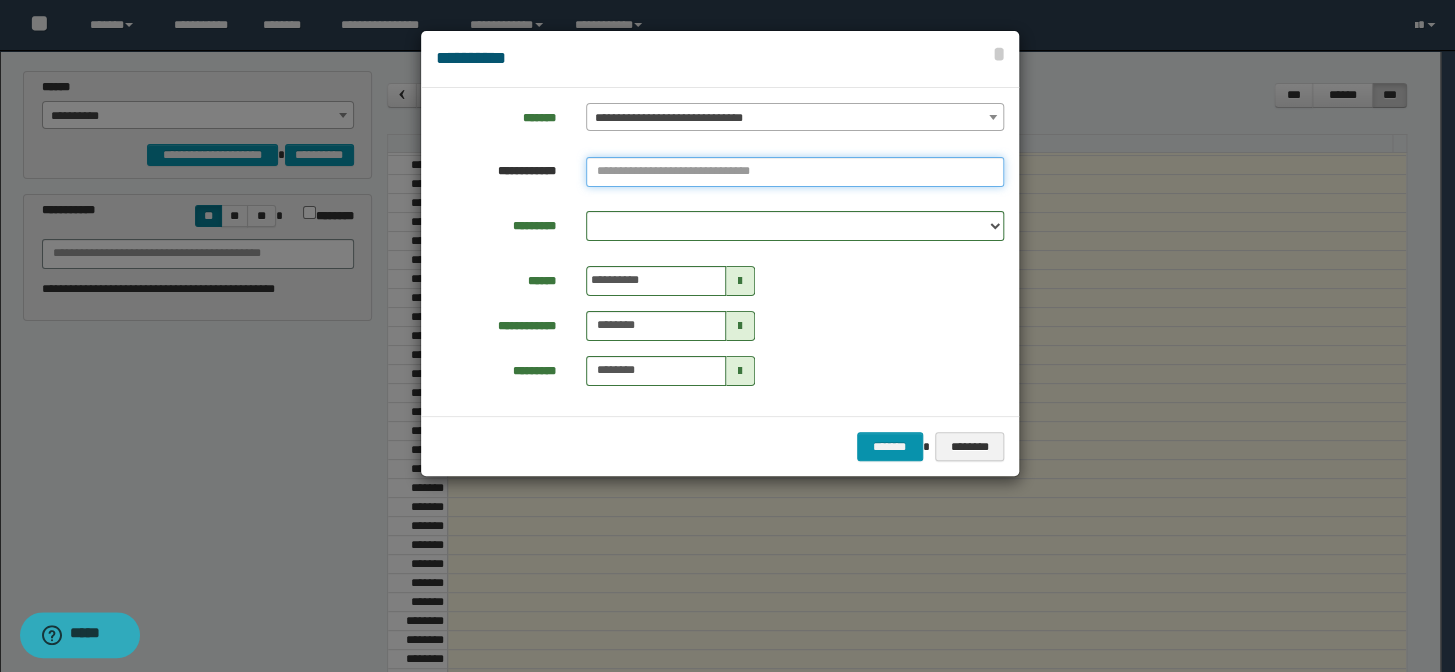 paste on "********" 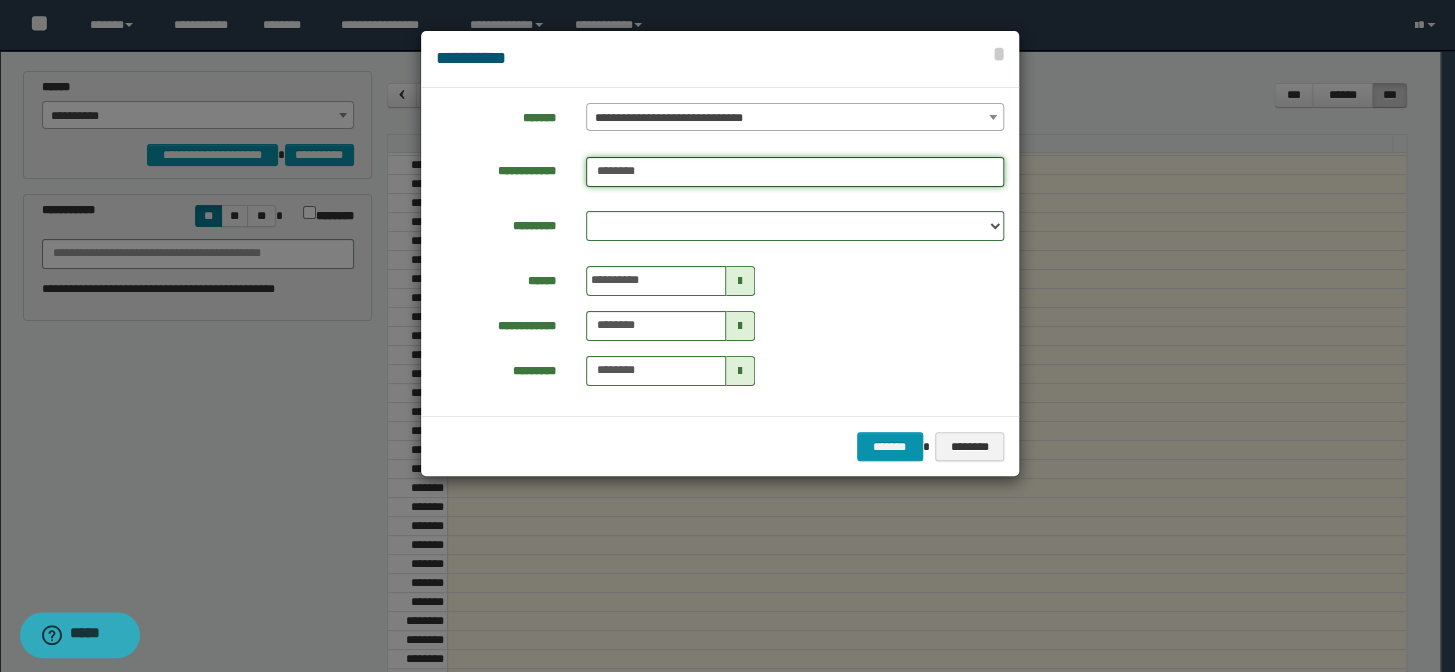 type on "********" 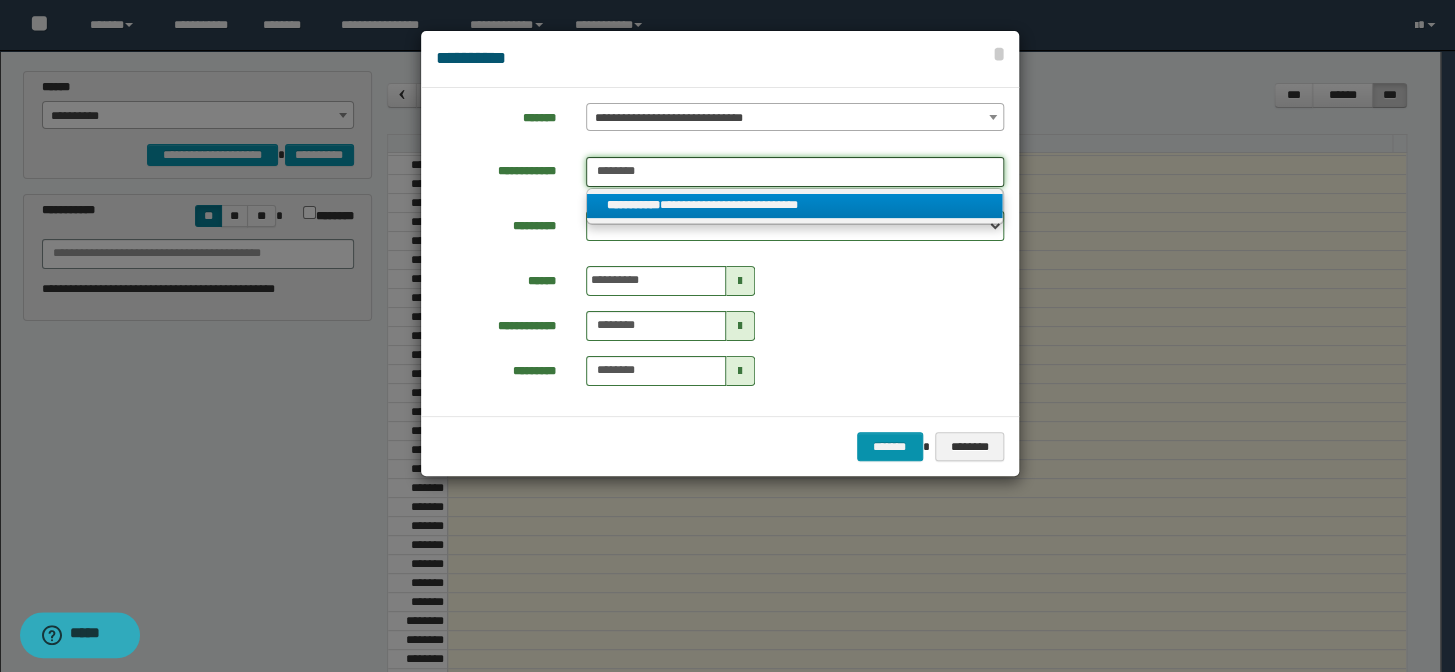 type on "********" 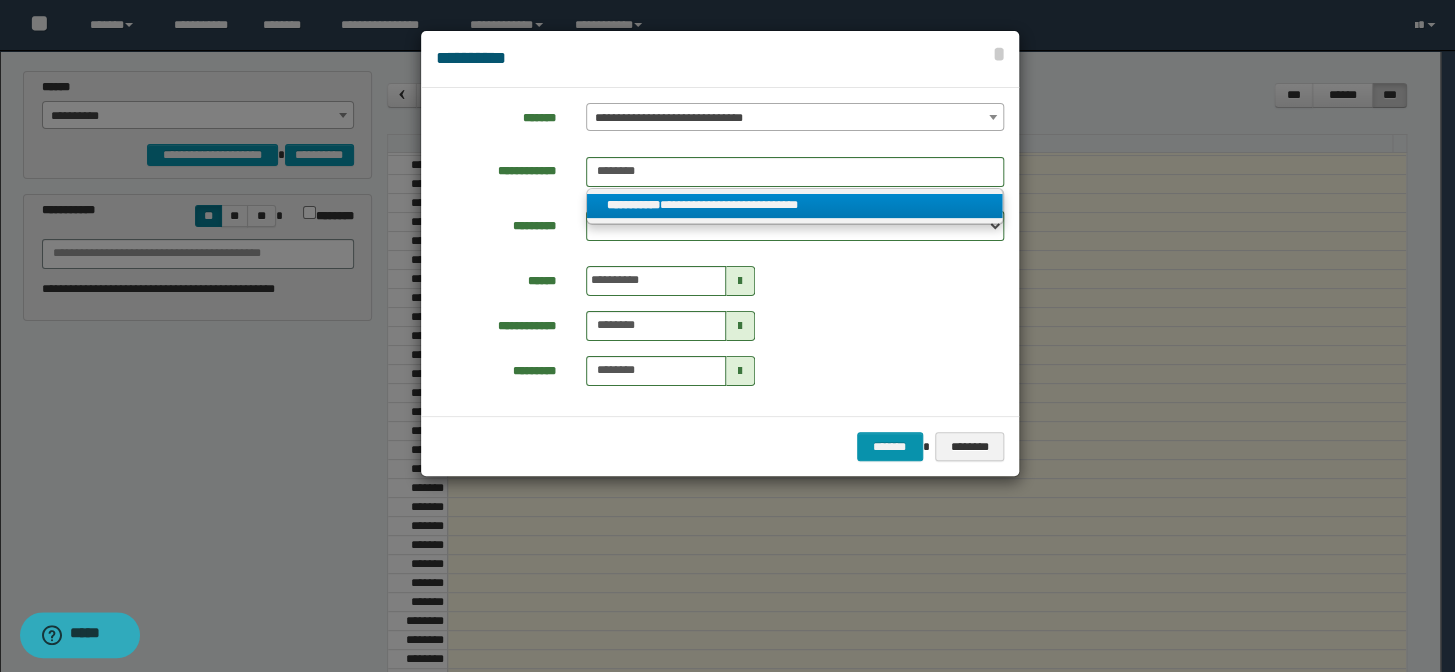 click on "**********" at bounding box center [795, 206] 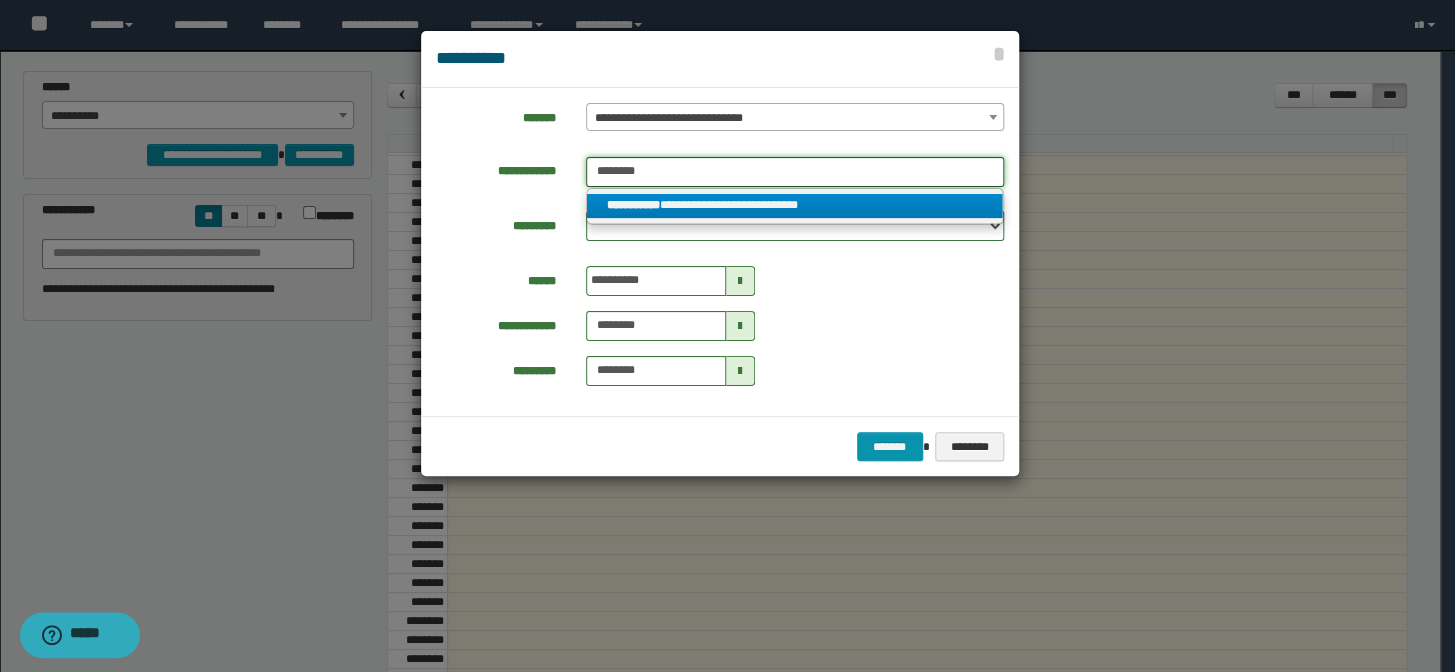 type 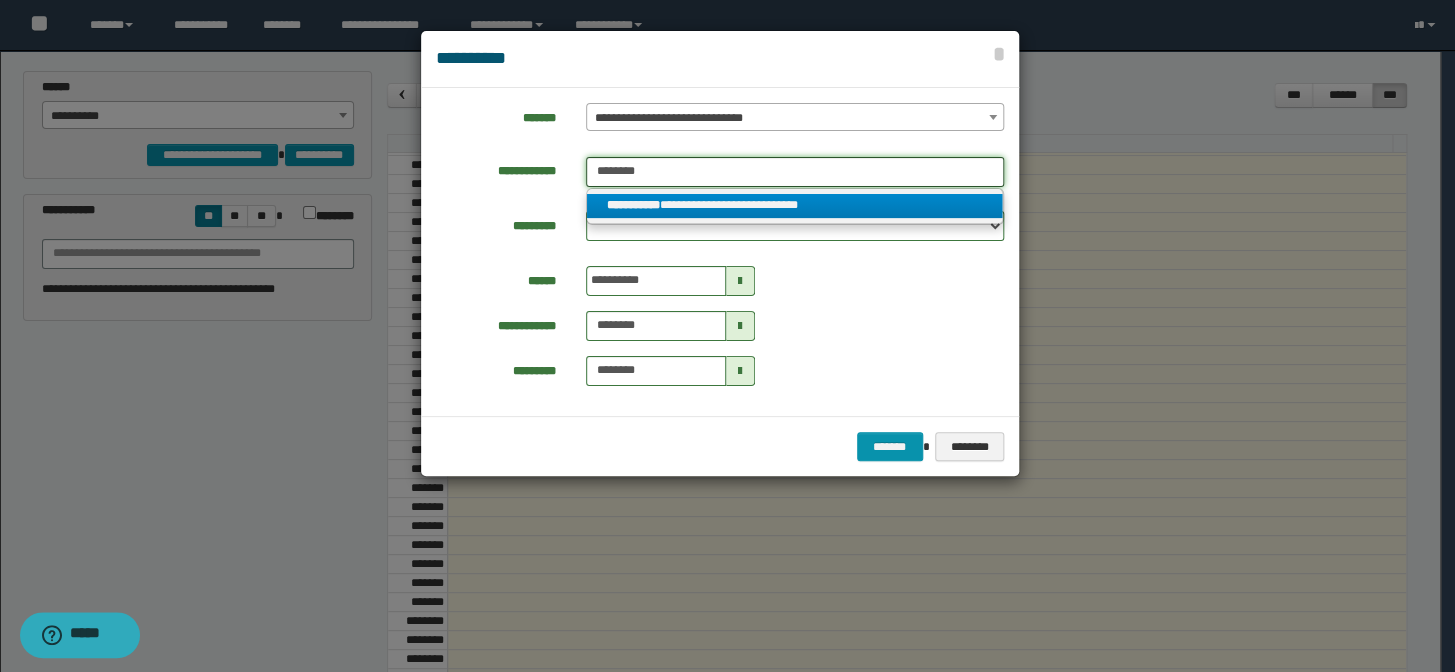 type on "**********" 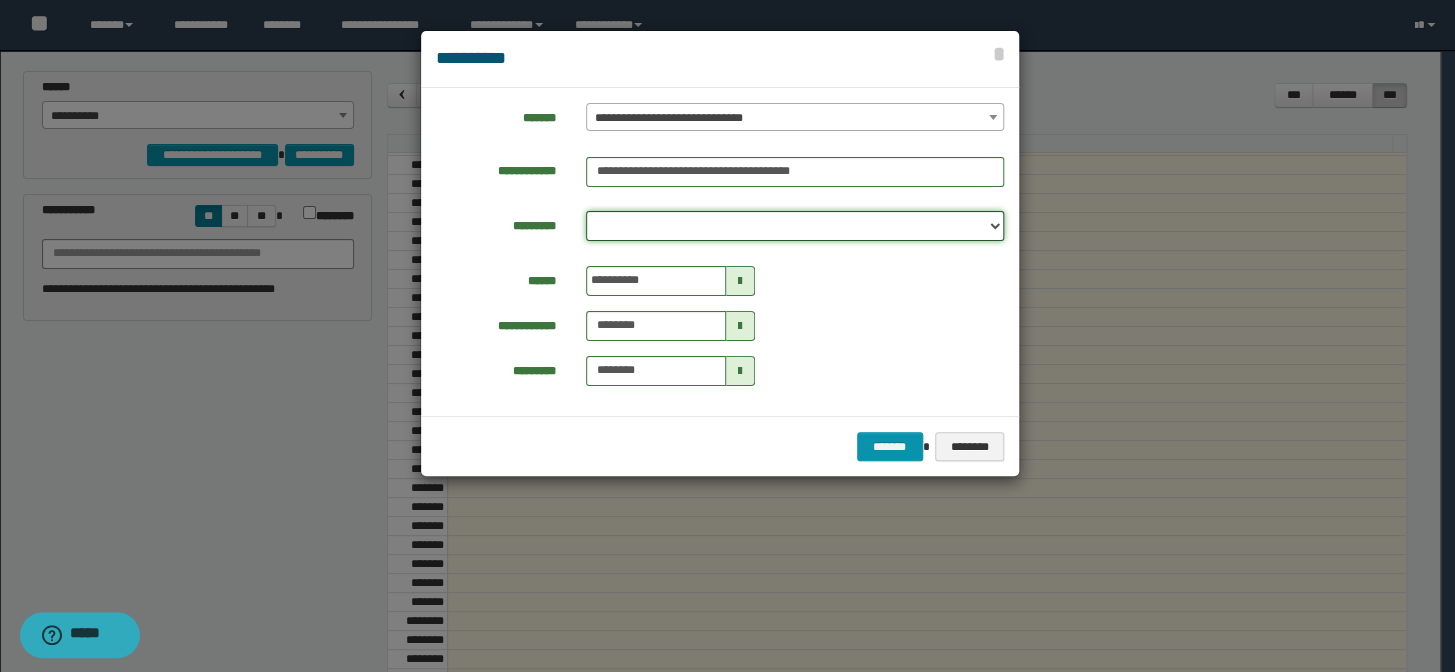 click on "**********" at bounding box center (795, 226) 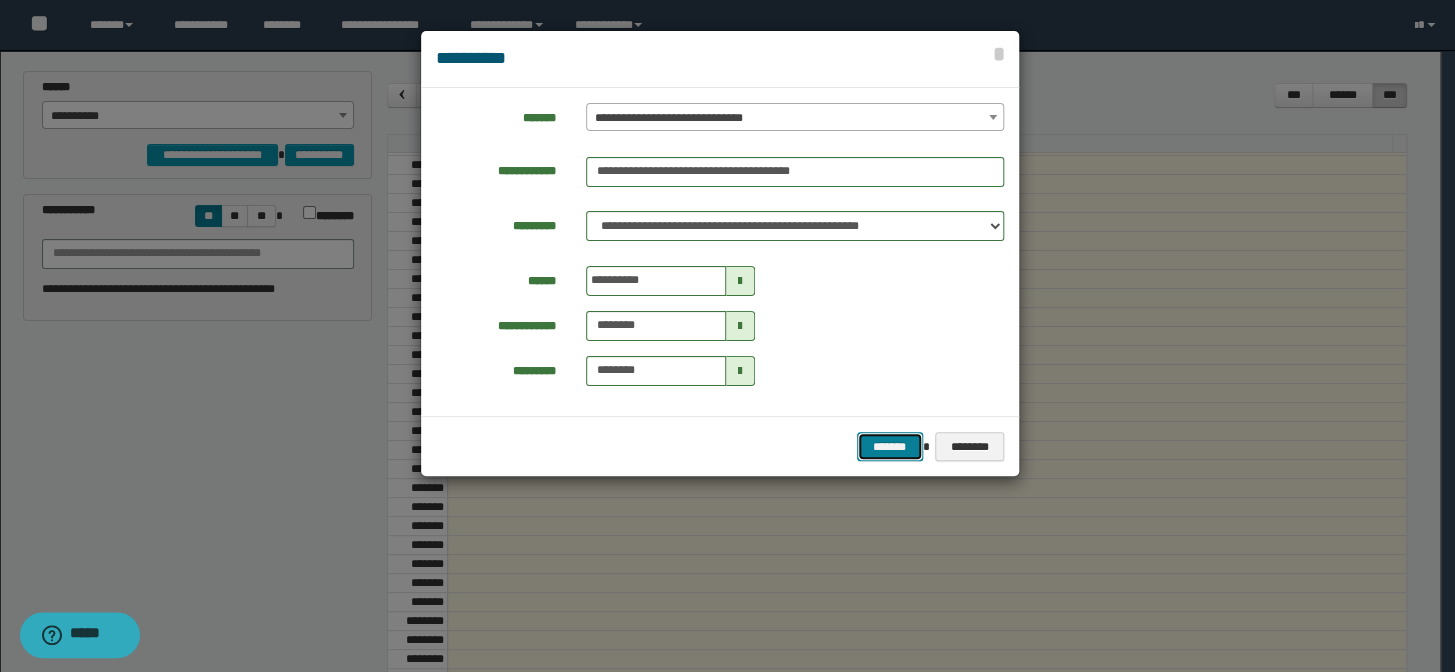click on "*******" at bounding box center (890, 447) 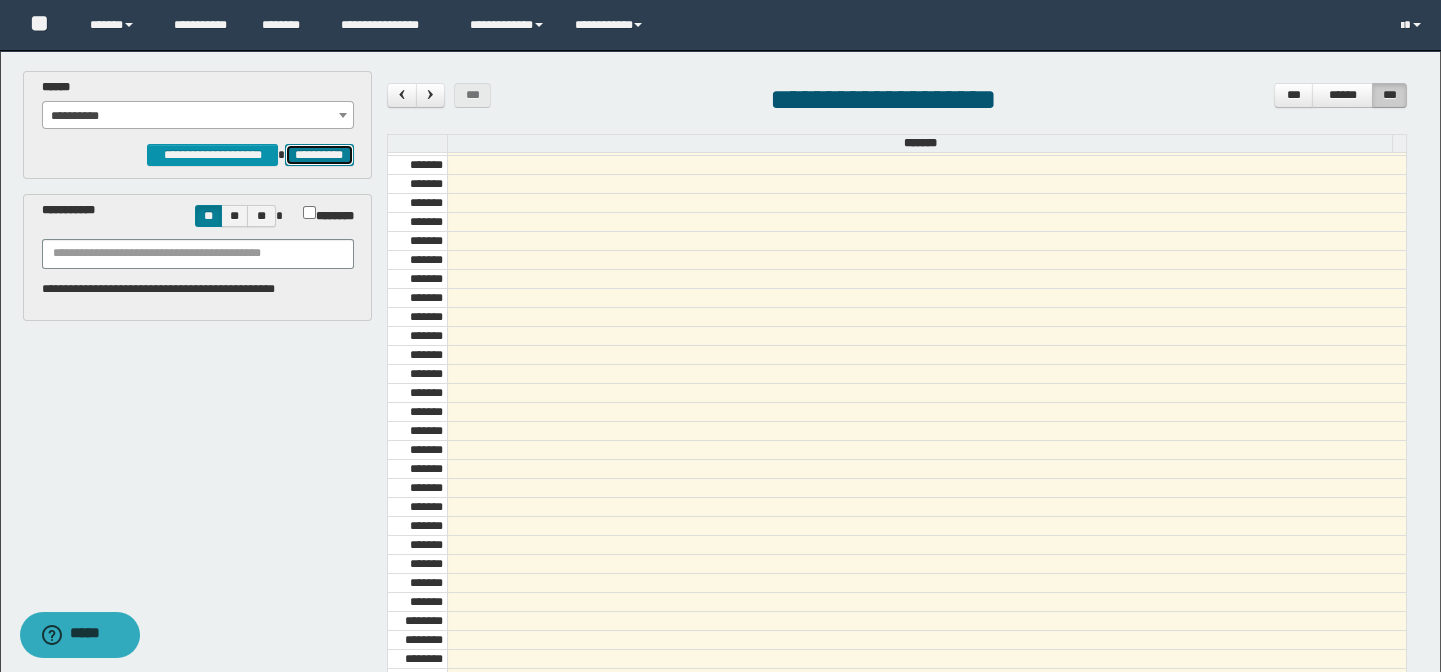 click on "**********" at bounding box center (319, 155) 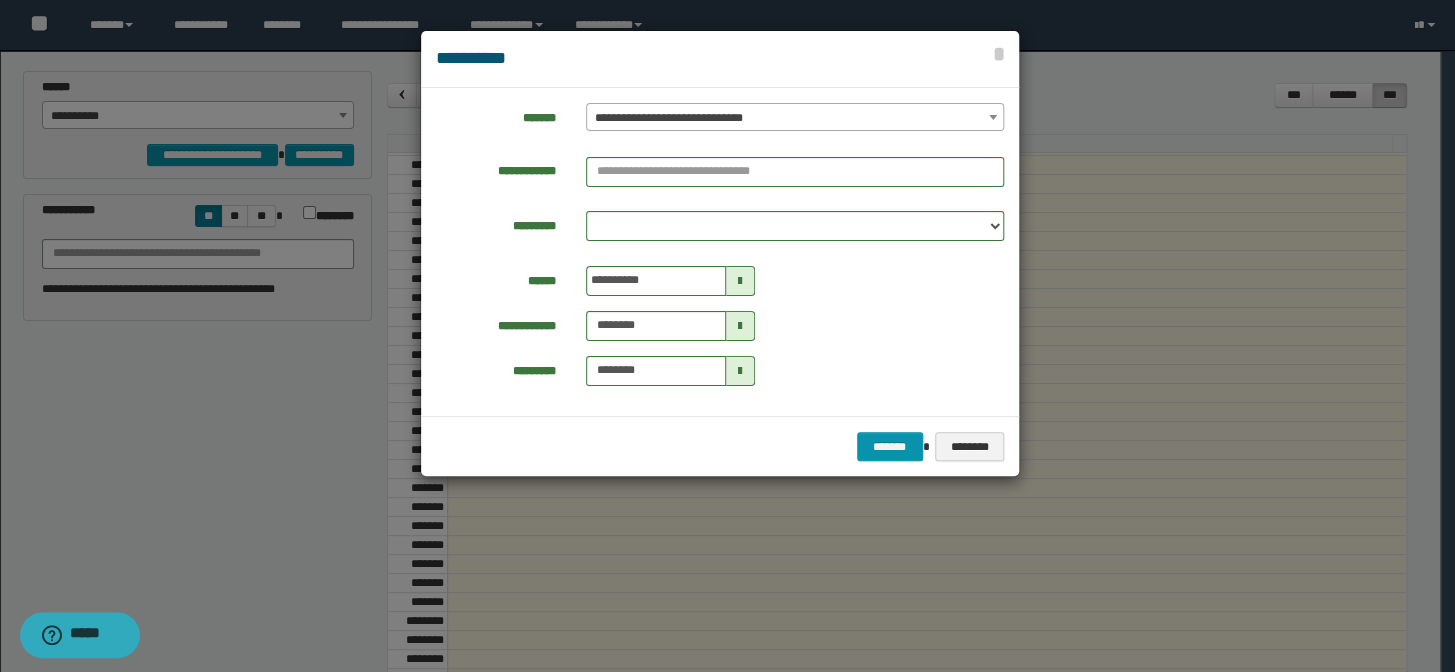 click on "**********" at bounding box center [795, 118] 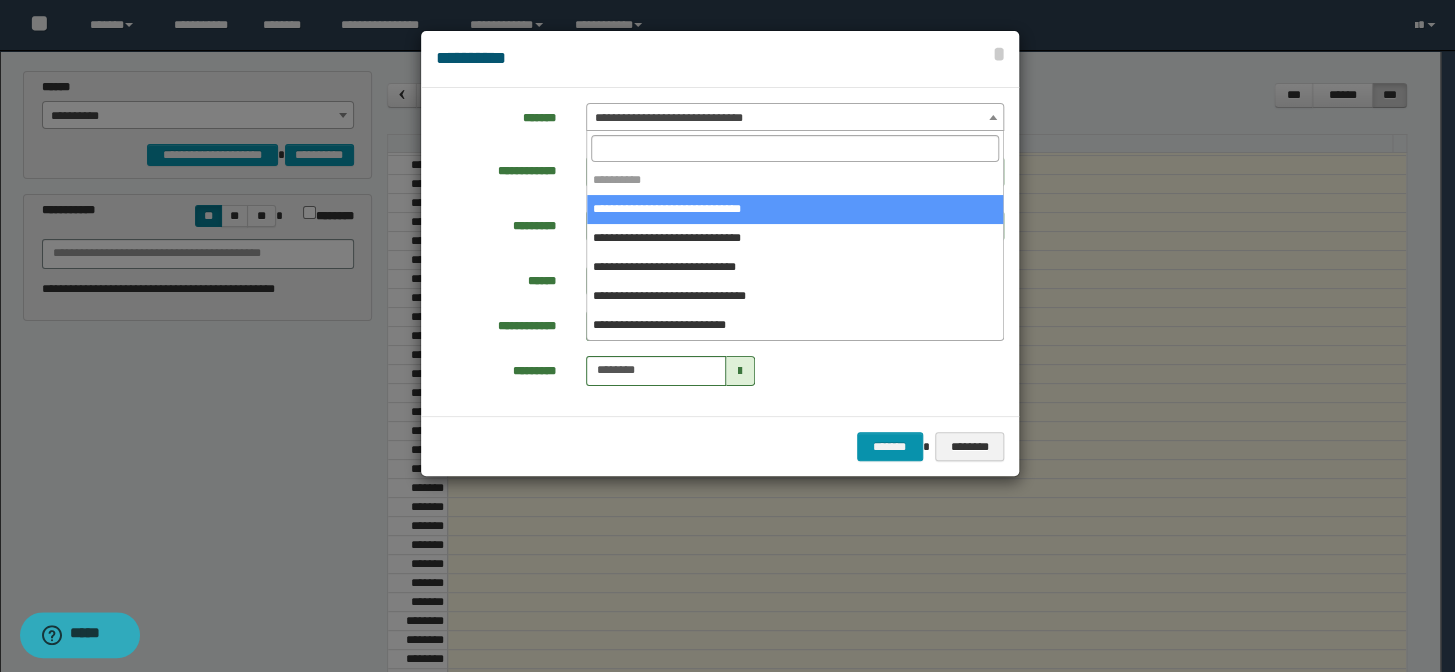 select on "*****" 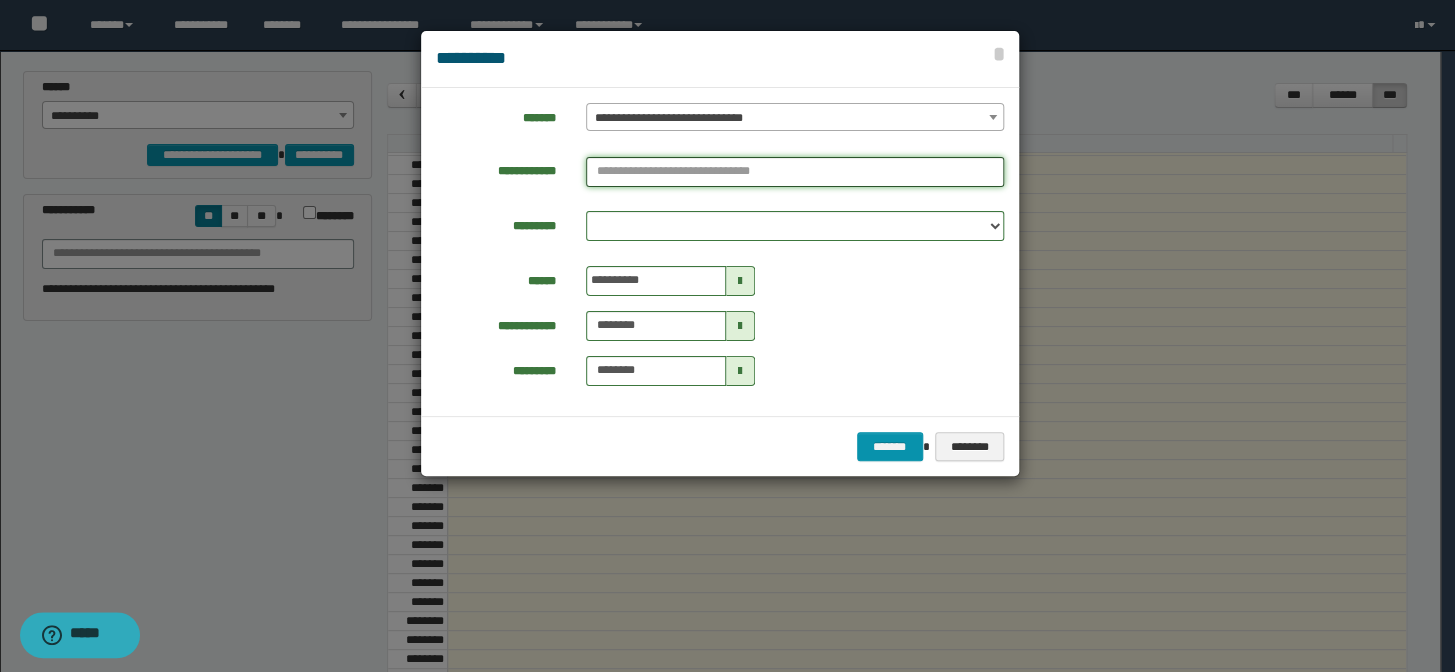 click at bounding box center (795, 172) 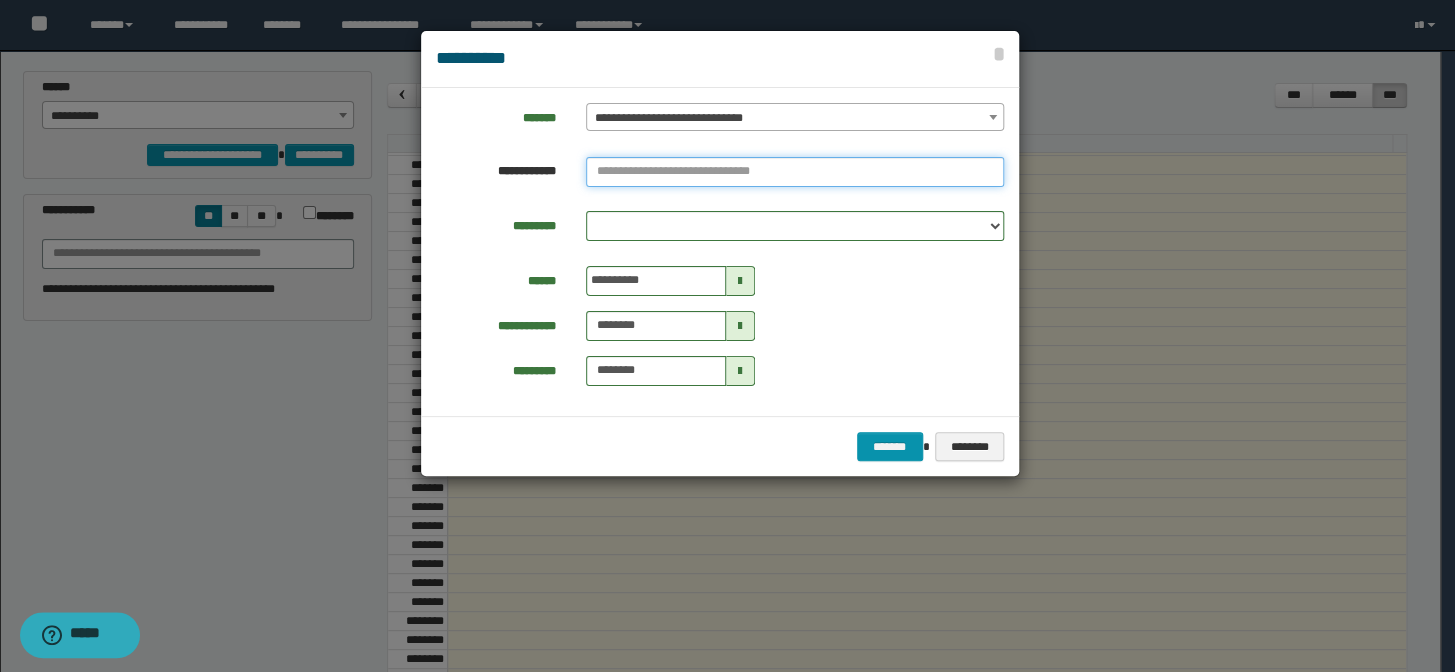 paste on "**********" 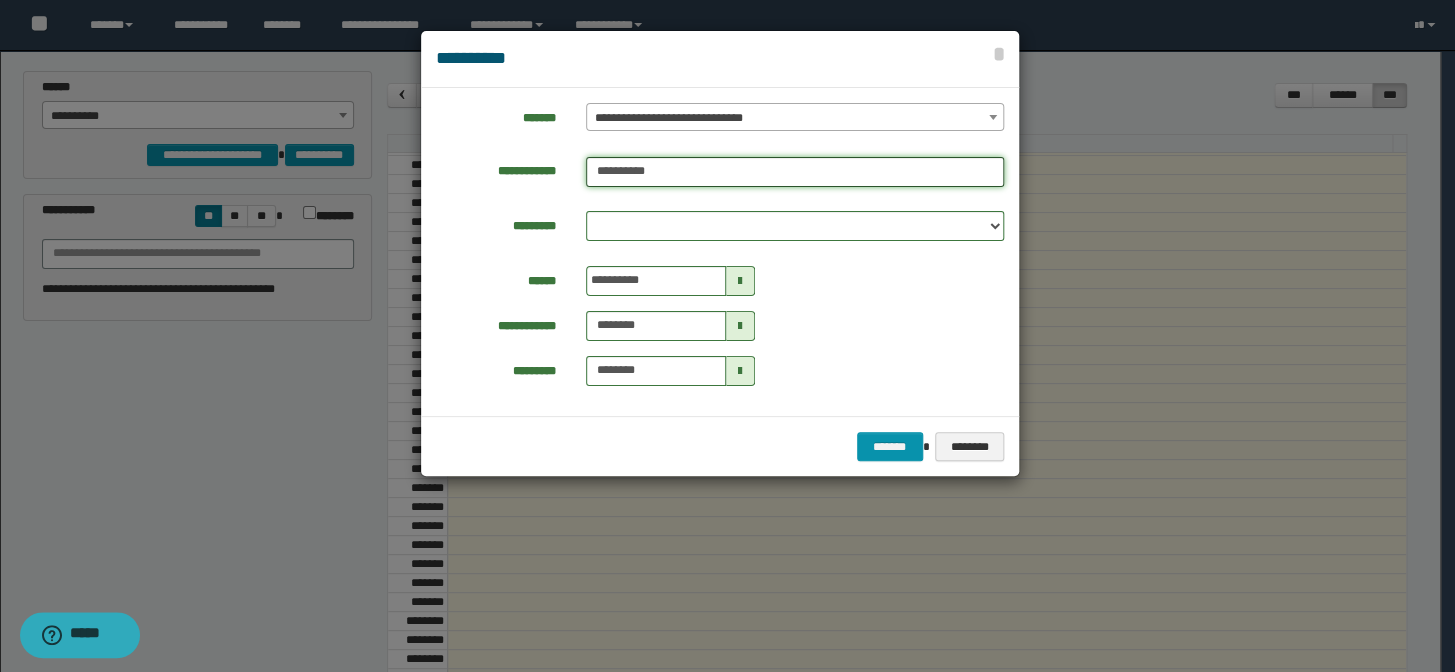 type on "**********" 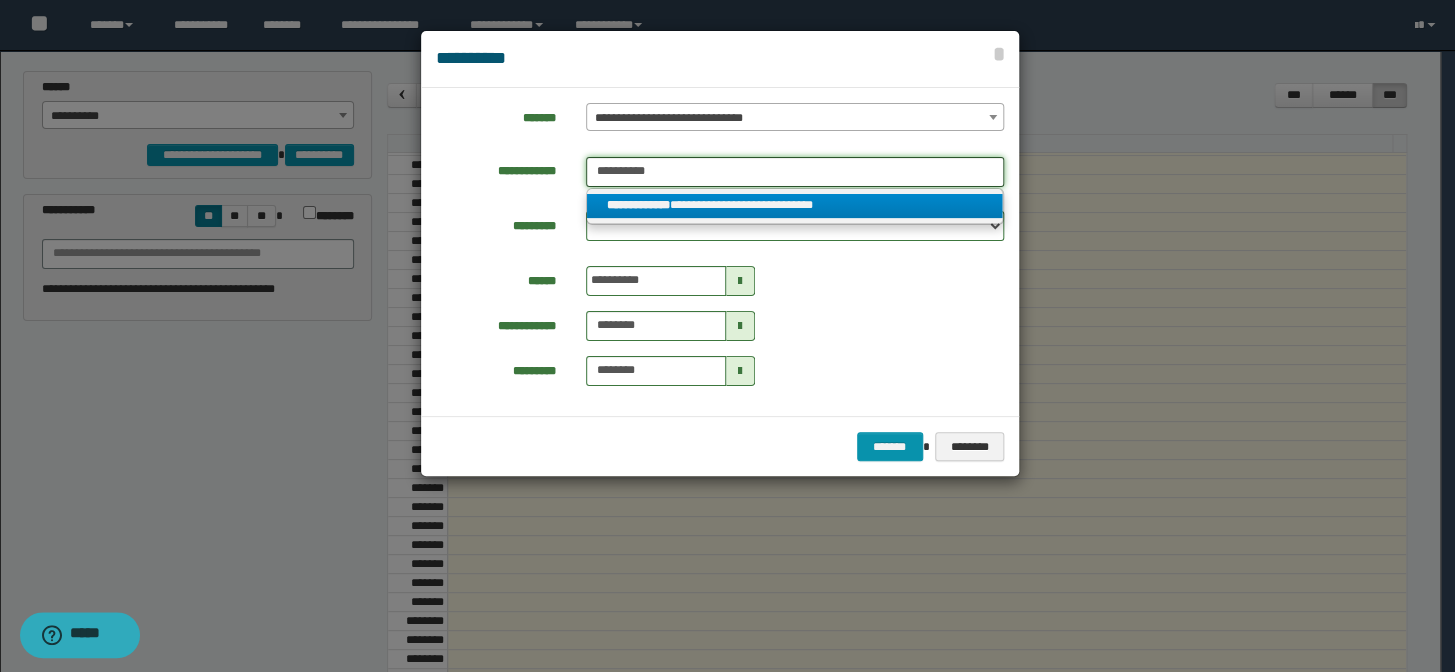 type on "**********" 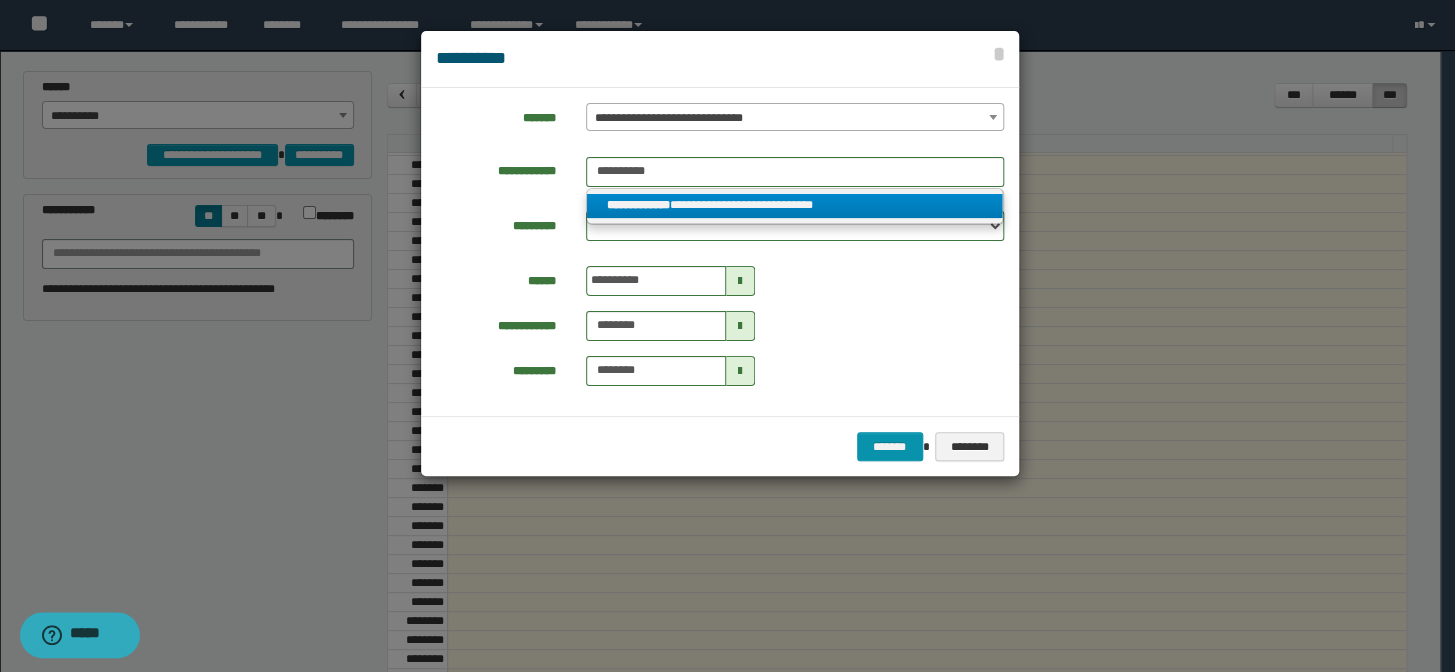 click on "**********" at bounding box center [638, 205] 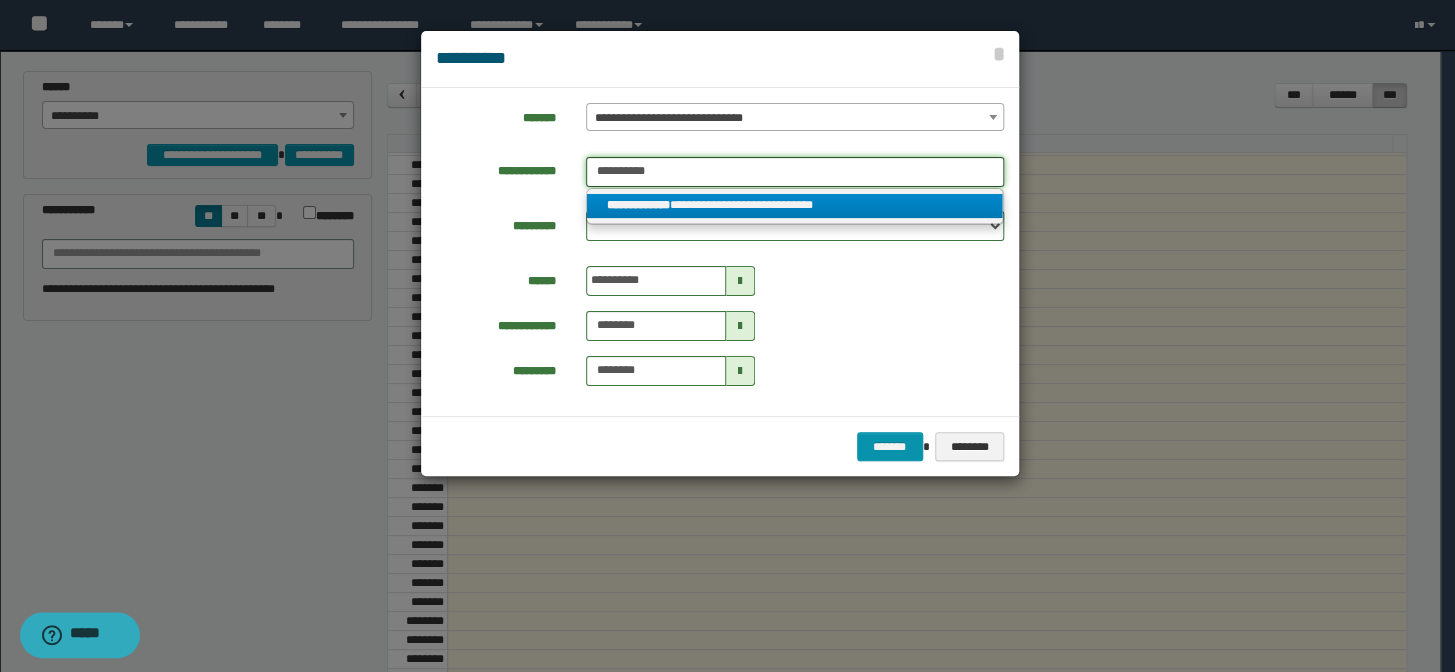 type 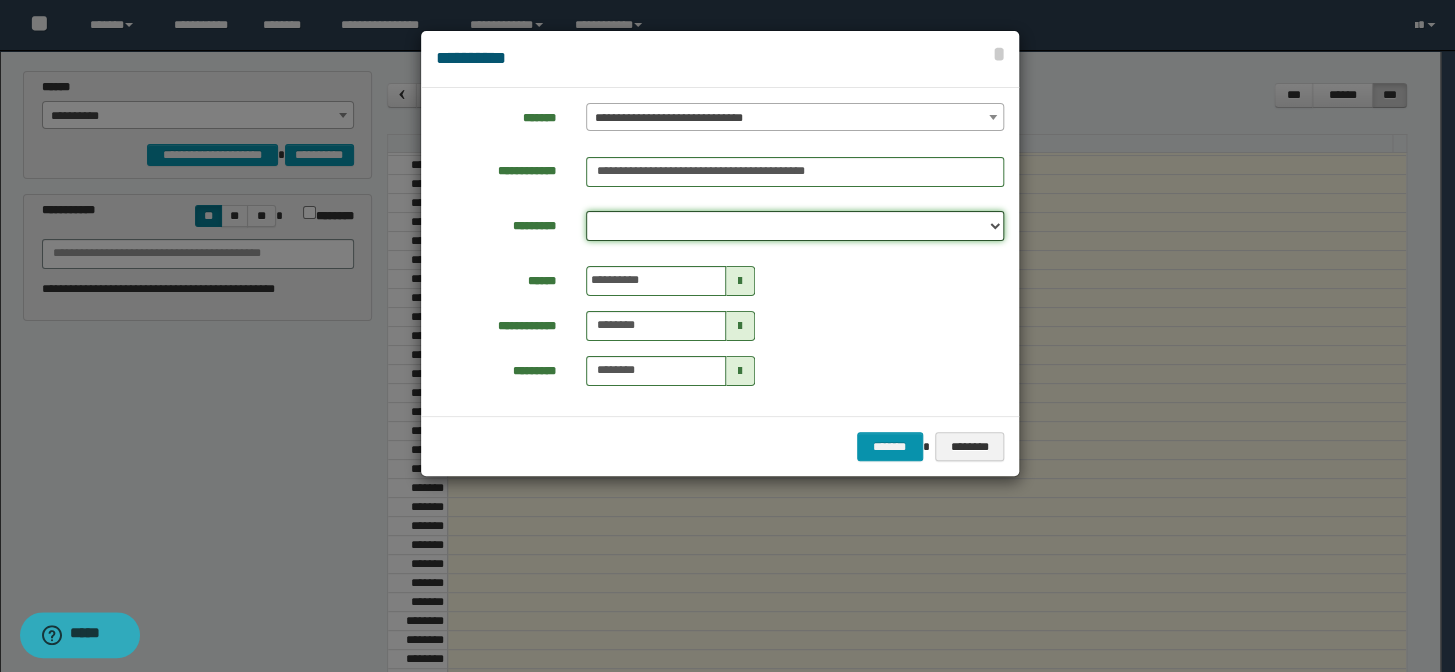 click on "**********" at bounding box center (795, 226) 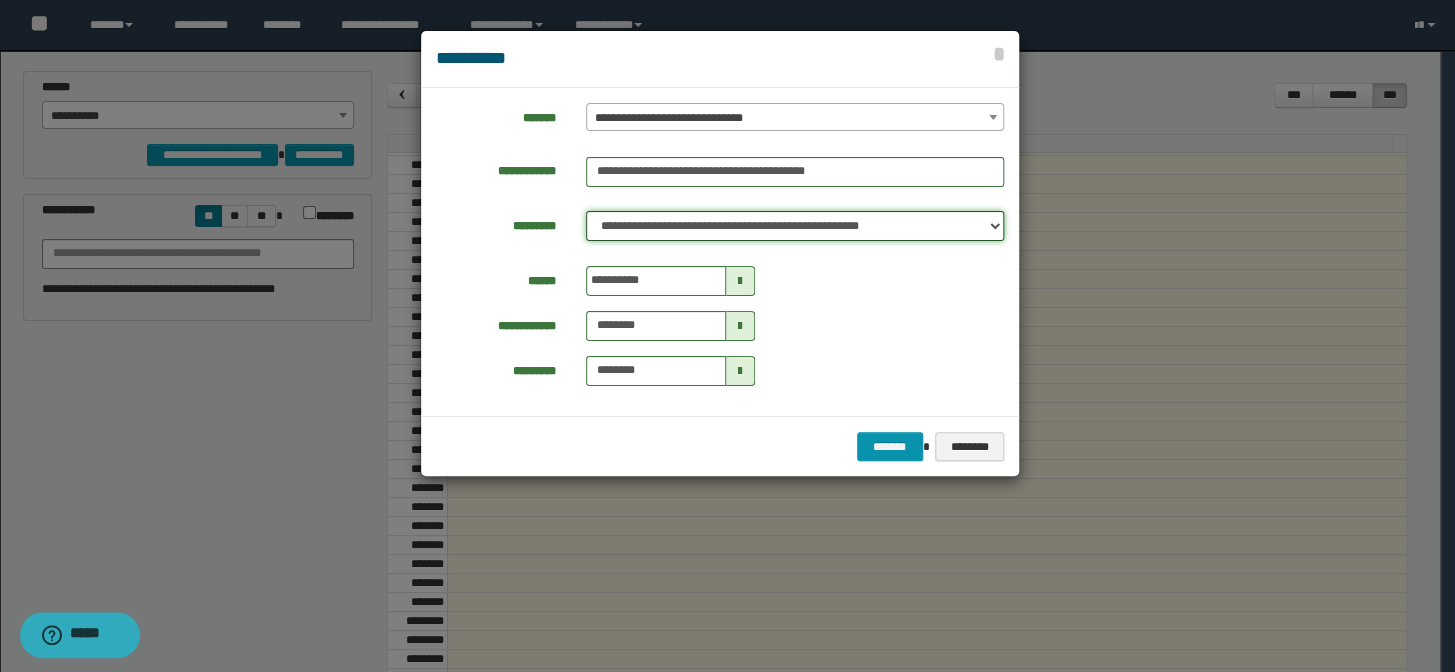 click on "**********" at bounding box center [795, 226] 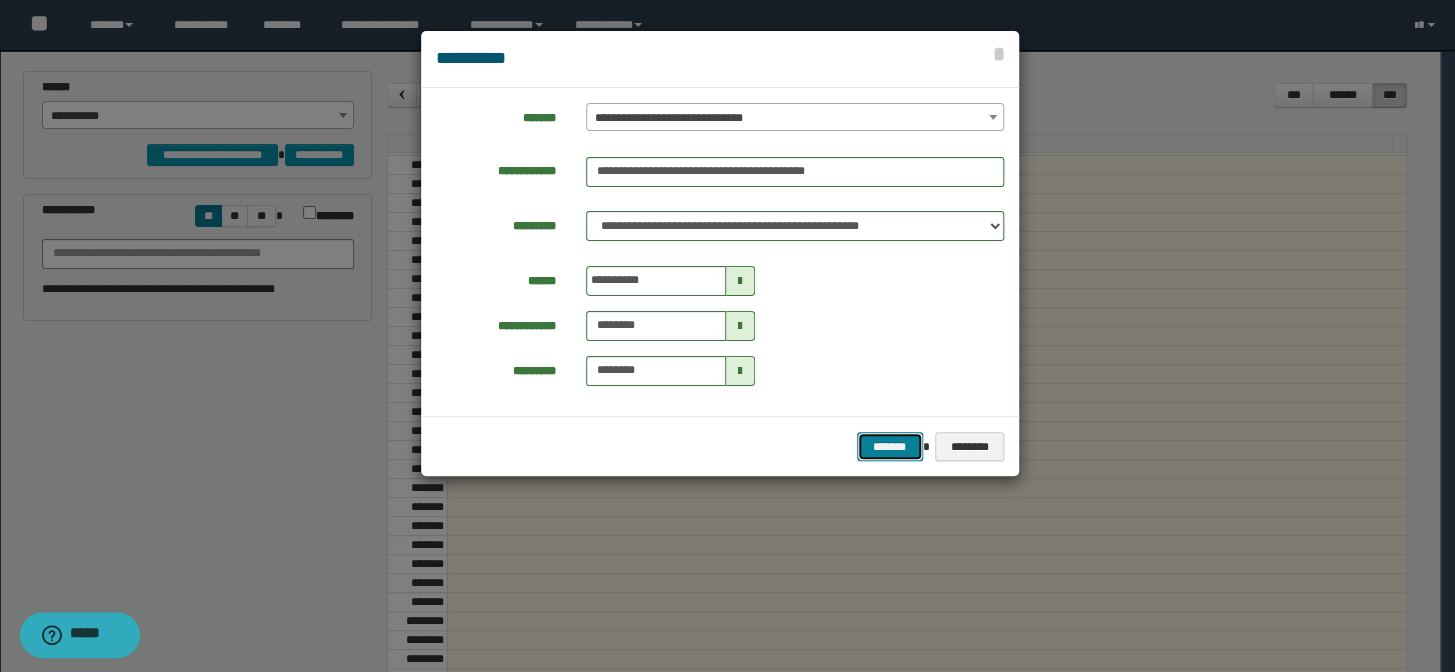 click on "*******" at bounding box center [890, 447] 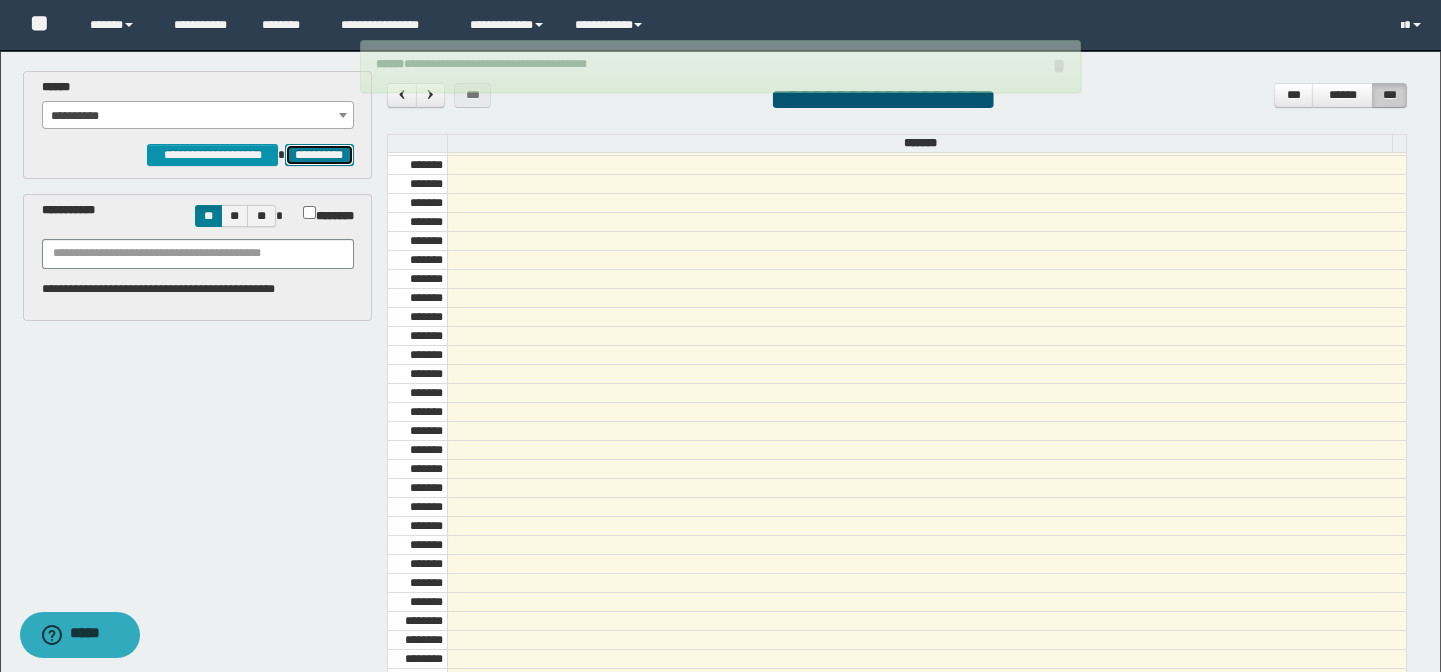 click on "**********" at bounding box center (319, 155) 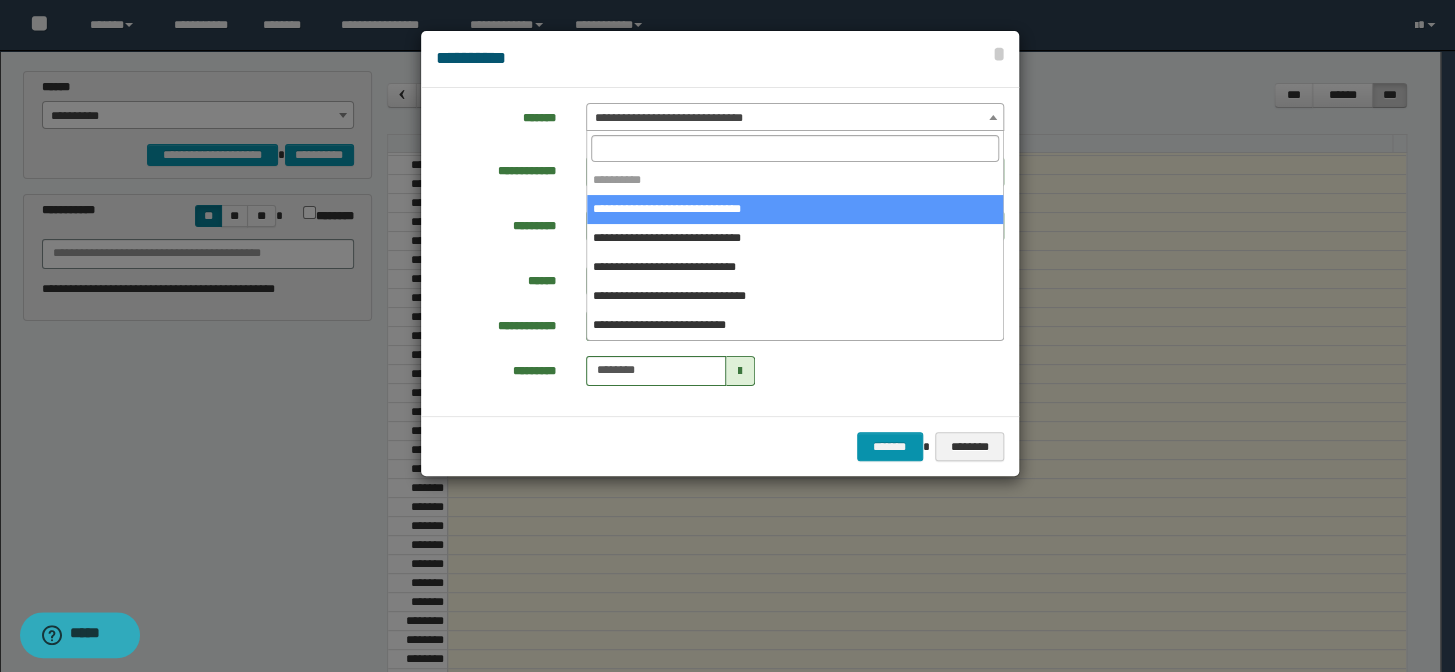 click on "**********" at bounding box center (795, 118) 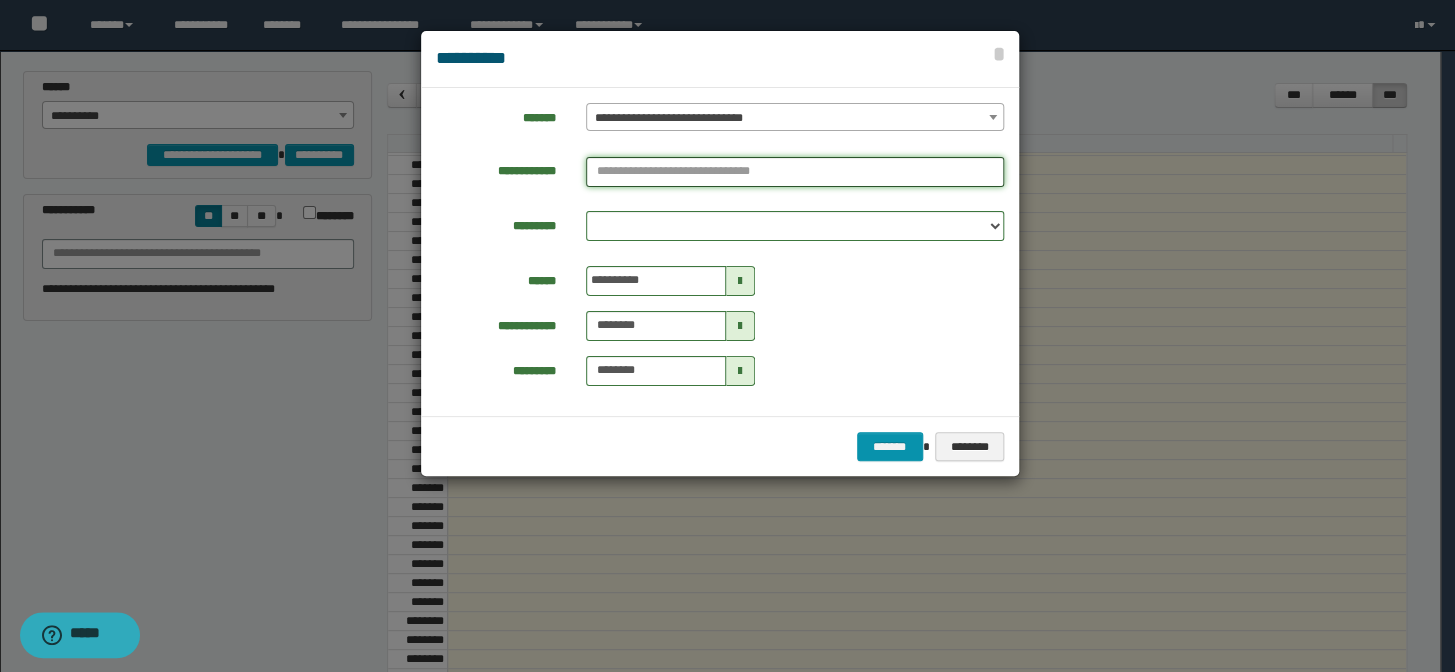 click at bounding box center (795, 172) 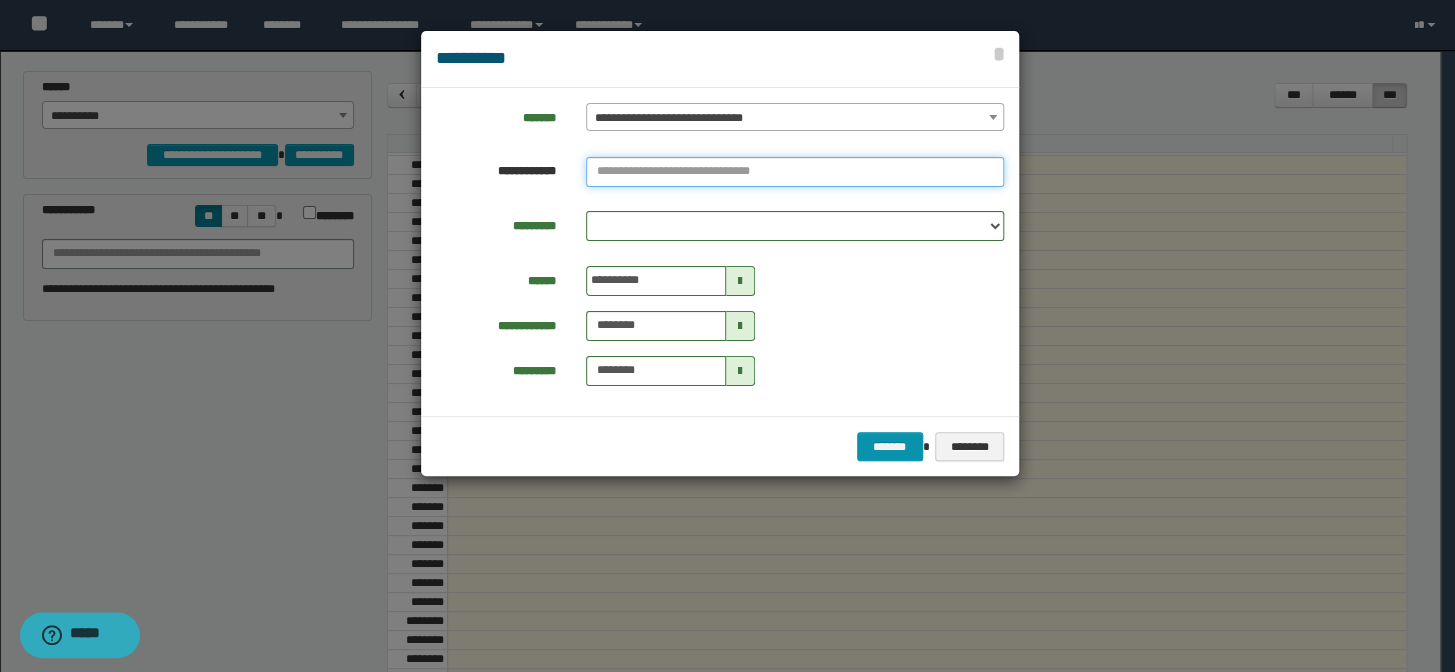 paste on "********" 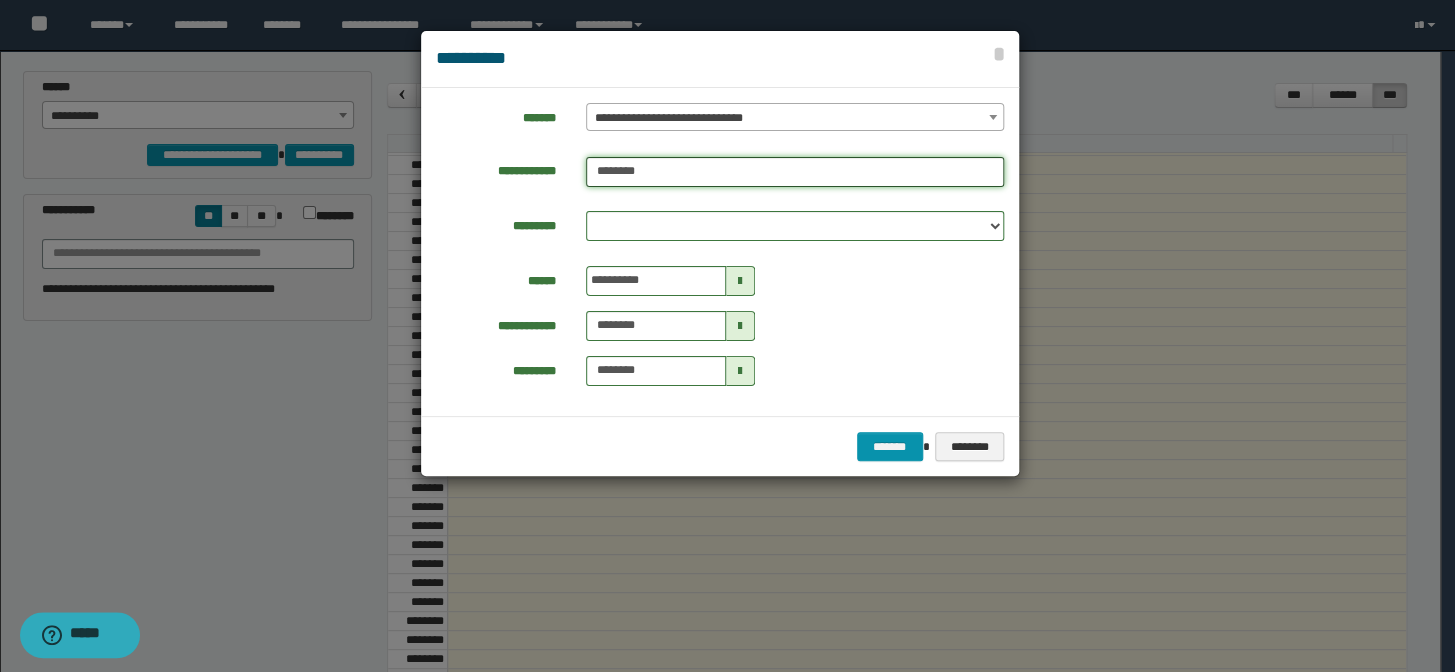 type on "********" 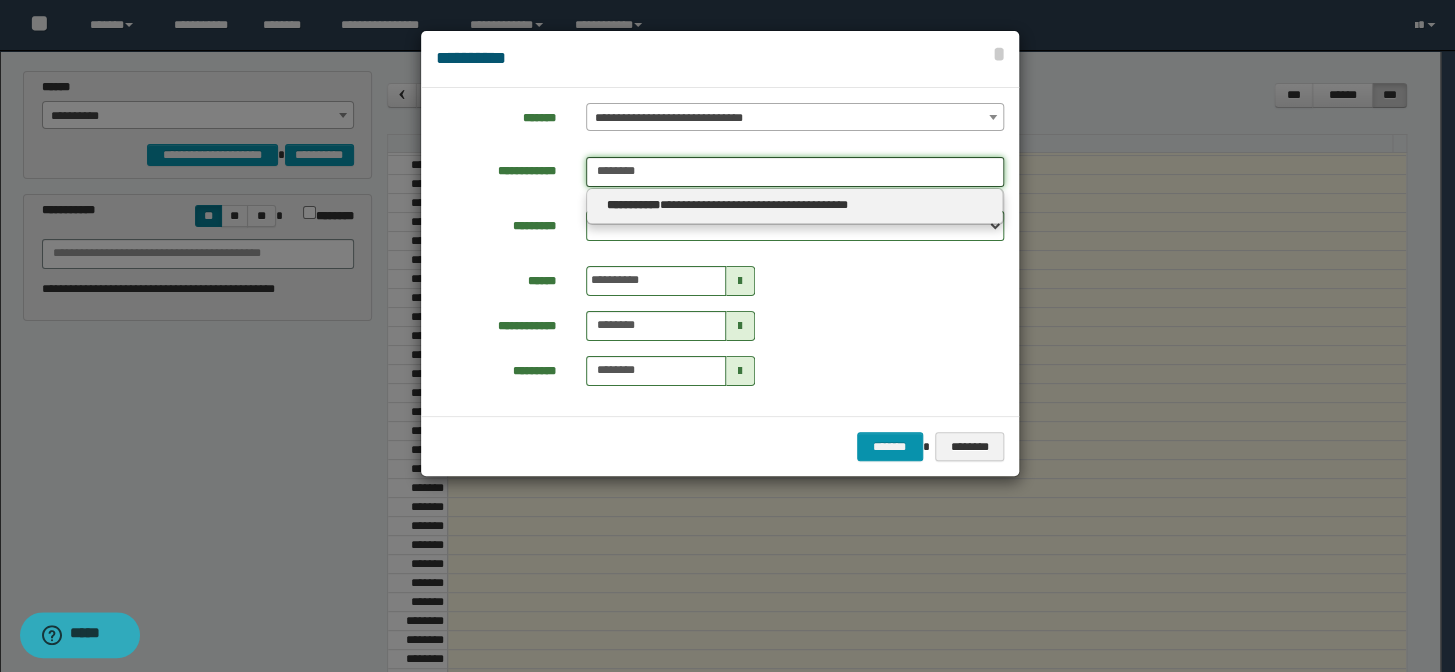 type on "********" 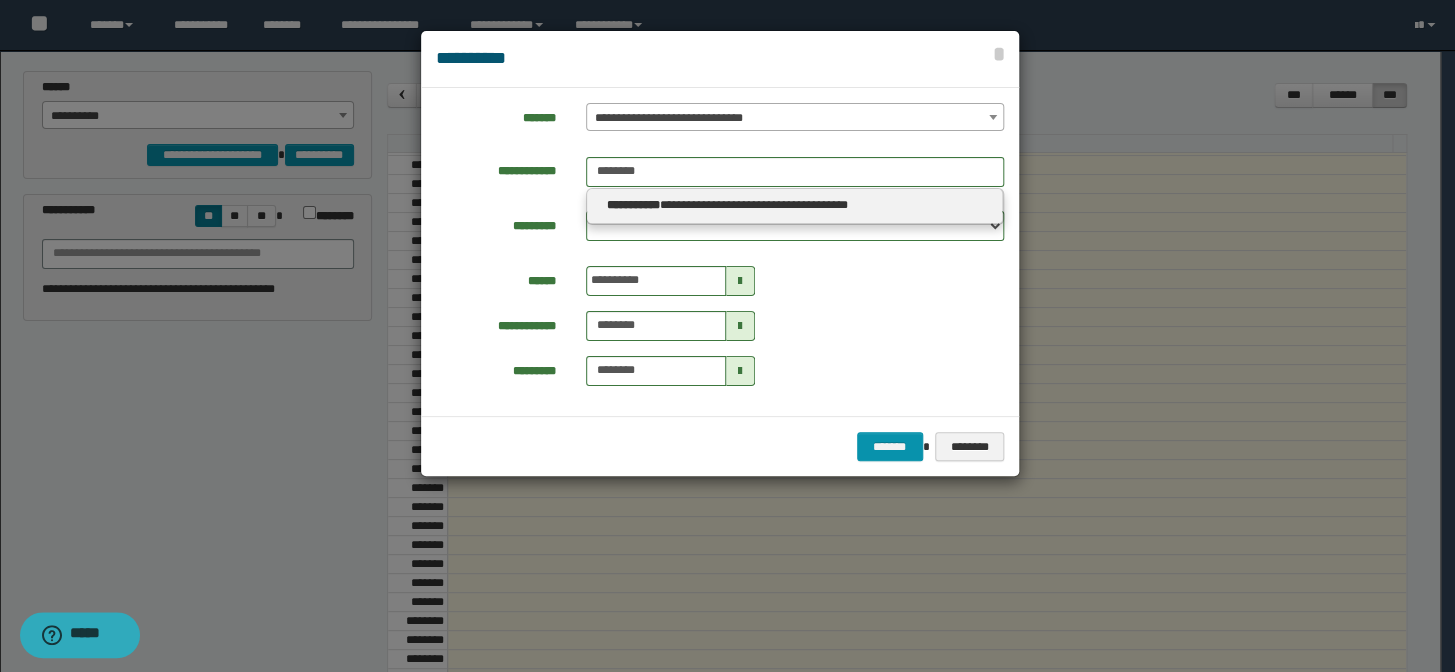 click on "**********" at bounding box center [795, 206] 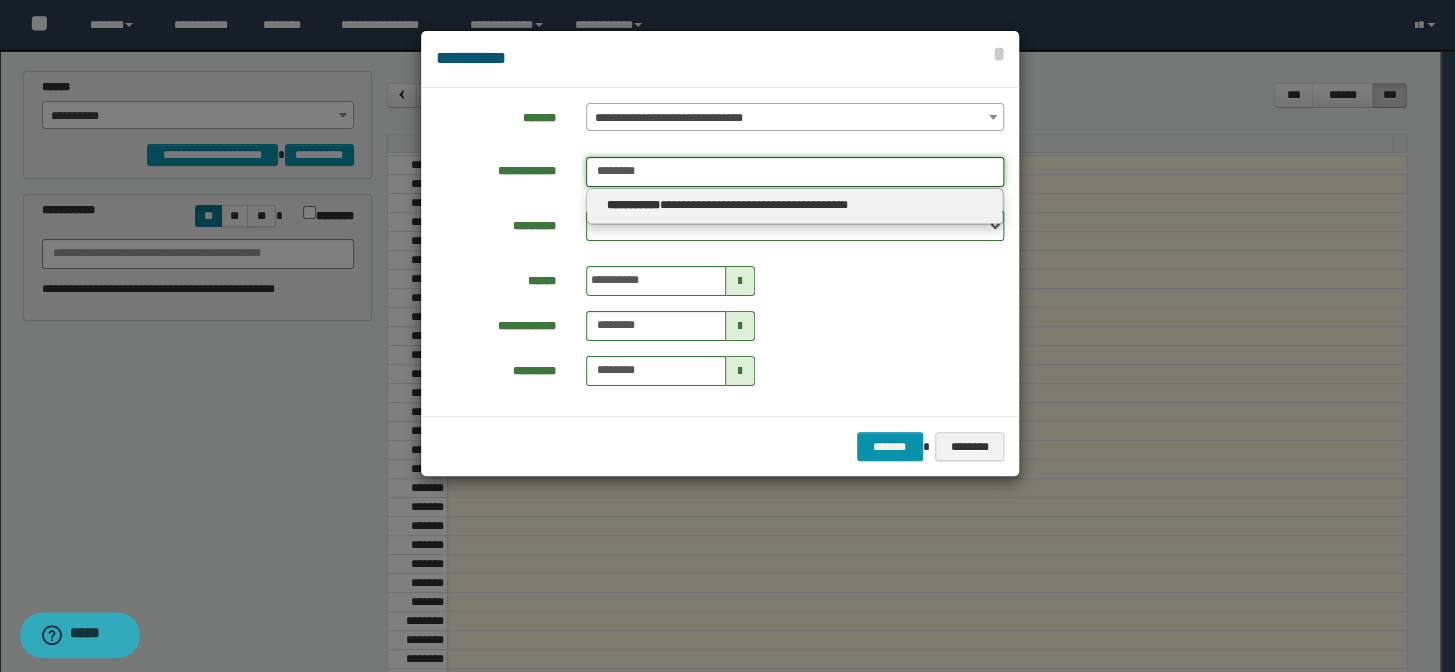 type 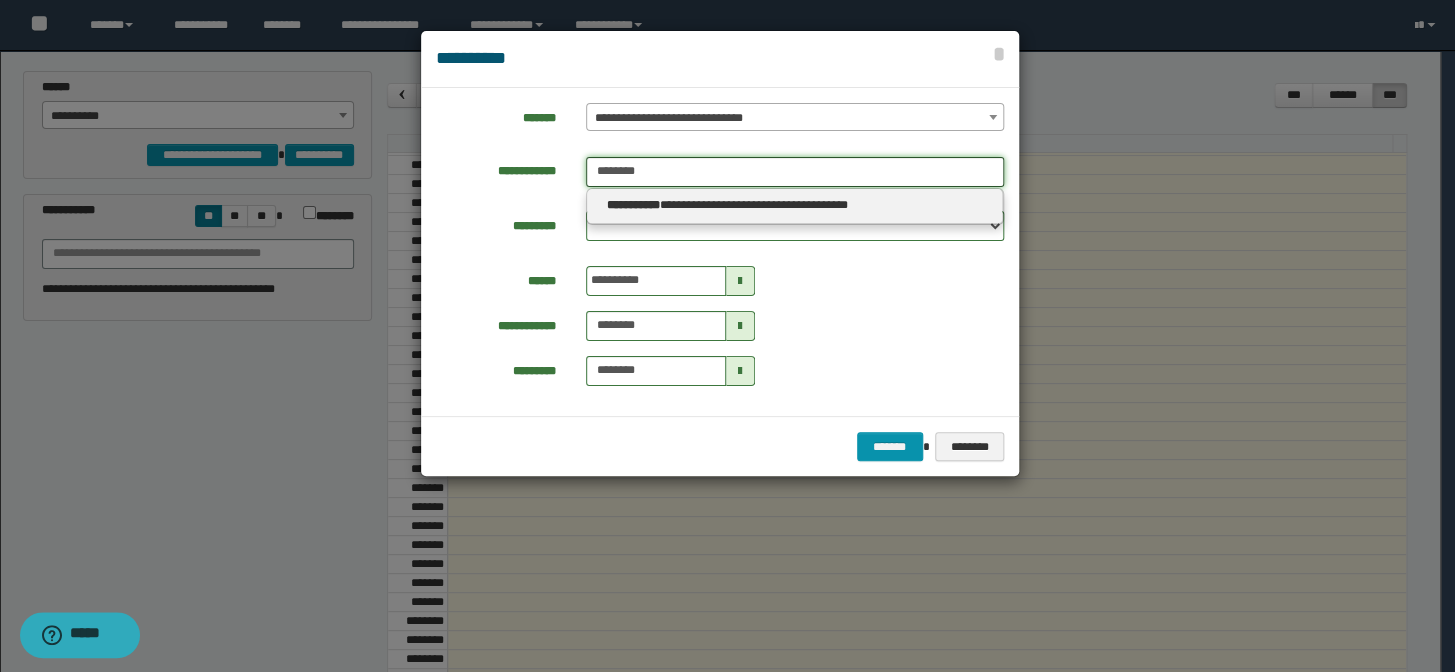 type on "**********" 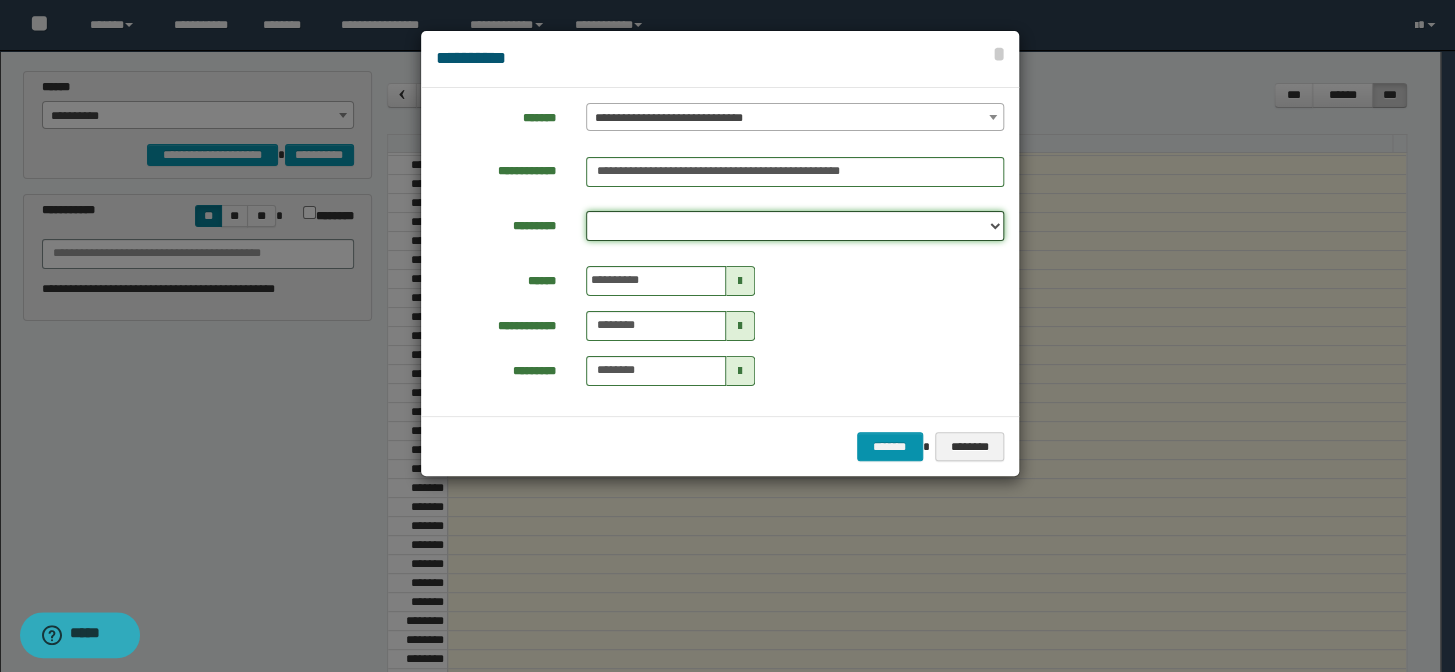 click on "**********" at bounding box center [795, 226] 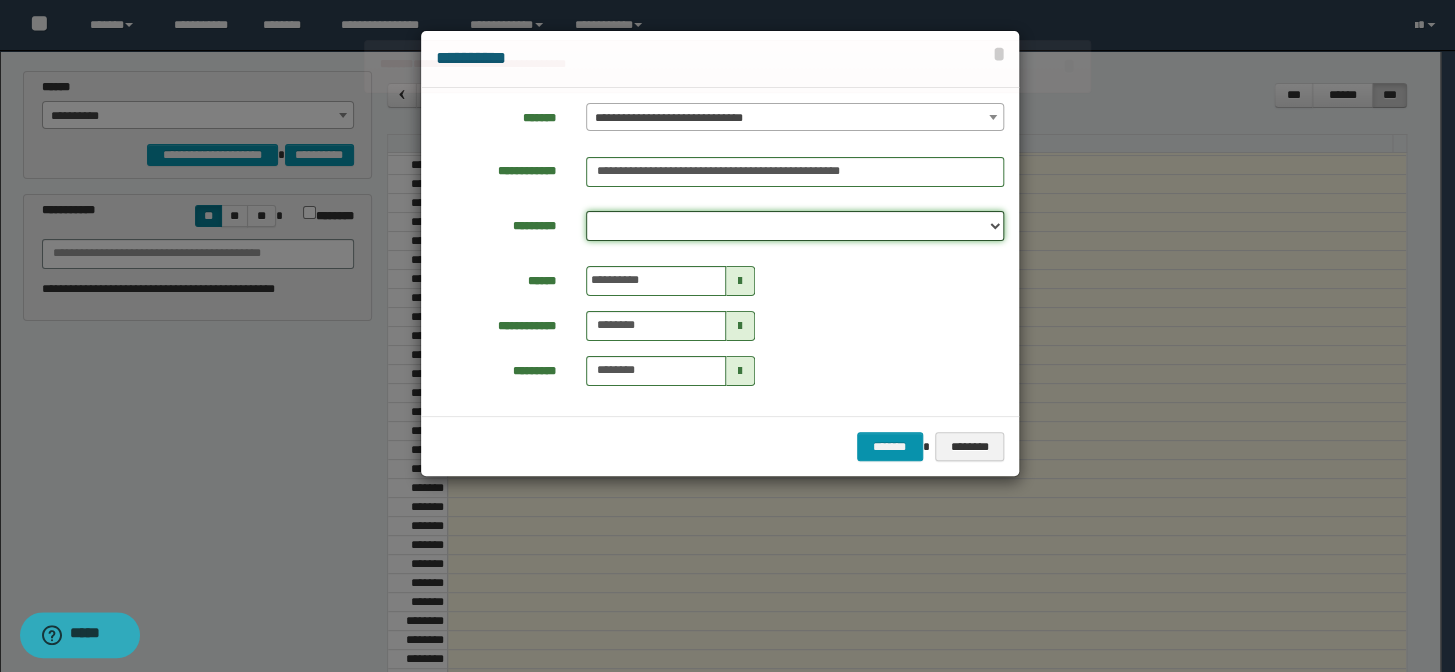 select on "**" 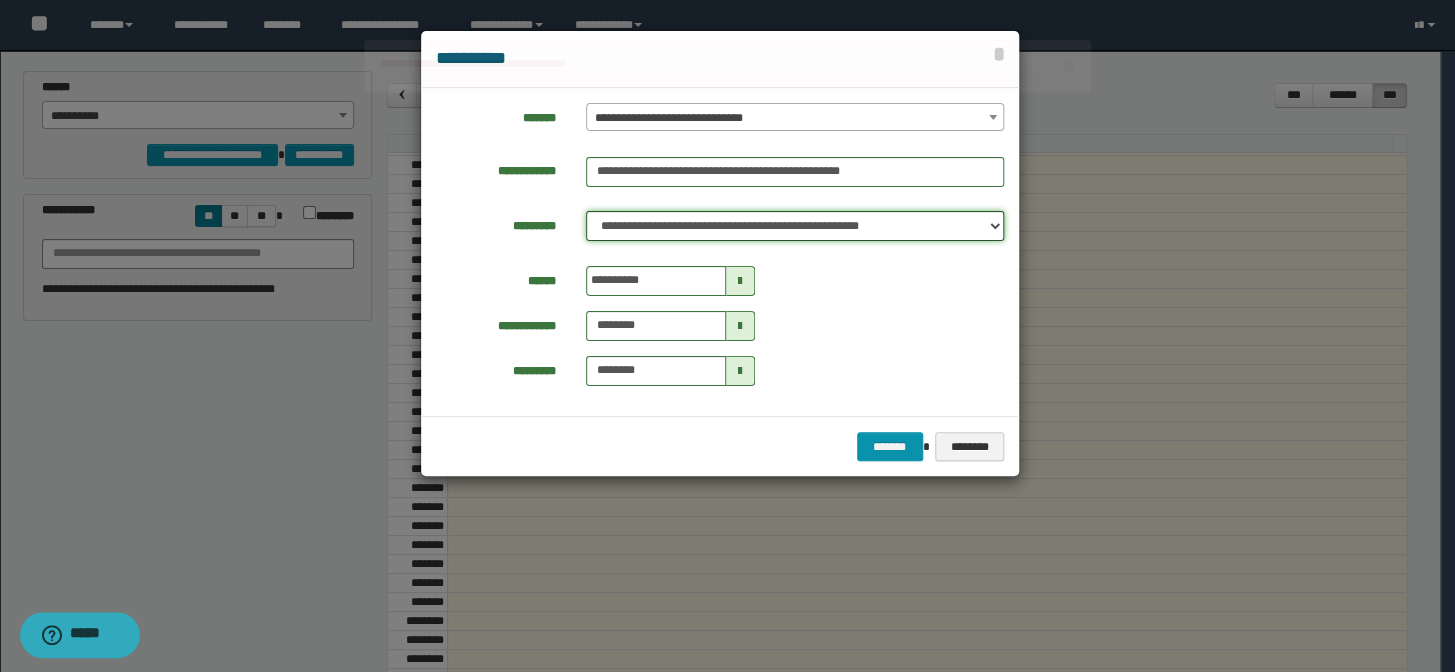 click on "**********" at bounding box center (795, 226) 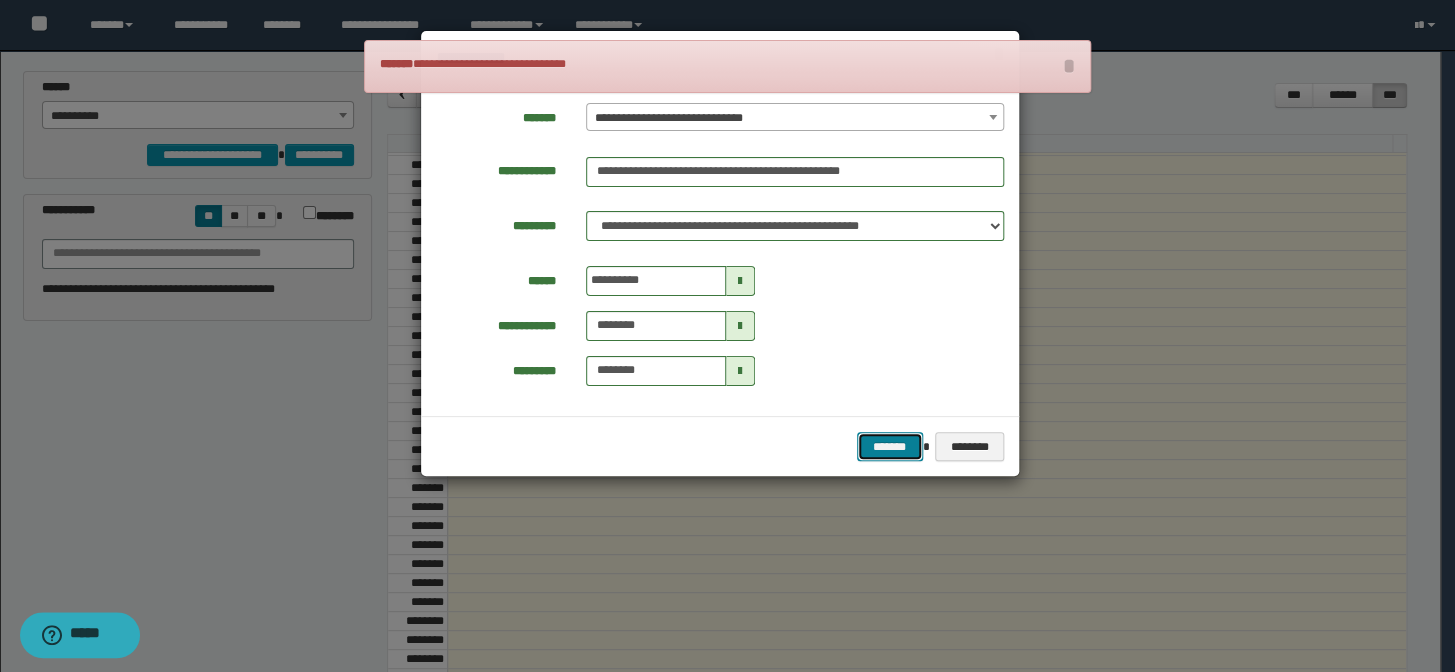 click on "*******" at bounding box center (890, 447) 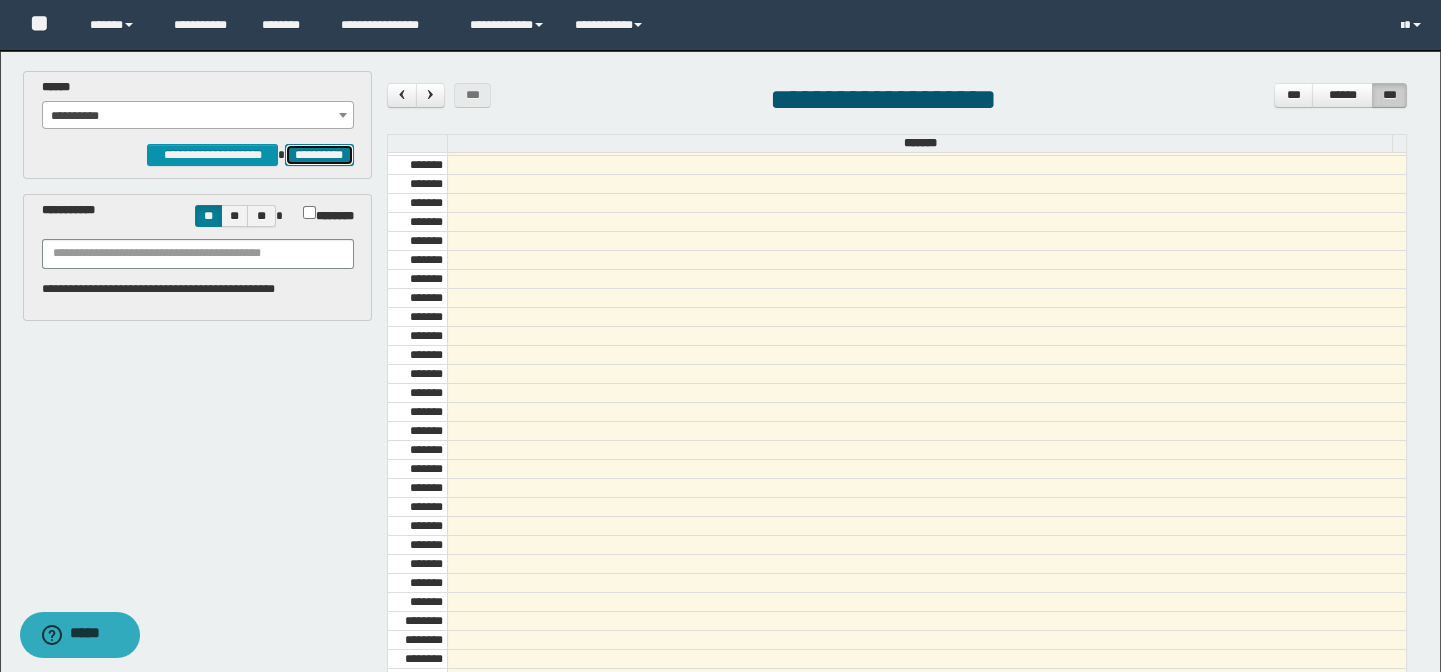 click on "**********" at bounding box center [319, 155] 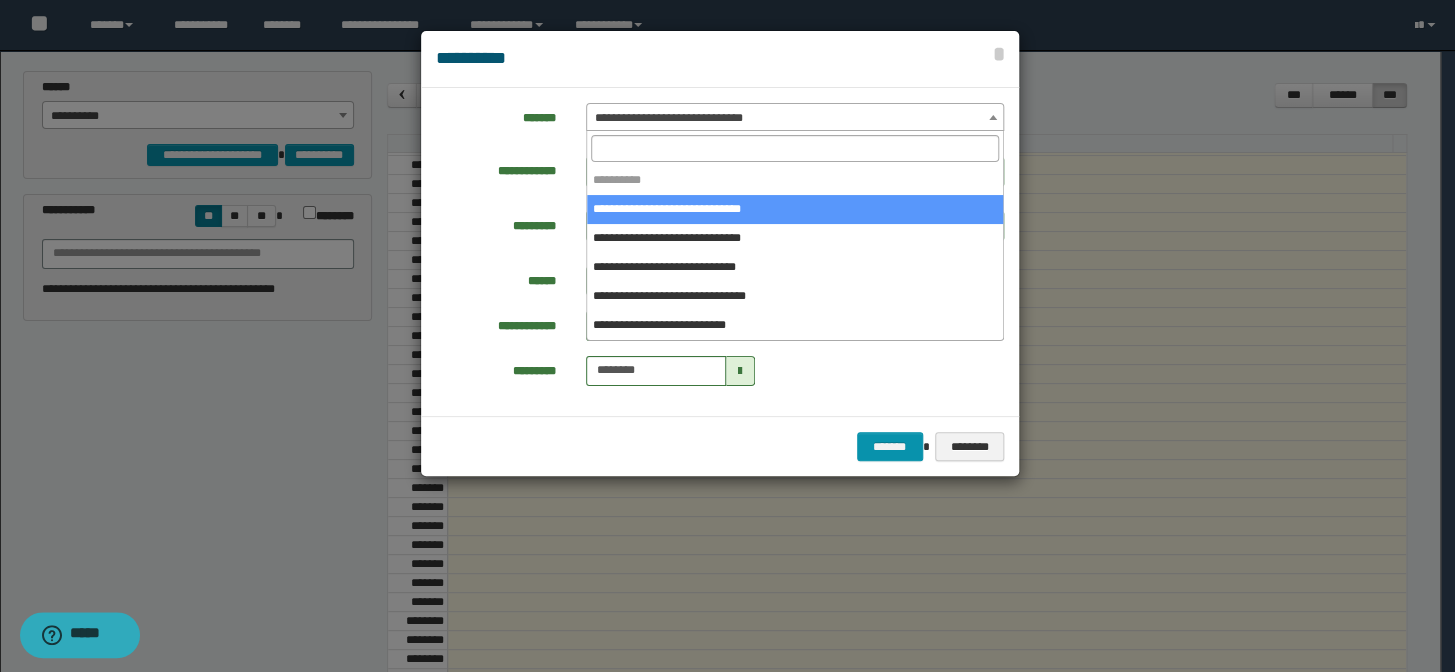 drag, startPoint x: 630, startPoint y: 115, endPoint x: 639, endPoint y: 142, distance: 28.460499 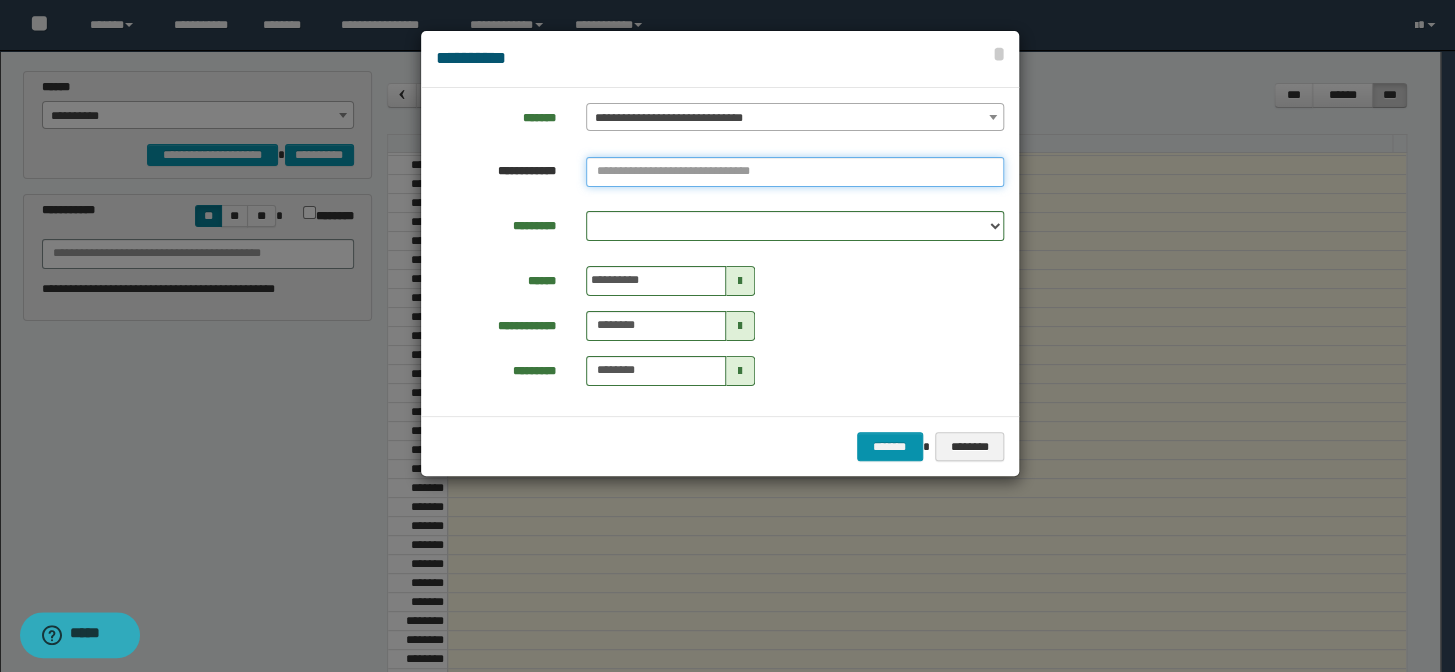 click at bounding box center [795, 172] 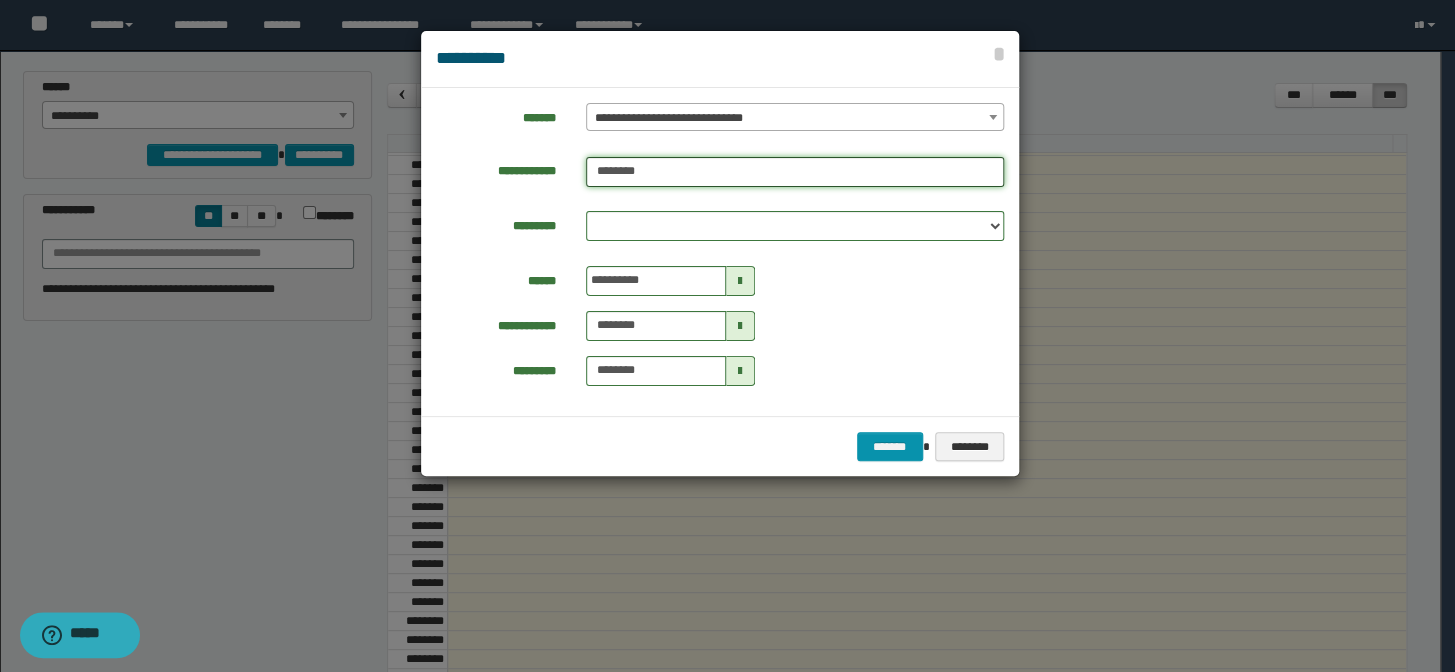type on "********" 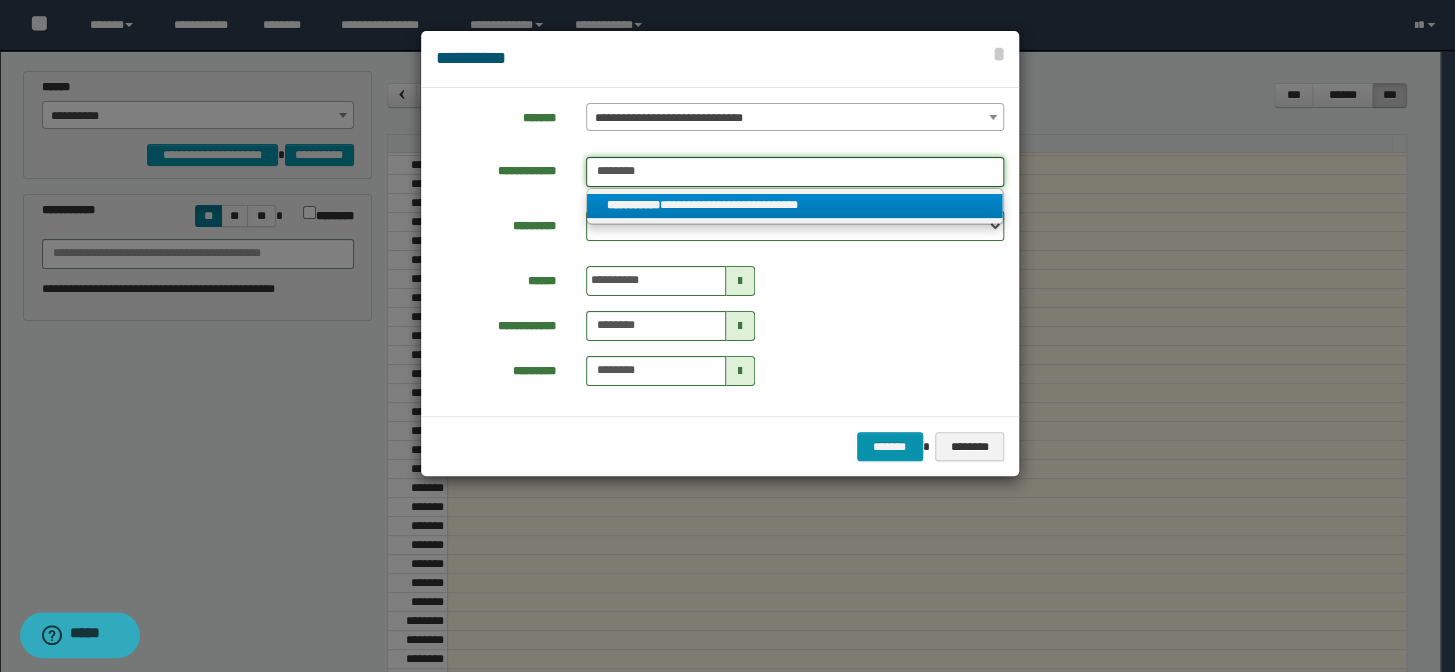 type on "********" 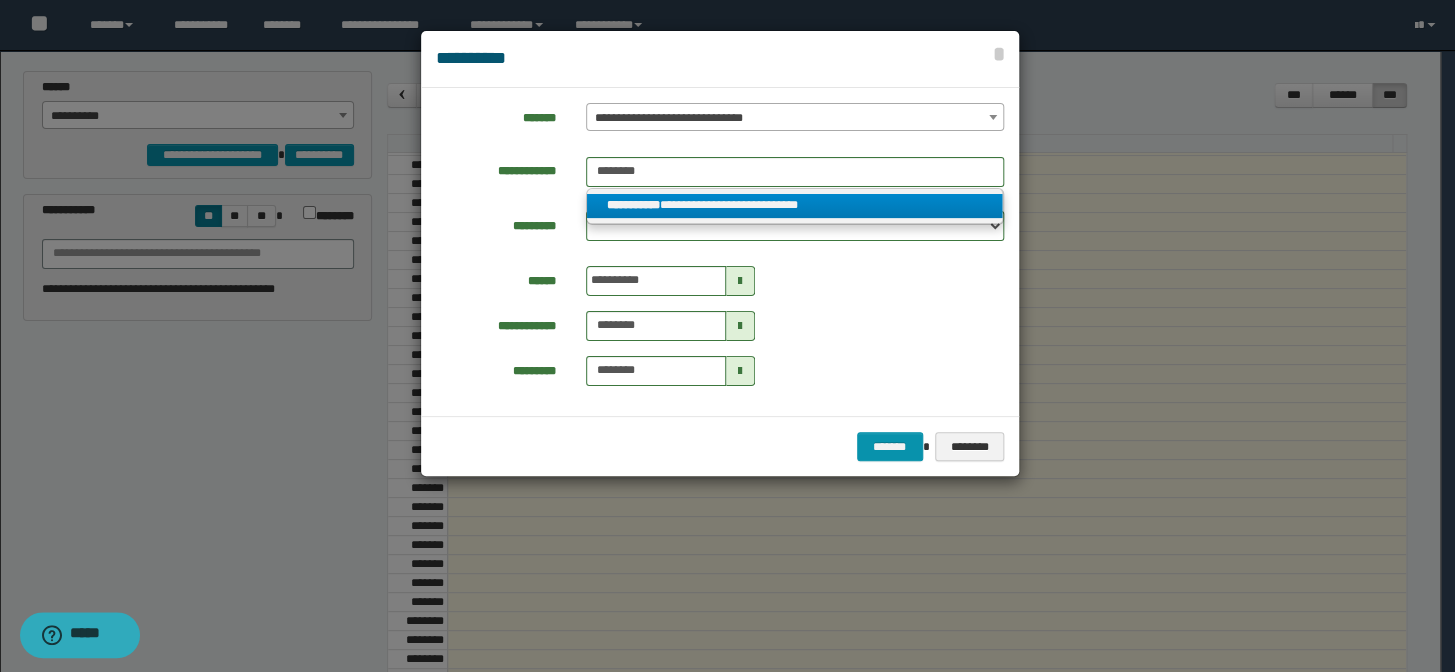 click on "**********" at bounding box center [633, 205] 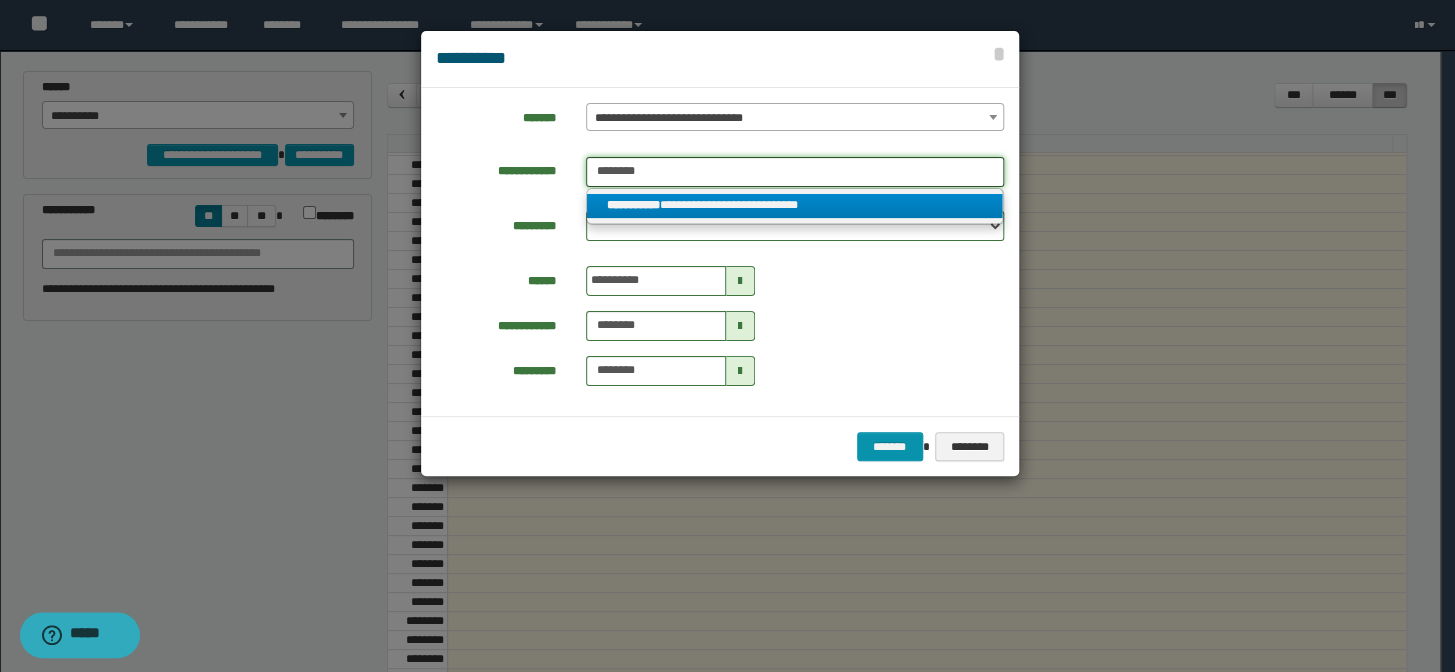 type 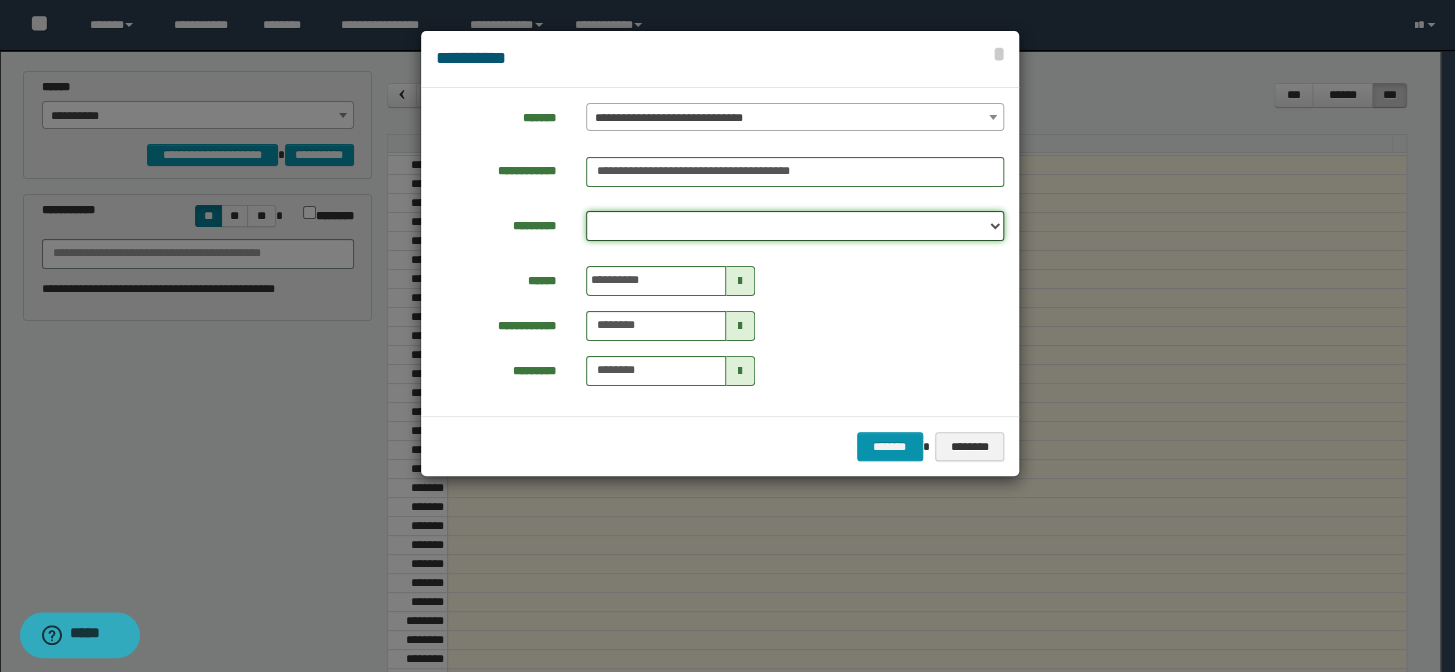 click on "**********" at bounding box center [795, 226] 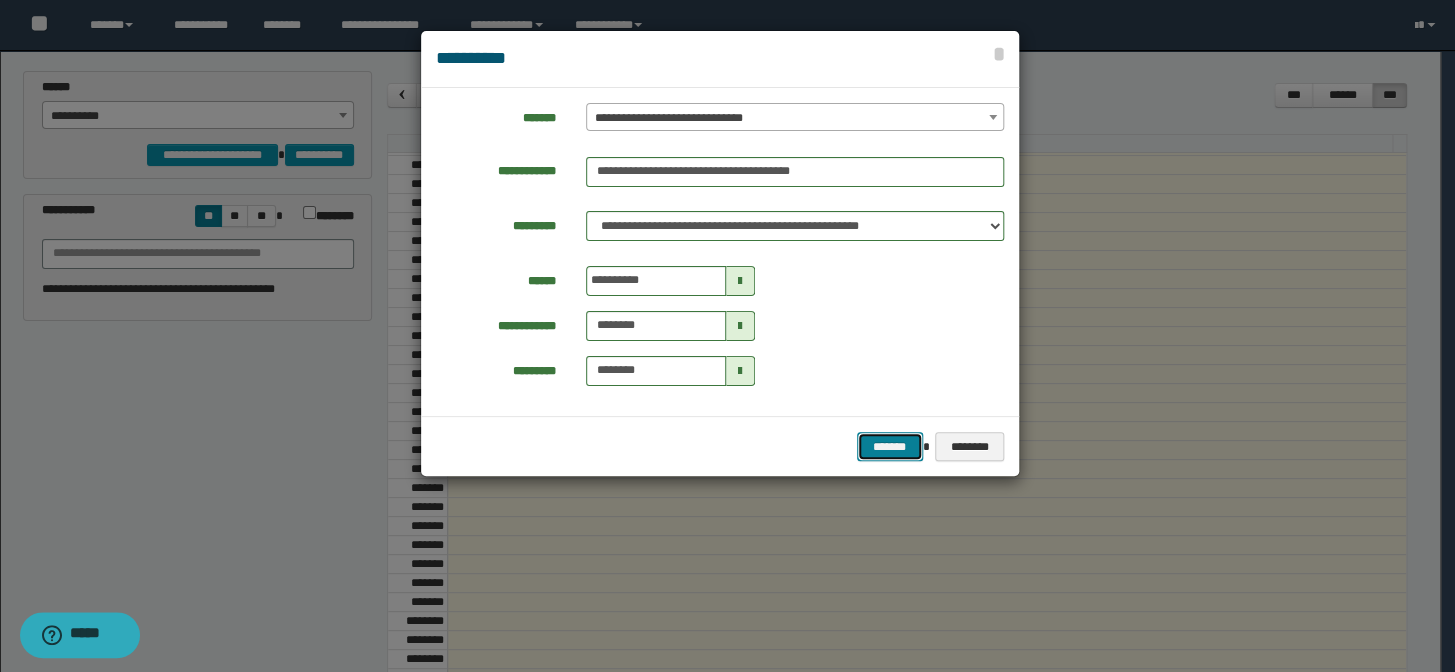 click on "*******" at bounding box center [890, 447] 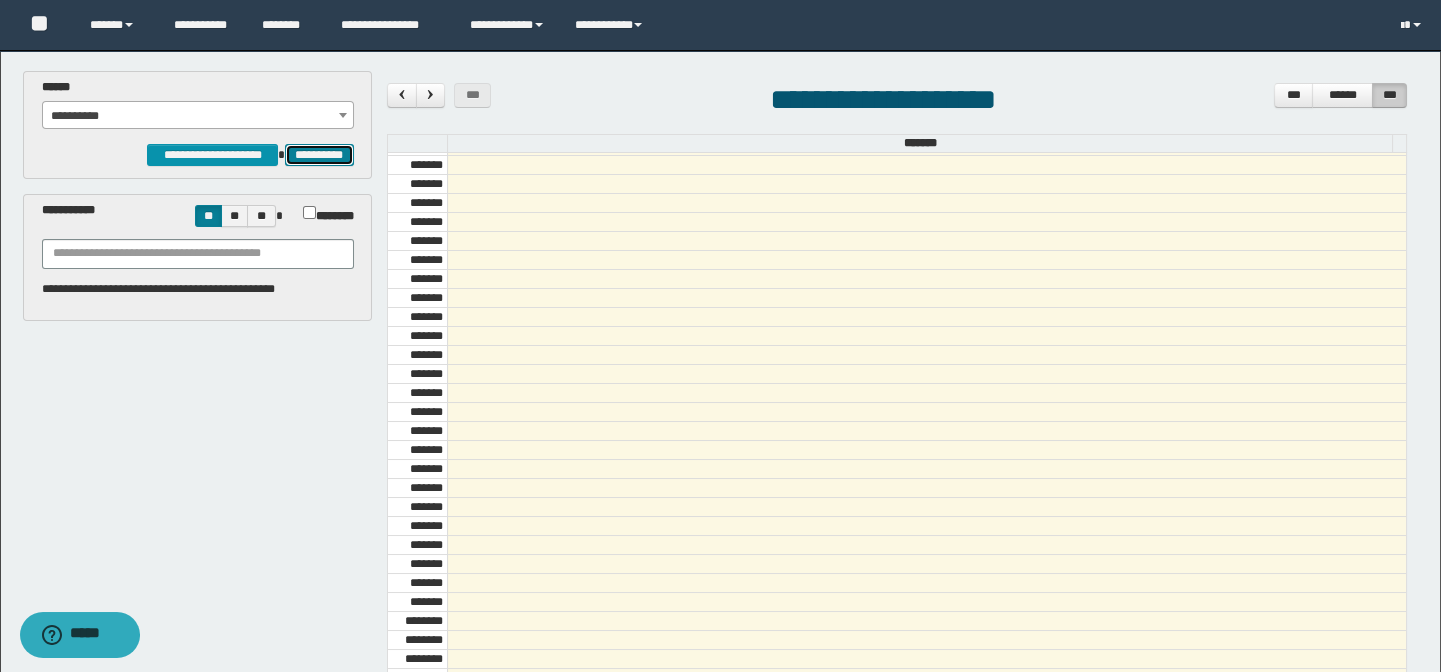 click on "**********" at bounding box center [319, 155] 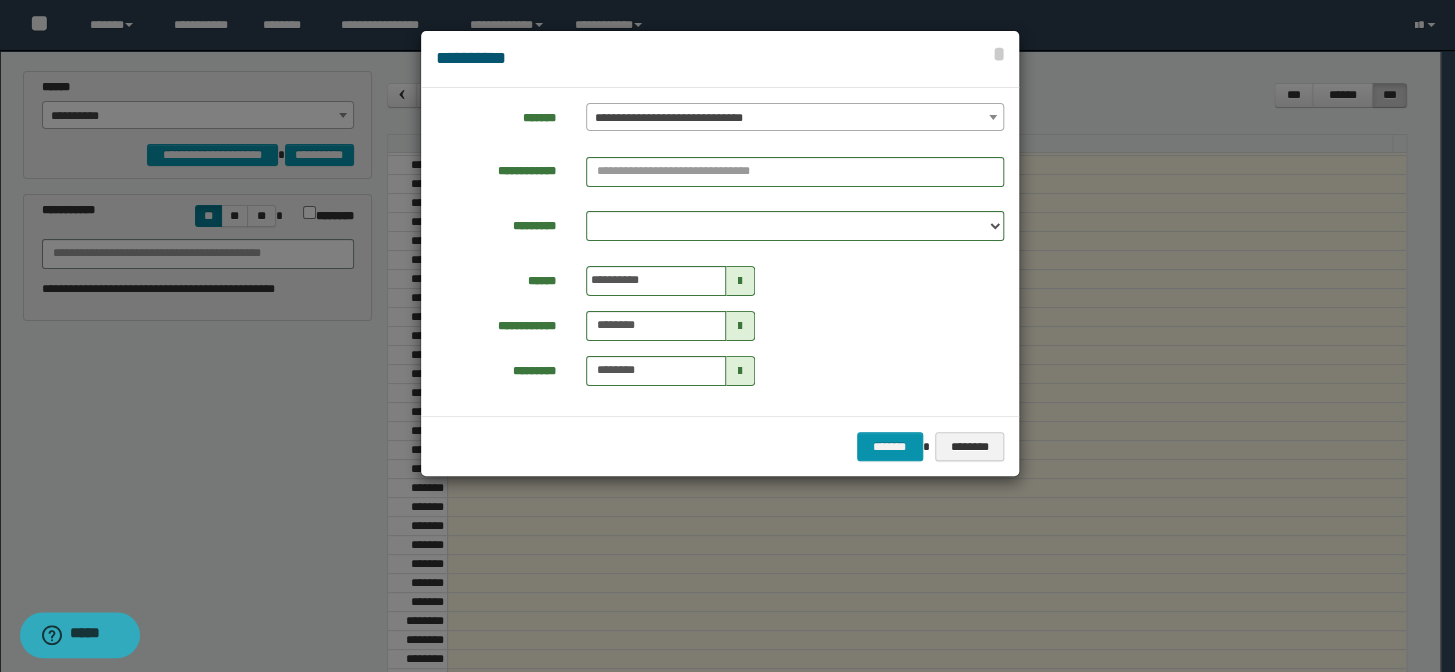 click on "**********" at bounding box center [795, 118] 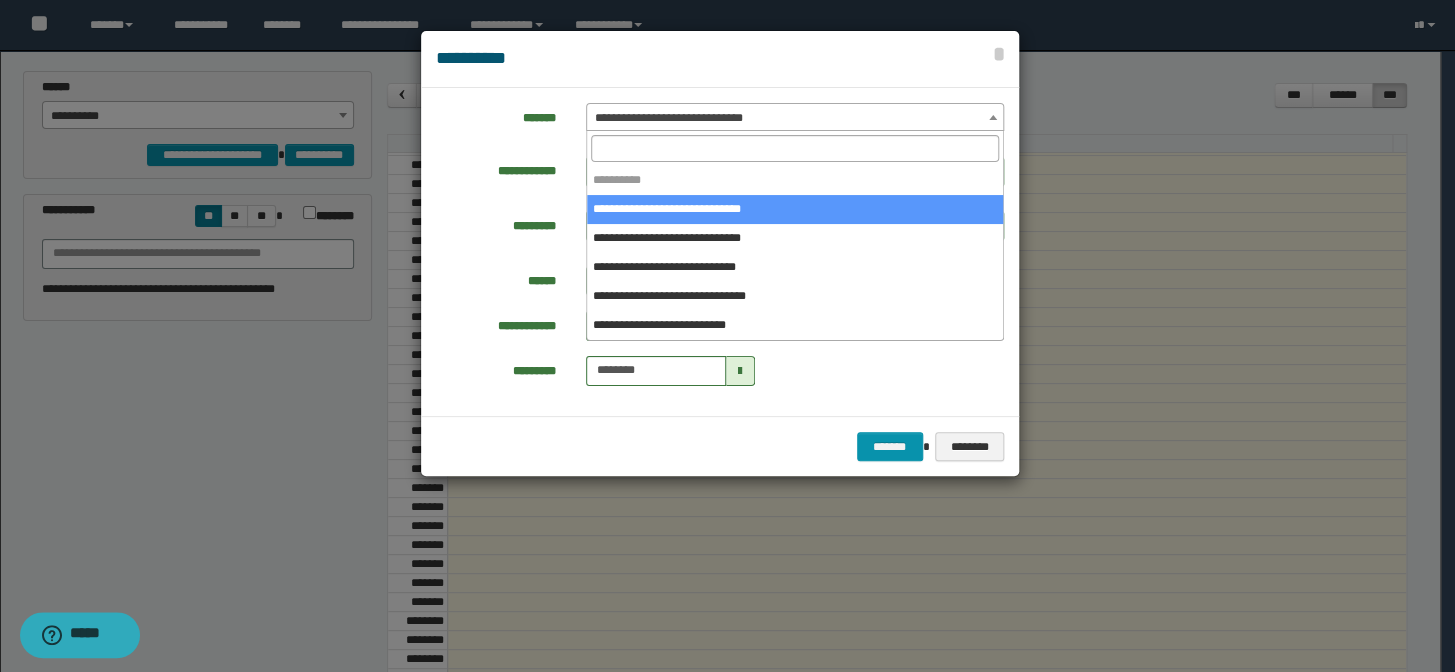 select on "*****" 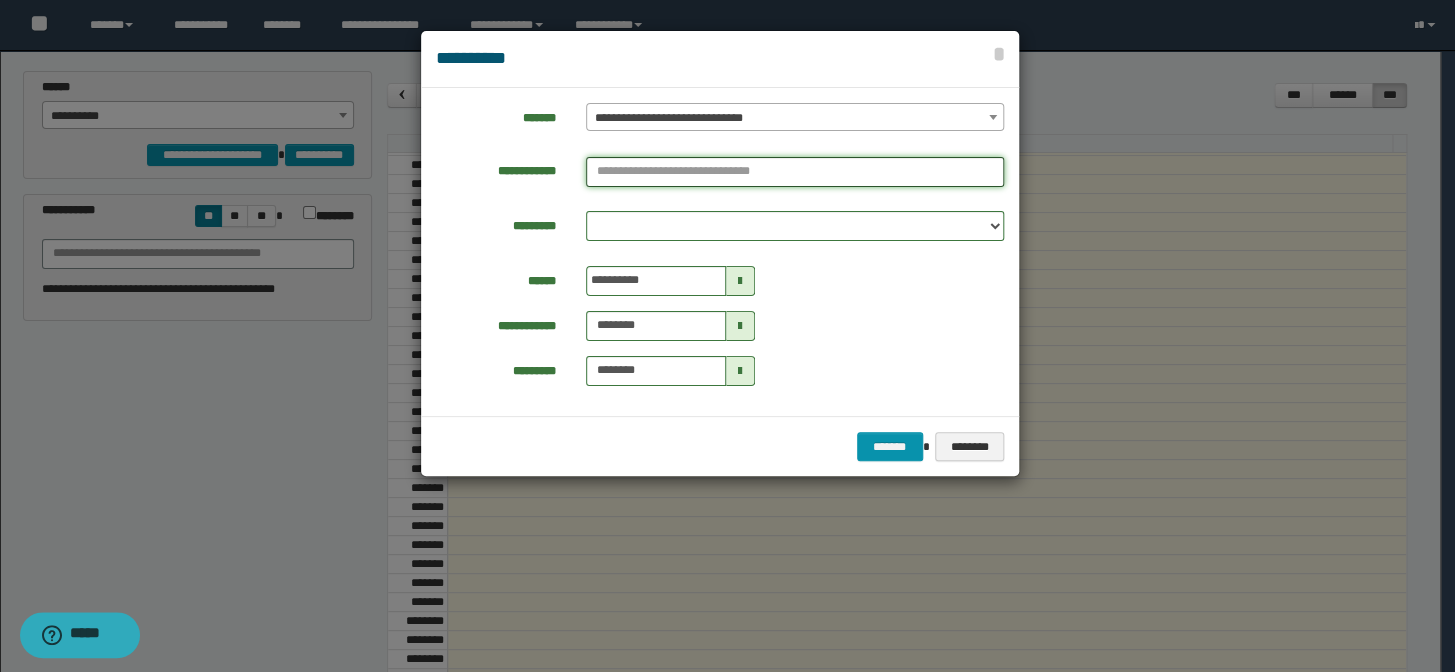 click at bounding box center (795, 172) 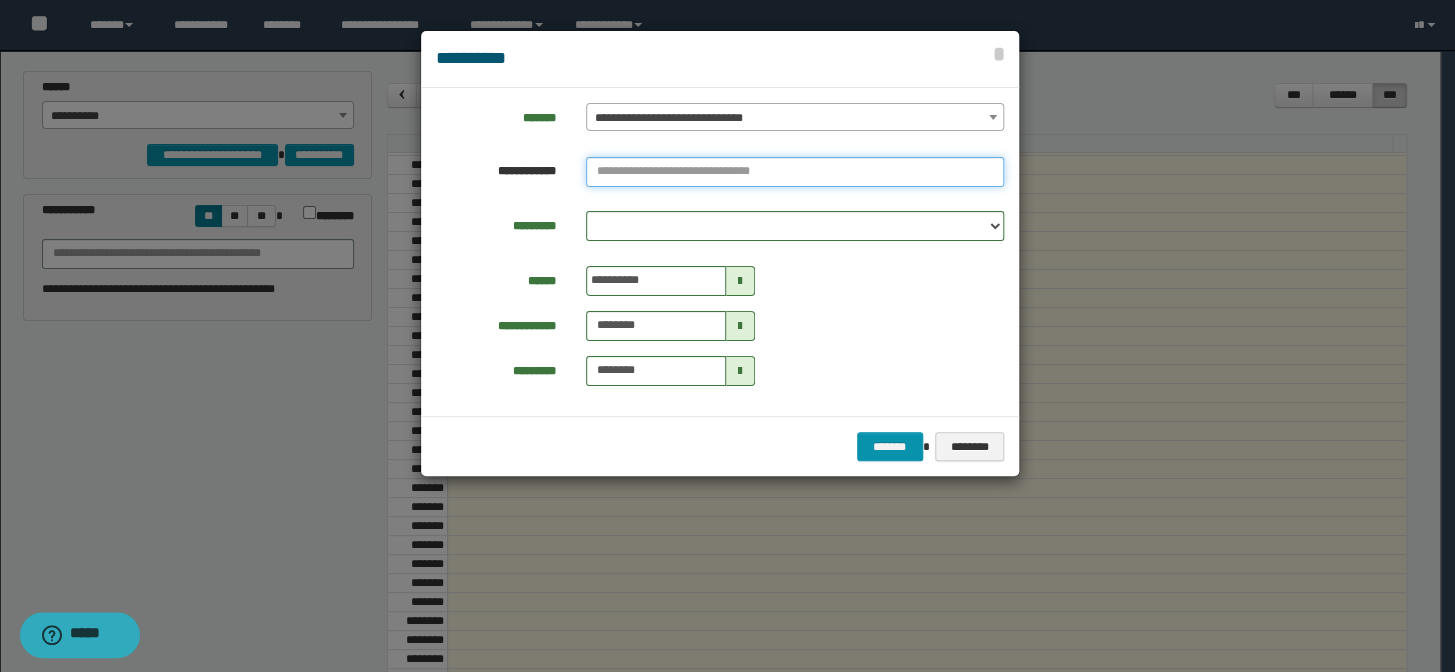 paste on "********" 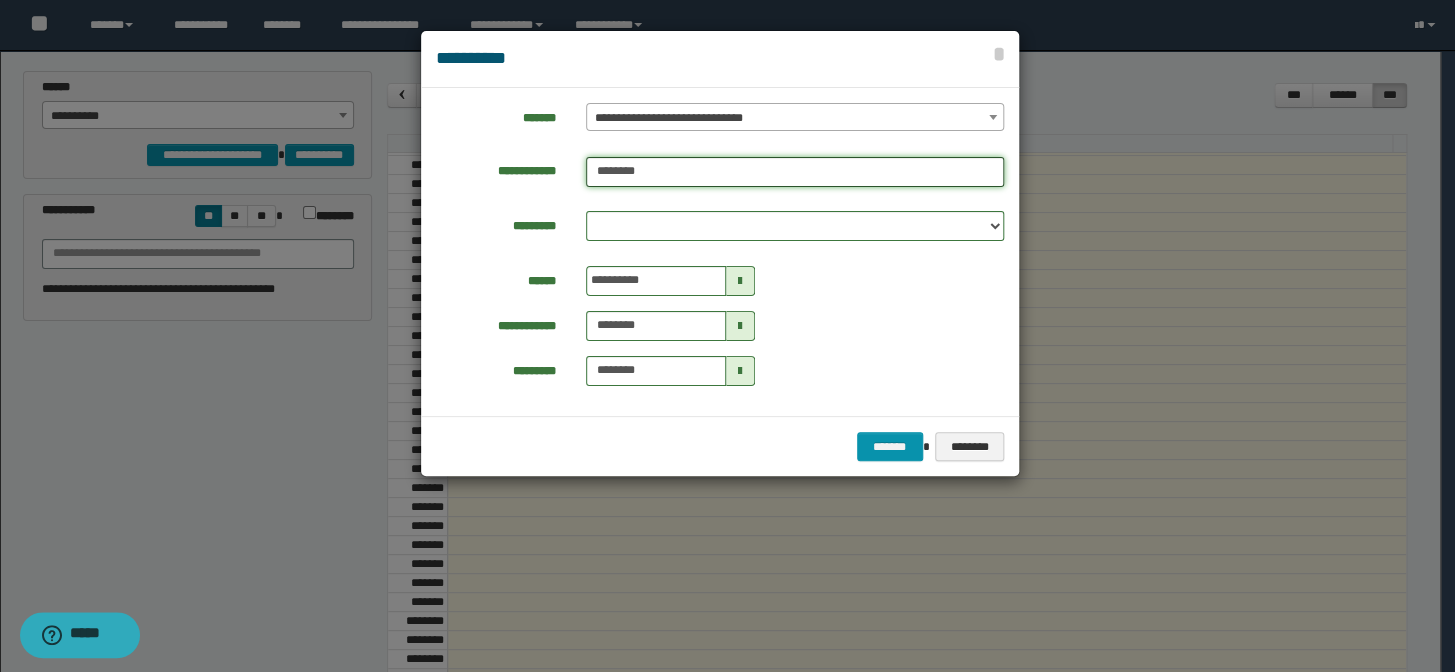 type on "********" 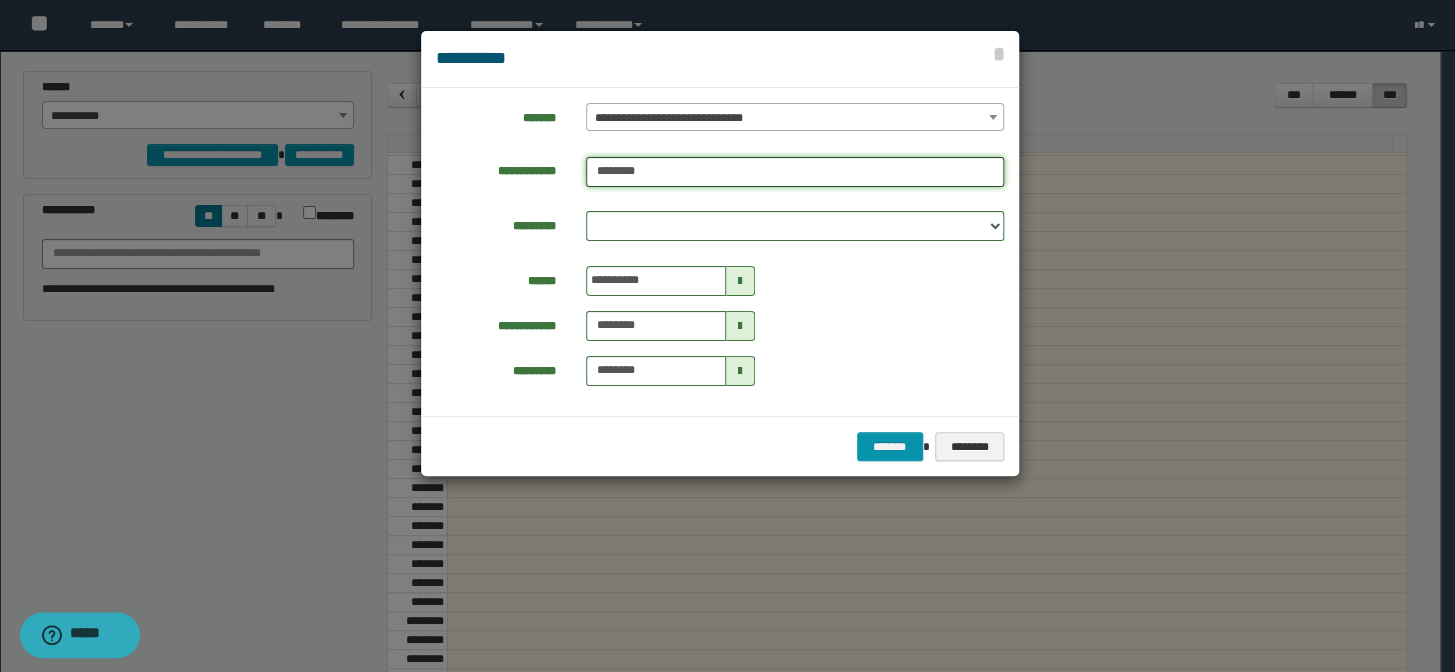 type on "********" 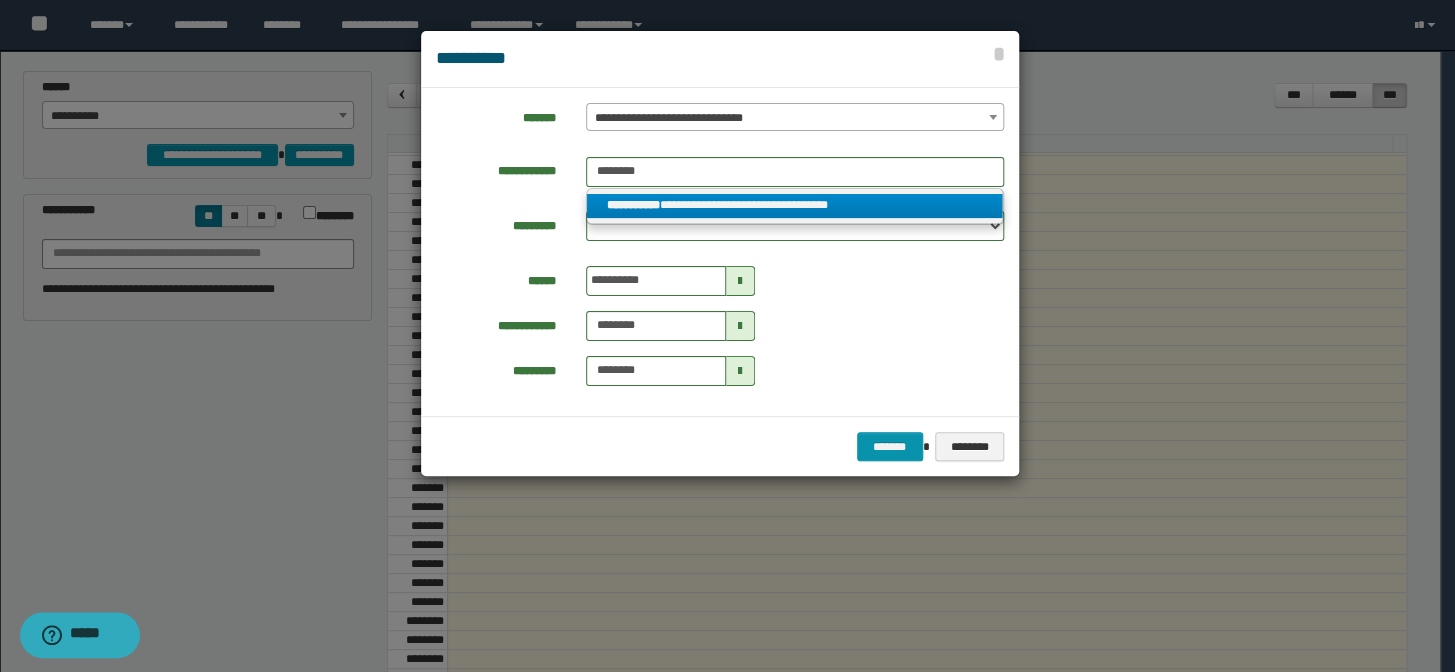 click on "**********" at bounding box center (795, 206) 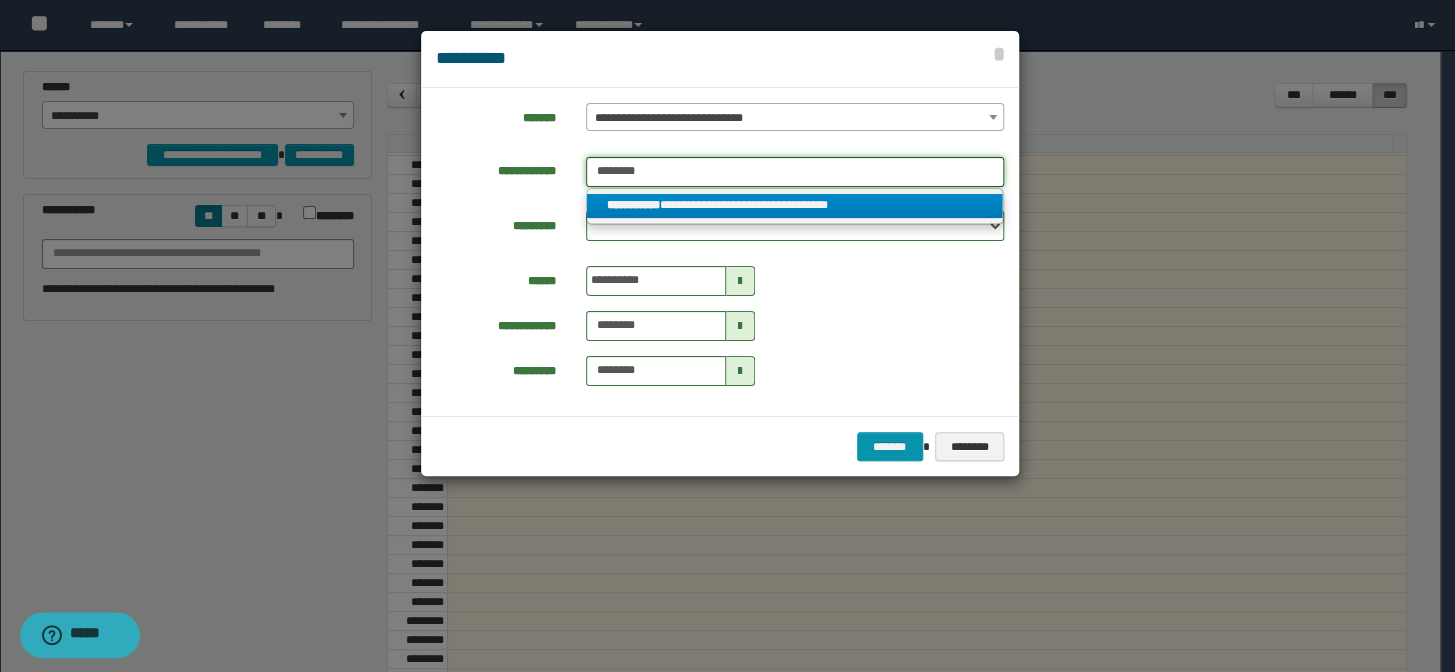 type 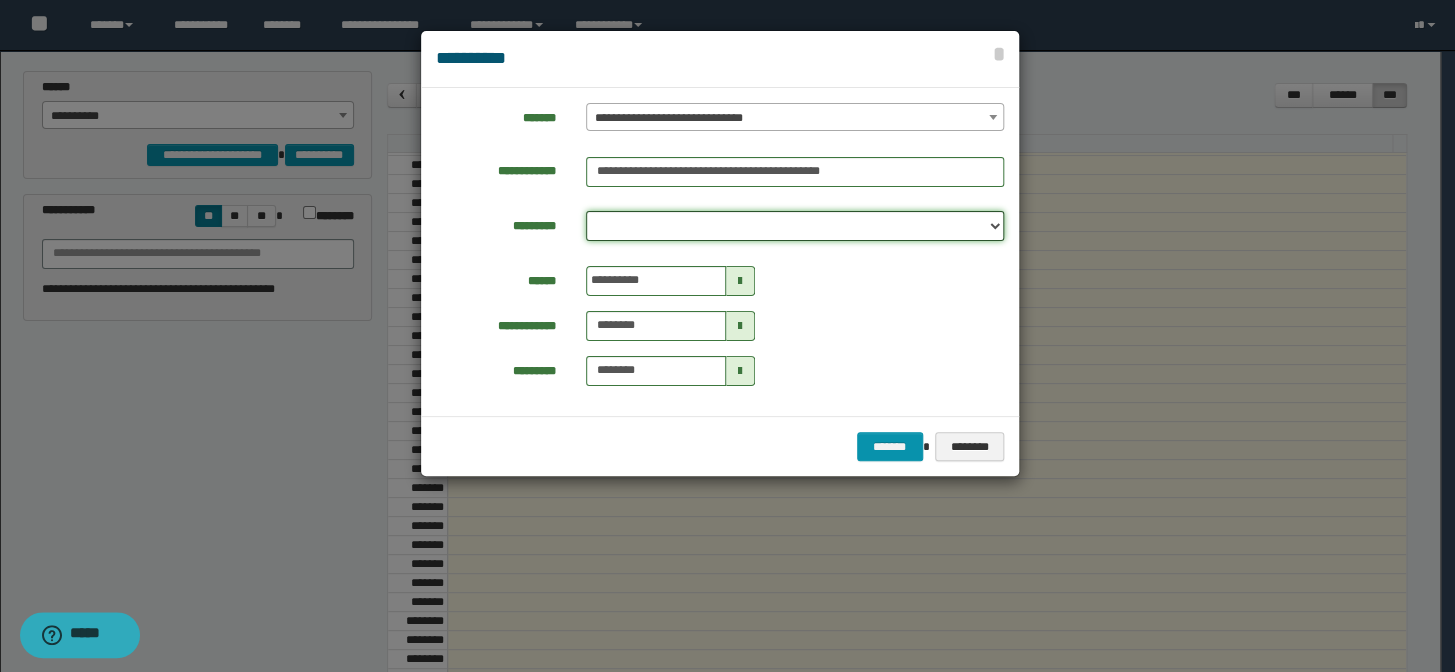 click on "**********" at bounding box center [795, 226] 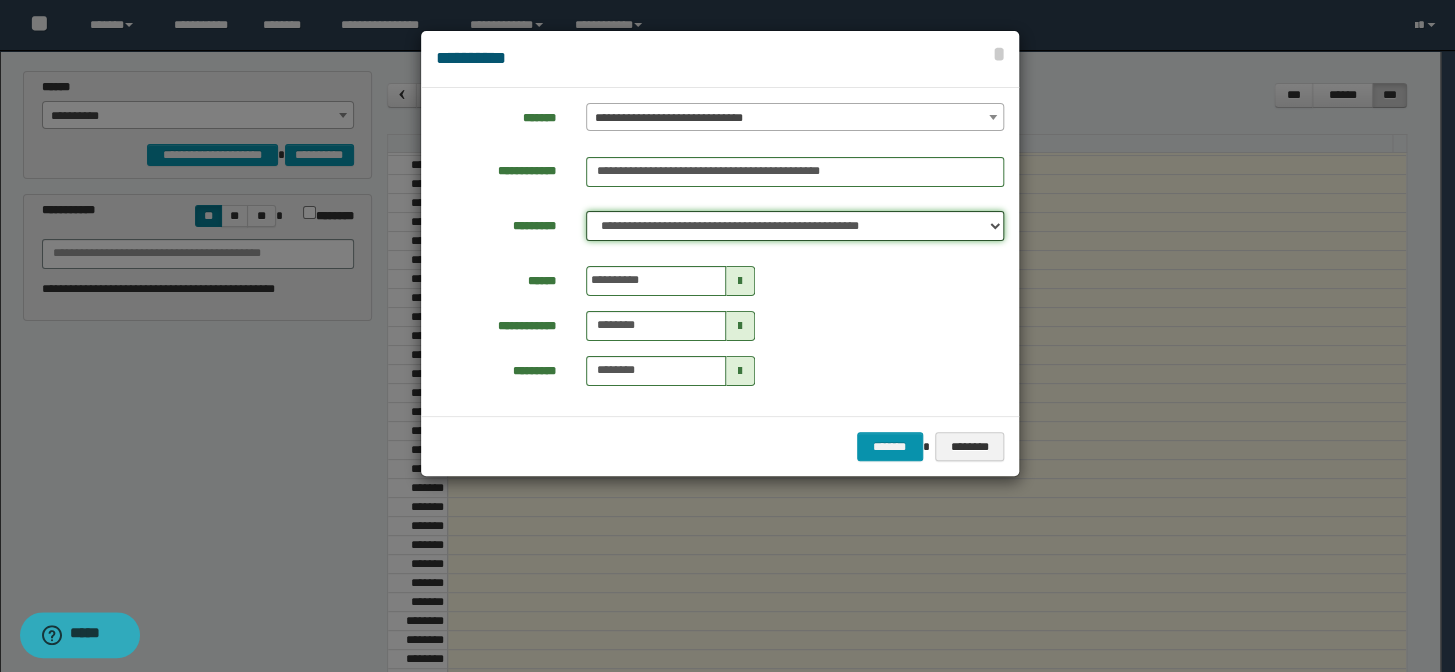 click on "**********" at bounding box center (795, 226) 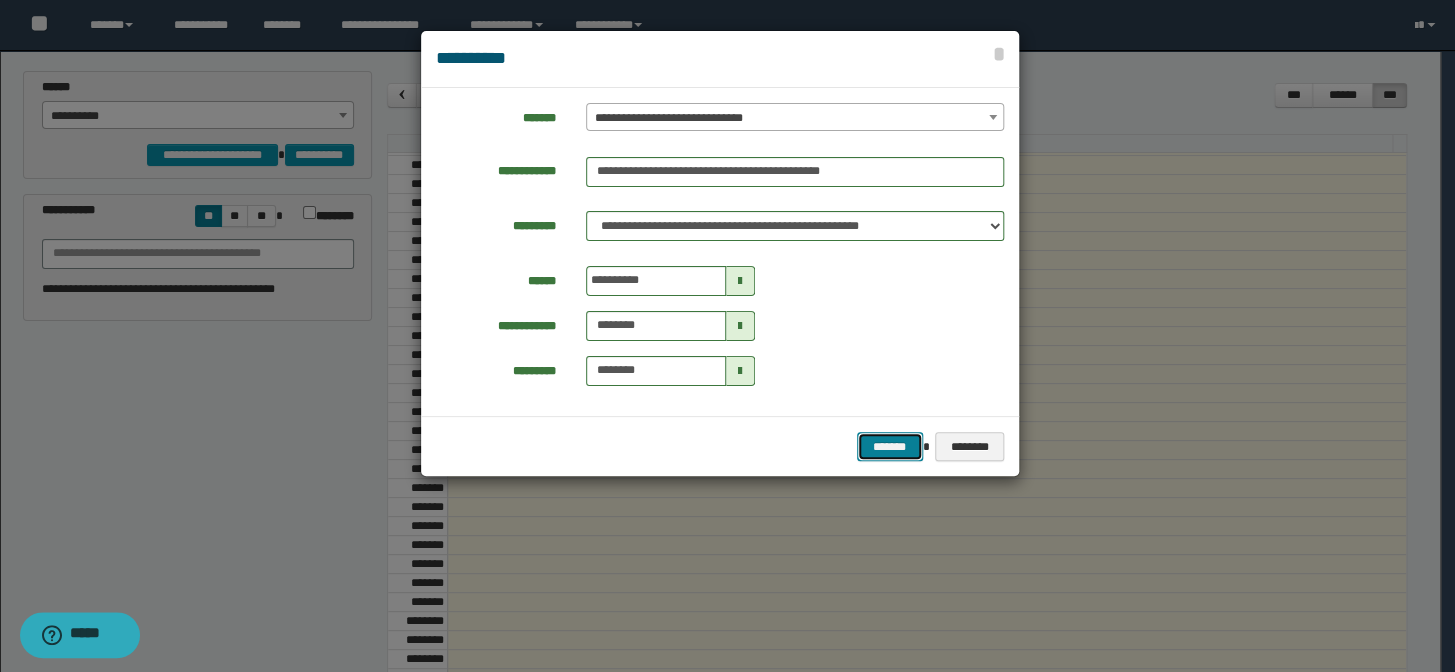 click on "*******" at bounding box center [890, 447] 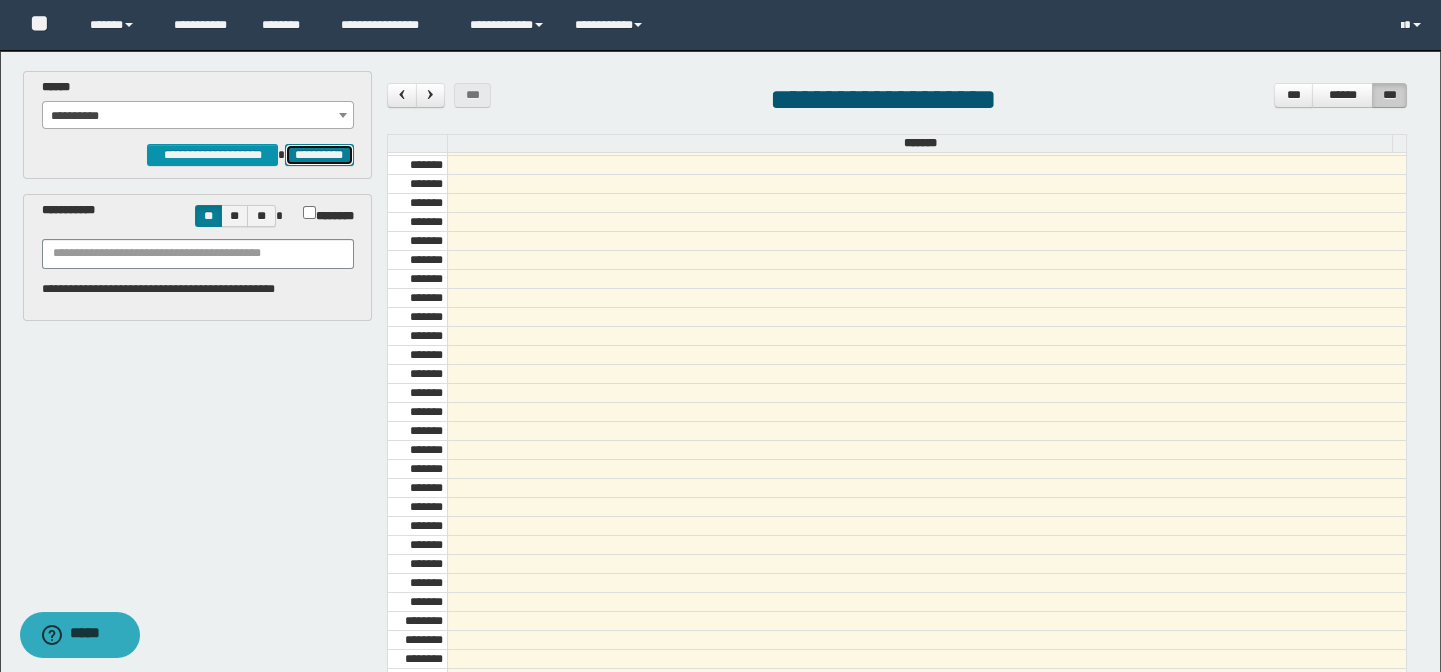 click on "**********" at bounding box center [319, 155] 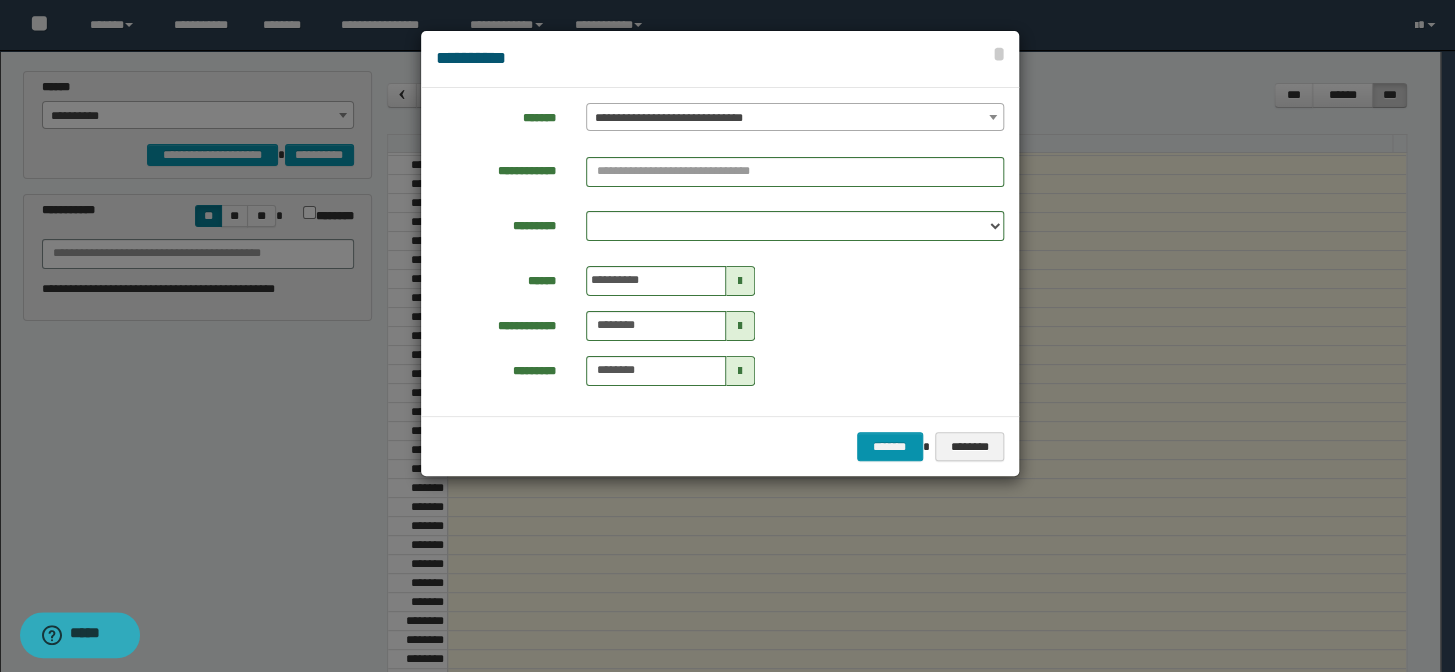 click on "**********" at bounding box center [795, 118] 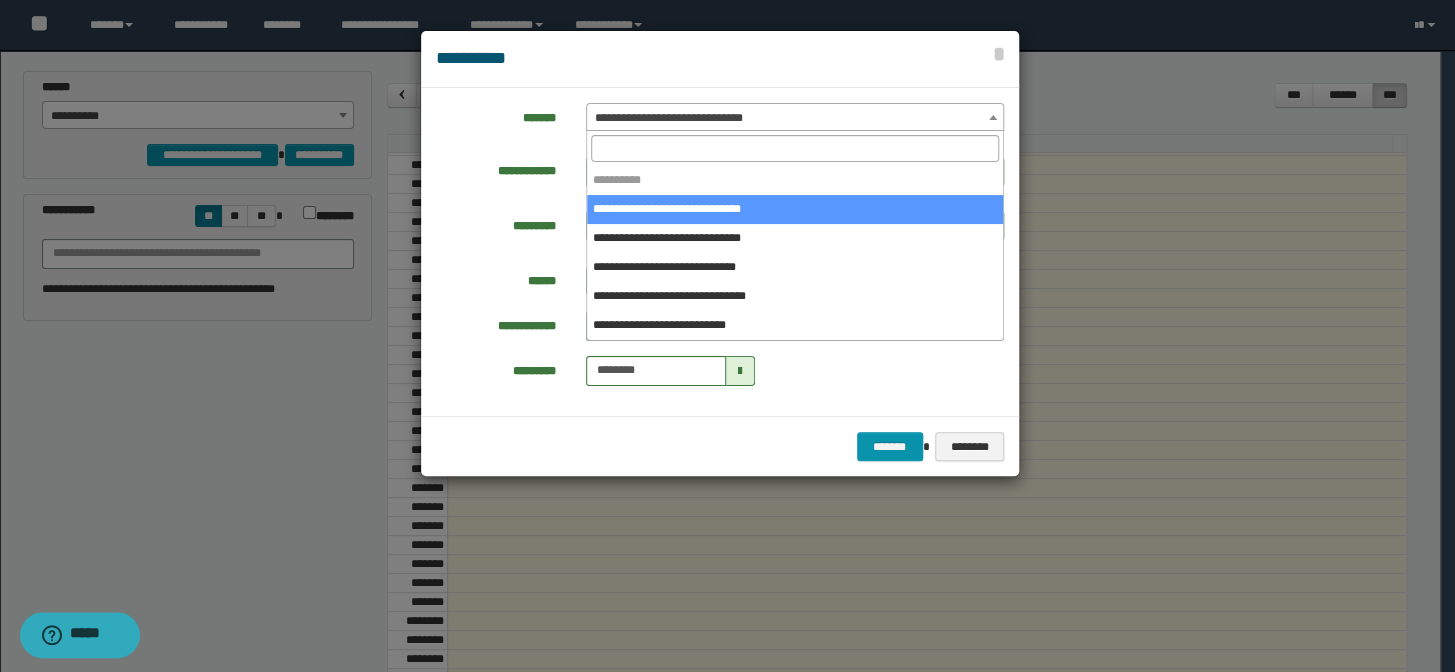 select on "*****" 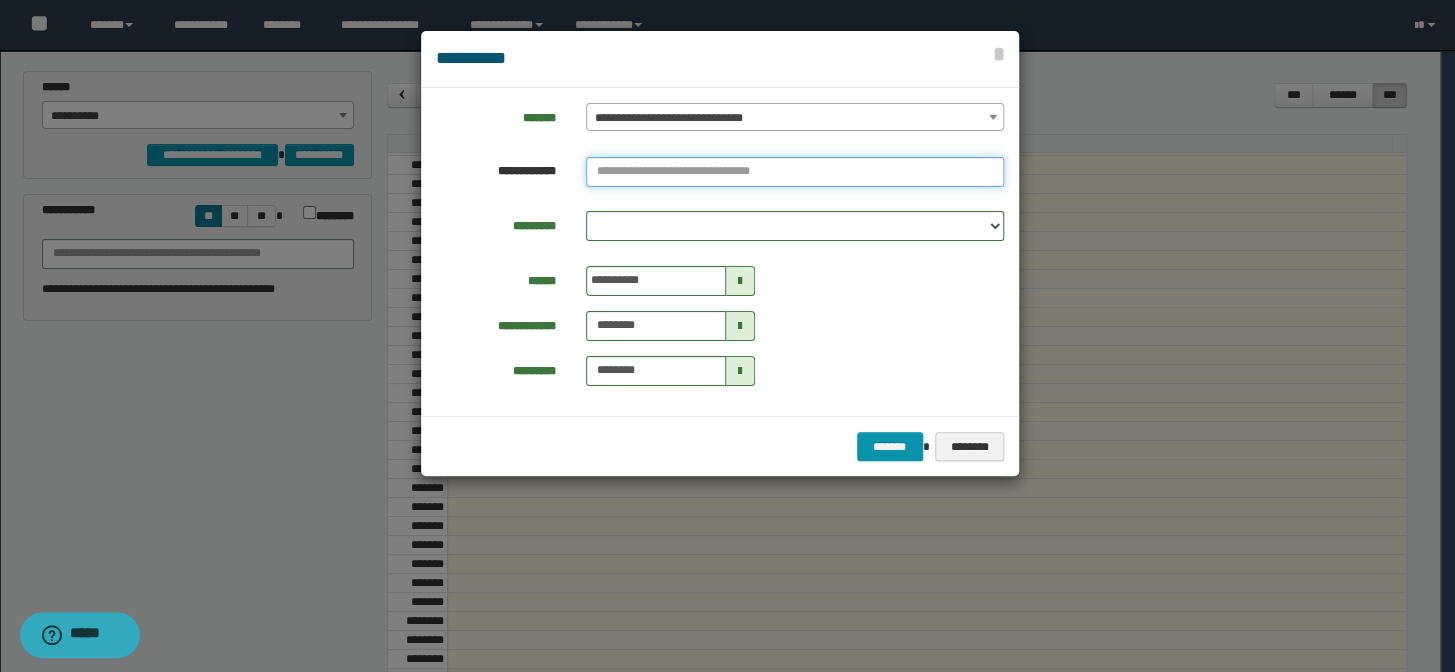 click at bounding box center [795, 172] 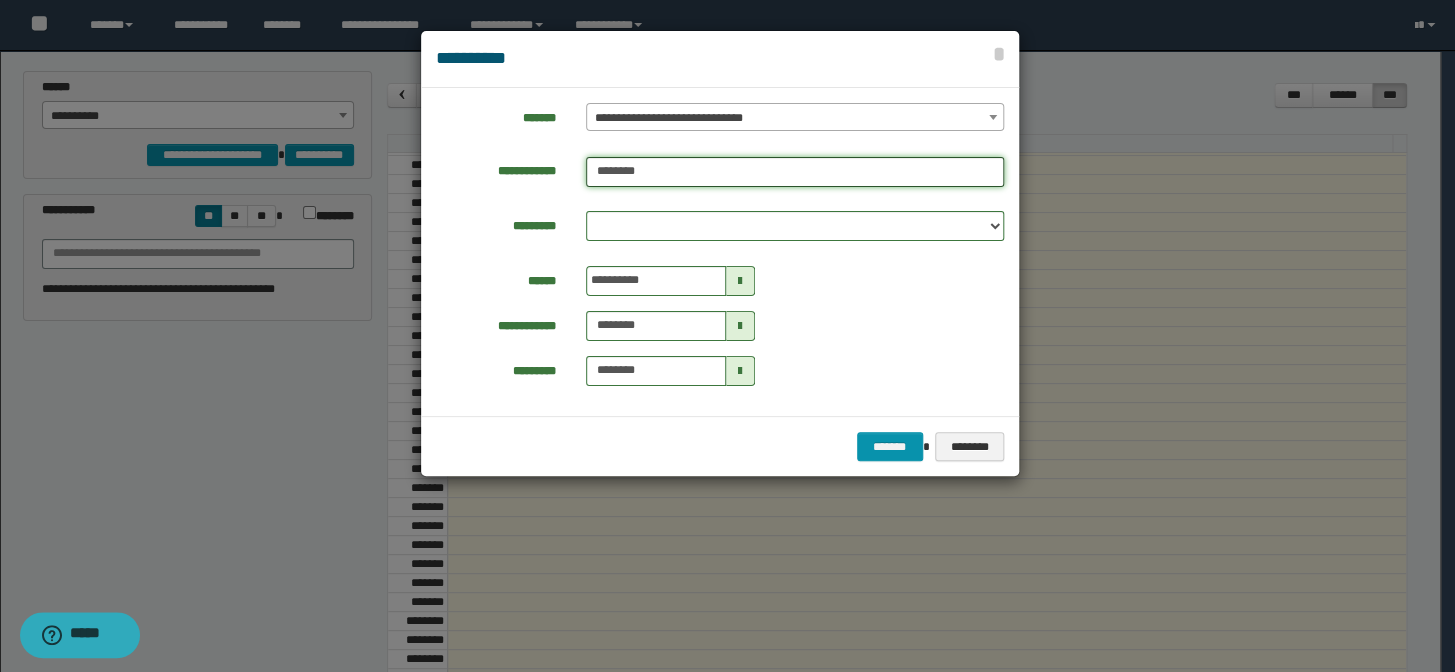 type on "********" 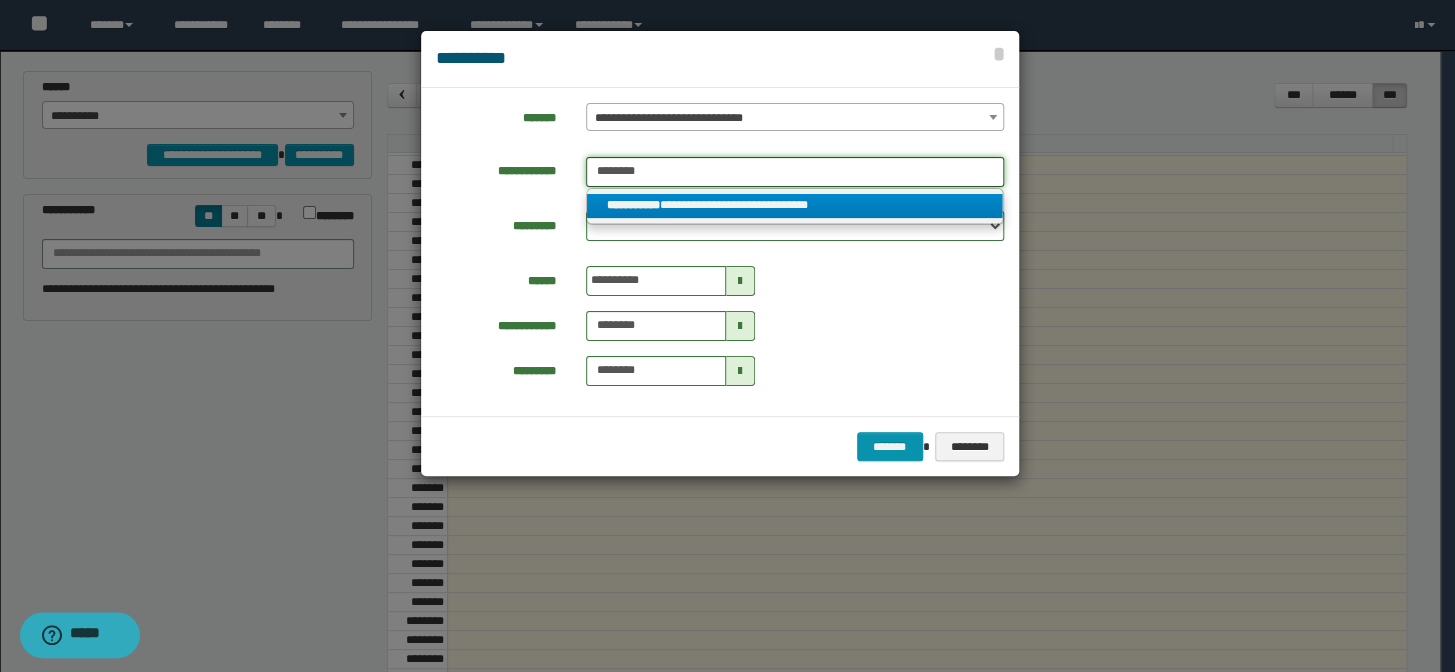 type on "********" 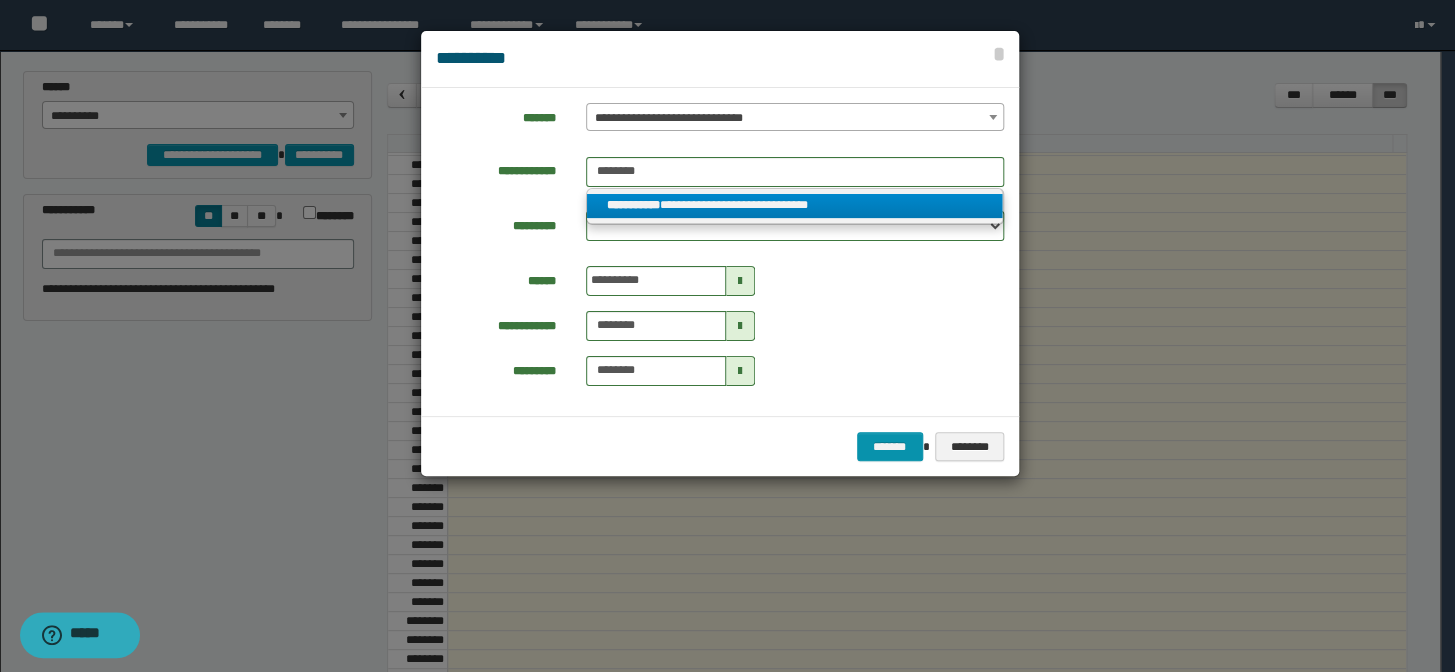 click on "**********" at bounding box center [633, 205] 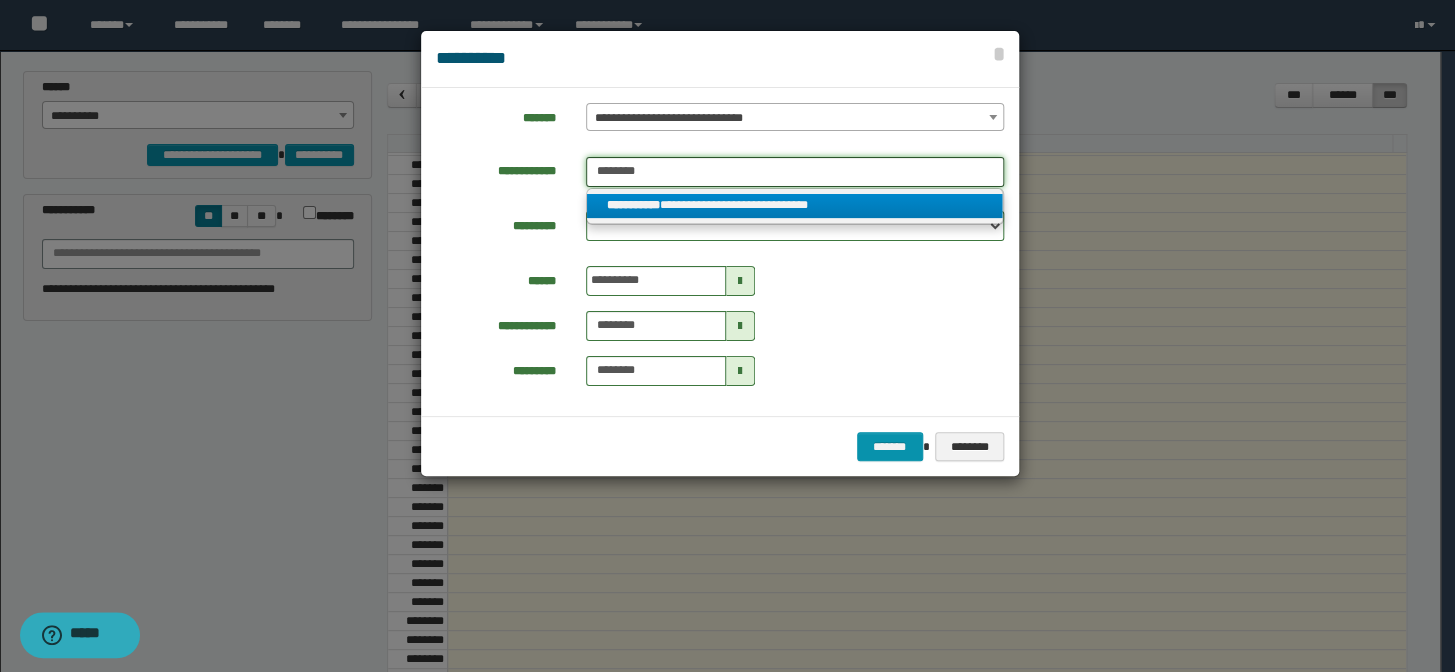 type 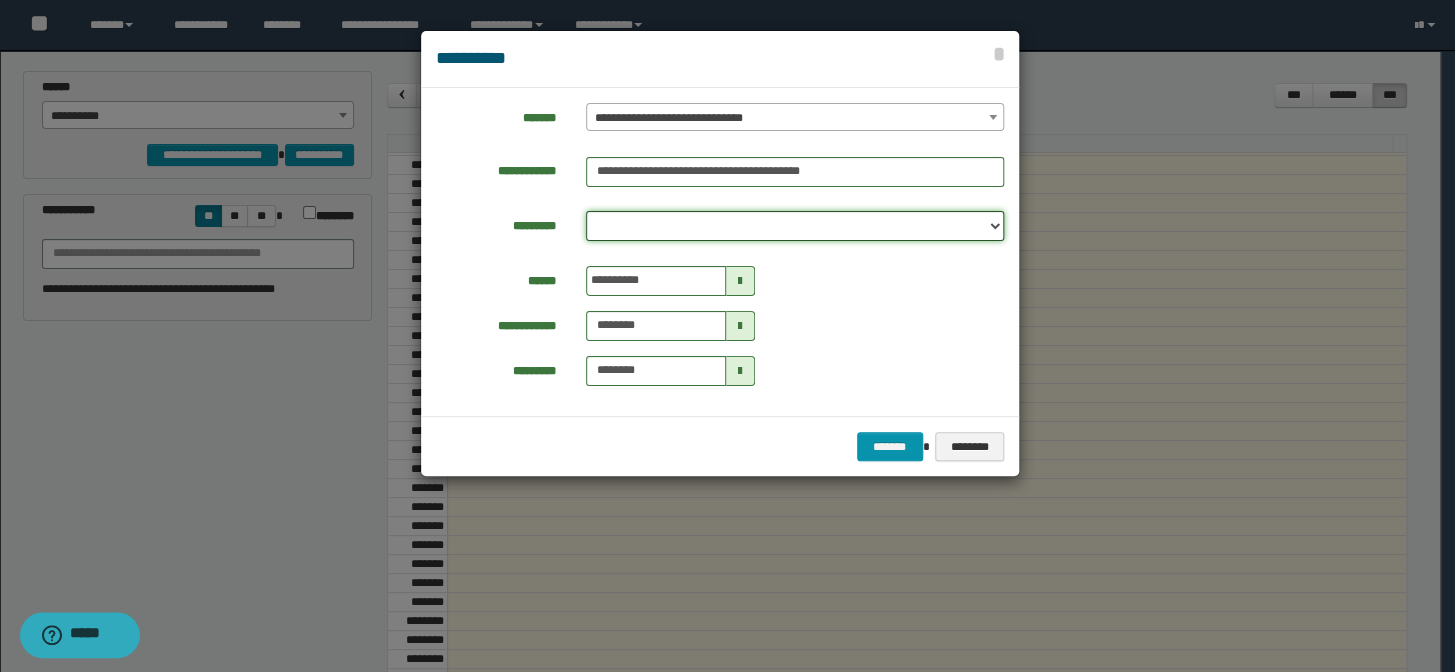 click on "**********" at bounding box center (795, 226) 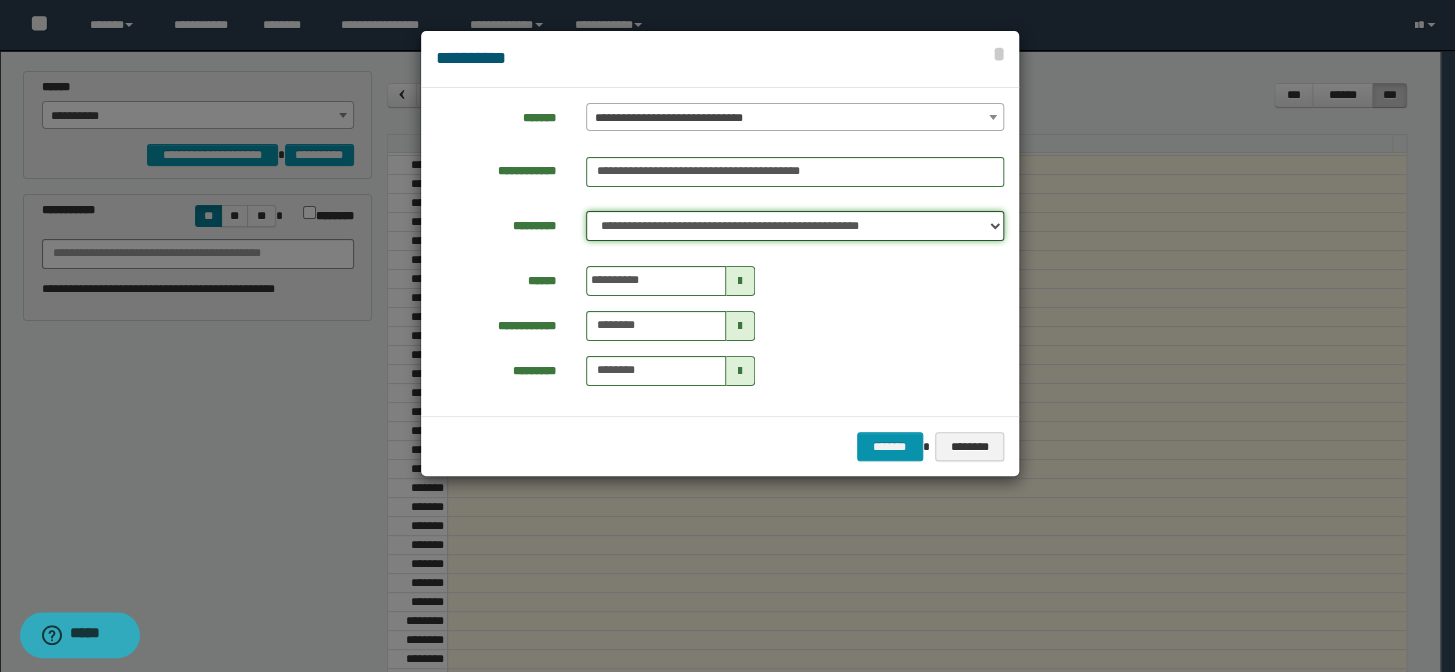 click on "**********" at bounding box center [795, 226] 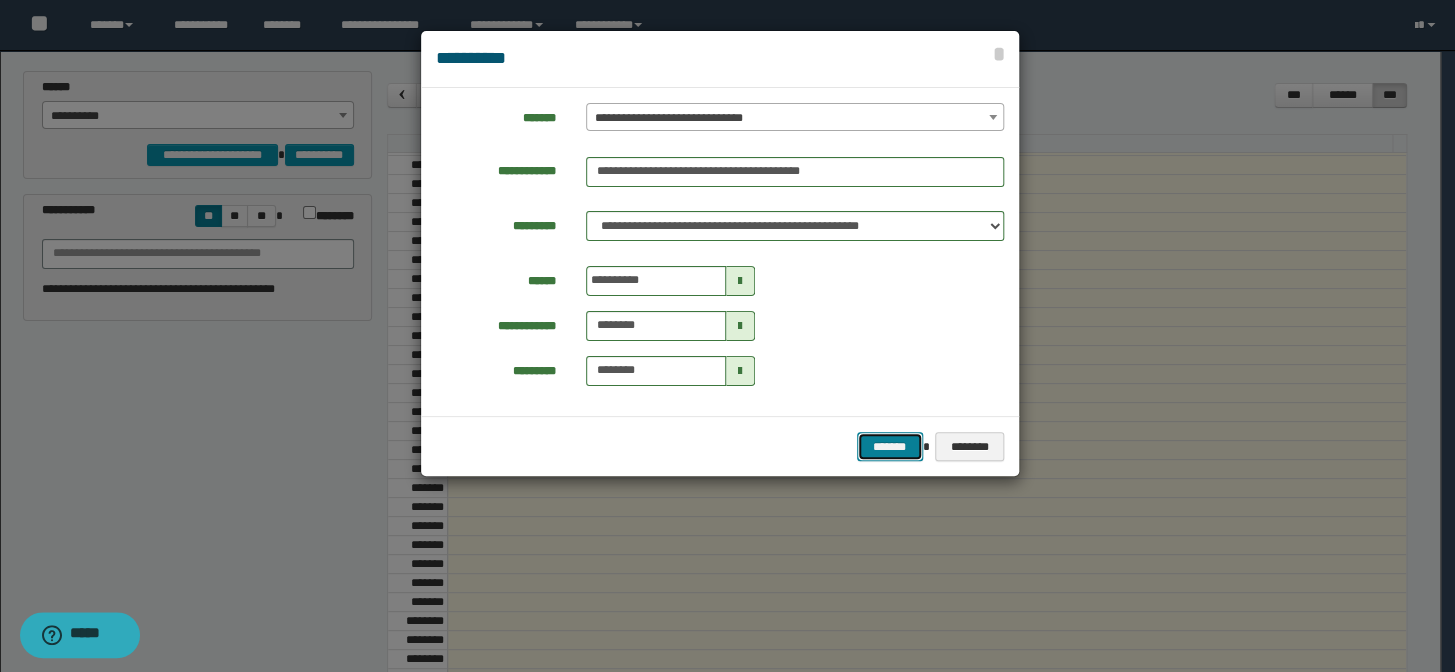 click on "*******" at bounding box center [890, 447] 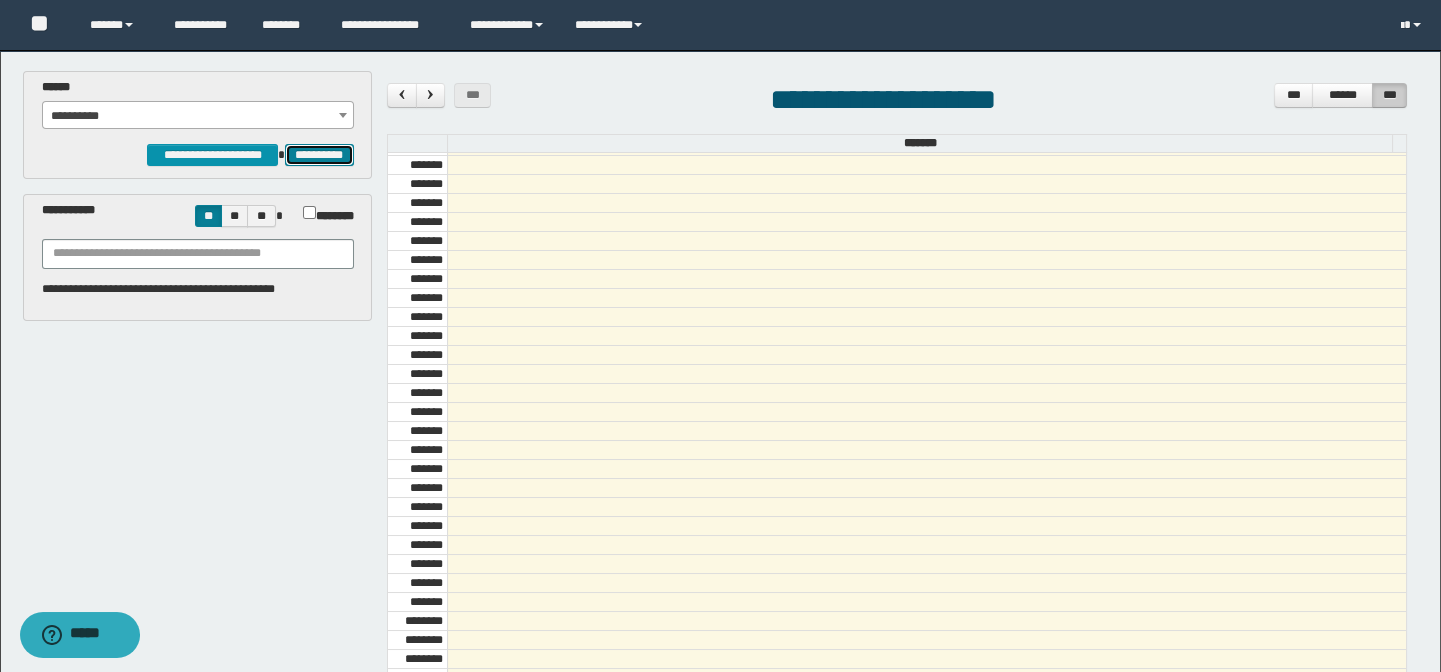 click on "**********" at bounding box center [319, 155] 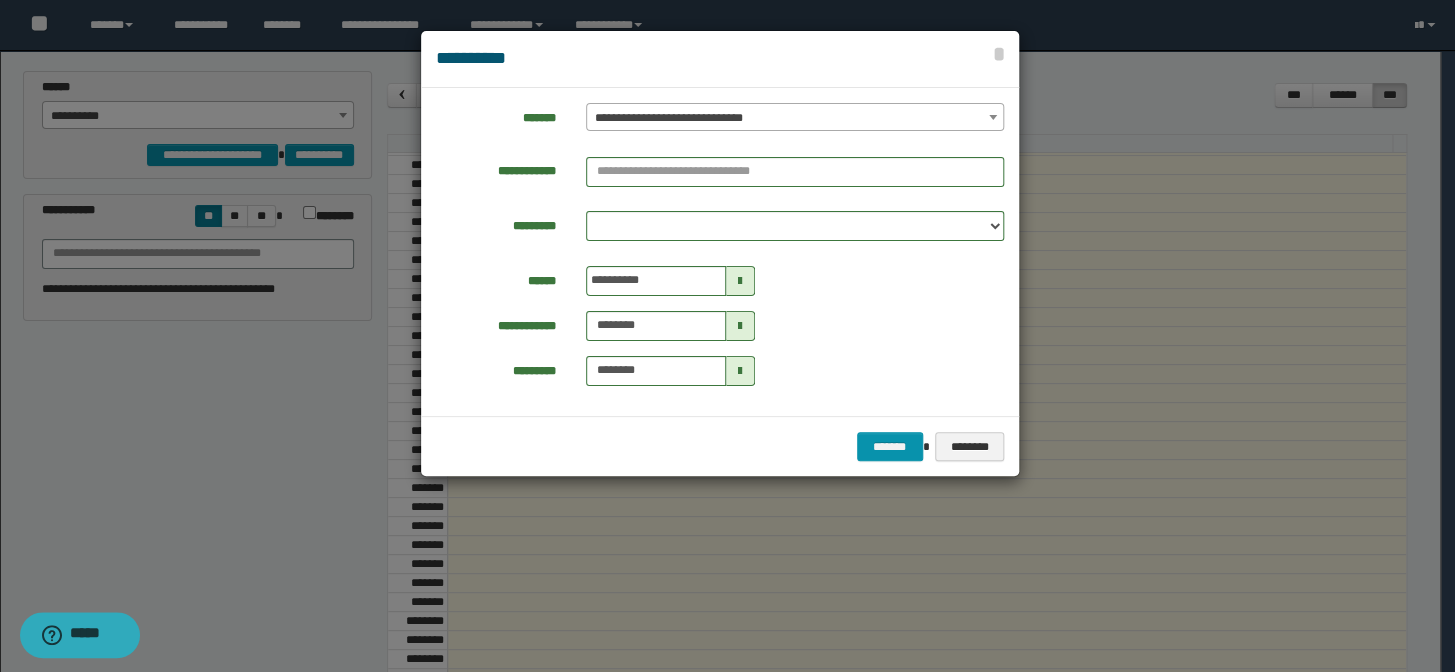 click on "**********" at bounding box center (795, 118) 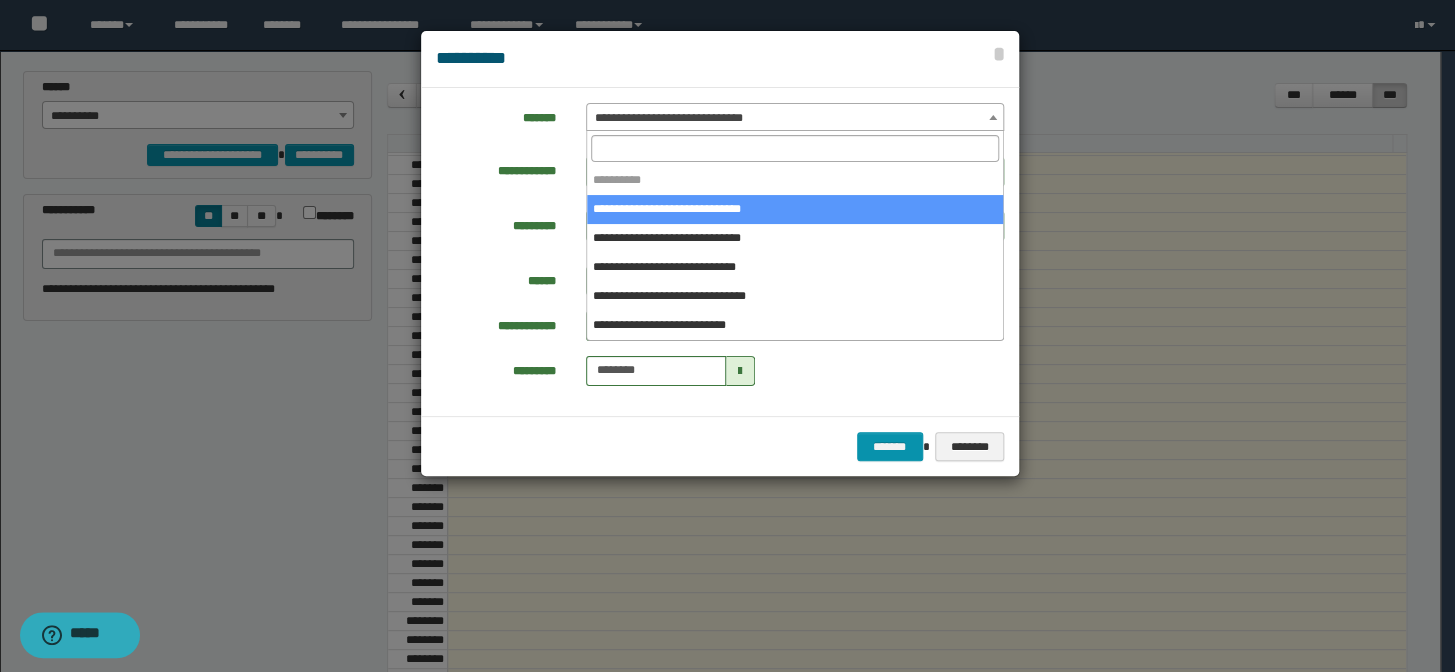 select on "*****" 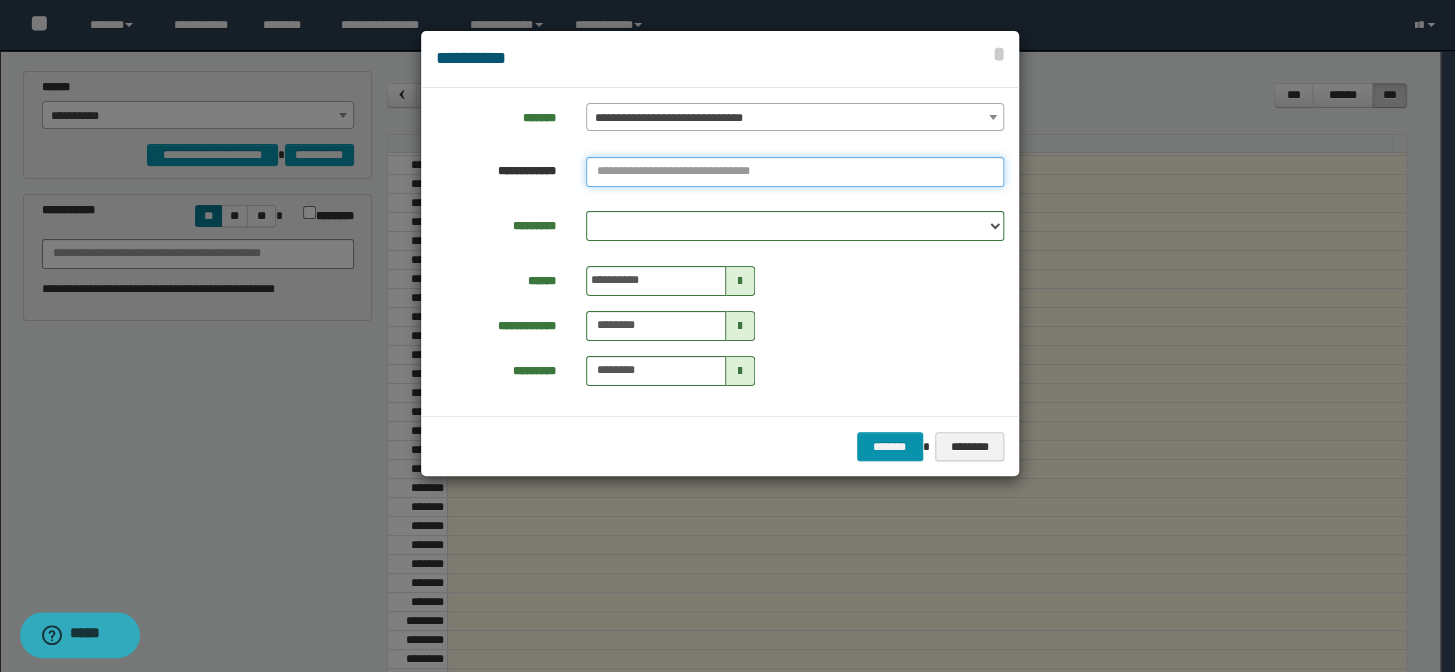 click at bounding box center (795, 172) 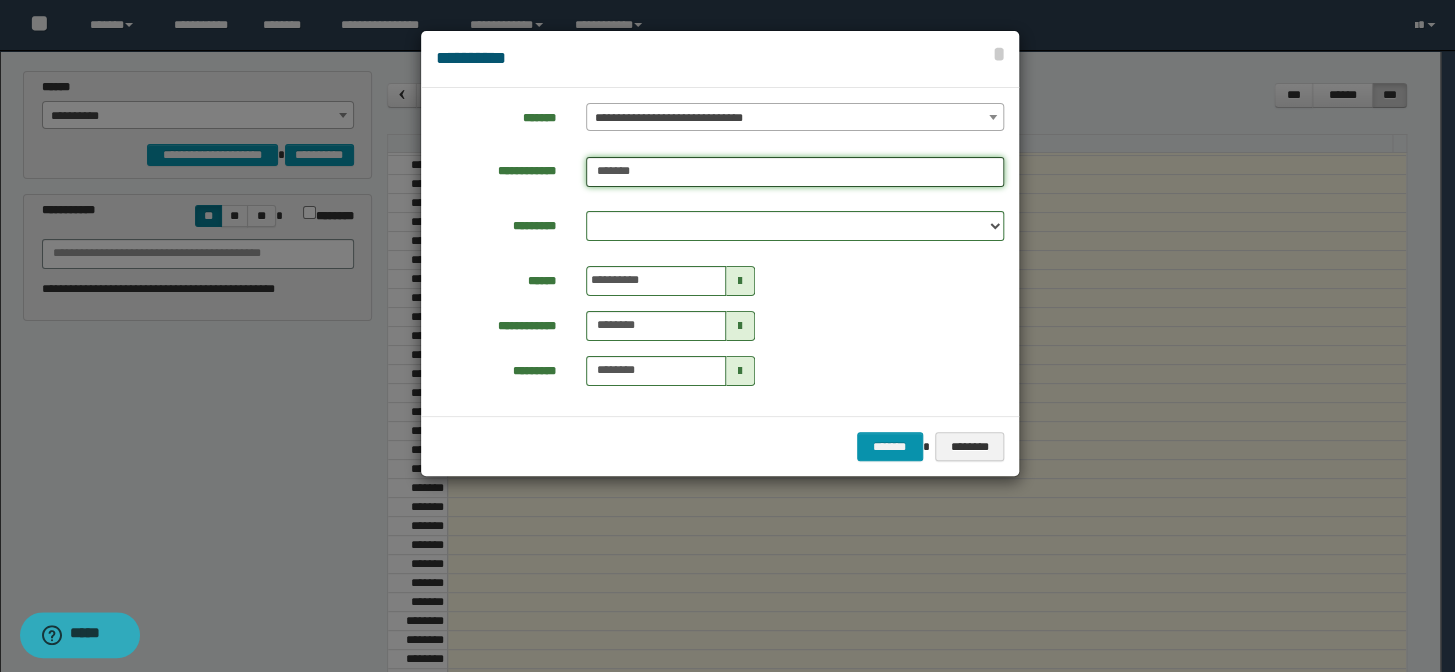 type on "*******" 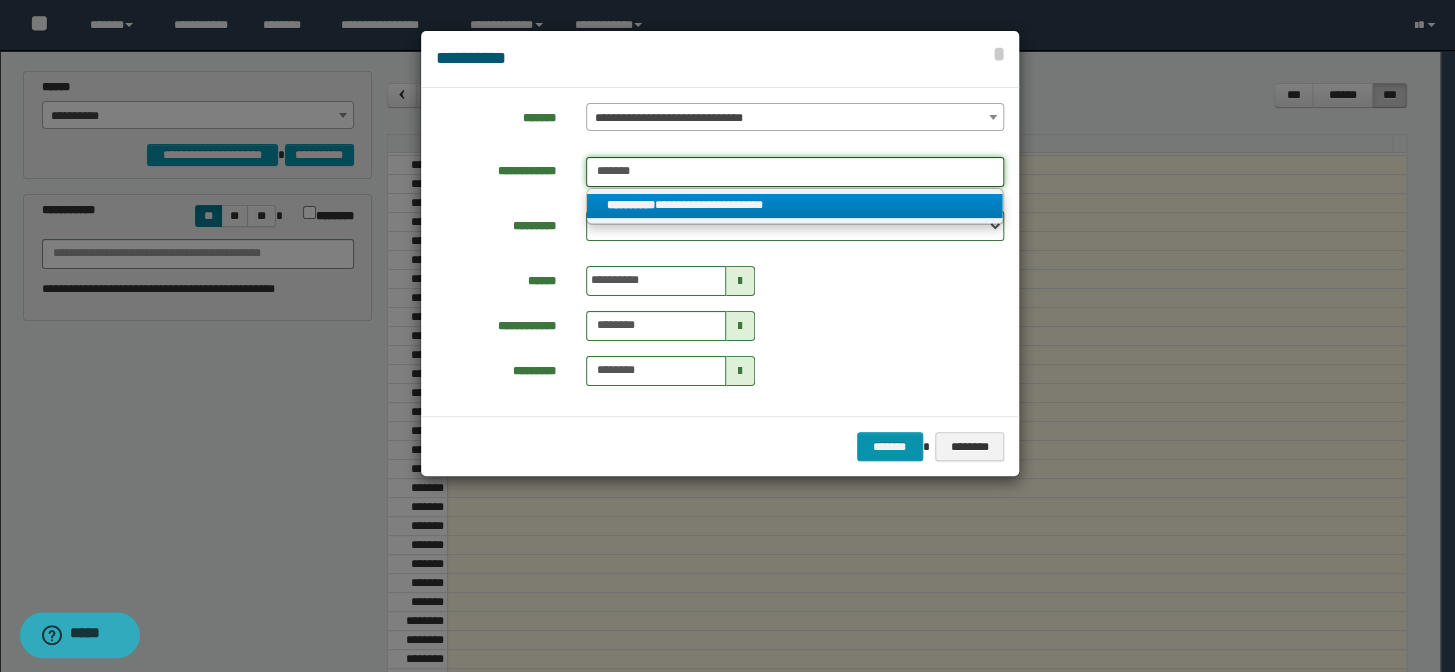 type on "*******" 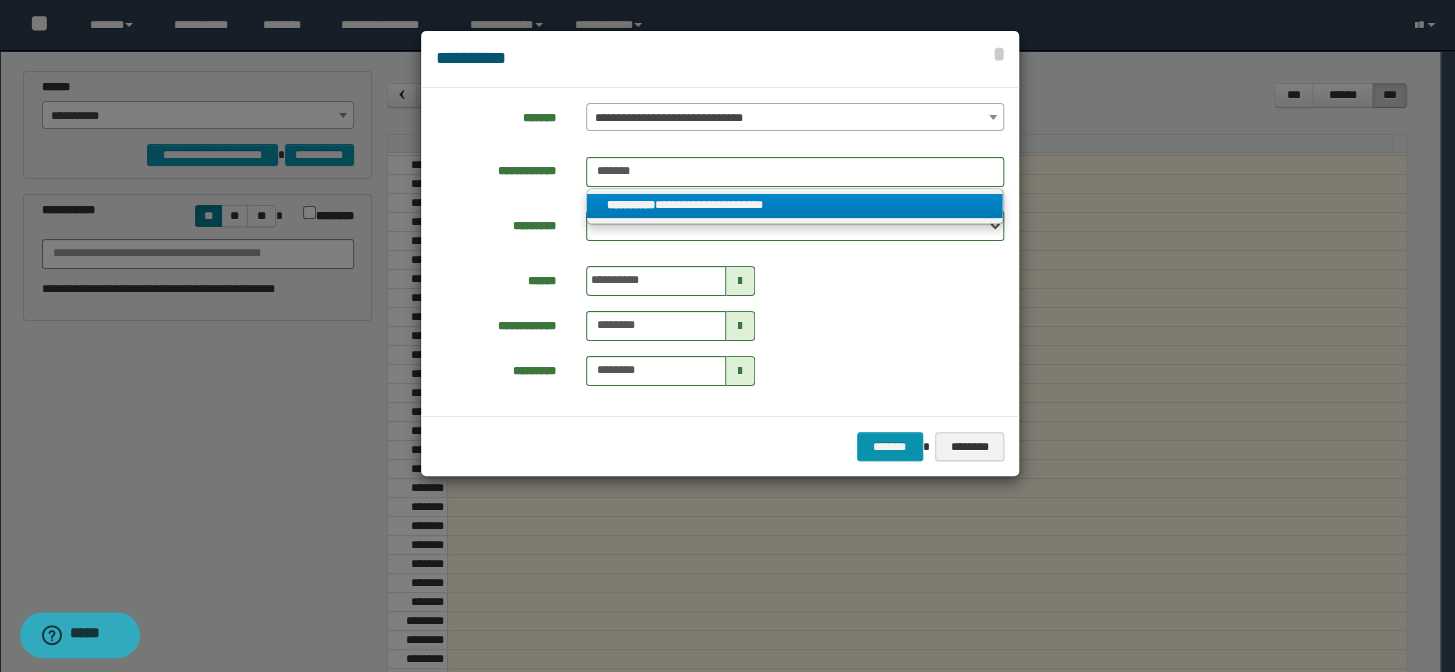 click on "**********" at bounding box center [631, 205] 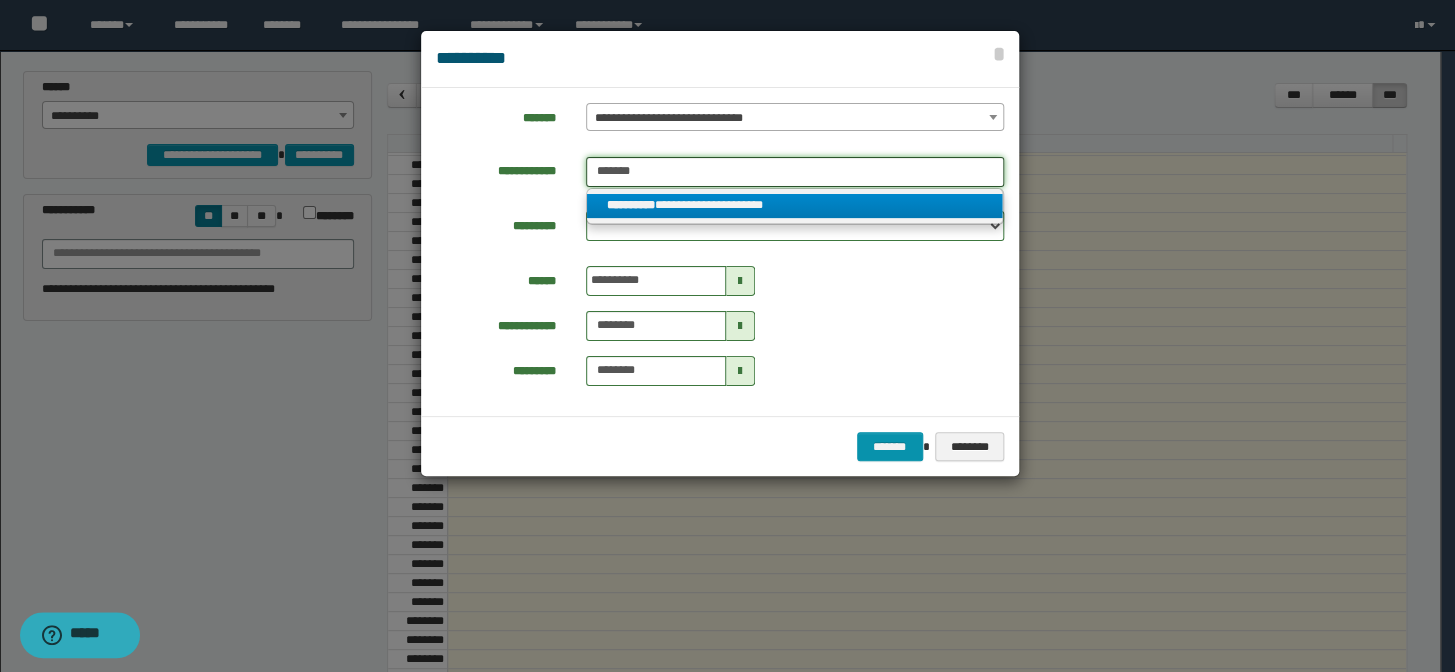 type 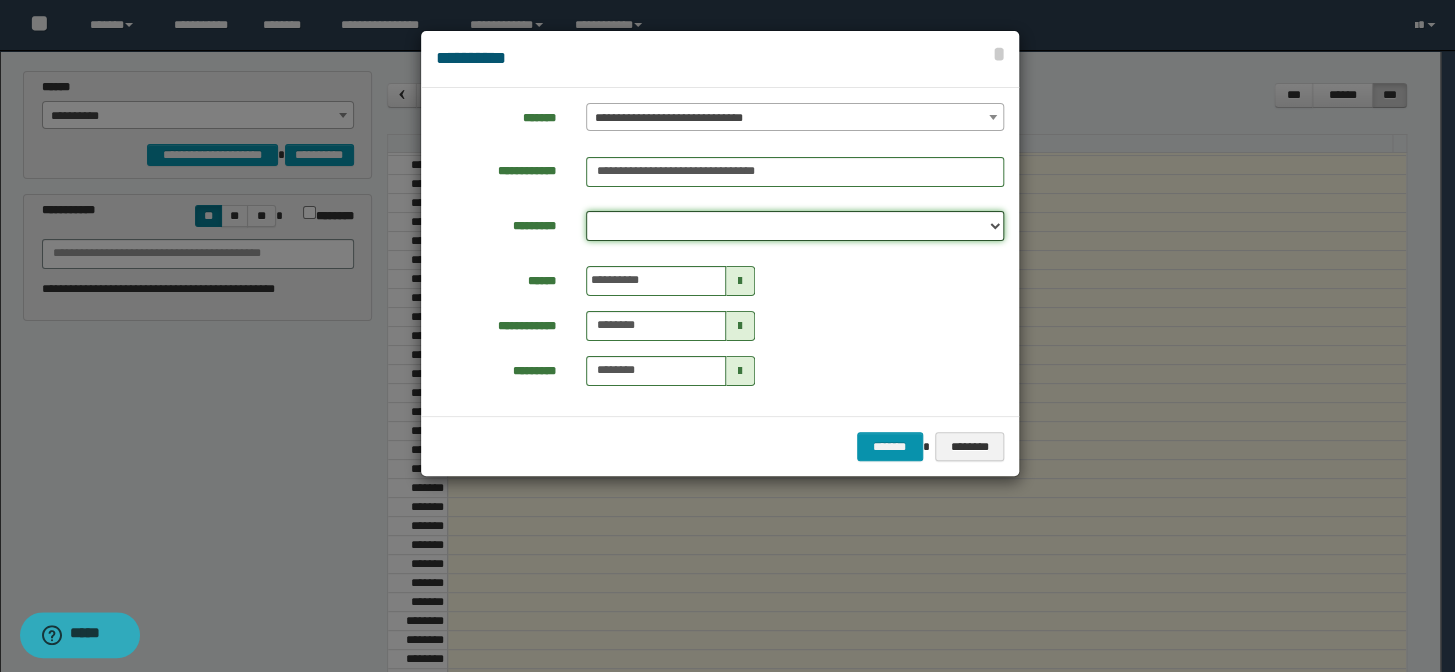 click on "**********" at bounding box center [795, 226] 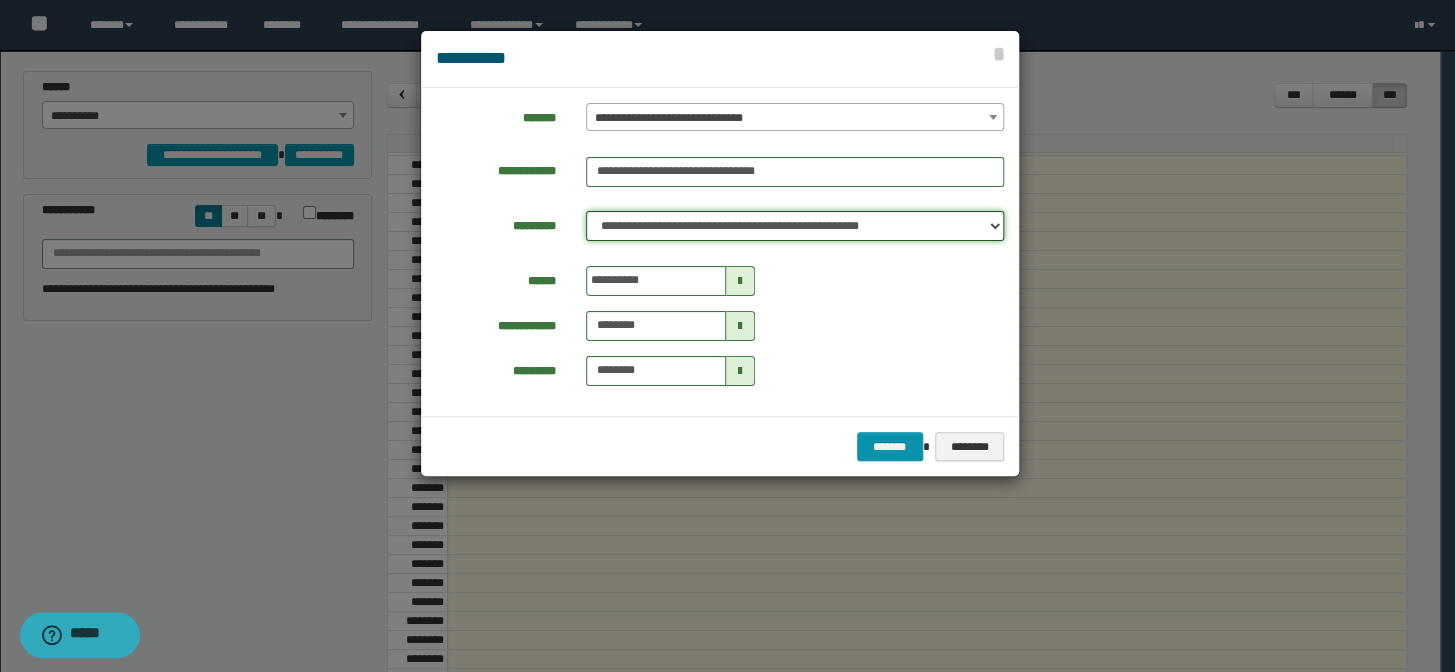 click on "**********" at bounding box center [795, 226] 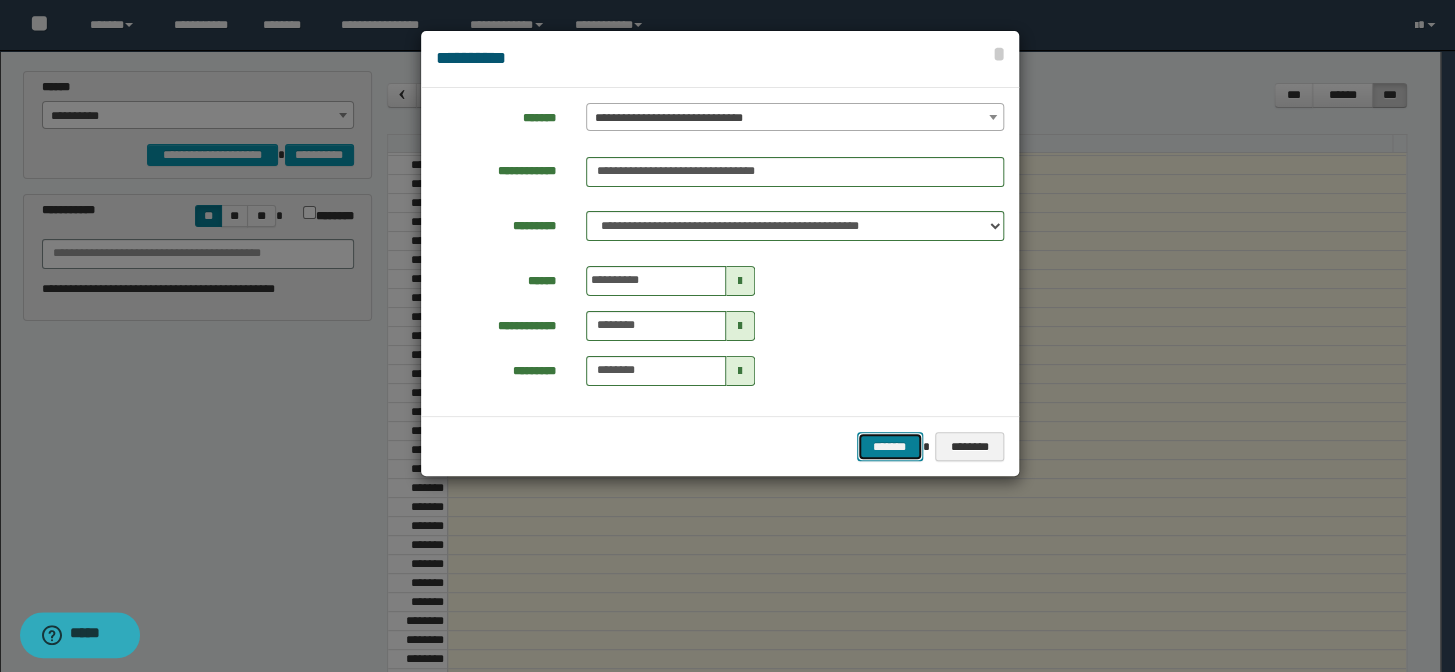click on "*******" at bounding box center [890, 447] 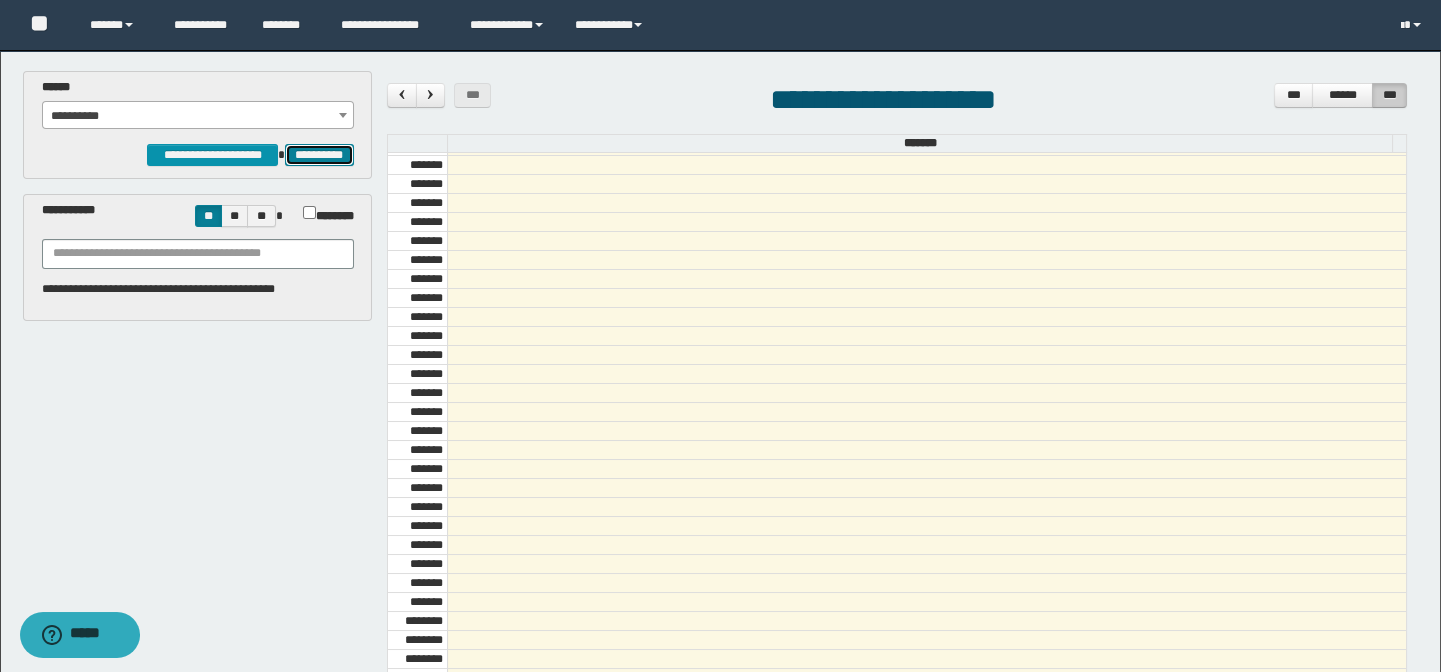 click on "**********" at bounding box center (319, 155) 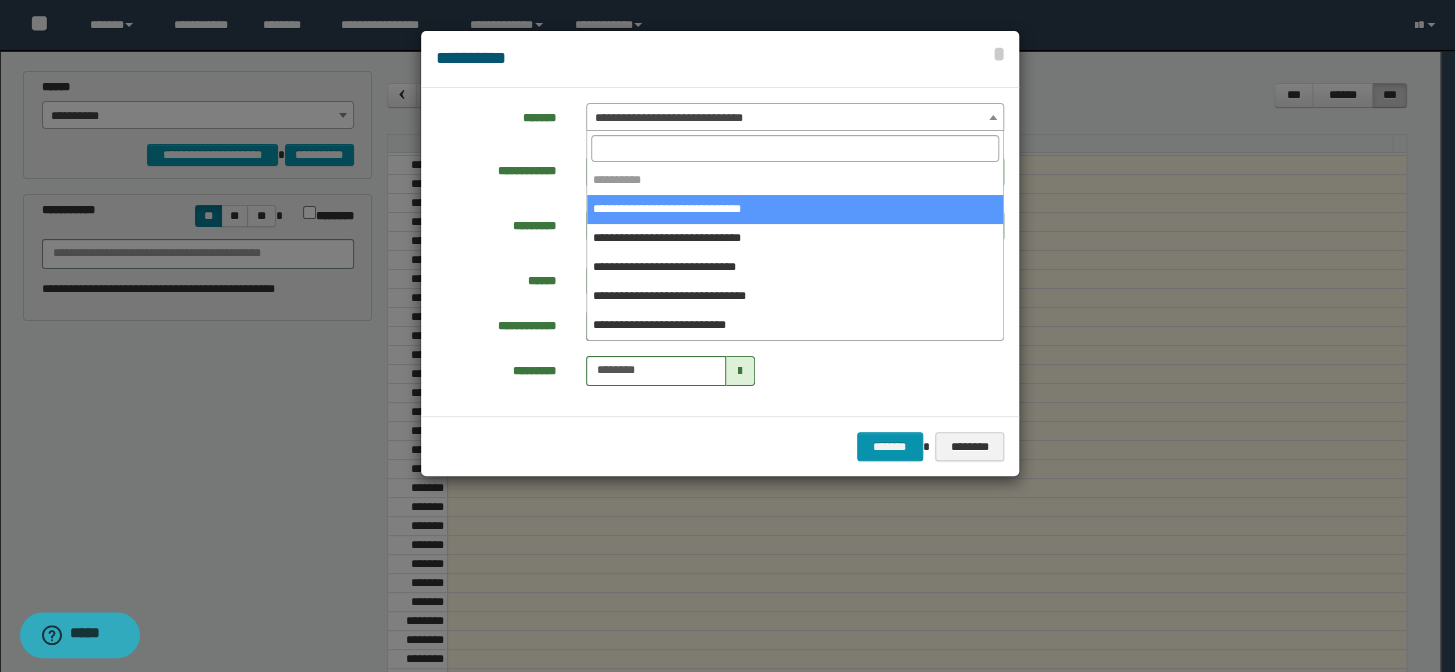 click on "**********" at bounding box center (795, 118) 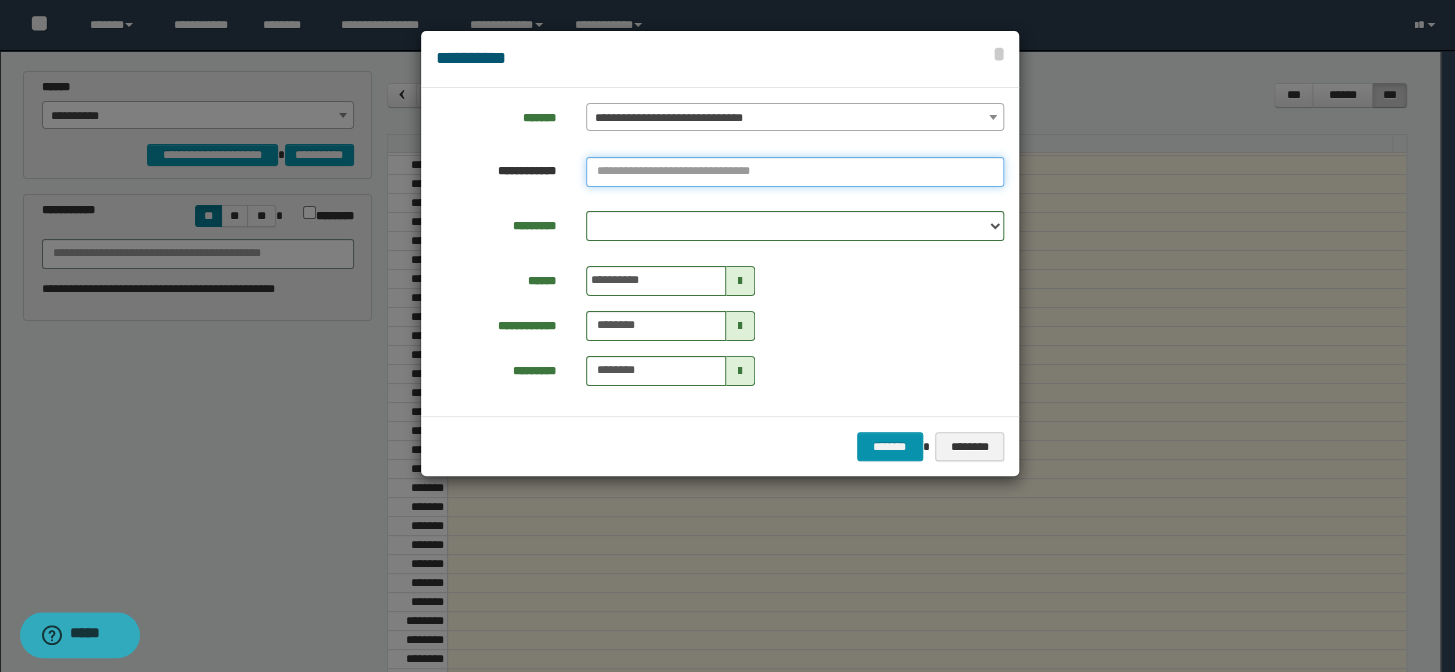 click at bounding box center [795, 172] 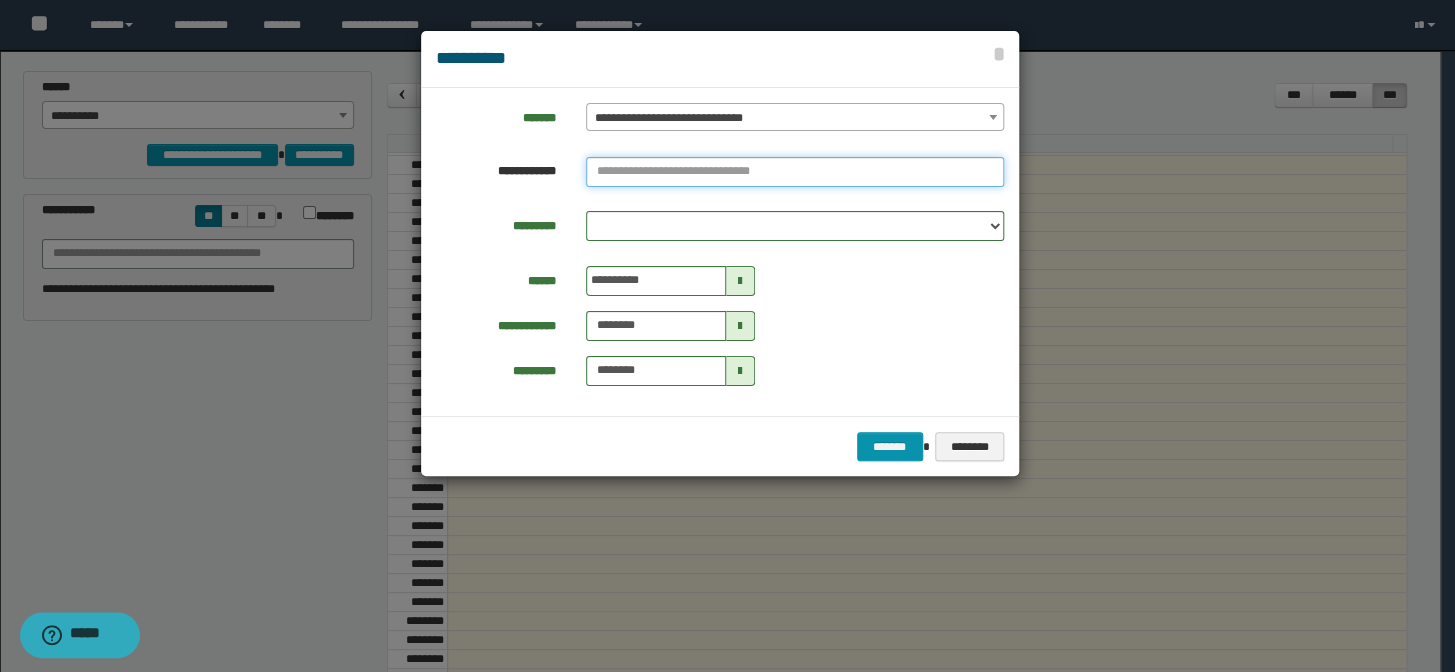 paste on "**********" 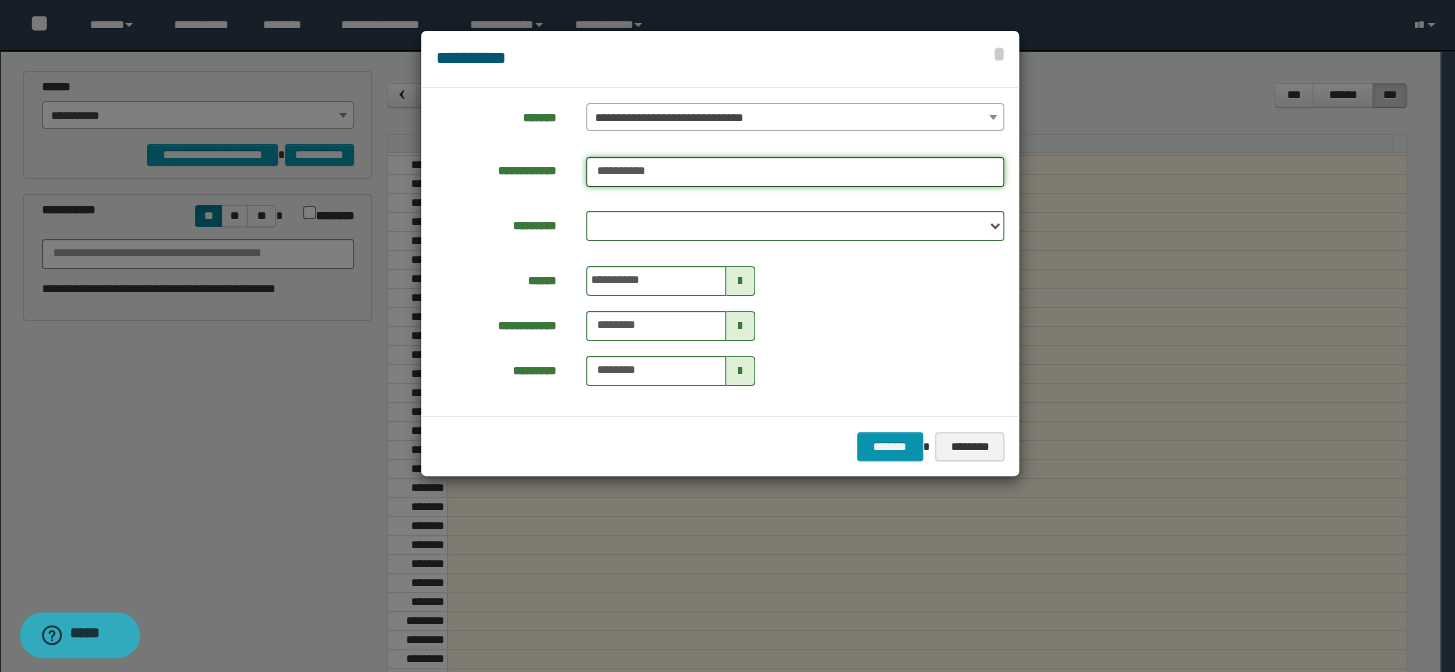 type on "**********" 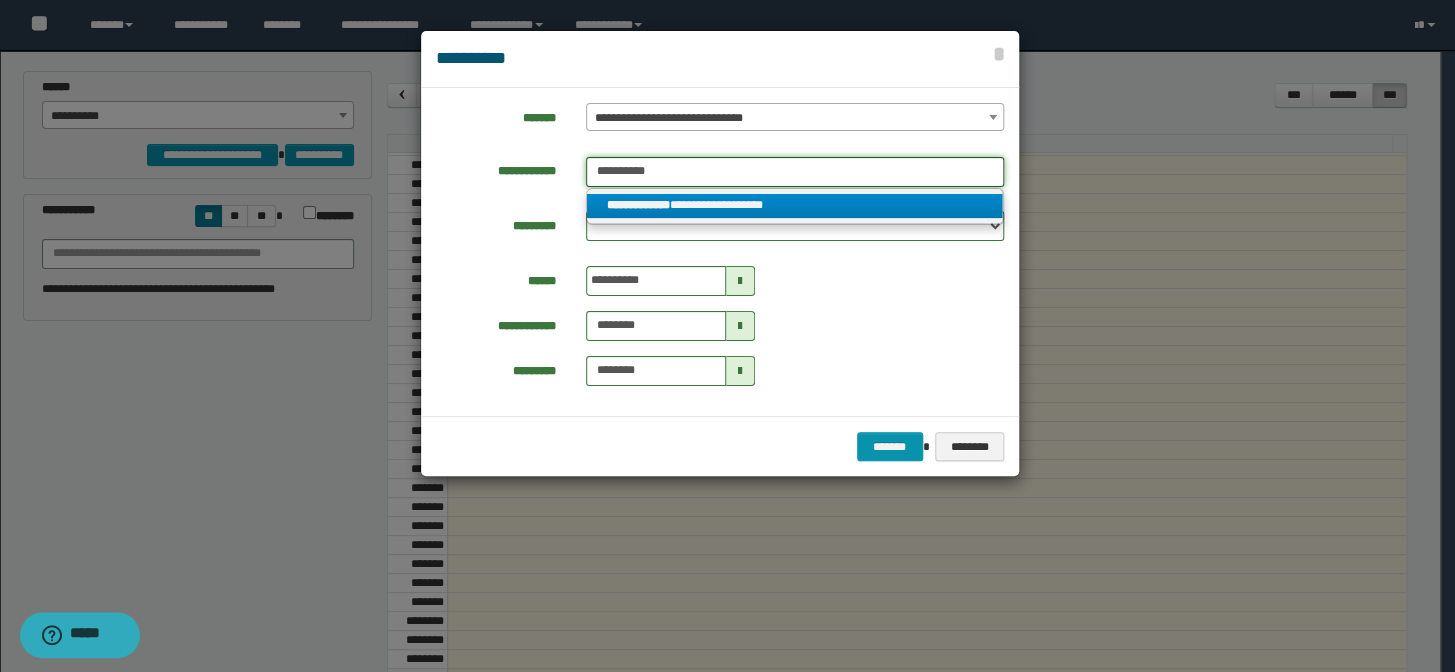 type on "**********" 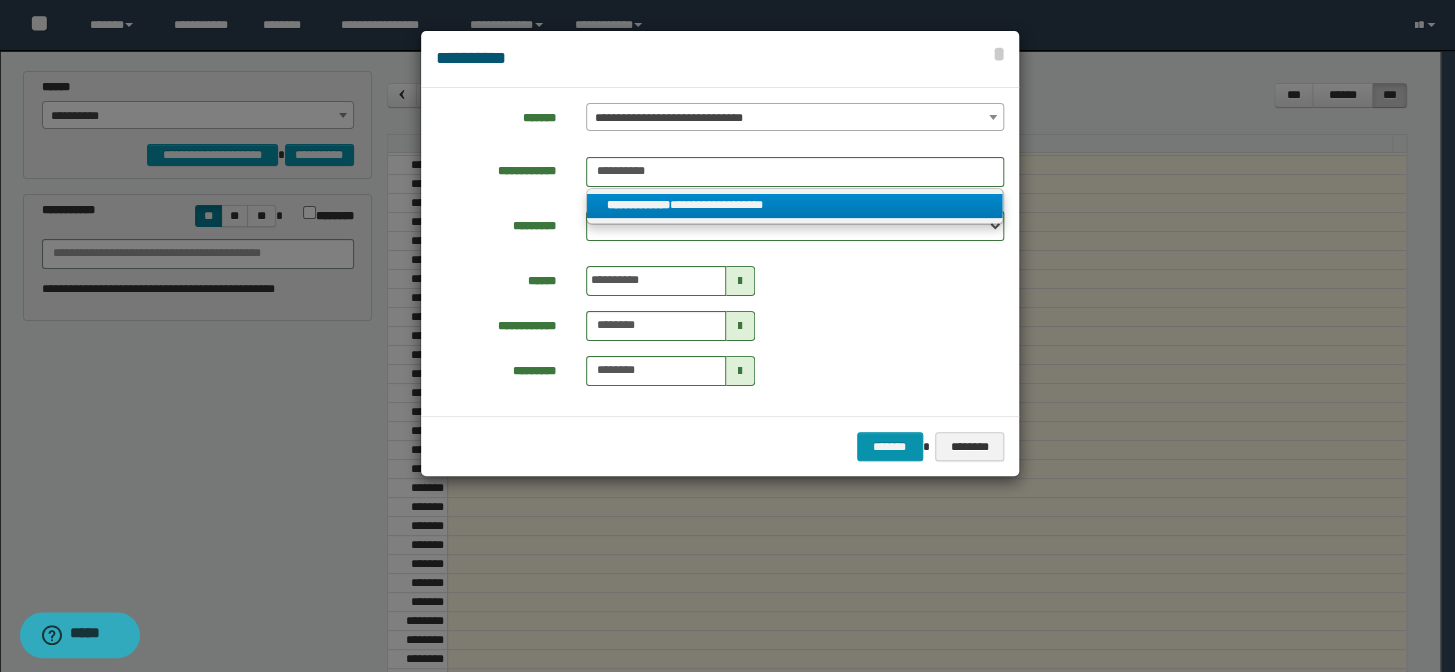 click on "**********" at bounding box center (795, 206) 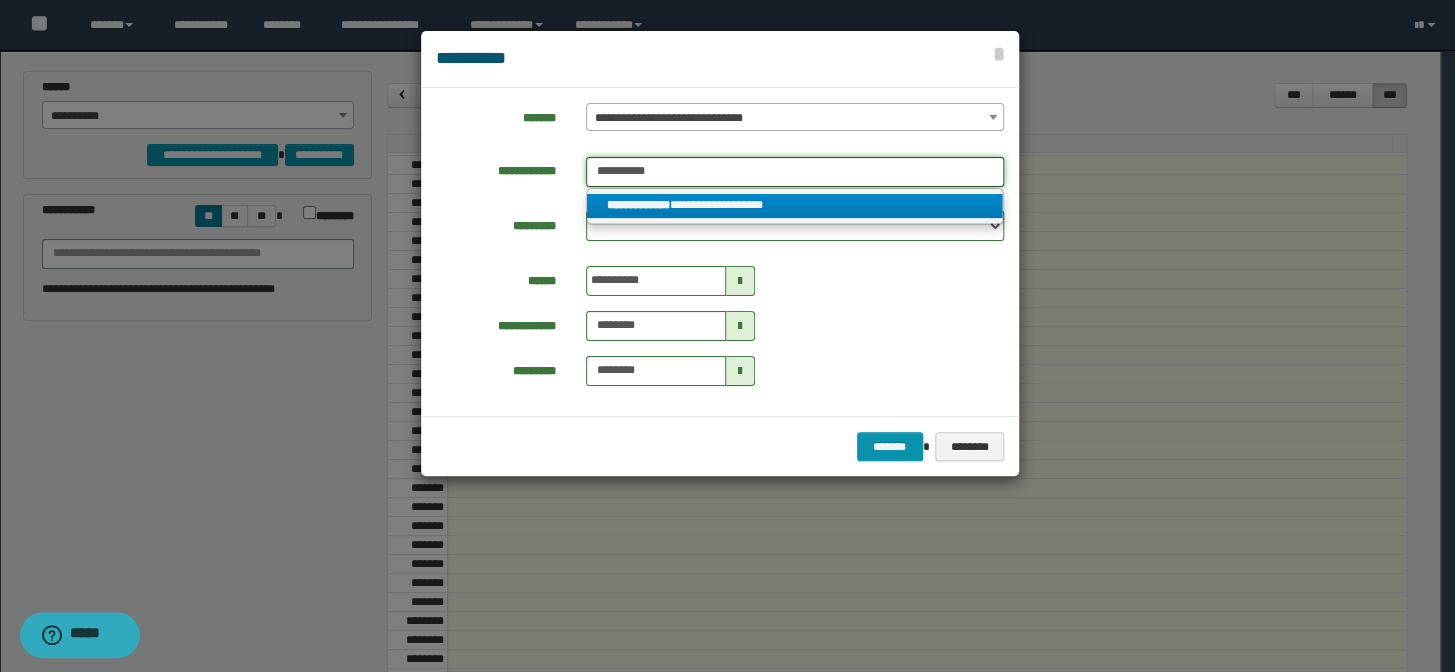 type 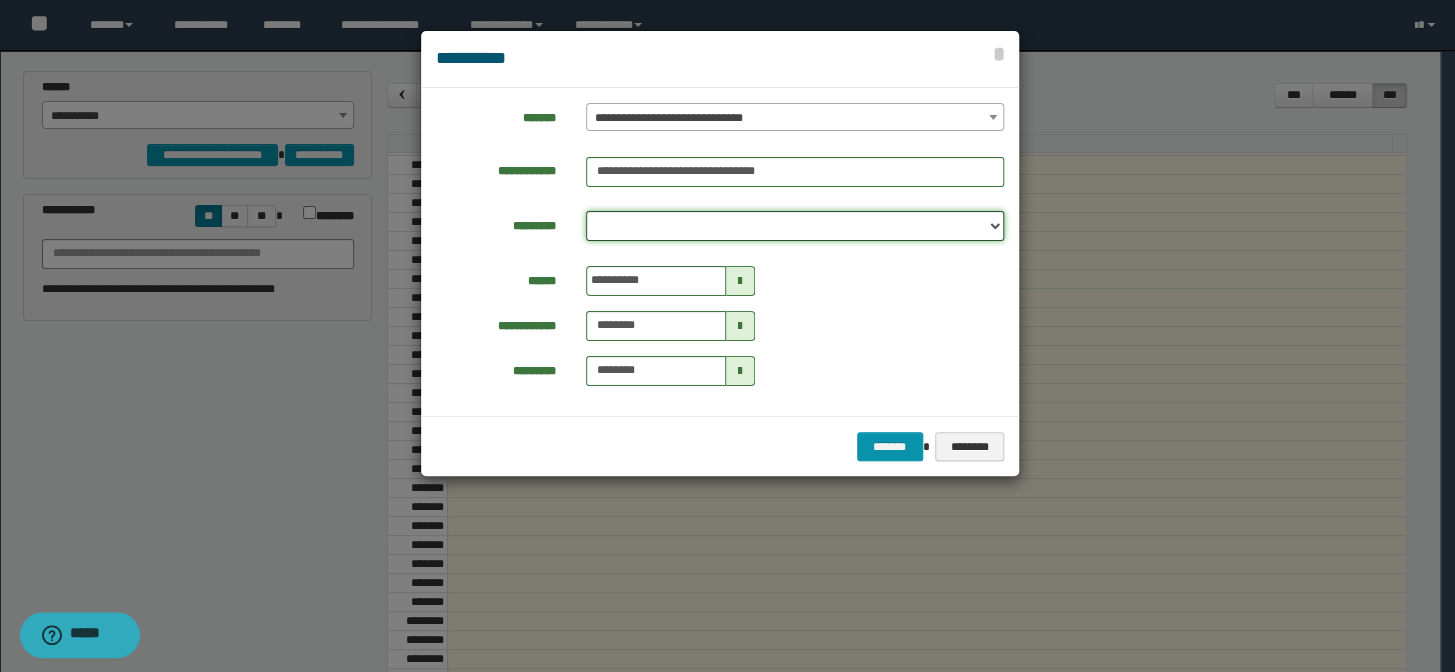 click on "**********" at bounding box center [795, 226] 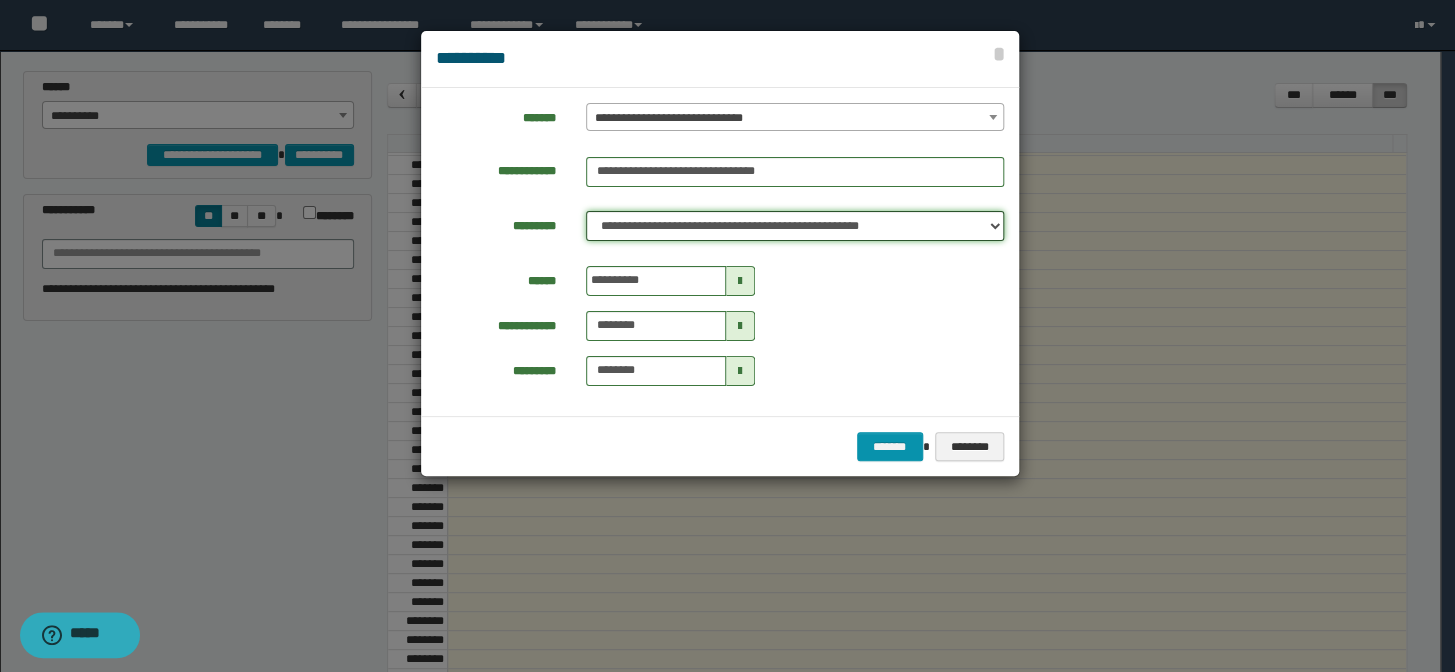 click on "**********" at bounding box center [795, 226] 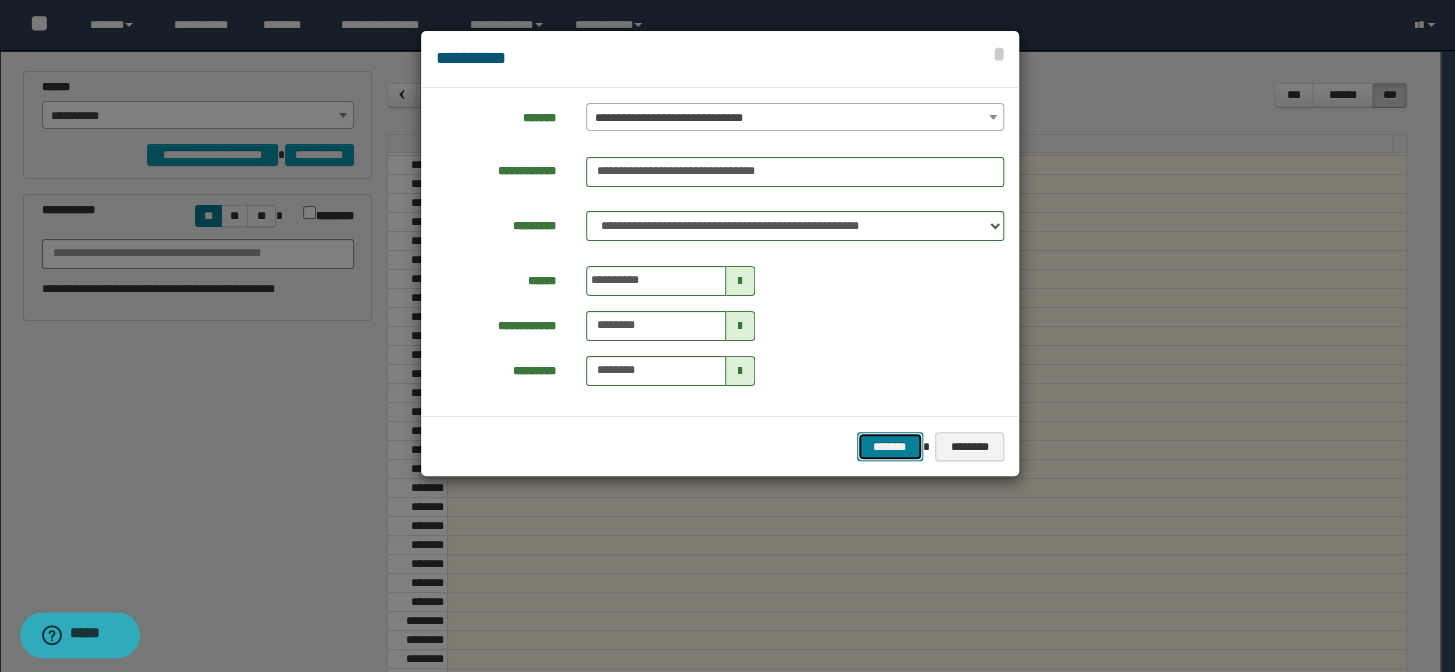 click on "*******" at bounding box center [890, 447] 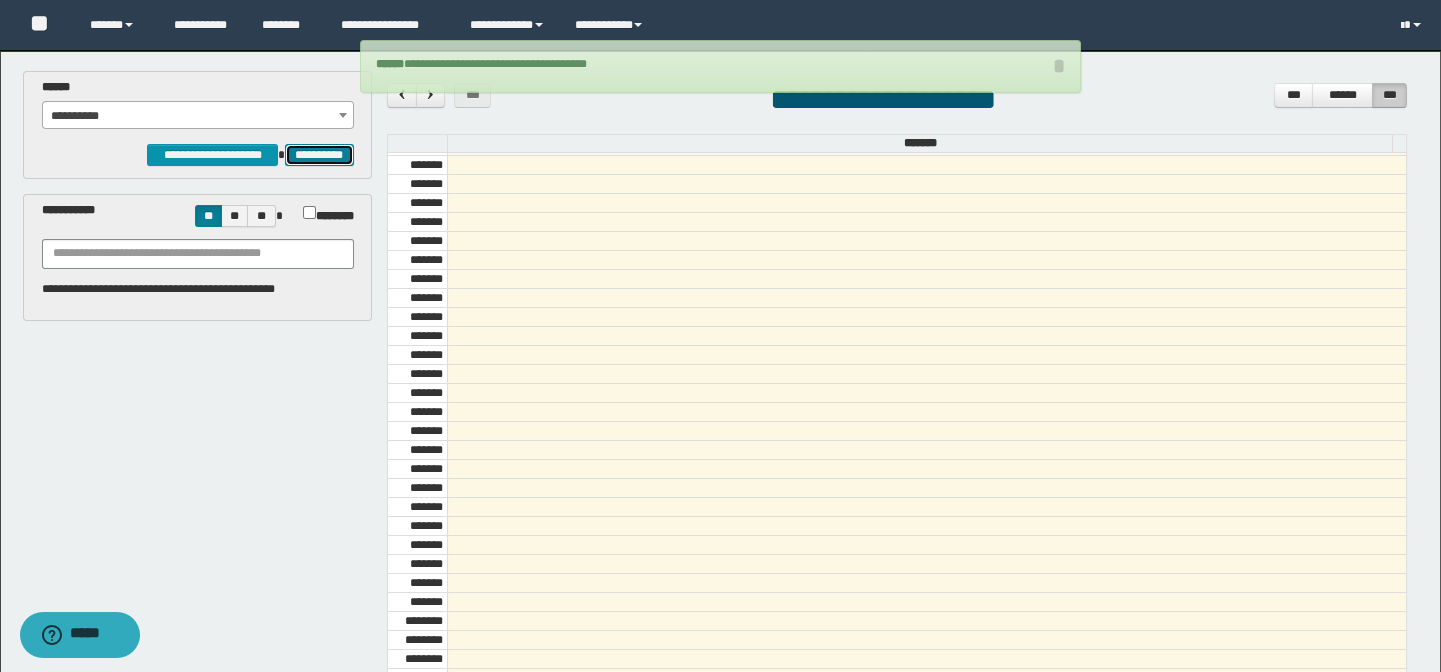 click on "**********" at bounding box center (319, 155) 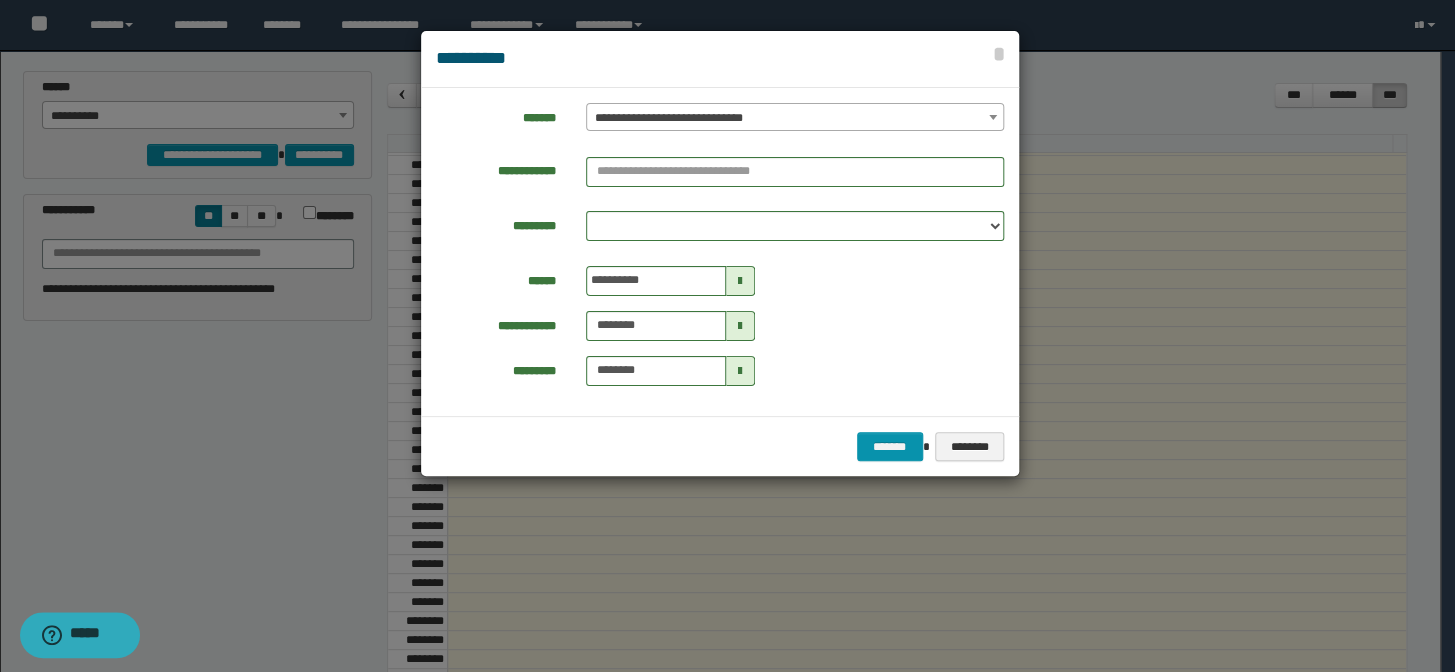 click on "**********" at bounding box center [795, 118] 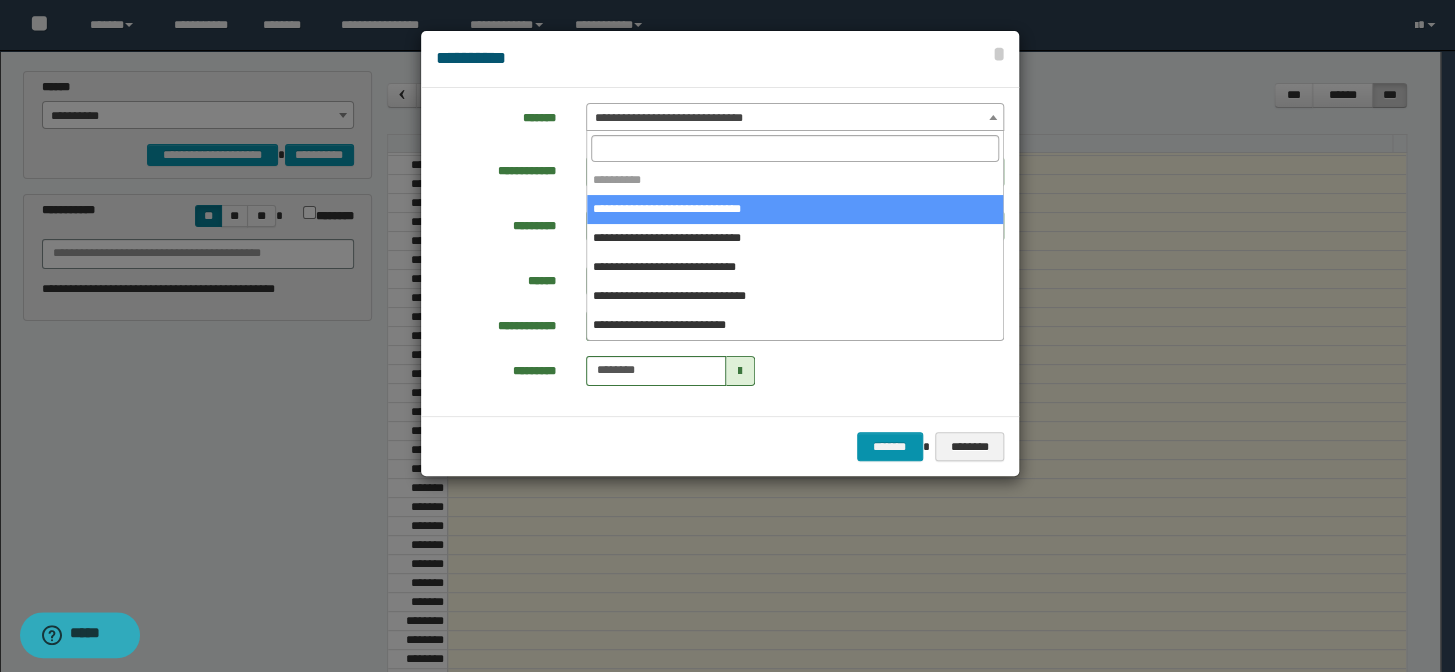 select on "*****" 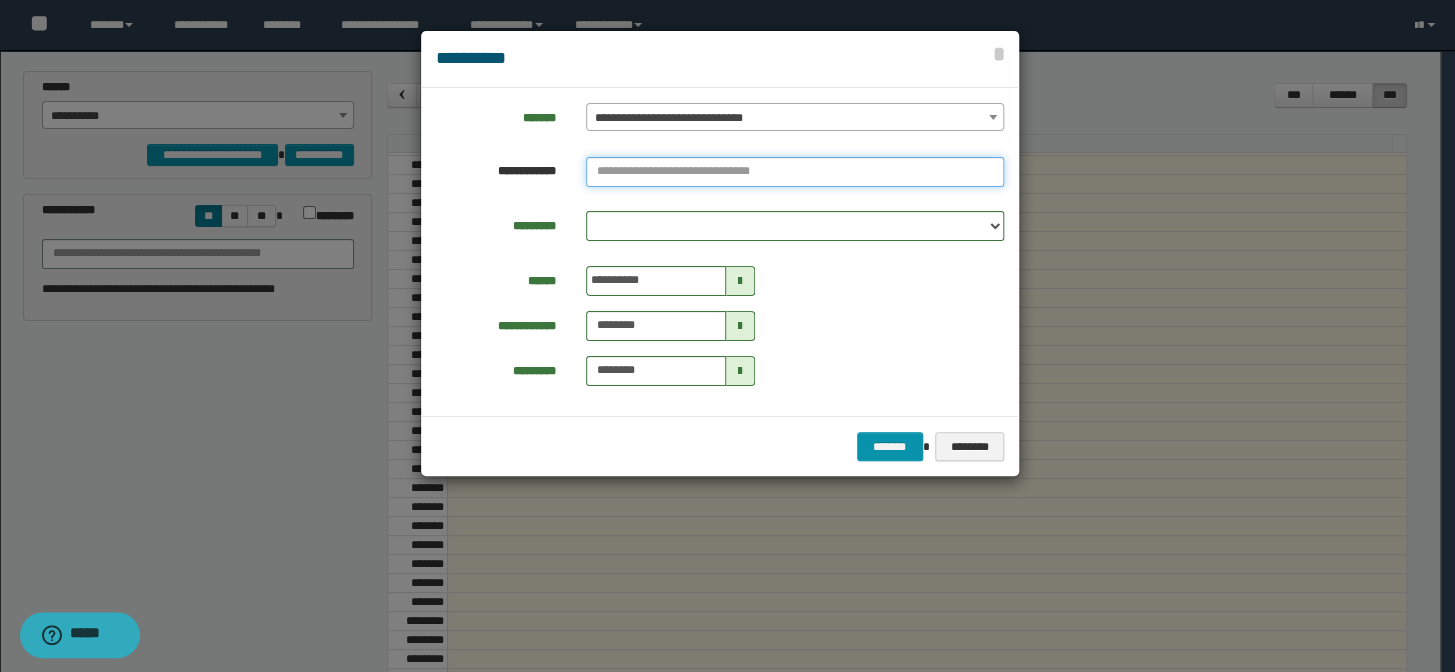 click at bounding box center [795, 172] 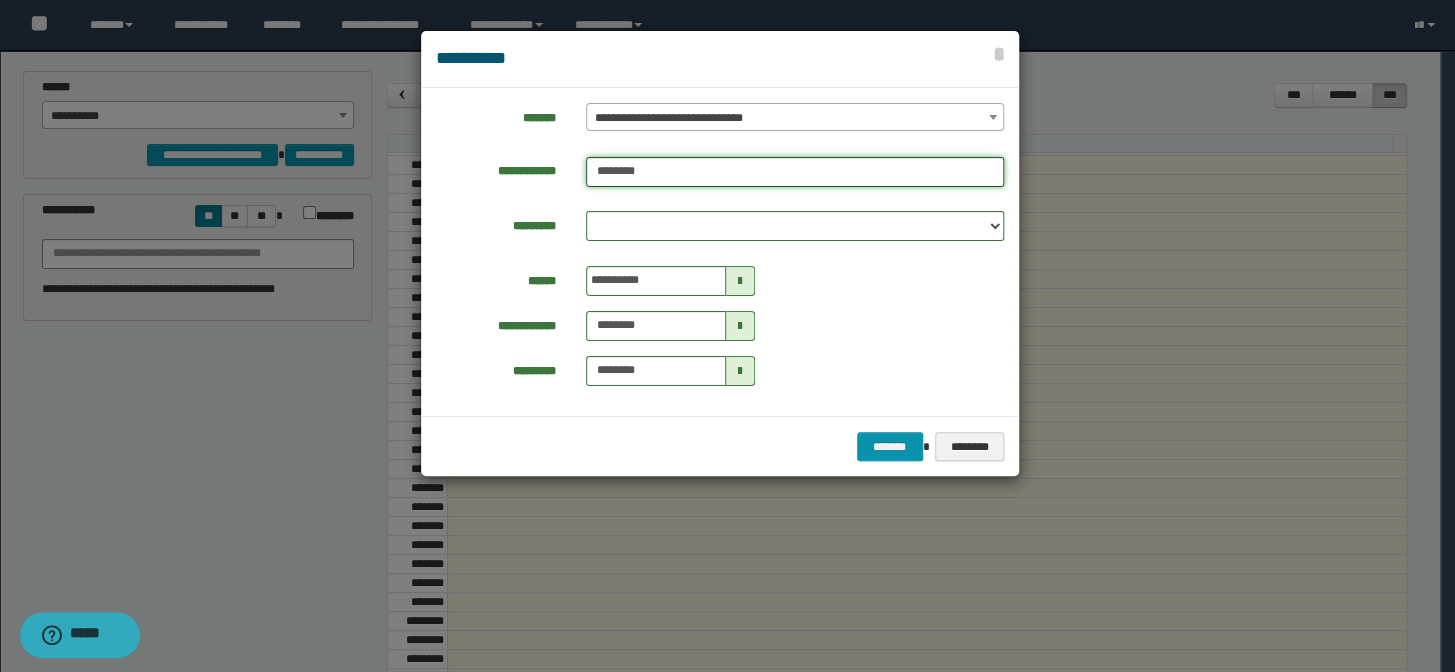type on "********" 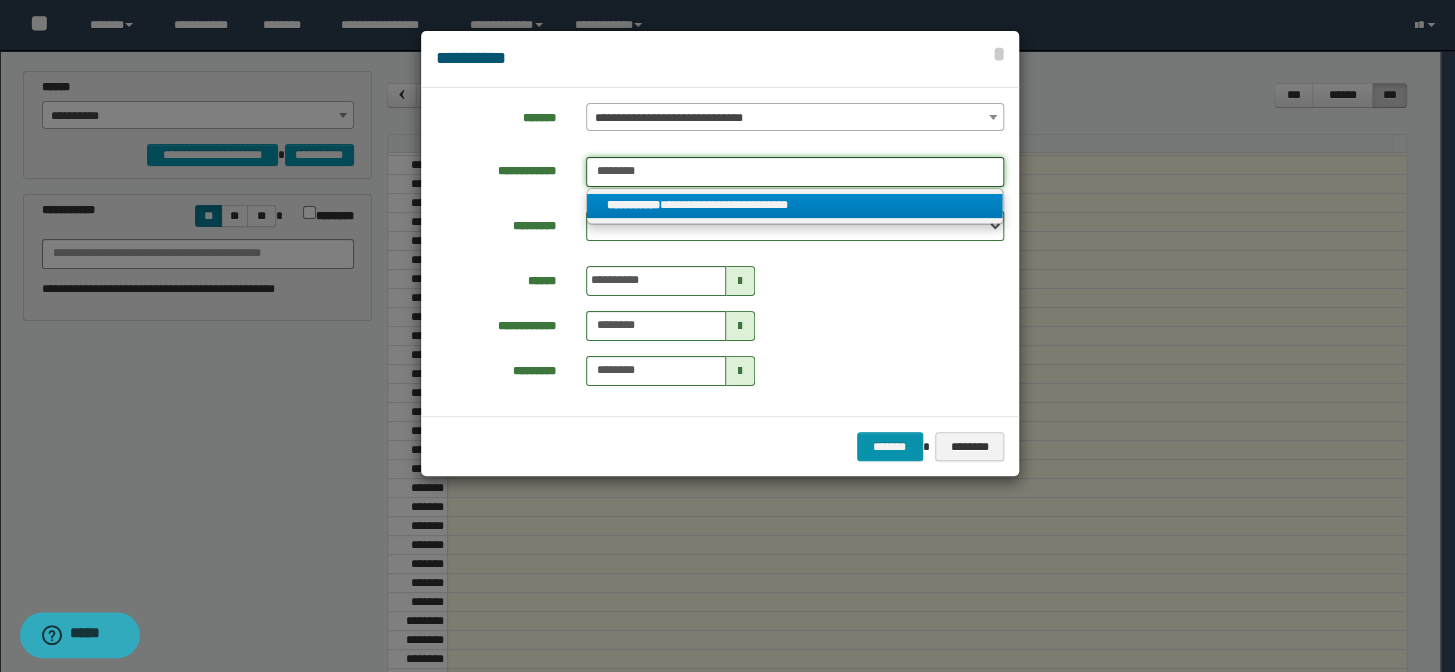 type on "********" 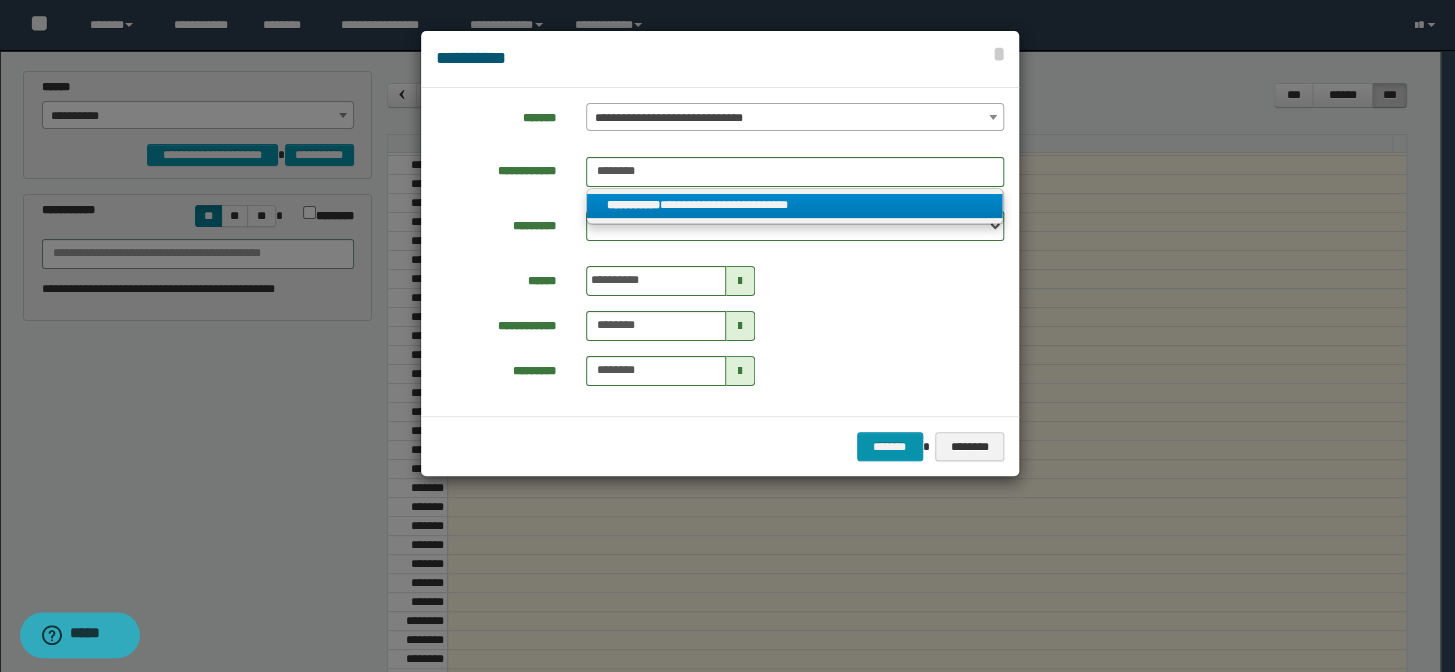 click on "**********" at bounding box center (633, 205) 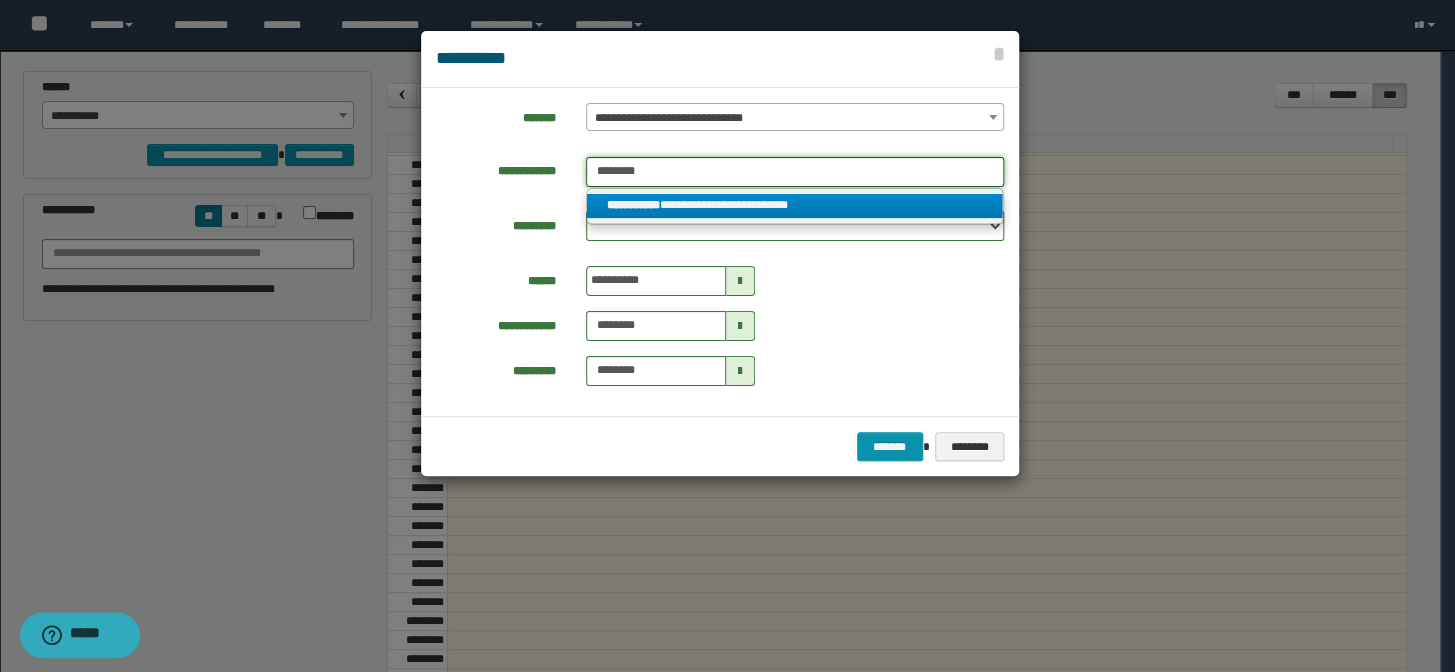 type 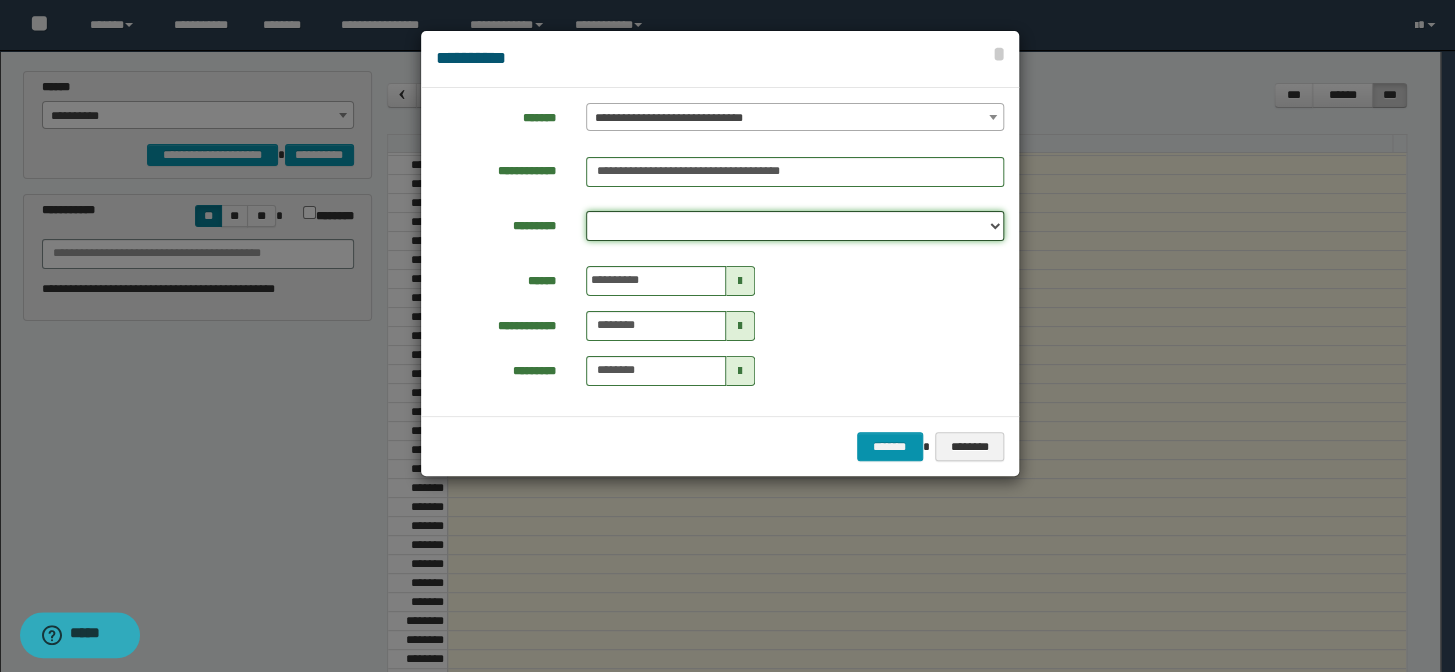 click on "**********" at bounding box center [795, 226] 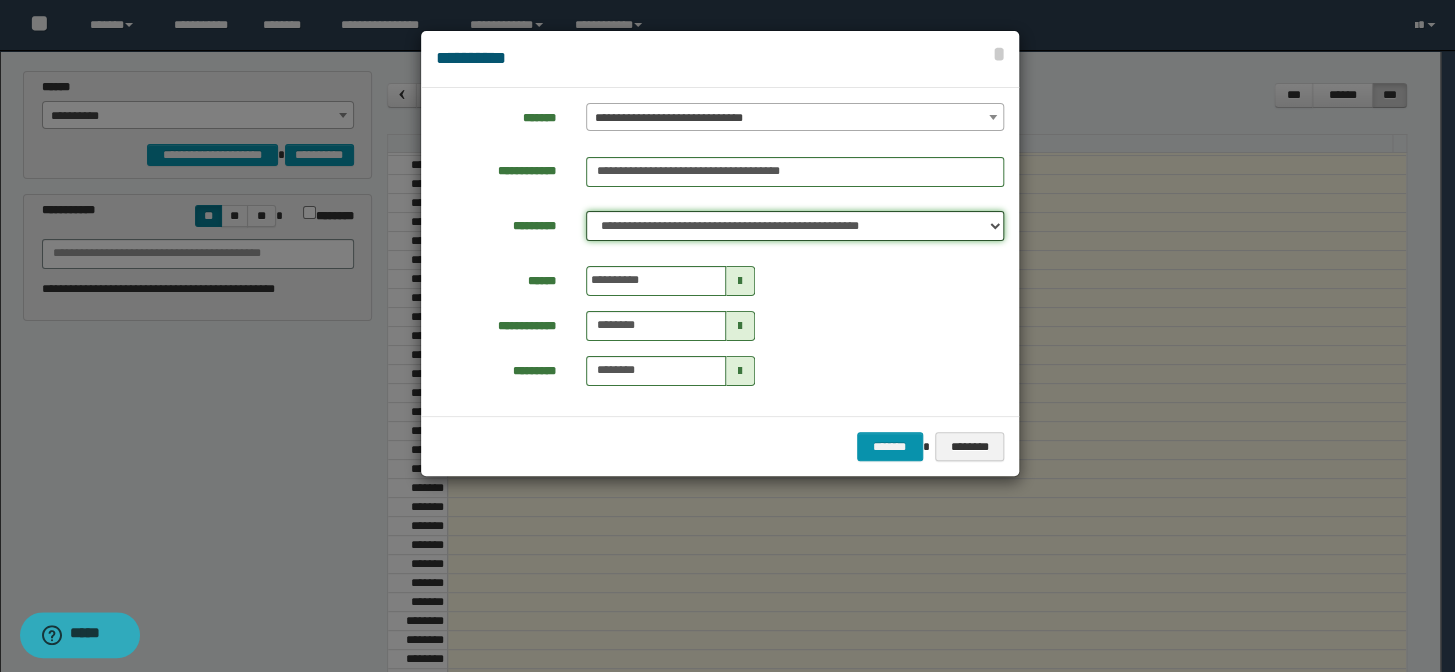 click on "**********" at bounding box center (795, 226) 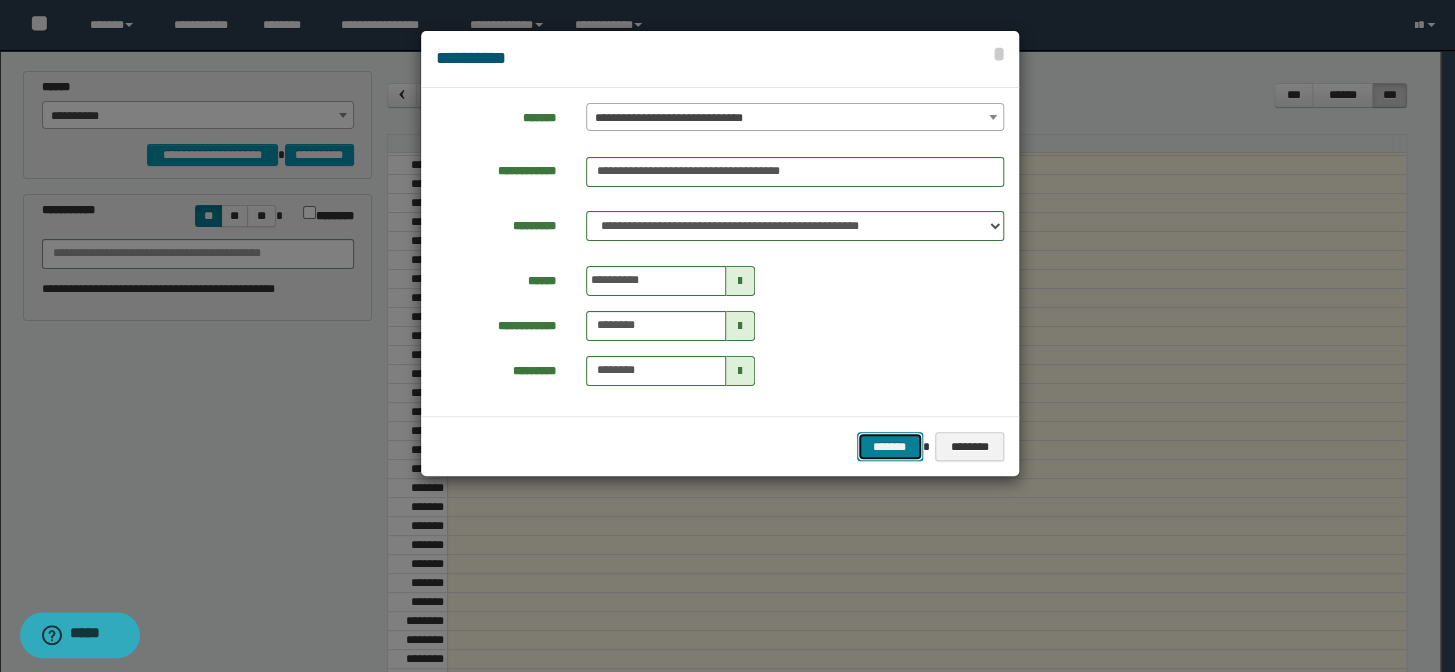 click on "*******" at bounding box center (890, 447) 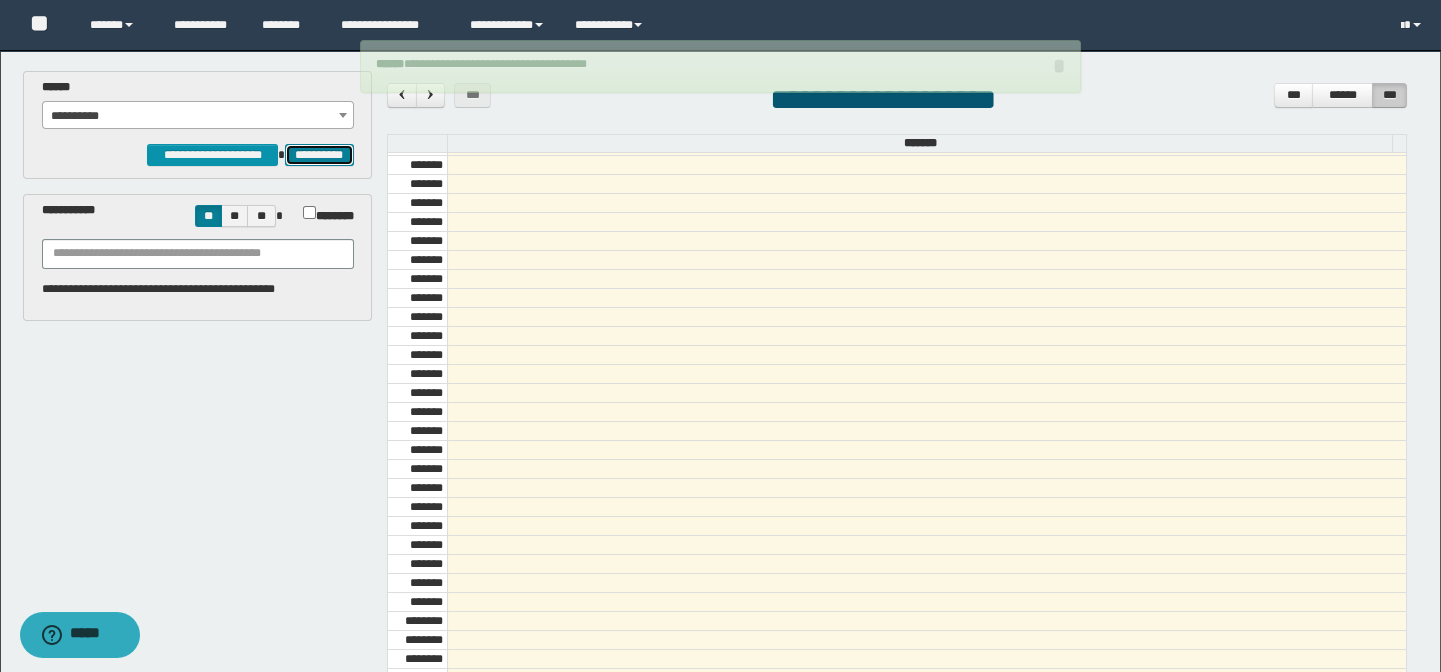 click on "**********" at bounding box center [319, 155] 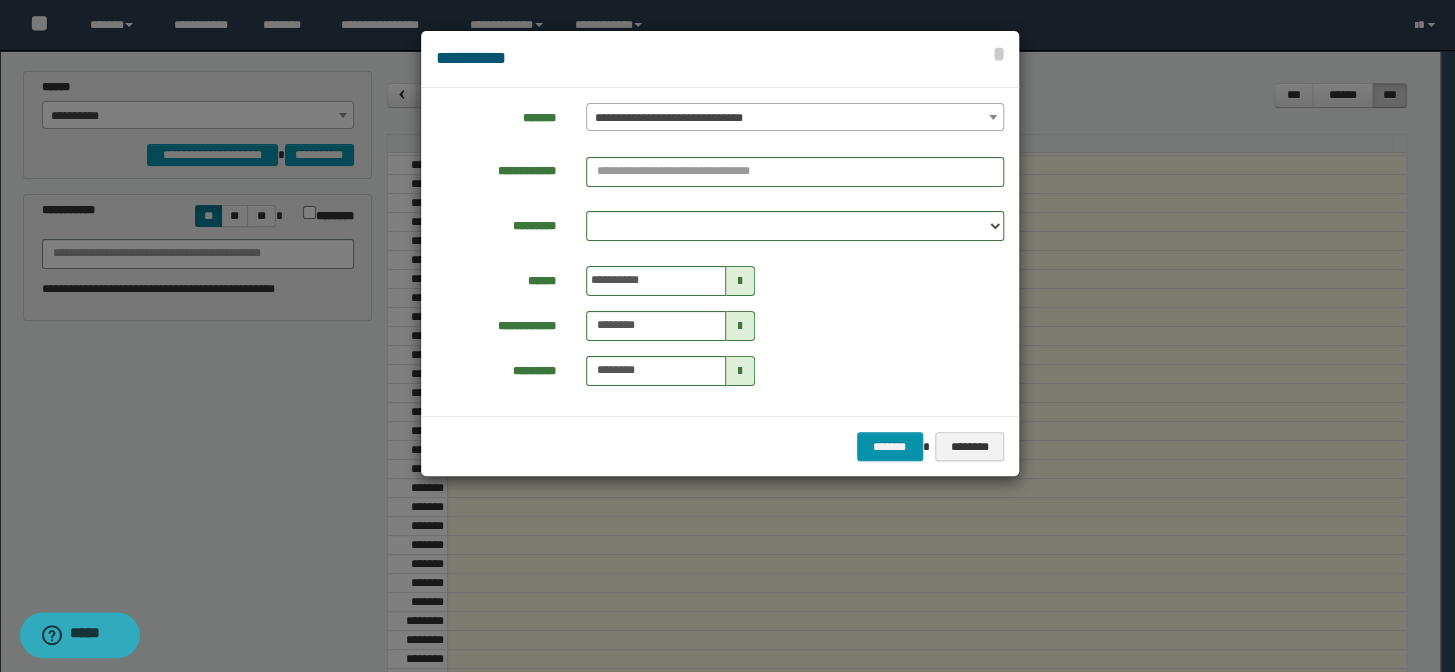 drag, startPoint x: 710, startPoint y: 96, endPoint x: 697, endPoint y: 154, distance: 59.439045 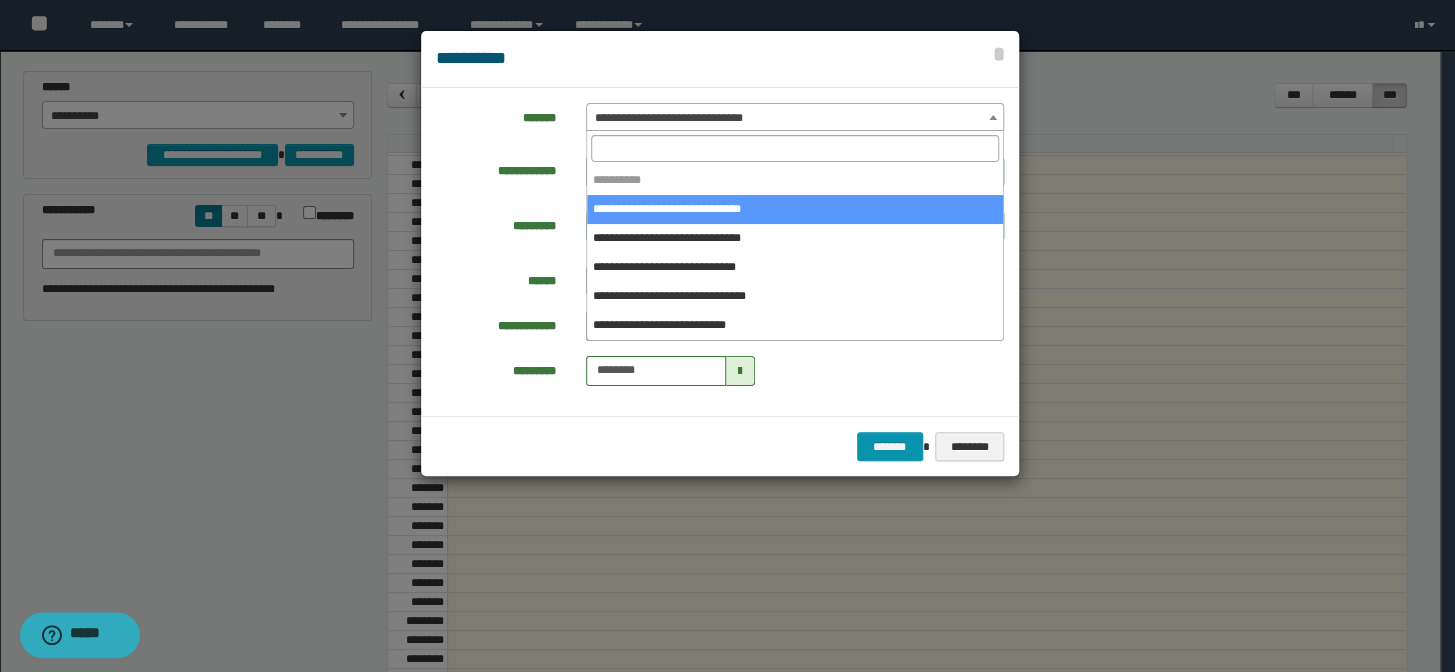 click on "**********" at bounding box center [795, 118] 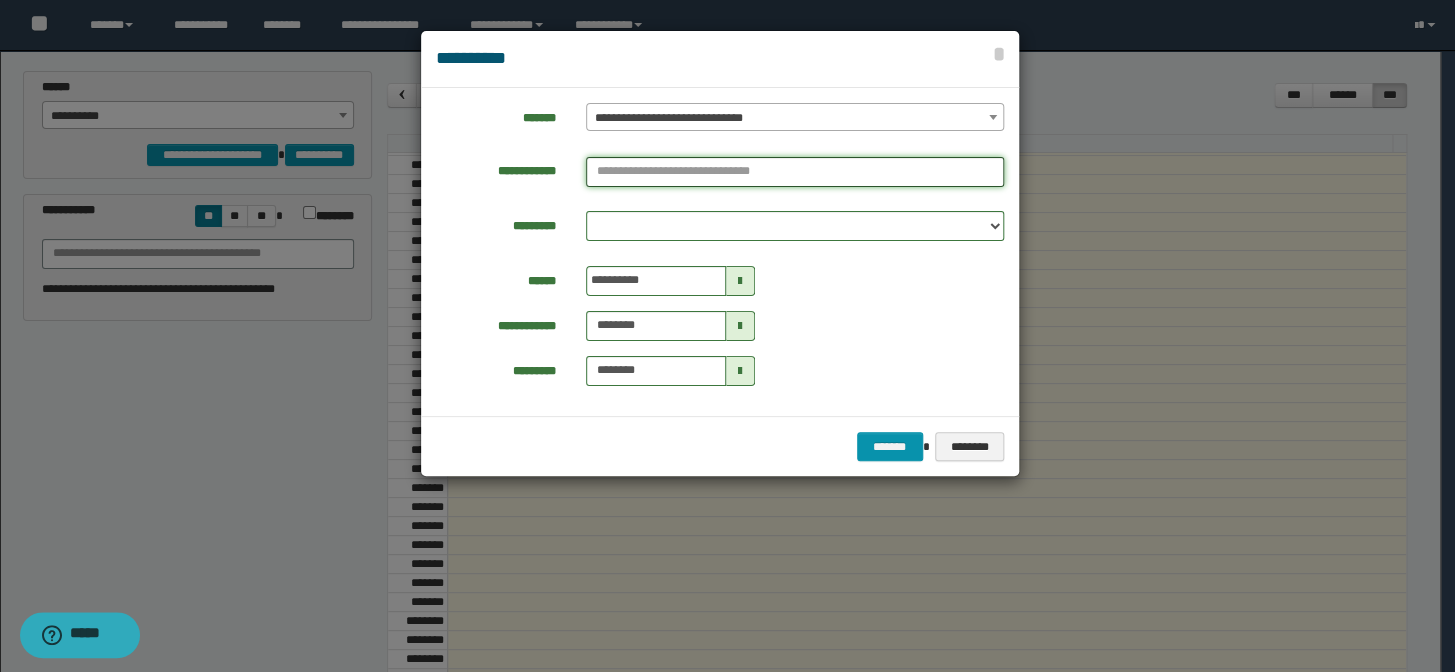 click at bounding box center [795, 172] 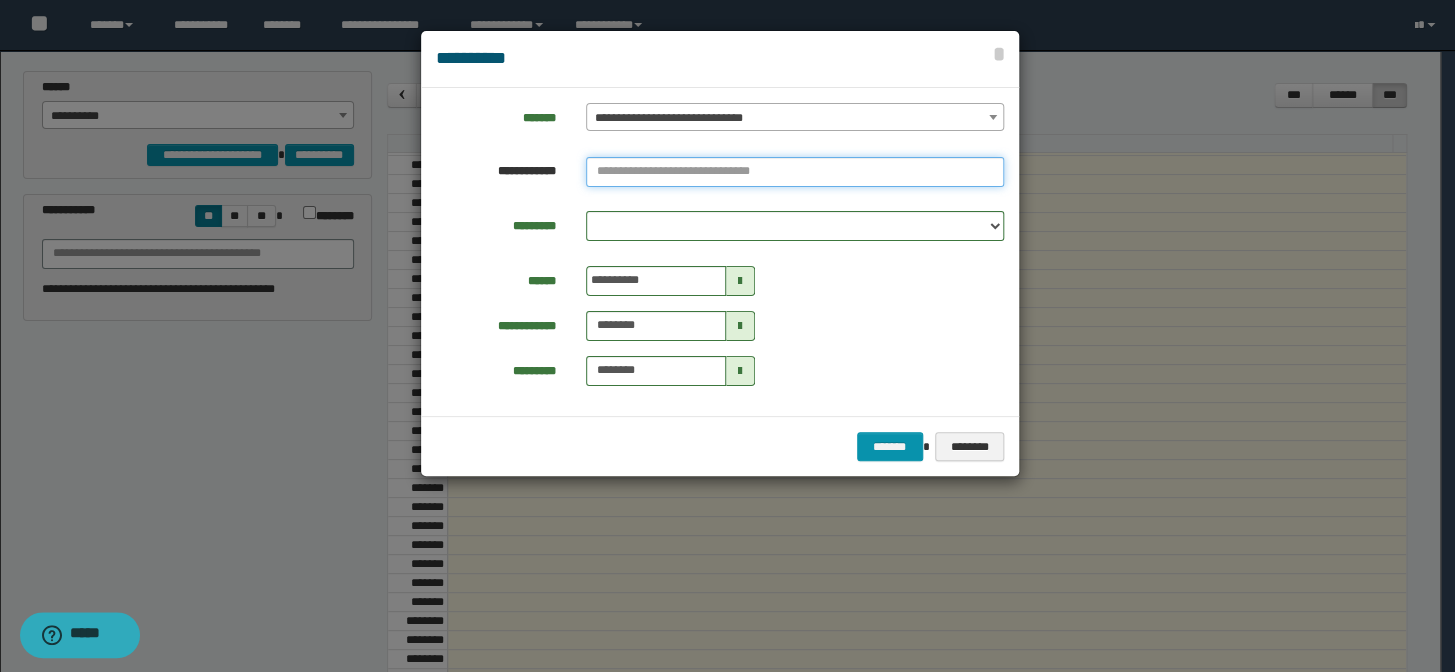 paste on "********" 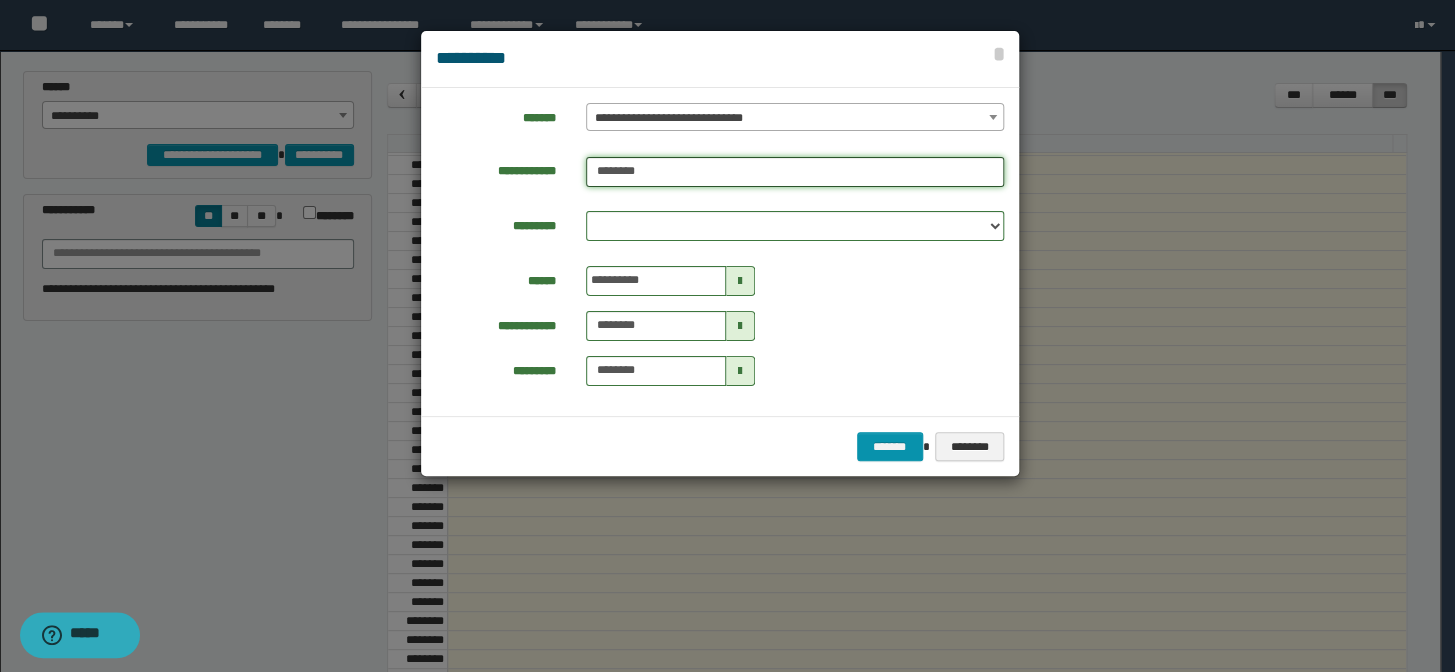 type on "********" 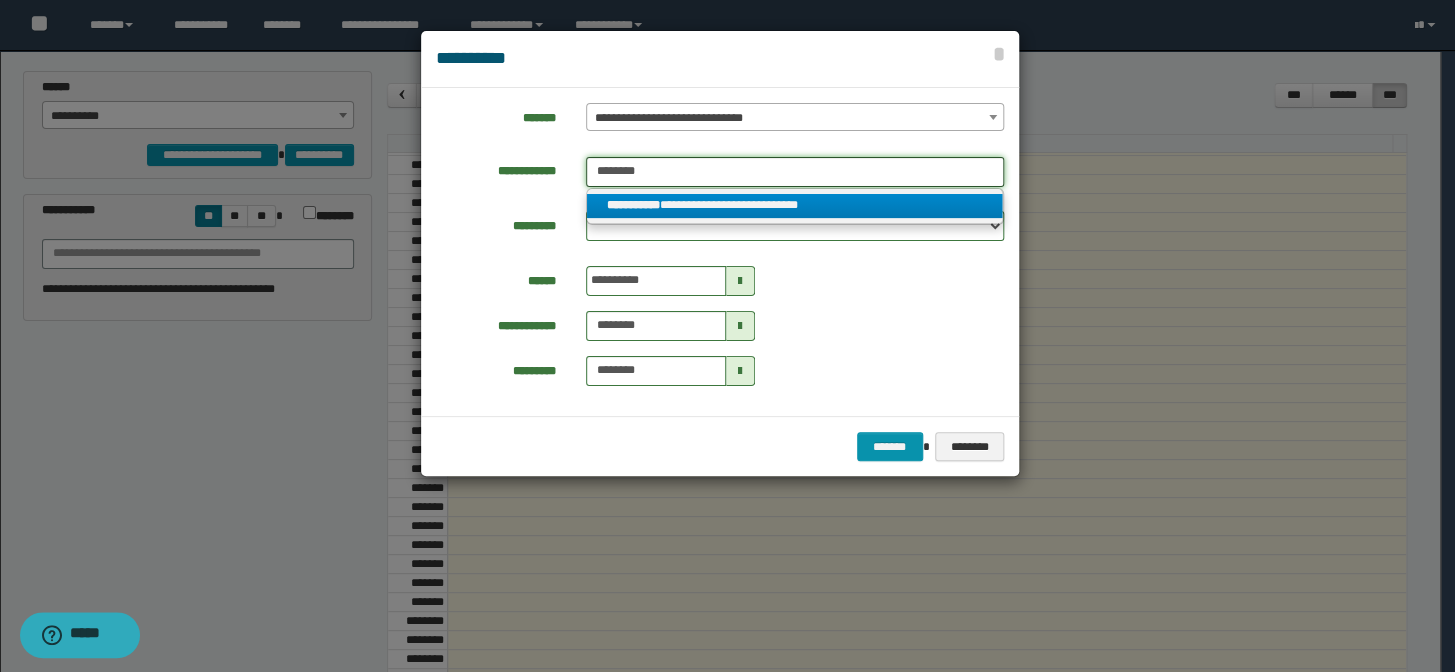 type on "********" 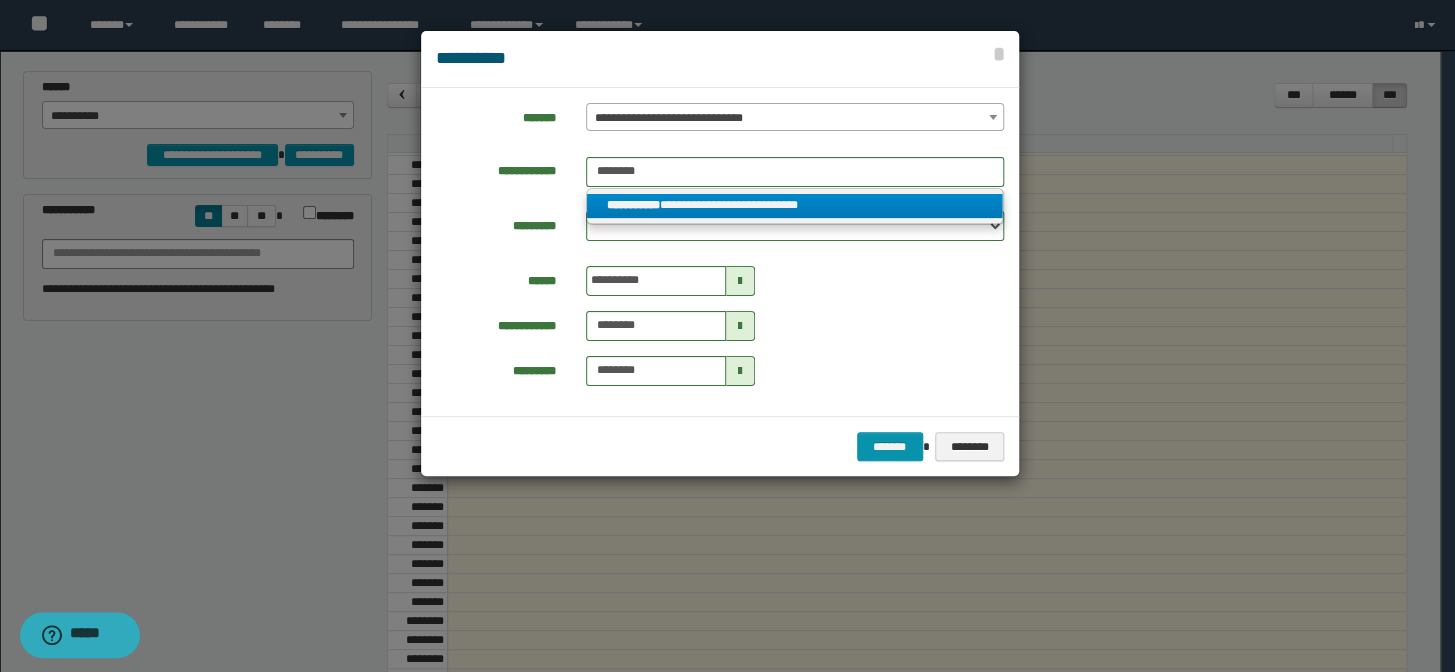 click on "**********" at bounding box center [795, 206] 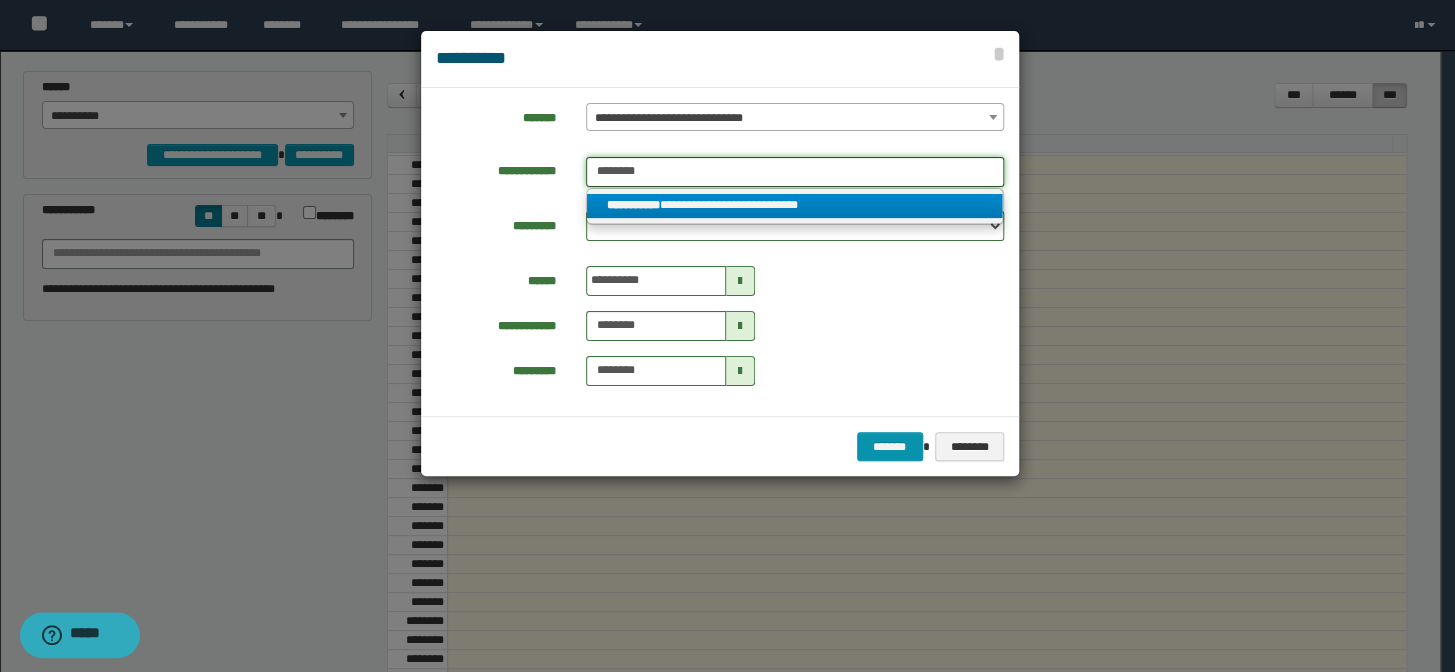 type 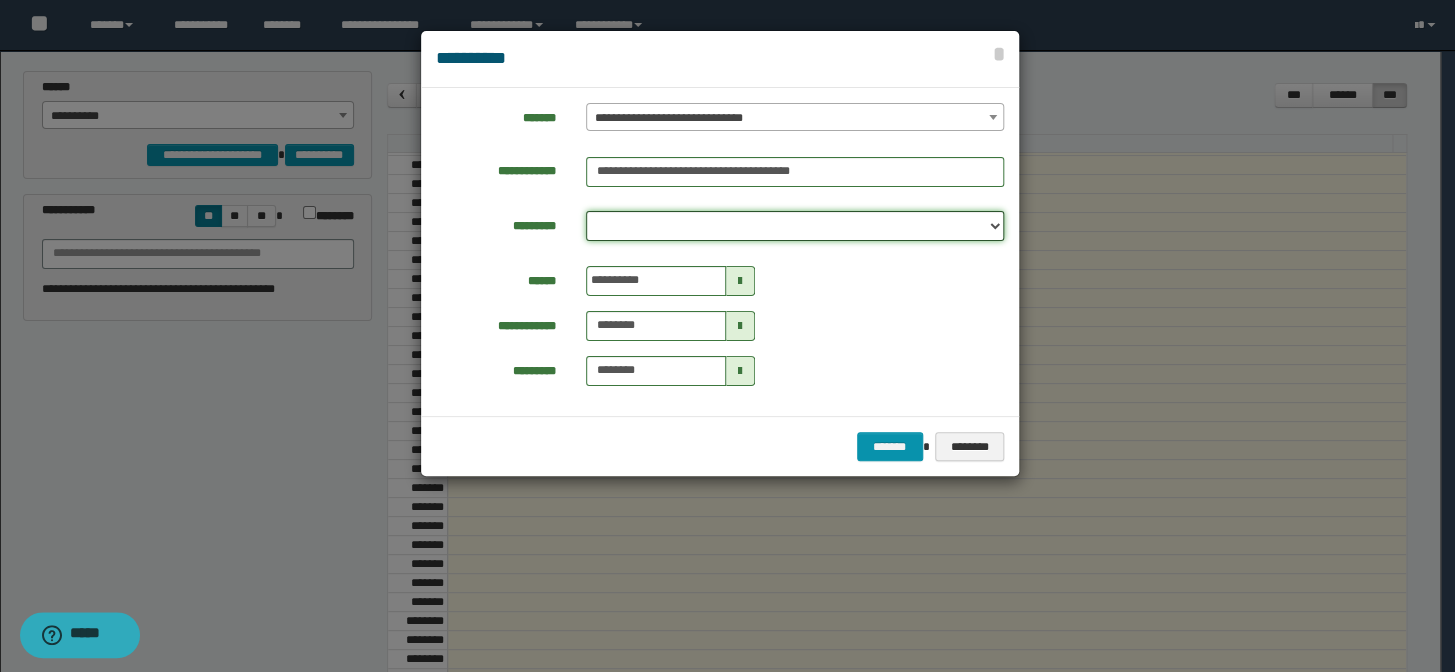 drag, startPoint x: 684, startPoint y: 223, endPoint x: 686, endPoint y: 239, distance: 16.124516 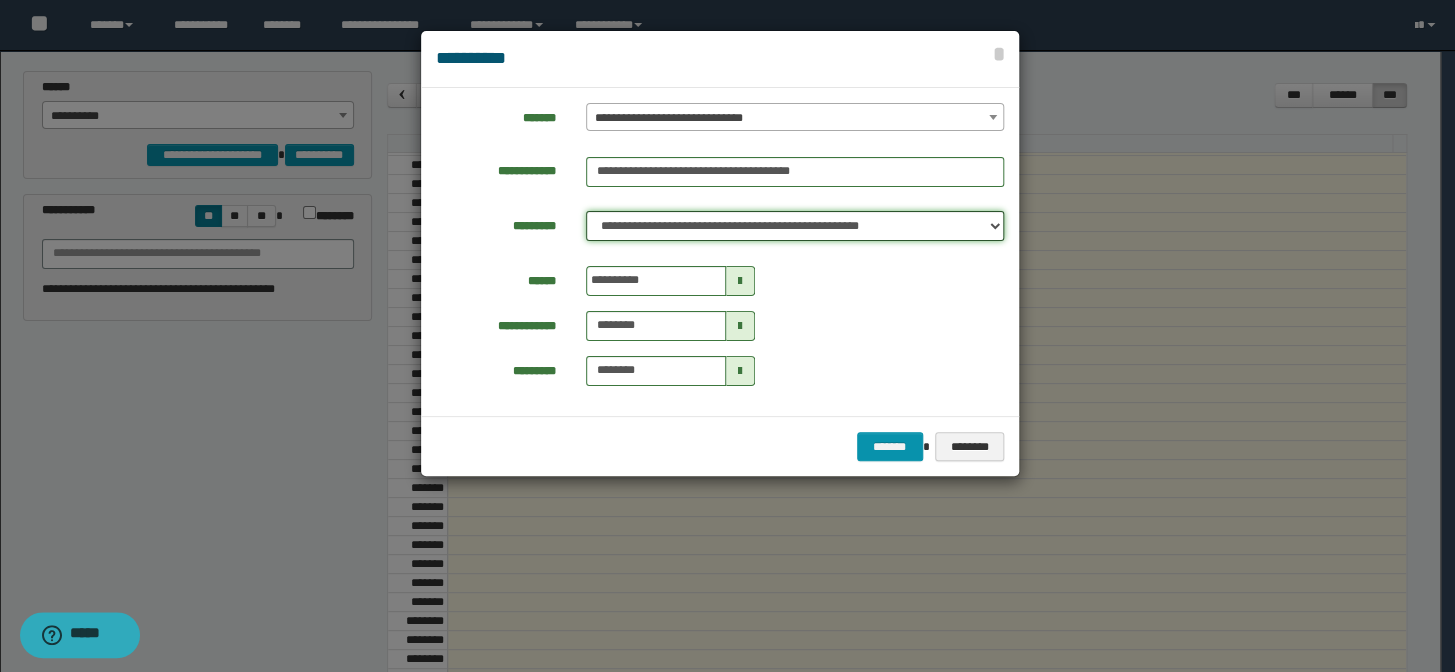 click on "**********" at bounding box center (795, 226) 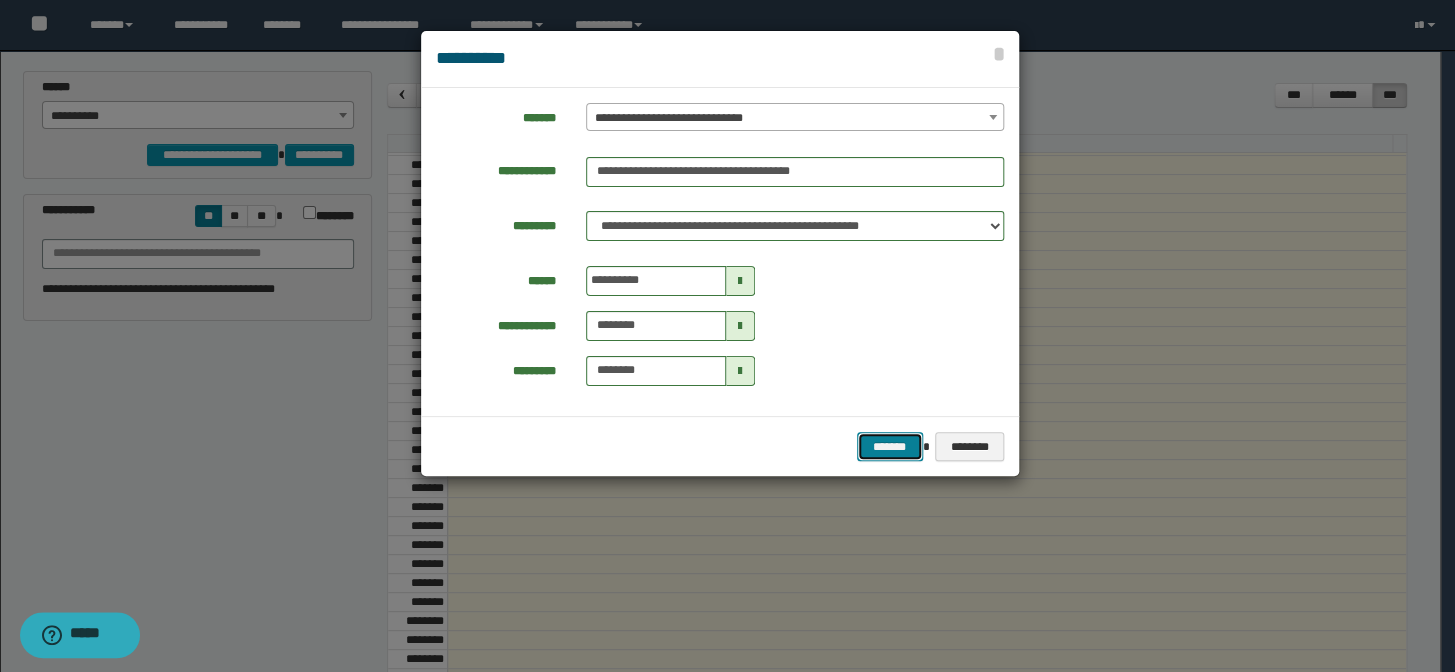 click on "*******" at bounding box center [890, 447] 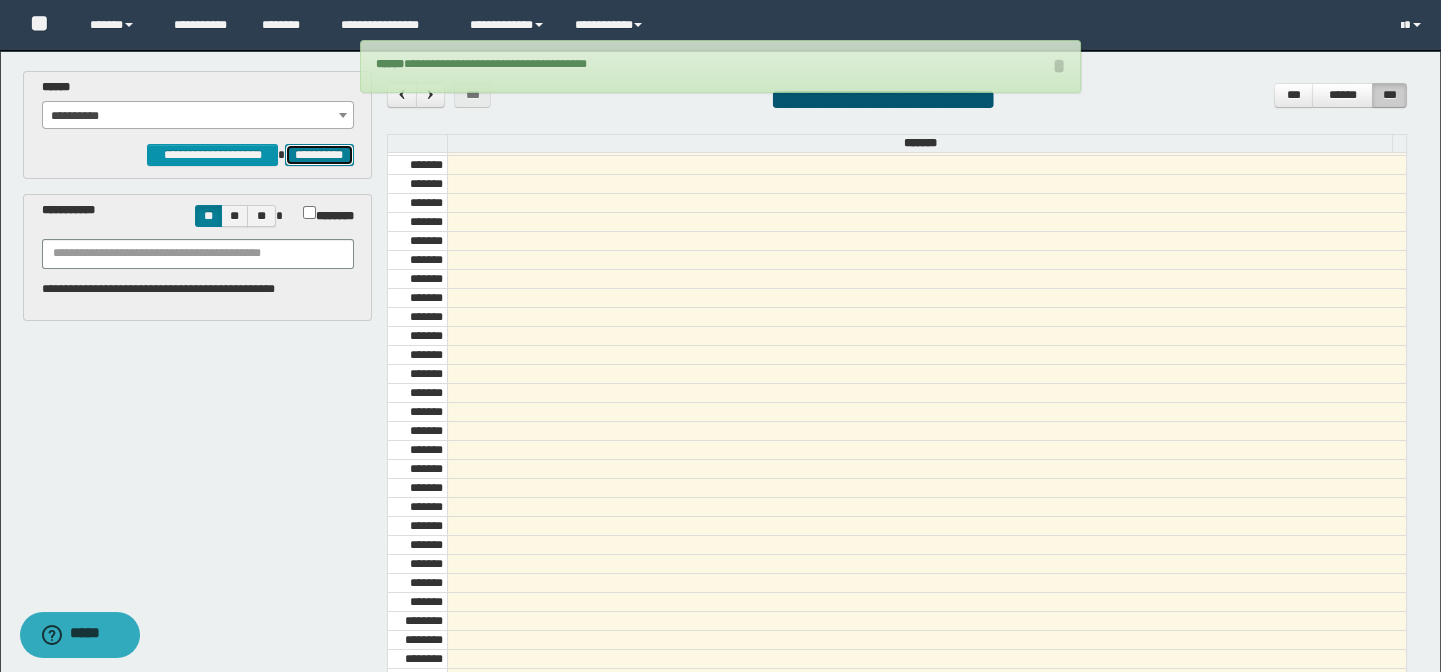 click on "**********" at bounding box center (319, 155) 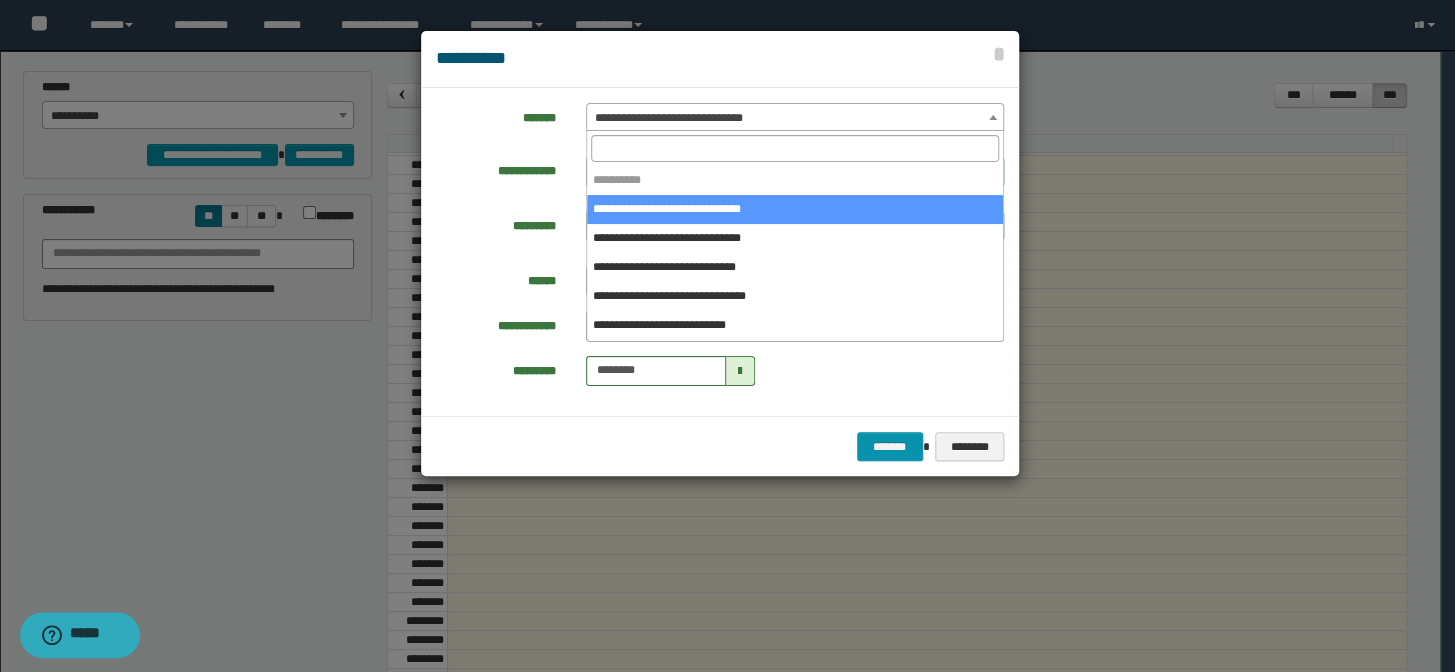 click on "**********" at bounding box center [795, 118] 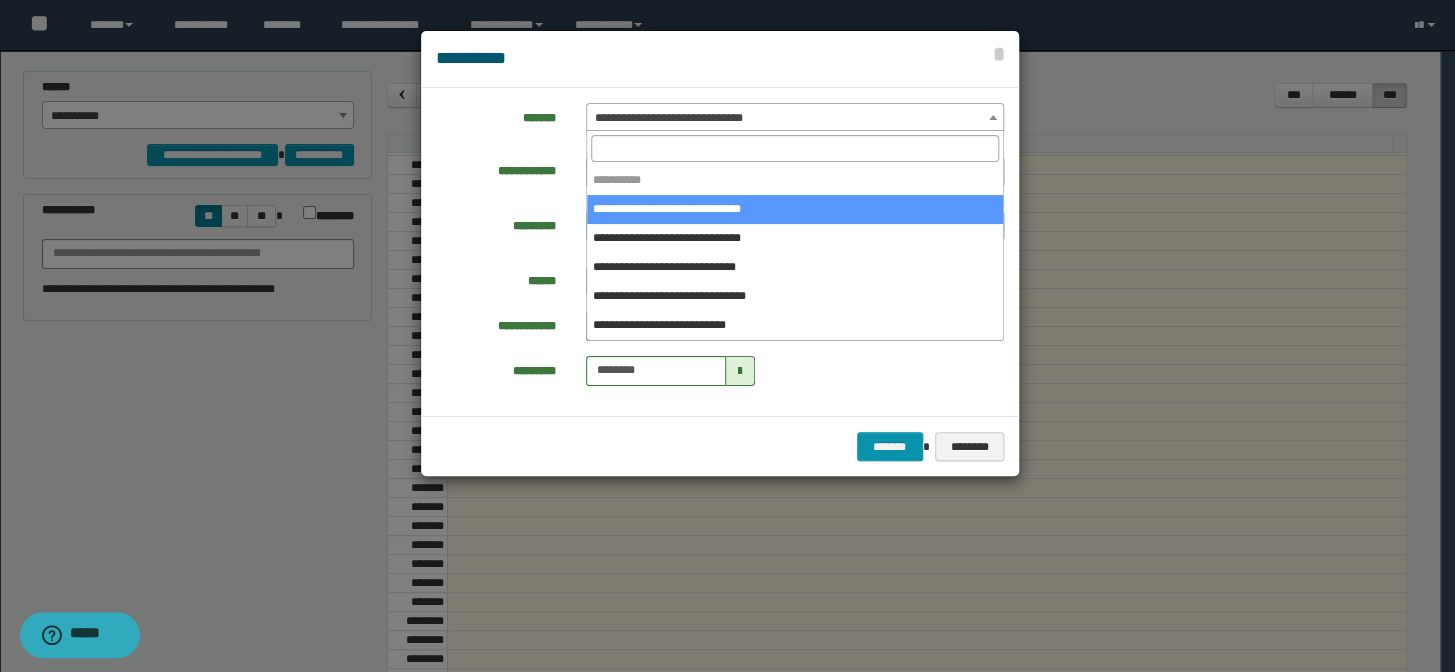 select on "*****" 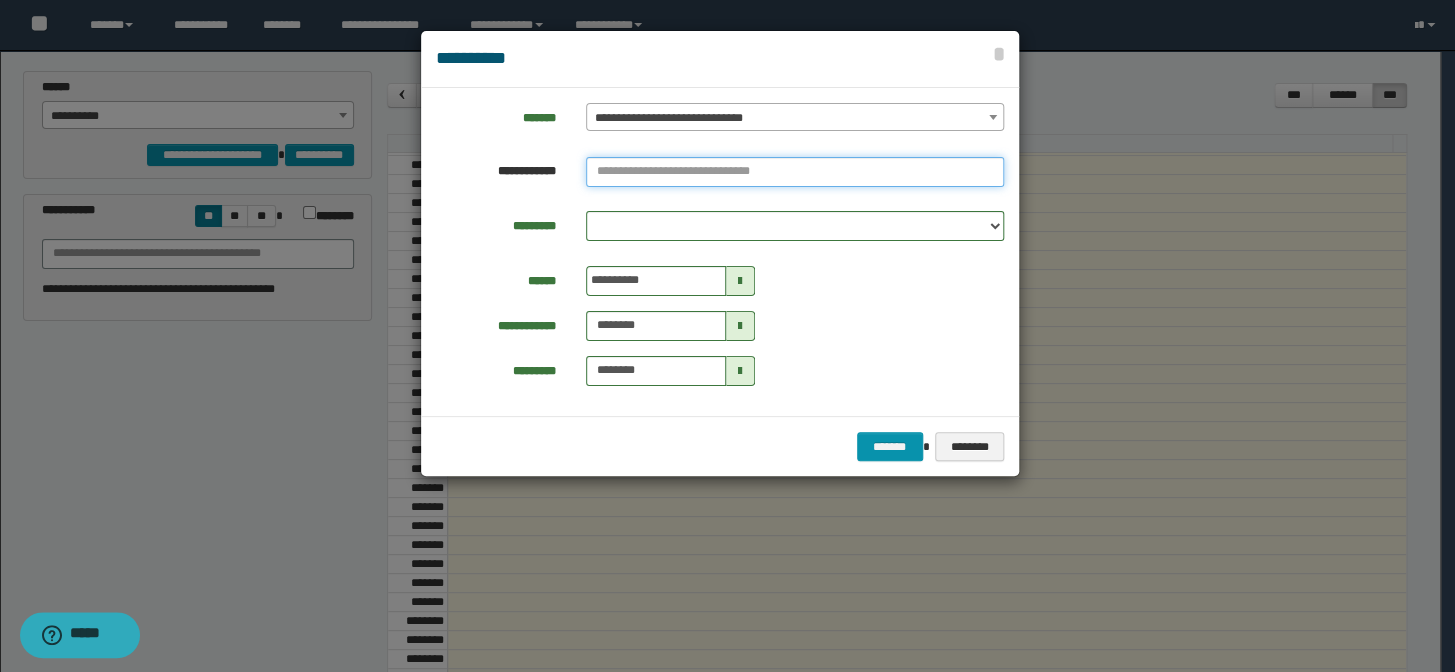 click at bounding box center [795, 172] 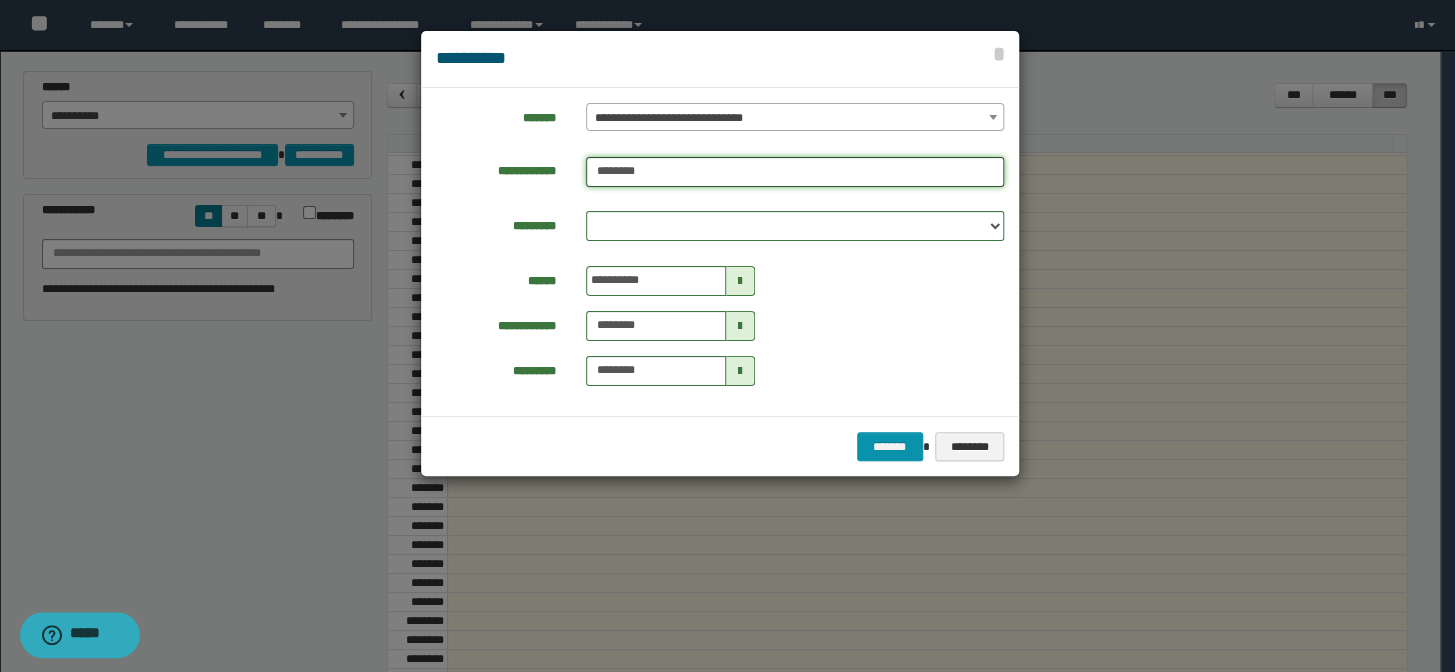 type on "********" 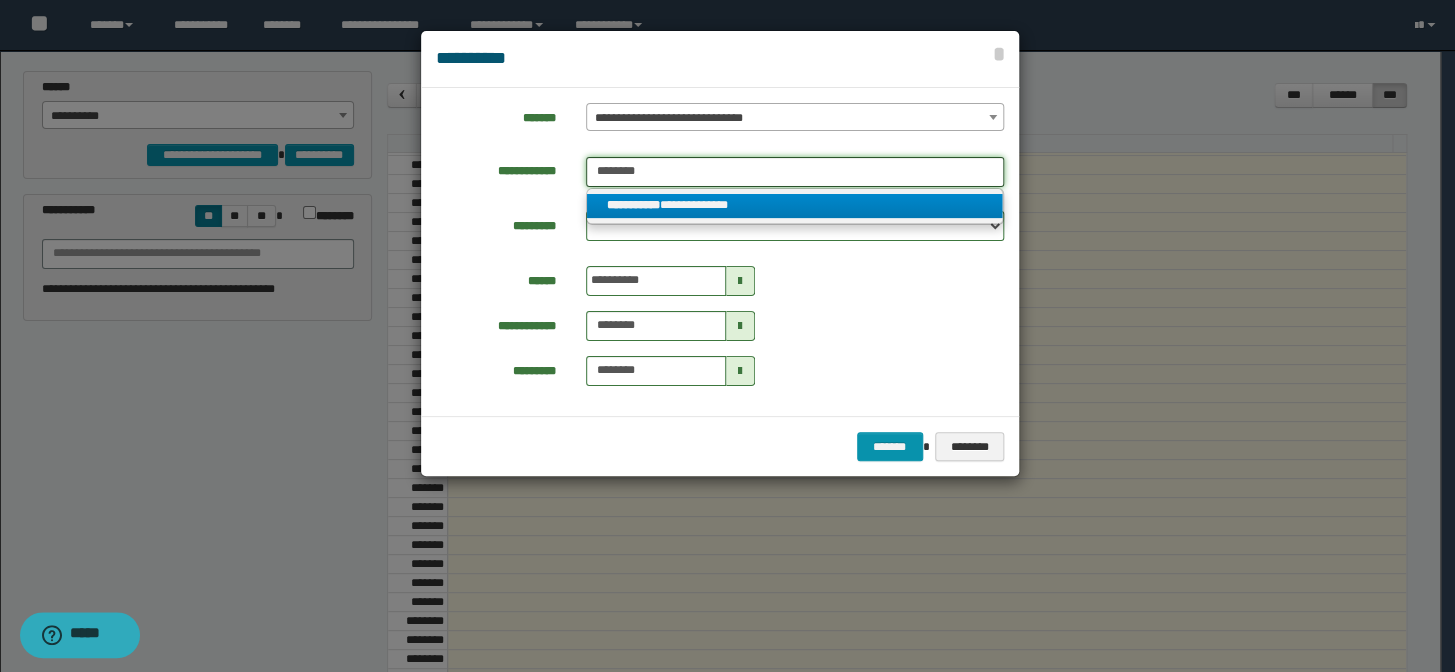 type on "********" 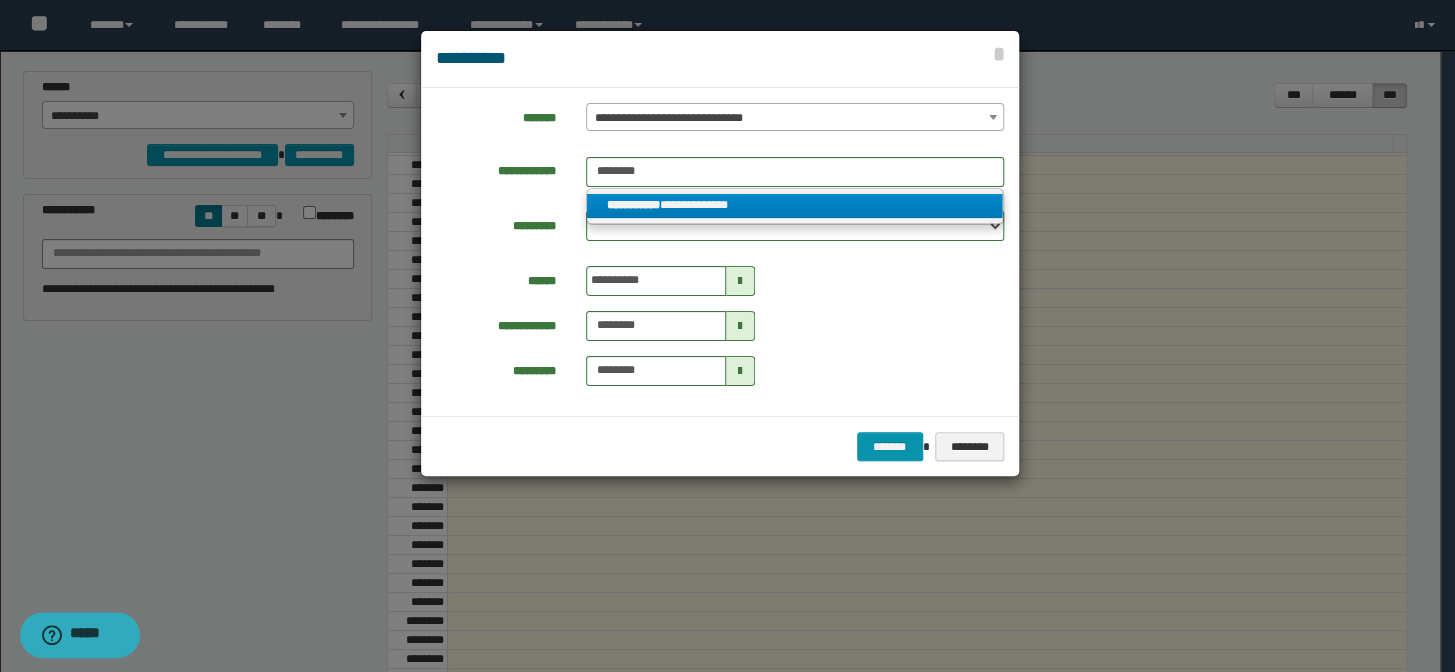 click on "**********" at bounding box center [795, 206] 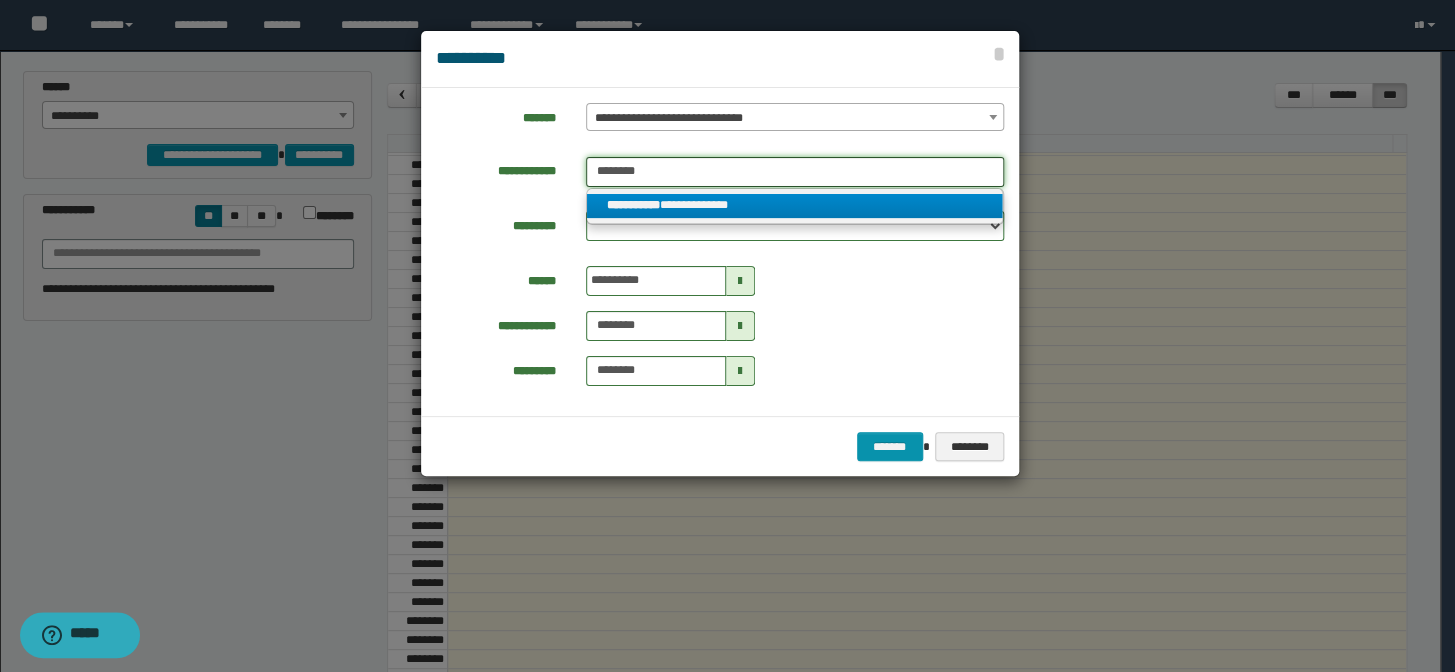 type 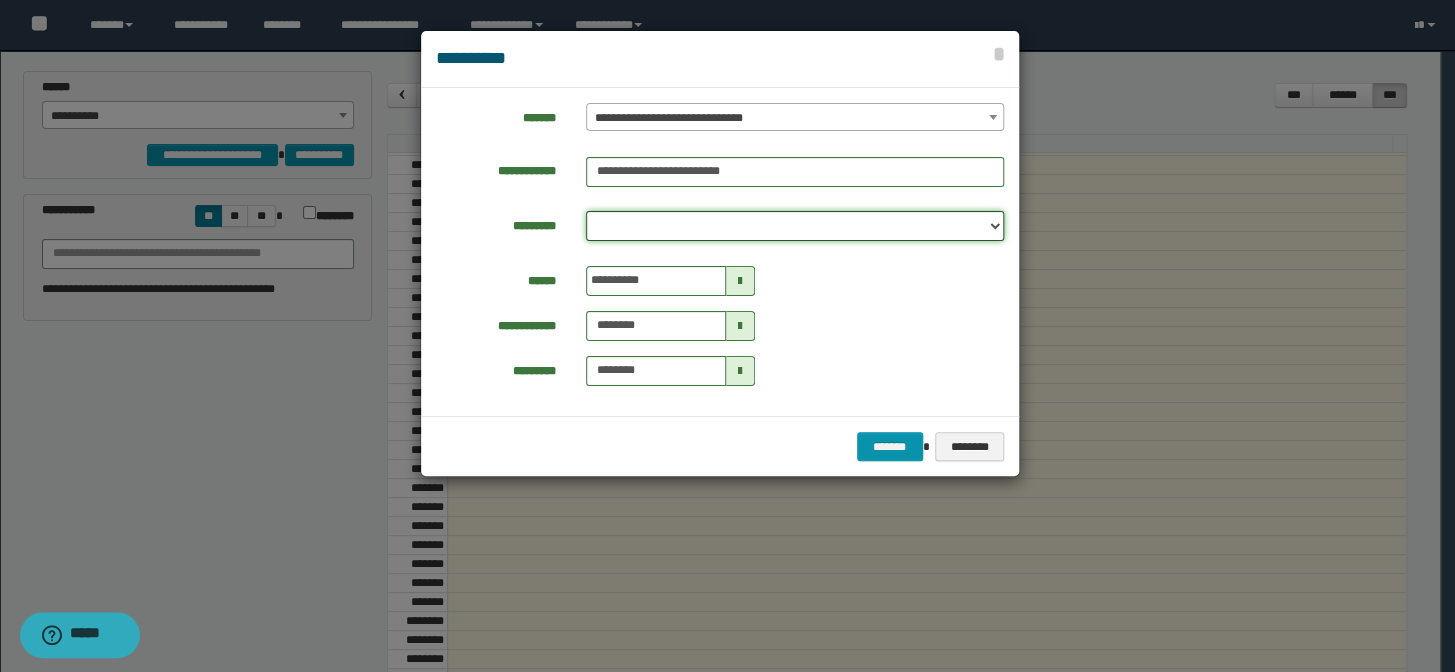click on "**********" at bounding box center [795, 226] 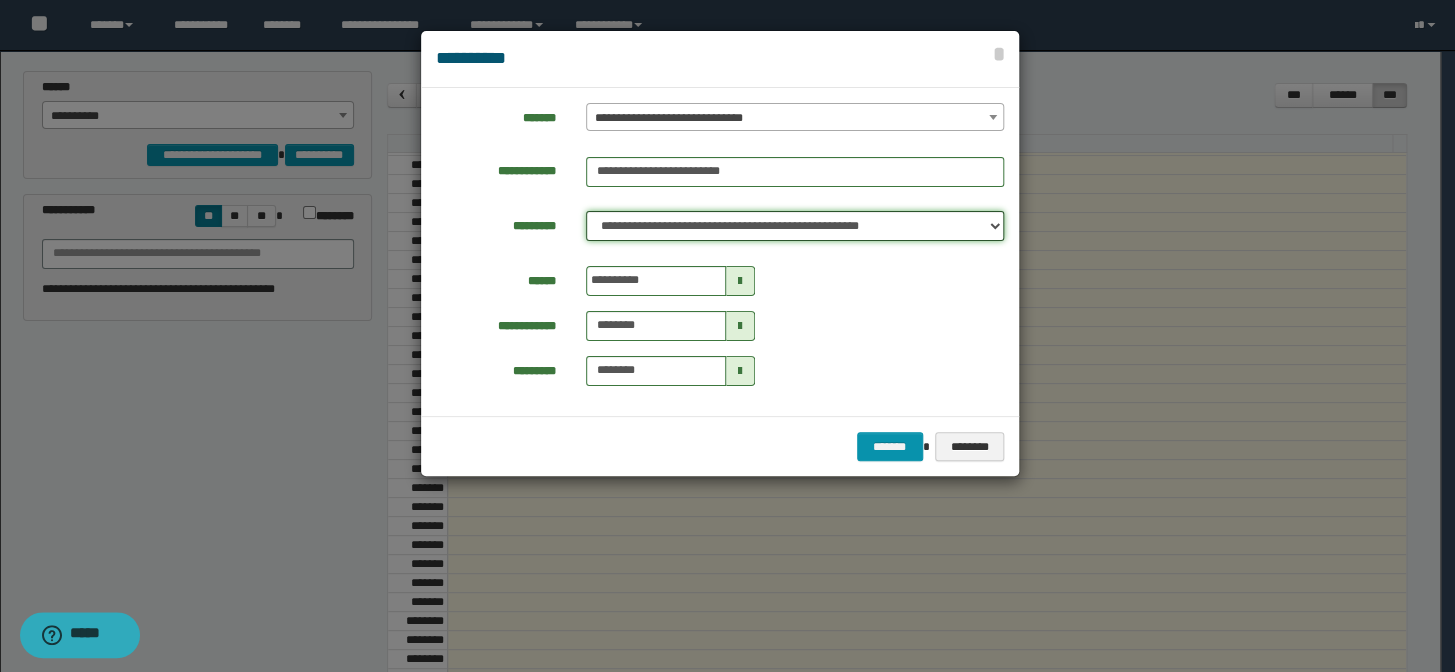click on "**********" at bounding box center (795, 226) 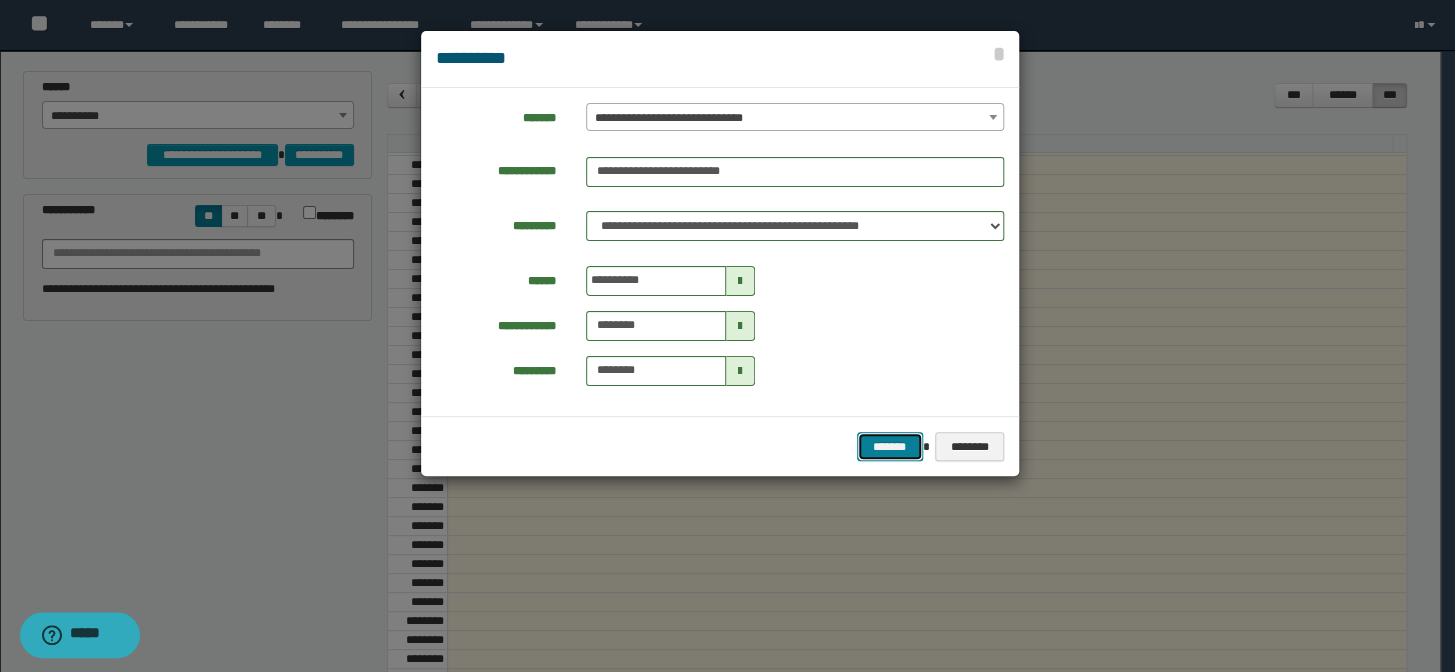 click on "*******" at bounding box center (890, 447) 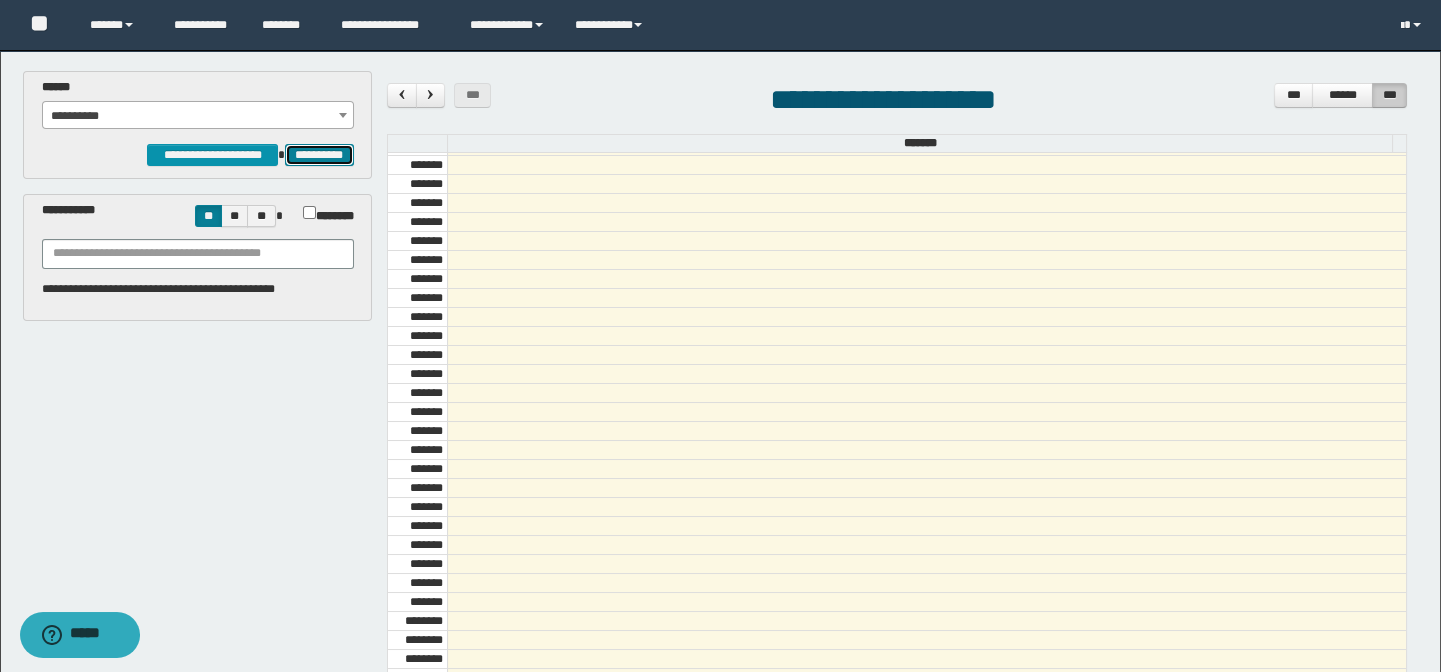 click on "**********" at bounding box center (319, 155) 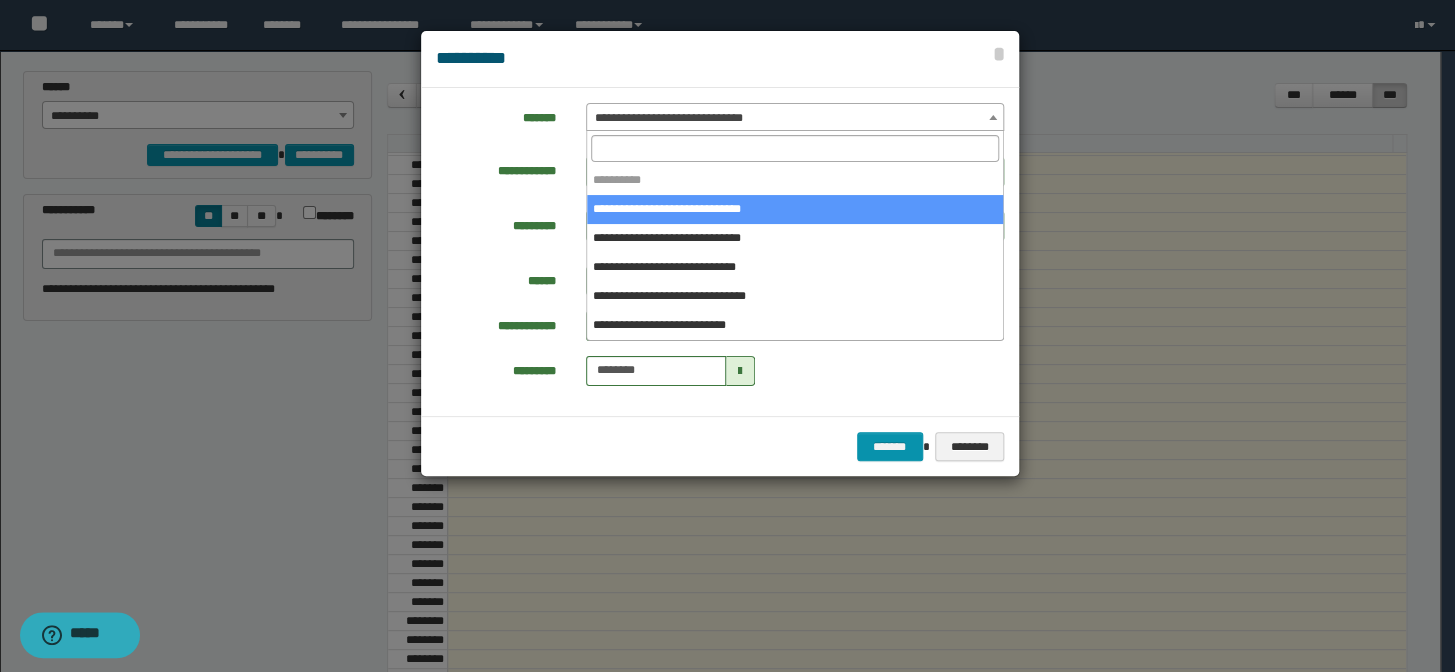 click on "**********" at bounding box center (795, 118) 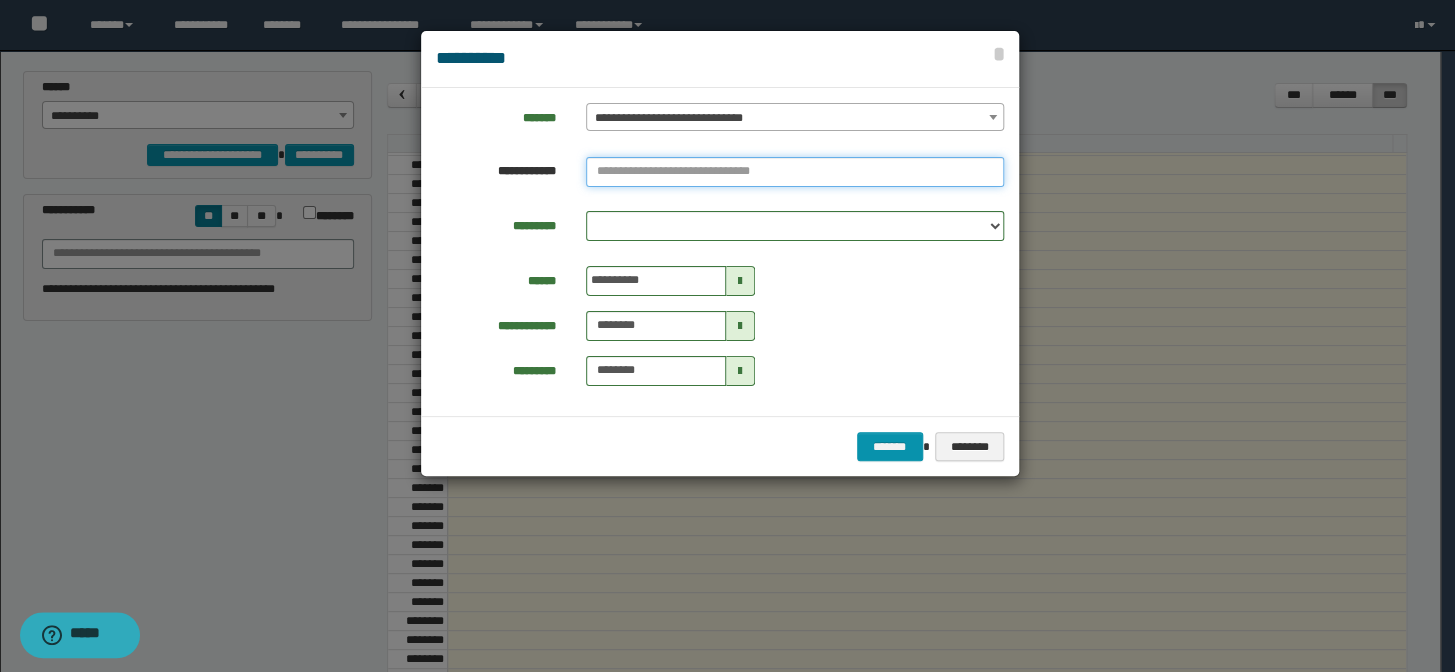 click at bounding box center [795, 172] 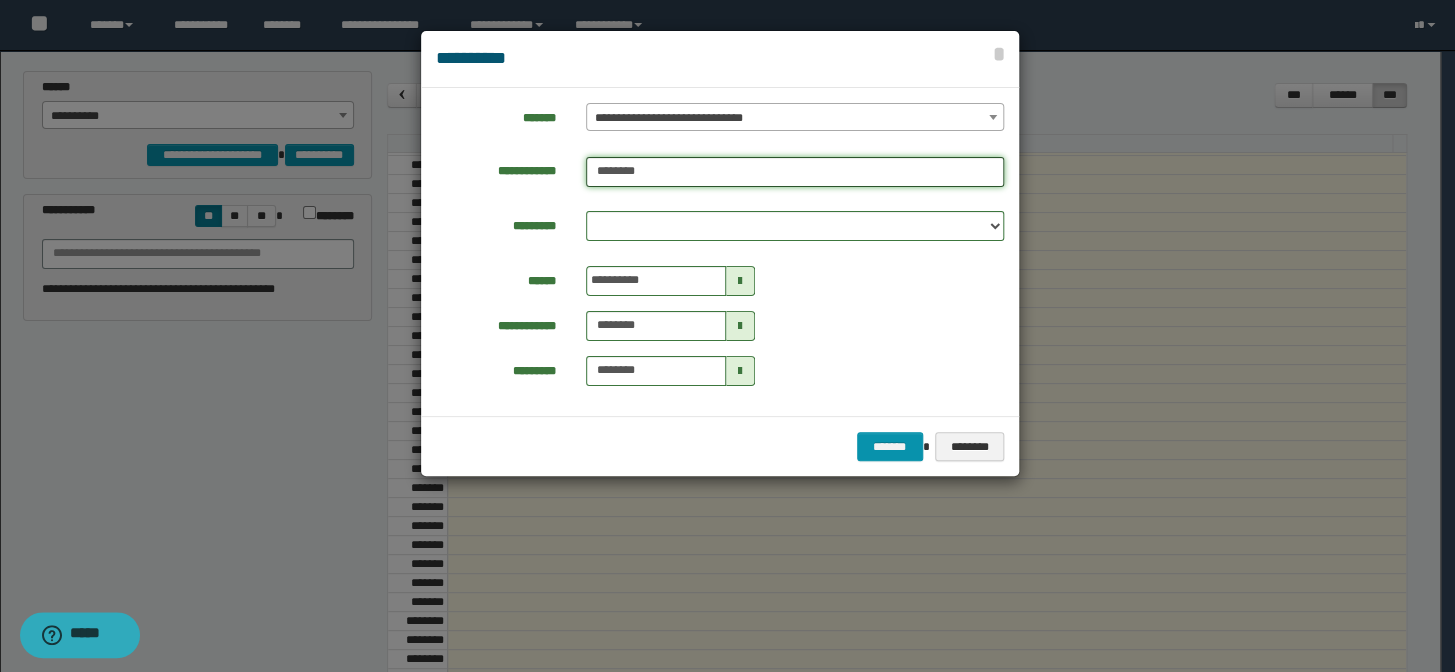 type on "********" 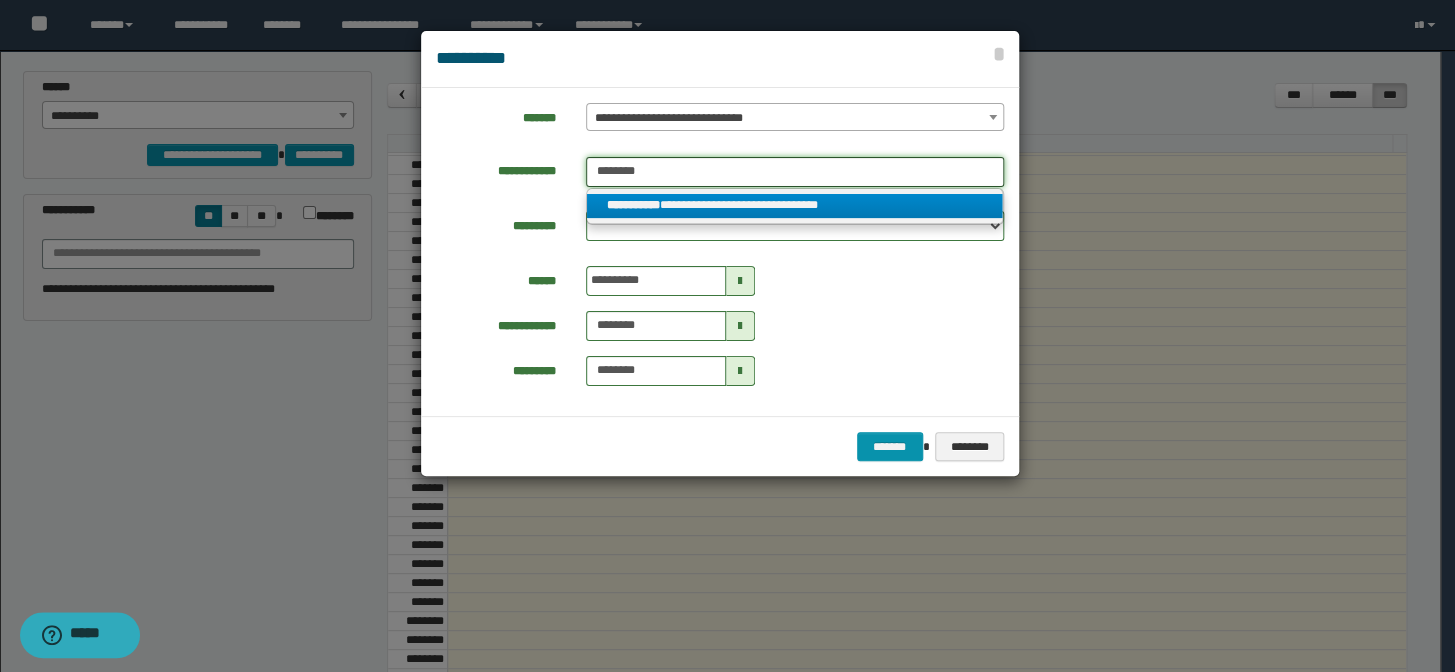 type on "********" 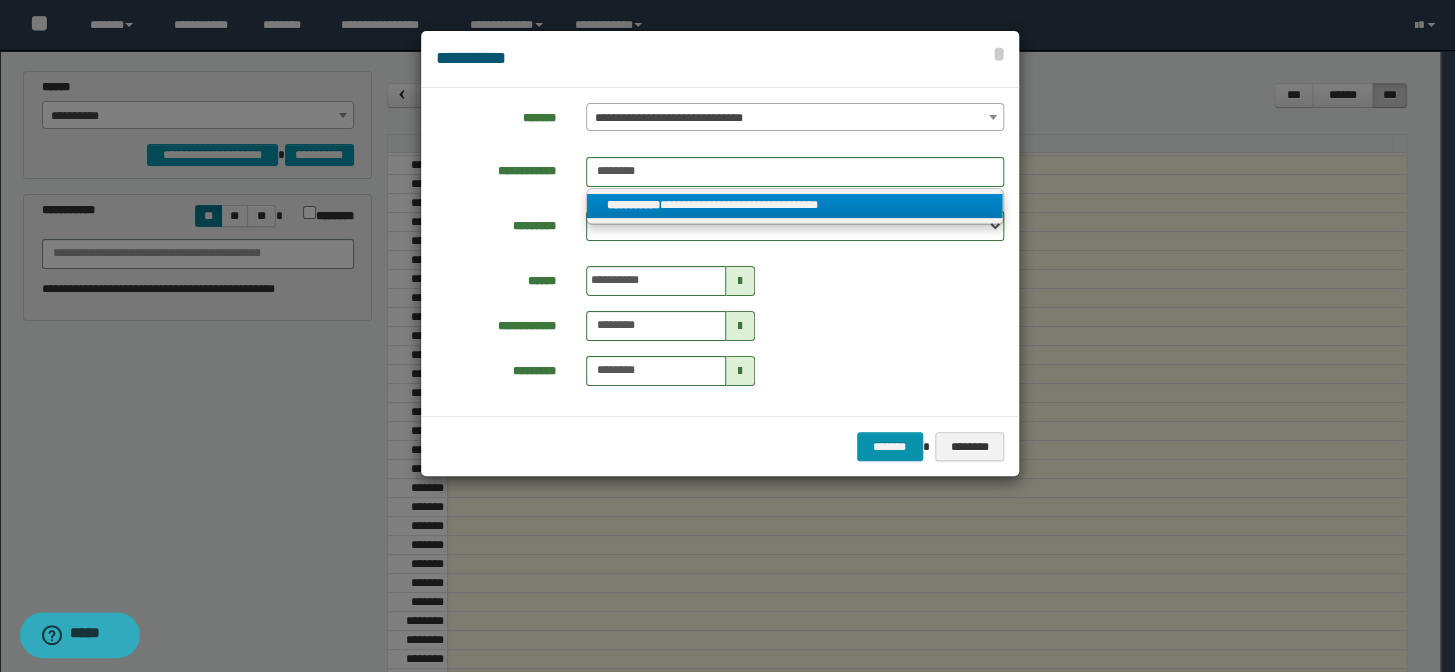 click on "**********" at bounding box center (633, 205) 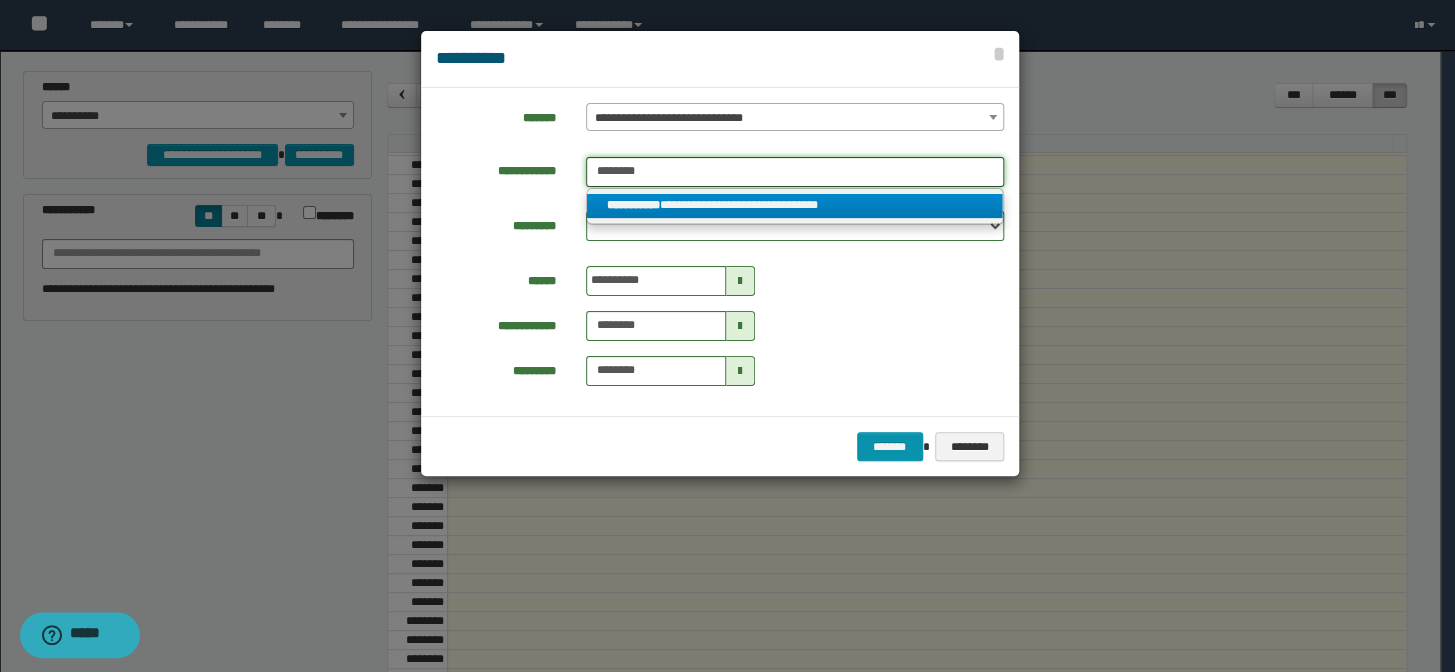 type 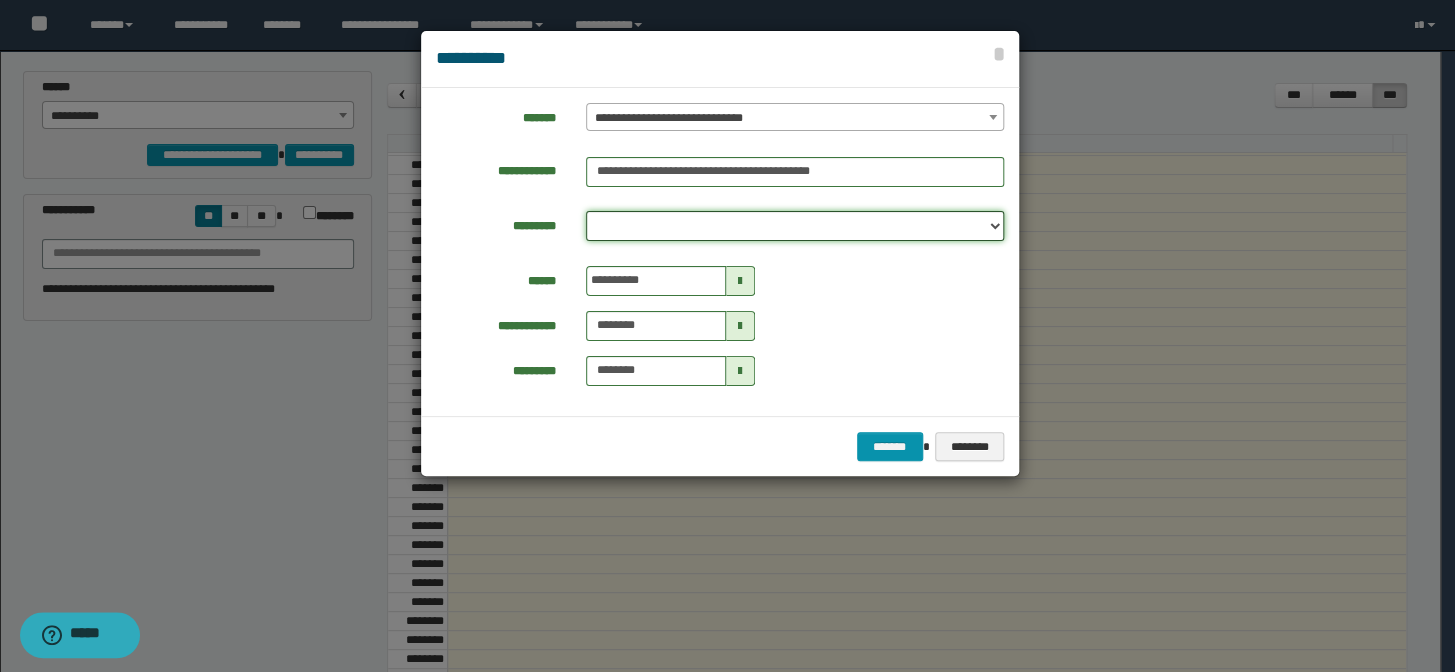 drag, startPoint x: 663, startPoint y: 226, endPoint x: 666, endPoint y: 239, distance: 13.341664 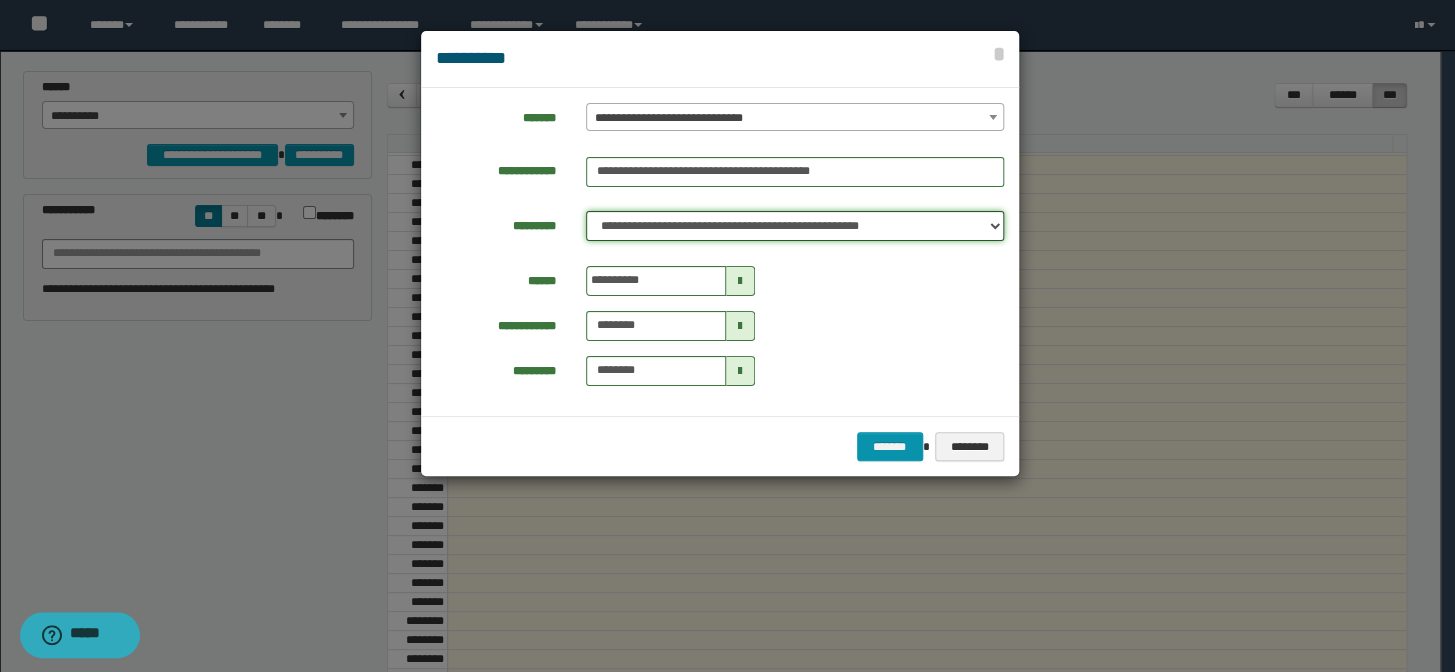 click on "**********" at bounding box center [795, 226] 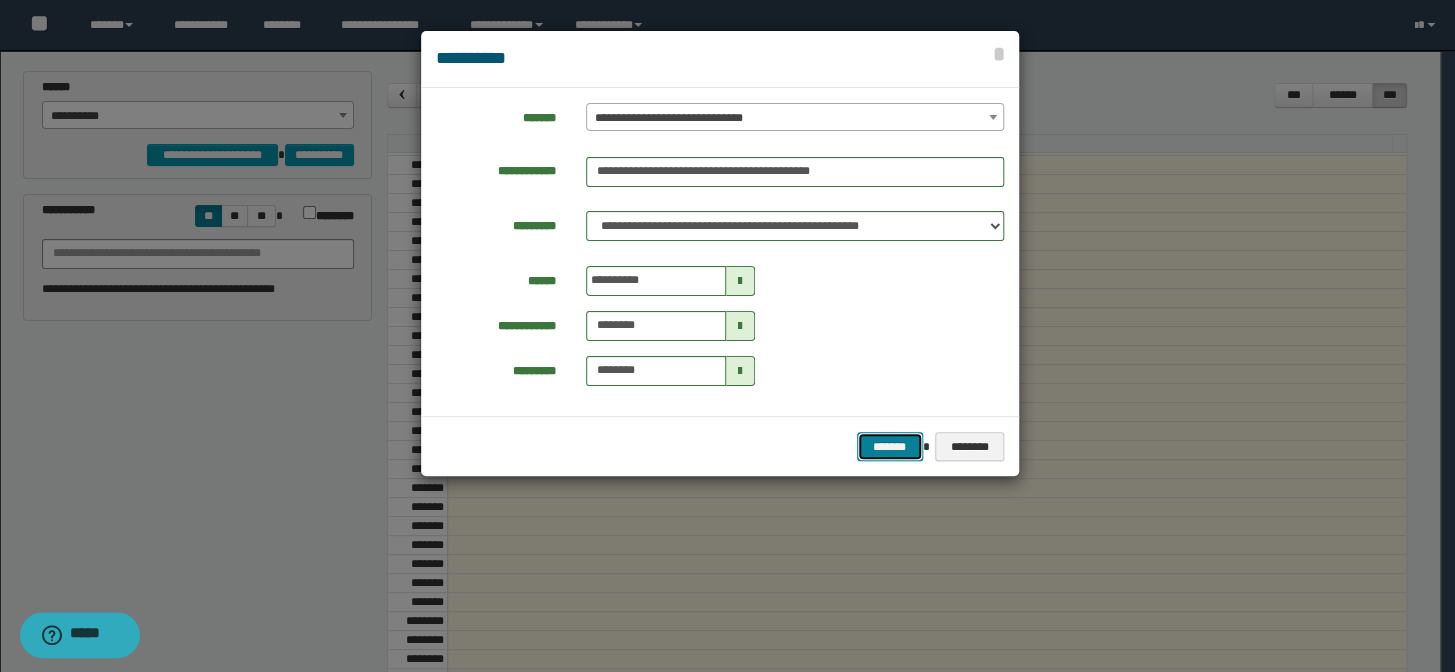 click on "*******" at bounding box center [890, 447] 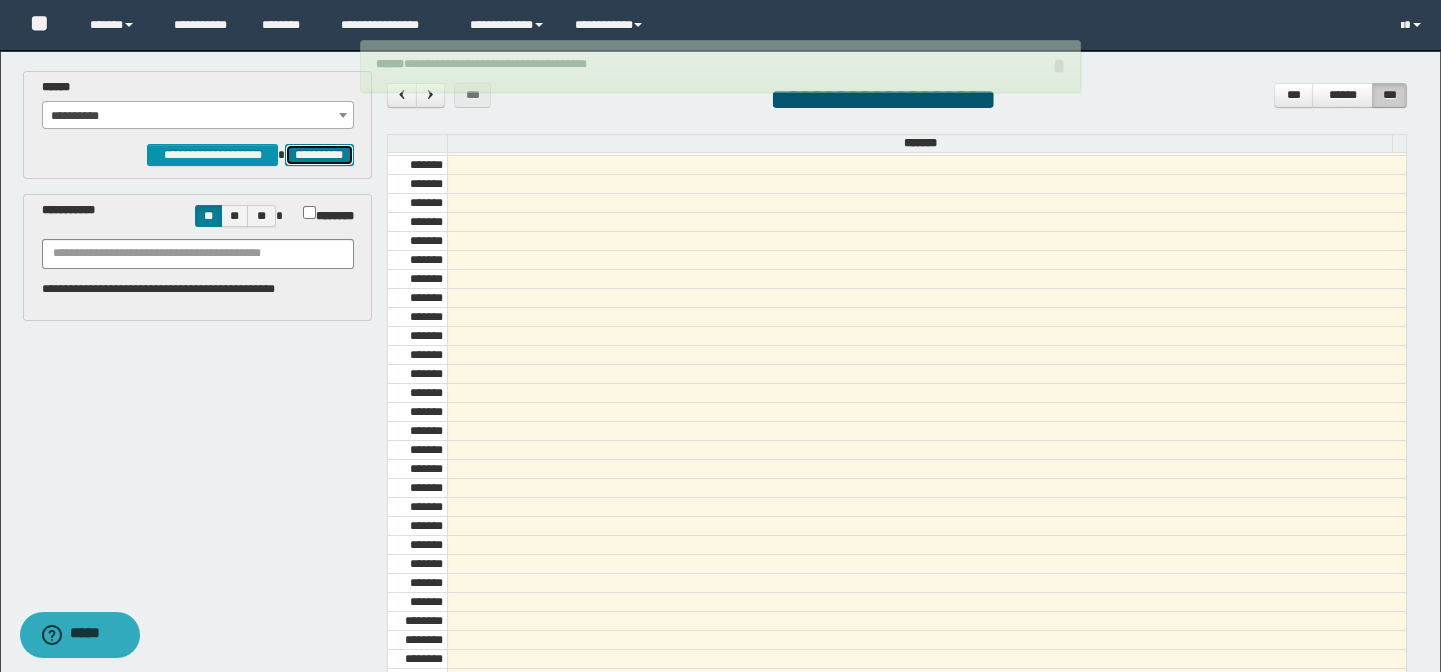 click on "**********" at bounding box center [319, 155] 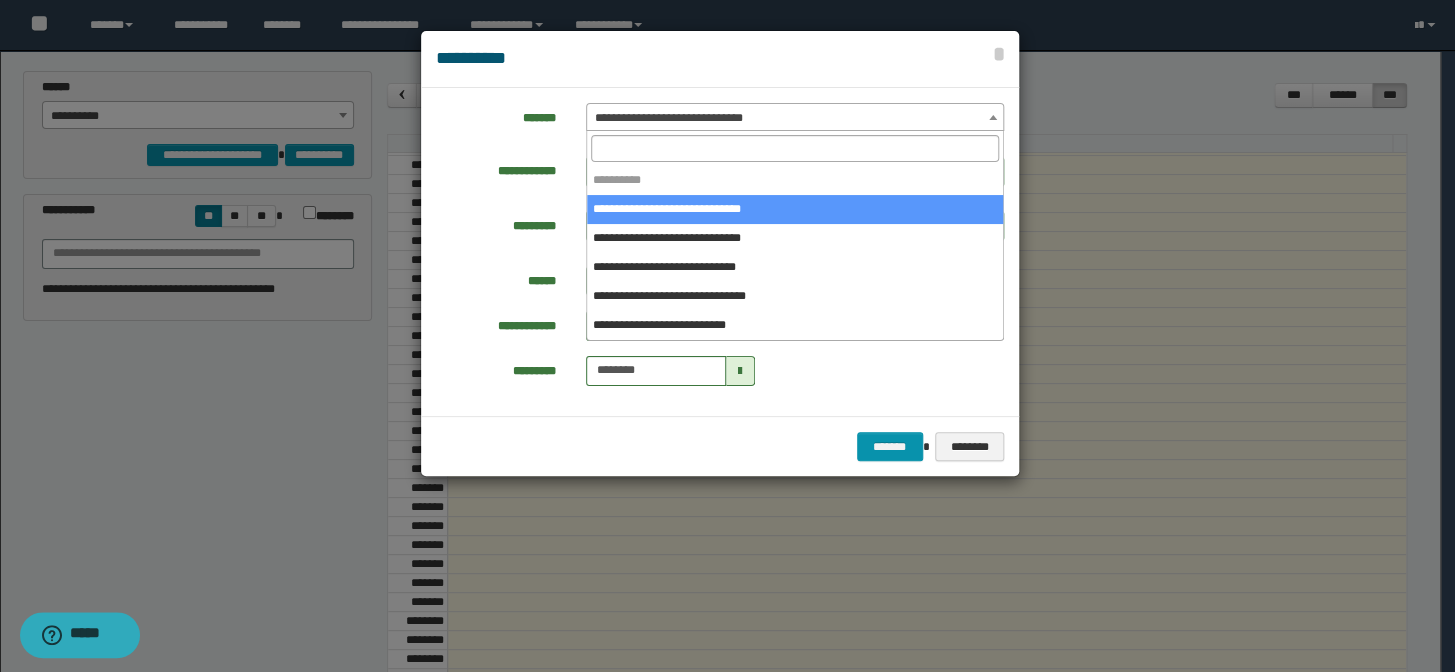 click on "**********" at bounding box center (795, 118) 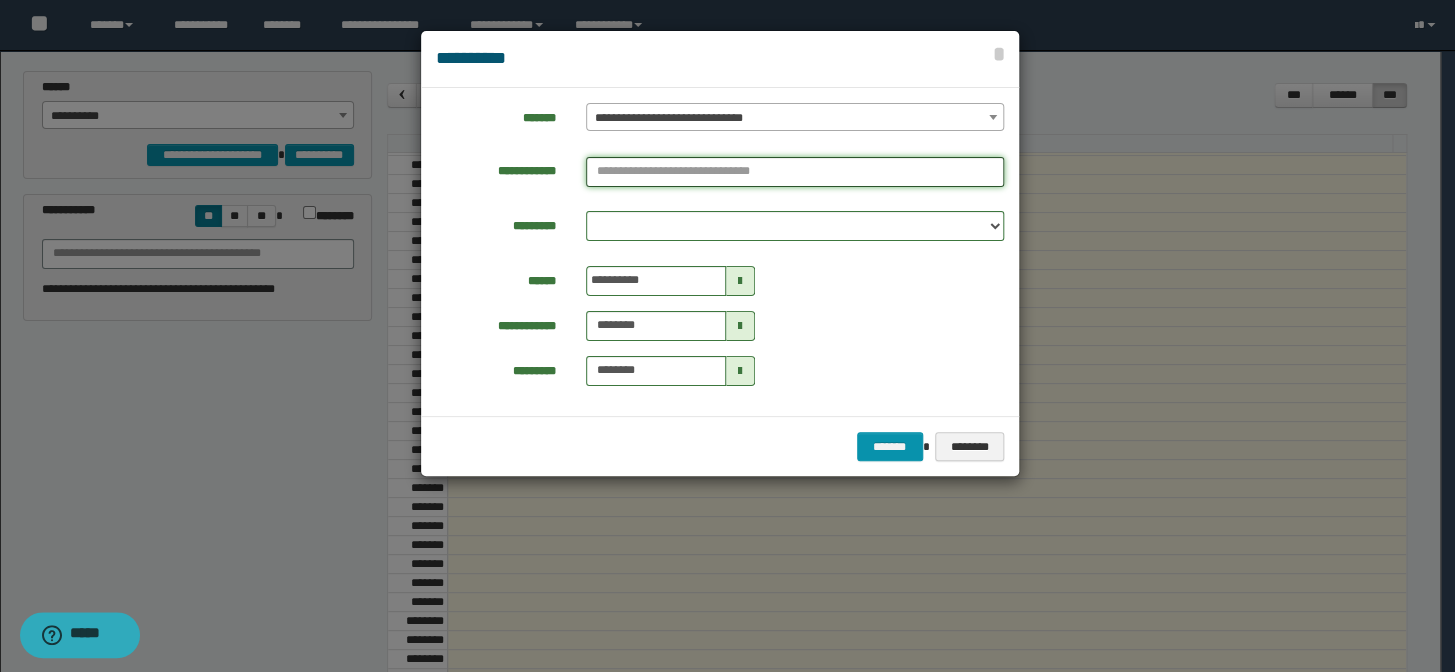 click at bounding box center (795, 172) 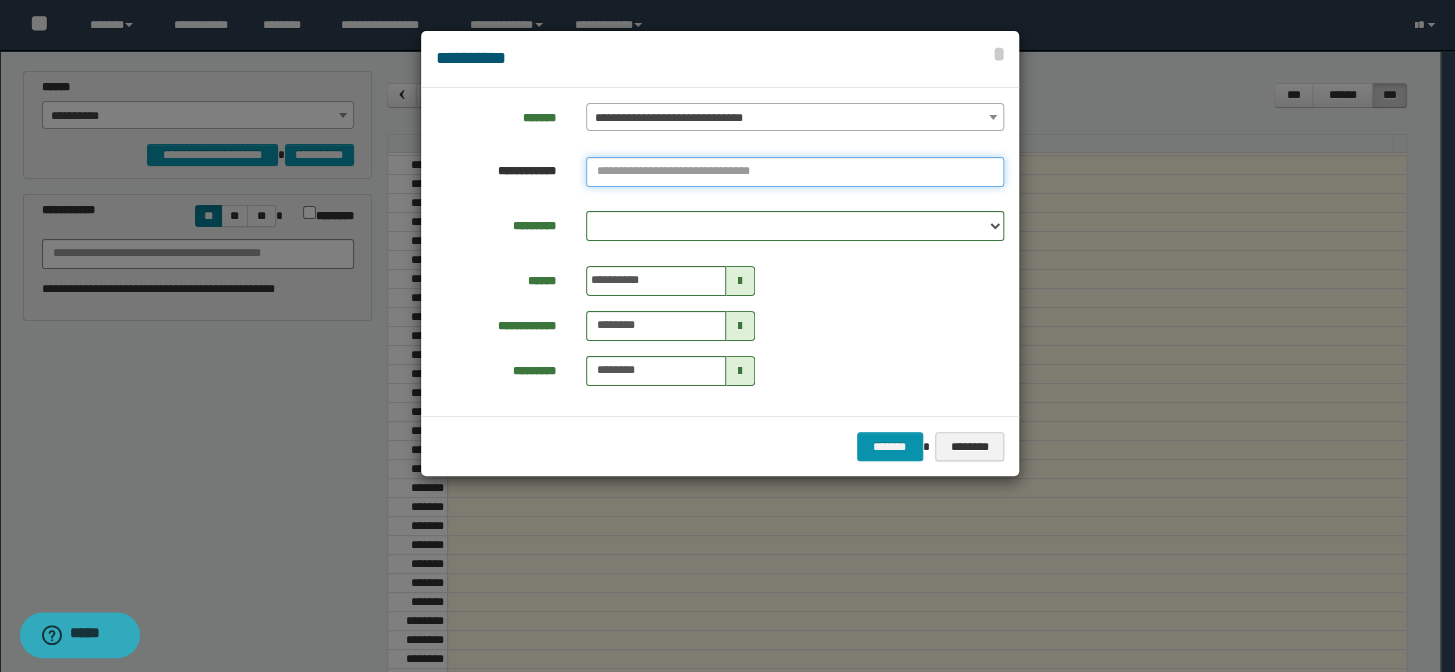 paste on "********" 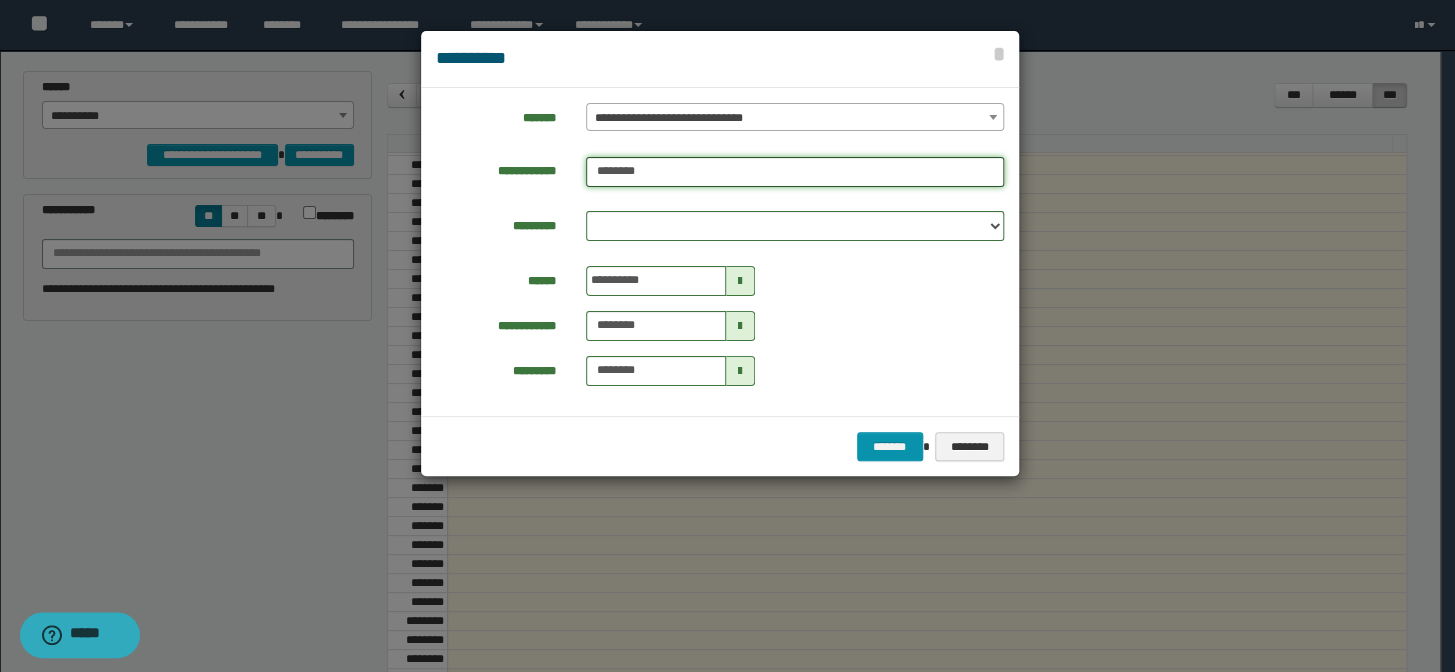type on "********" 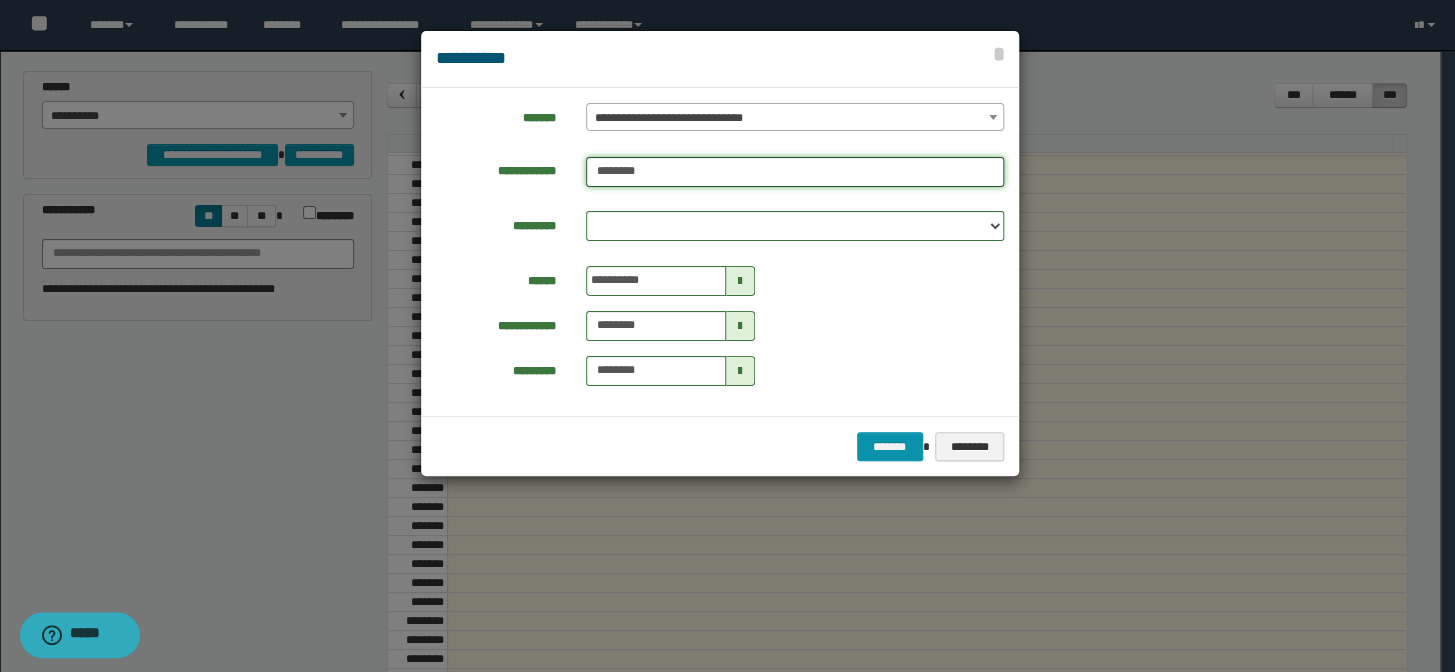 type on "********" 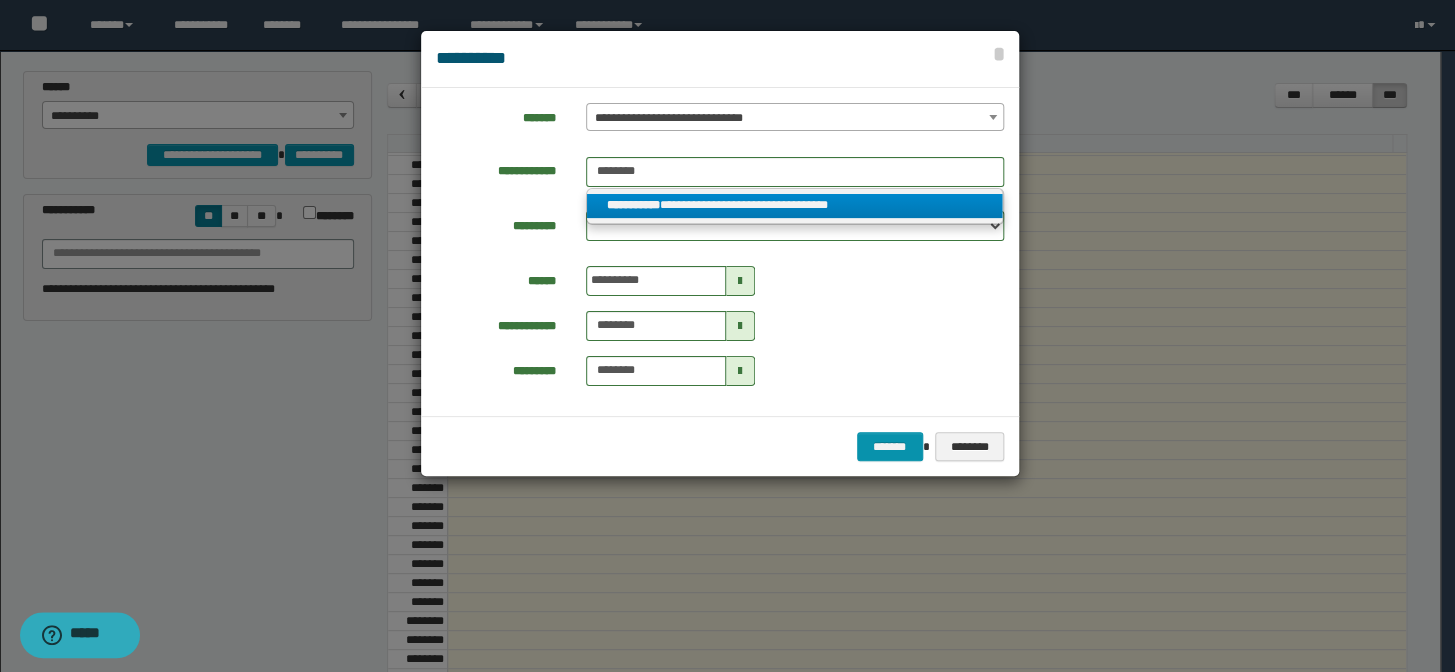 click on "**********" at bounding box center (633, 205) 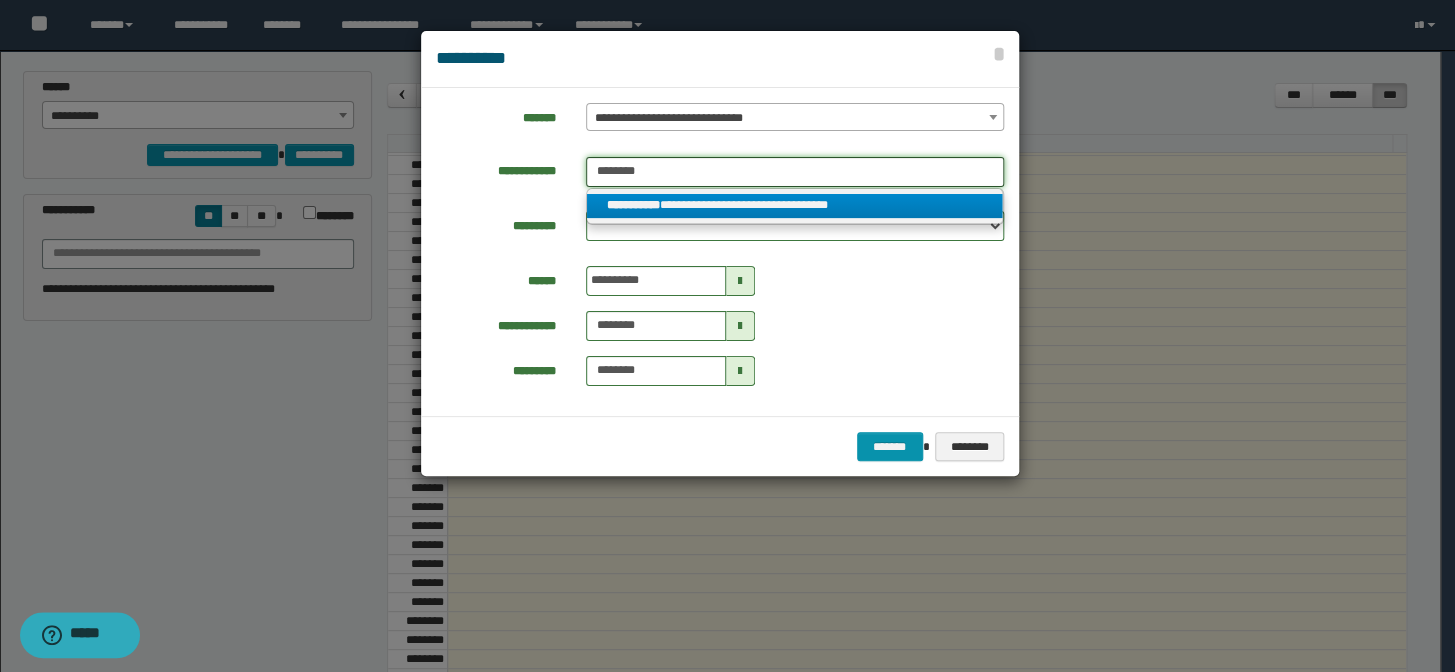type 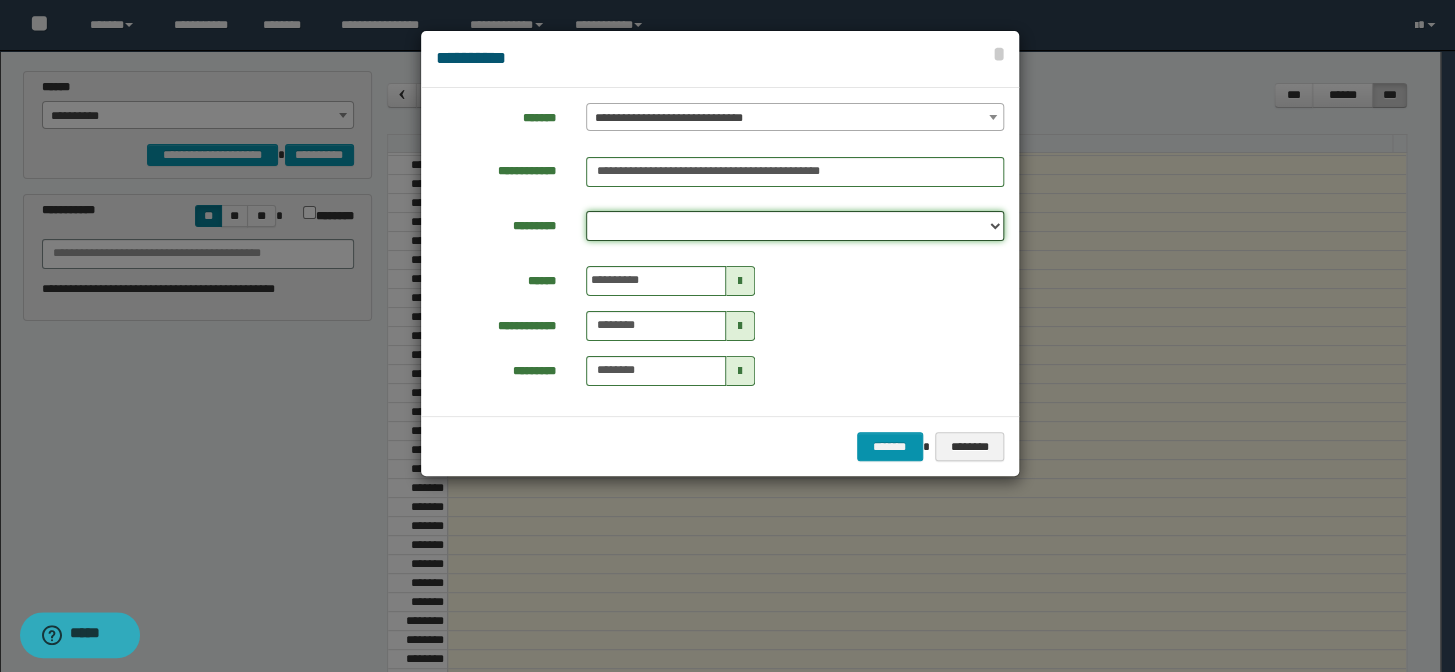 click on "**********" at bounding box center [795, 226] 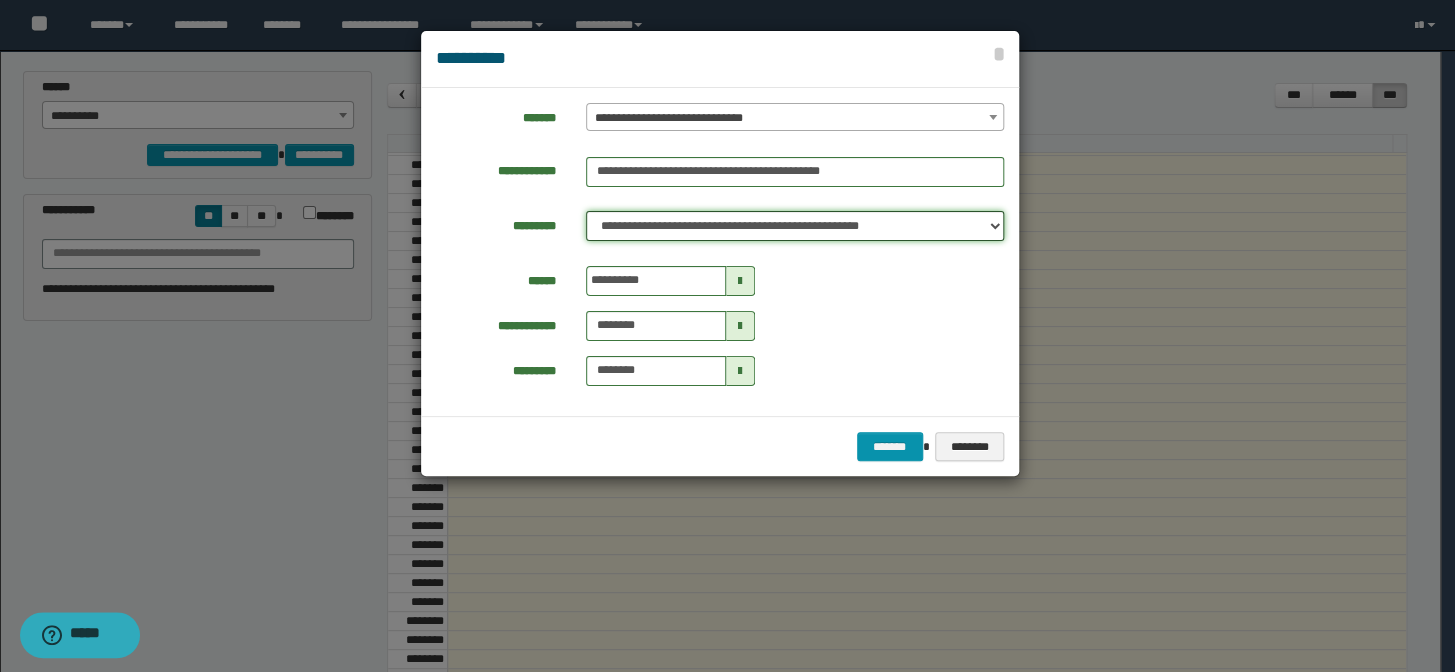click on "**********" at bounding box center (795, 226) 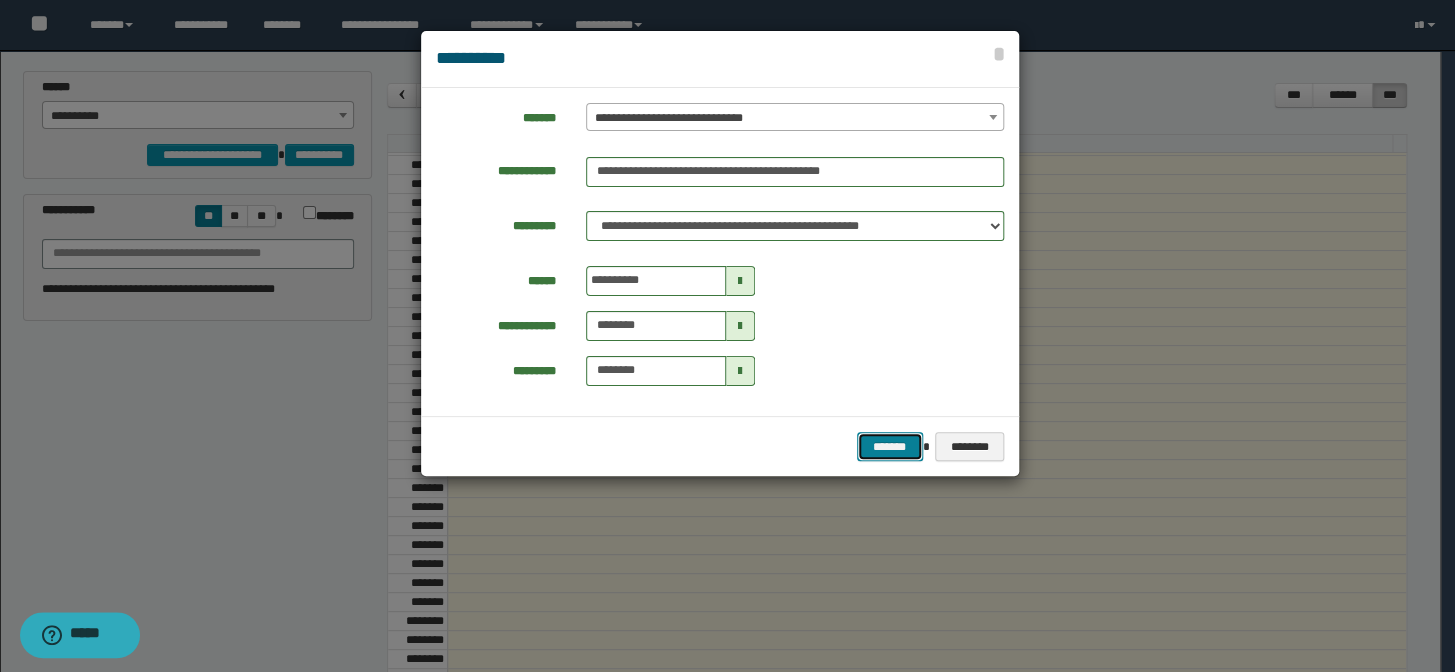 click on "*******" at bounding box center (890, 447) 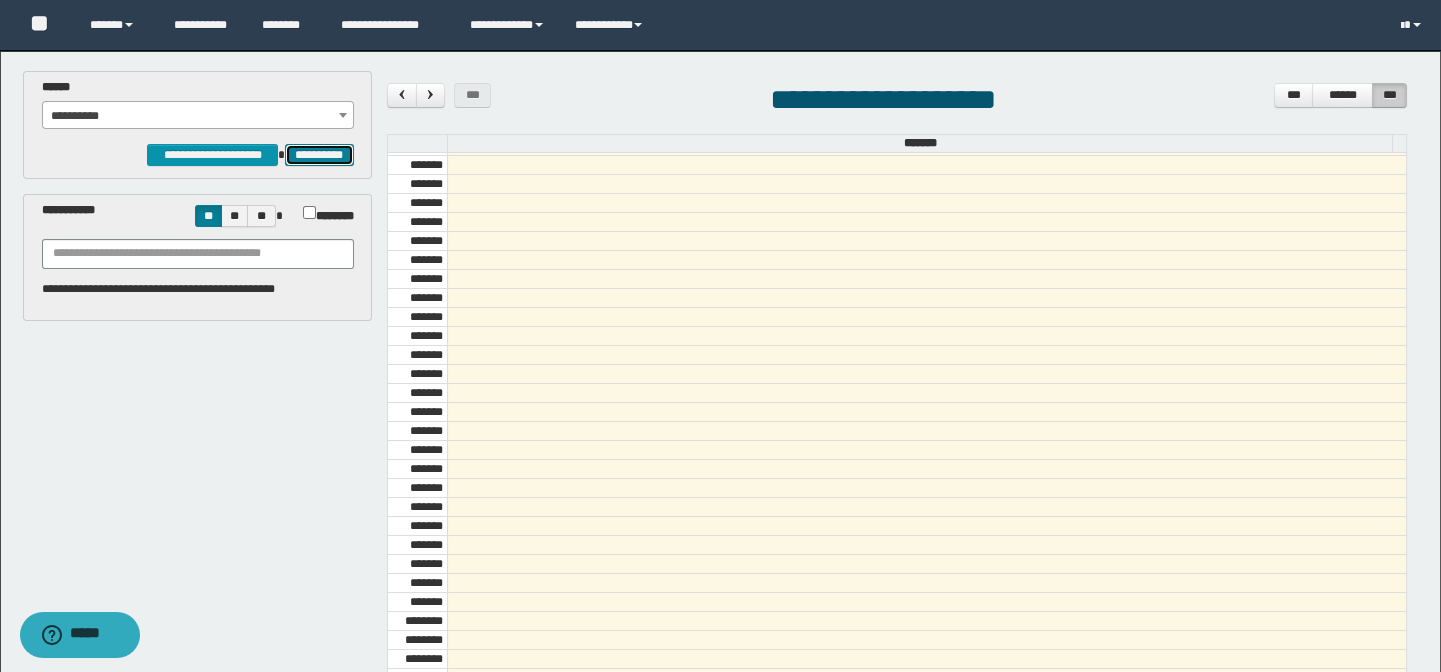 click on "**********" at bounding box center (319, 155) 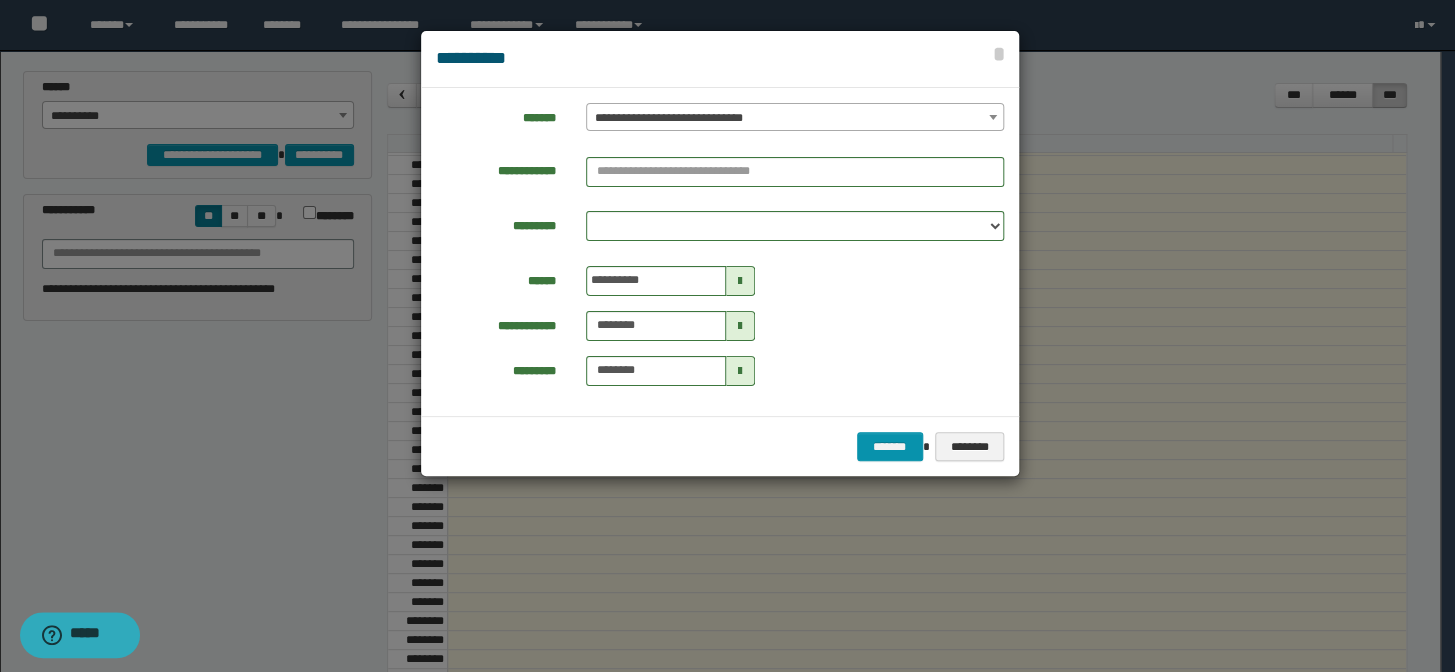 click on "**********" at bounding box center [720, 252] 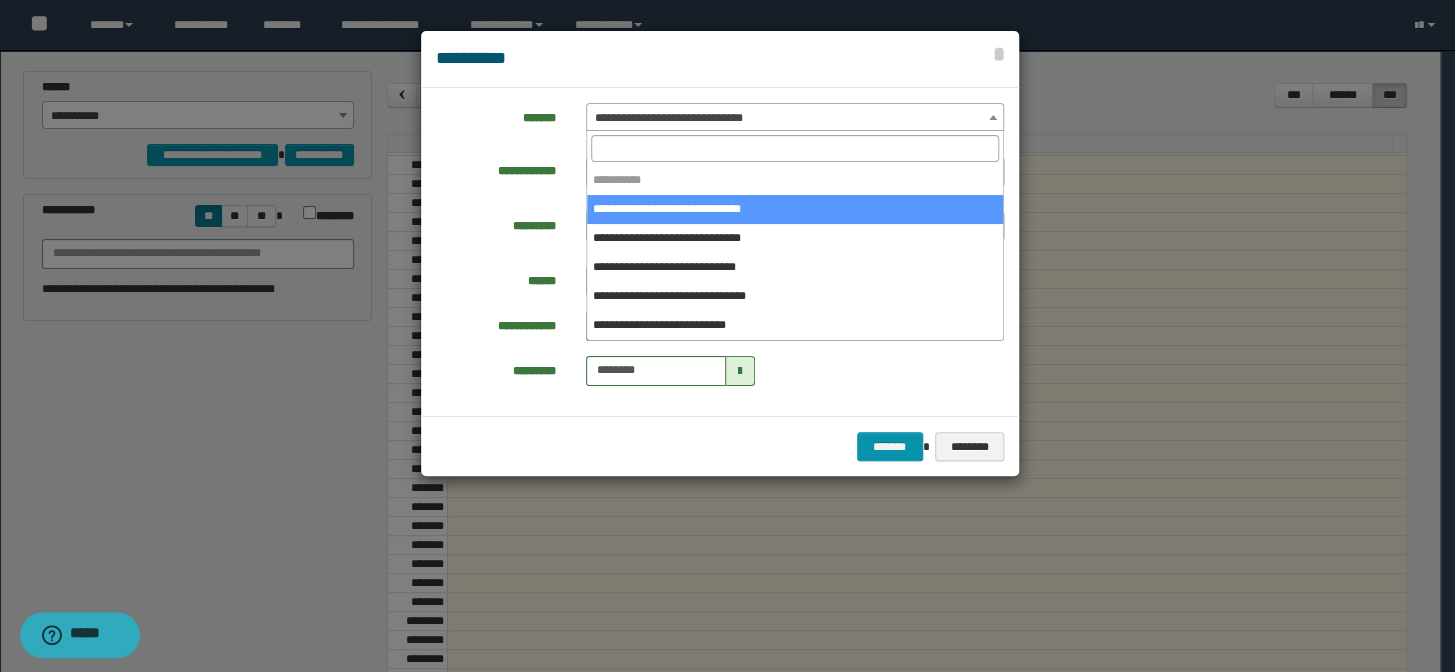 select on "*****" 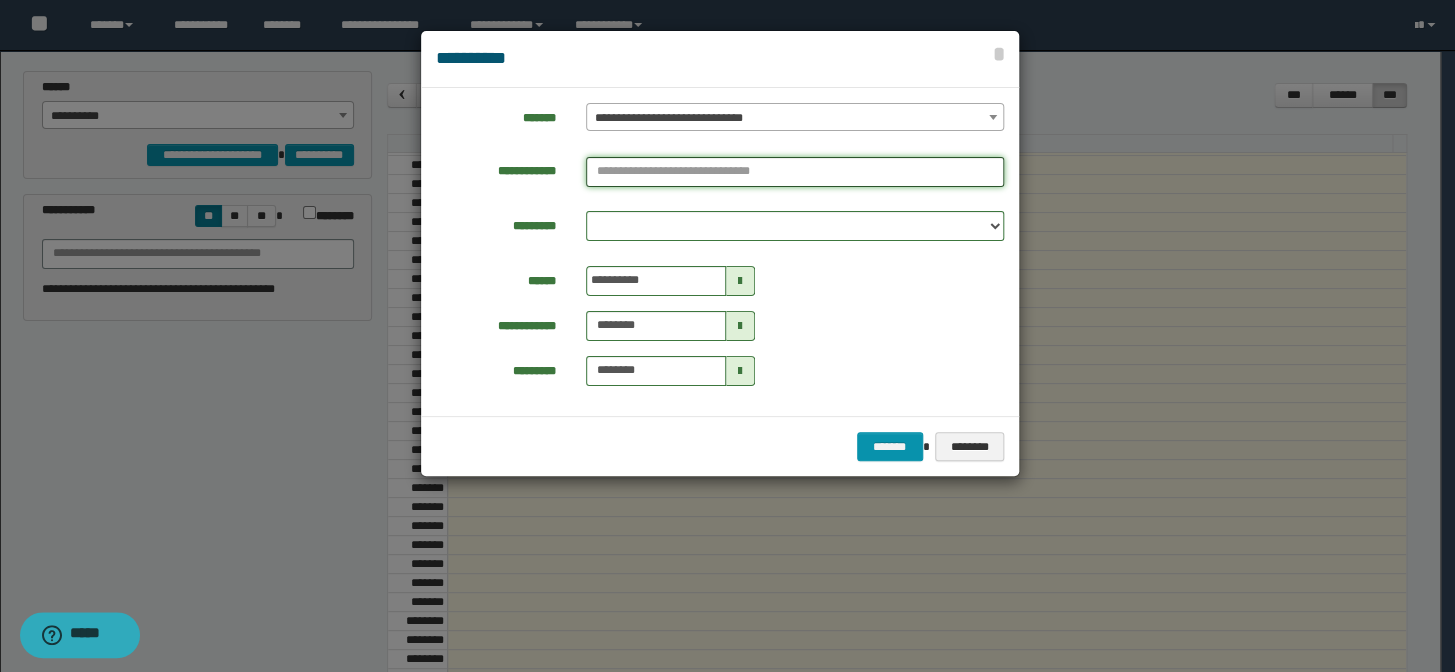 click at bounding box center (795, 172) 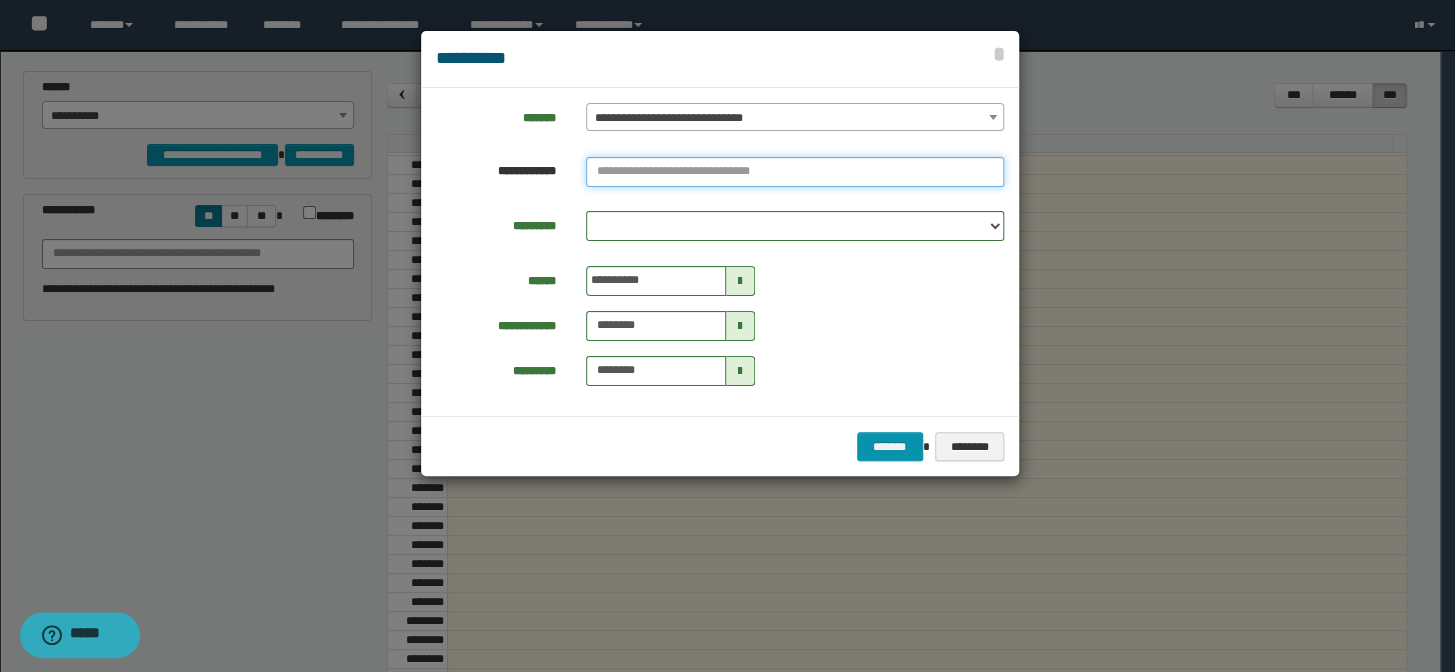 paste on "********" 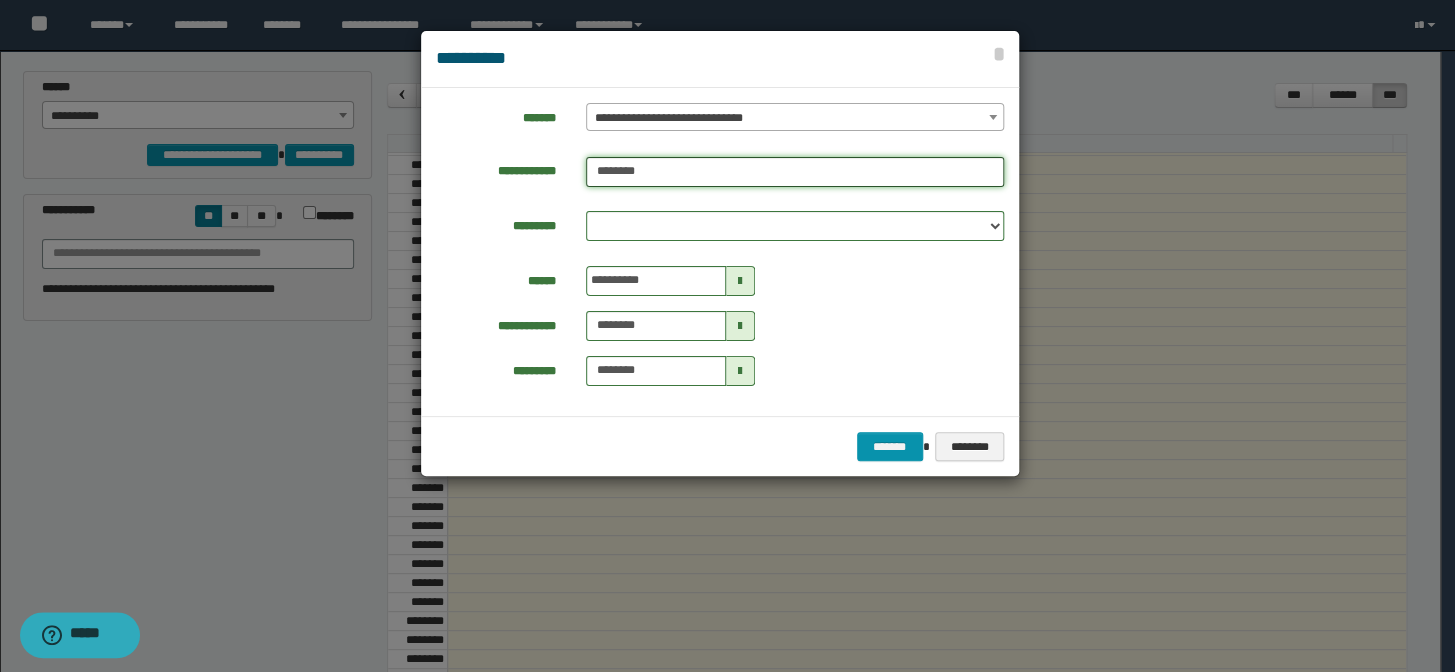 type on "********" 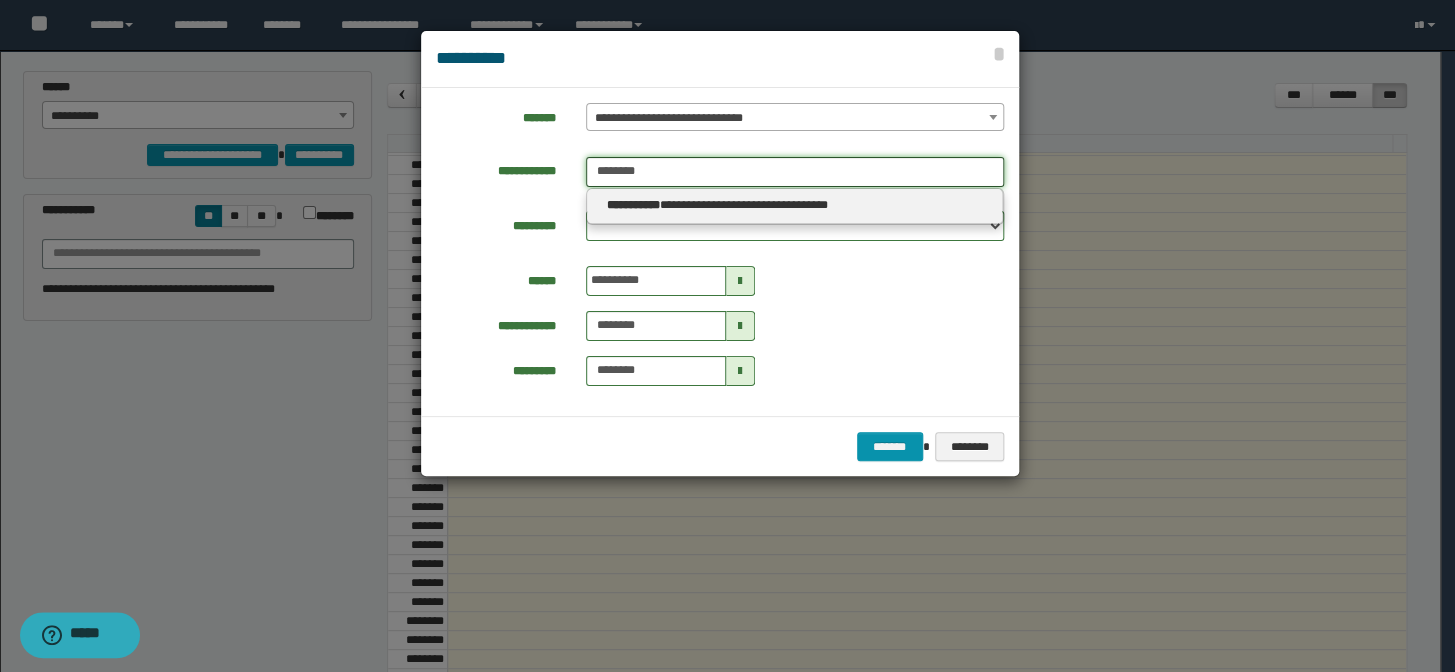 type on "********" 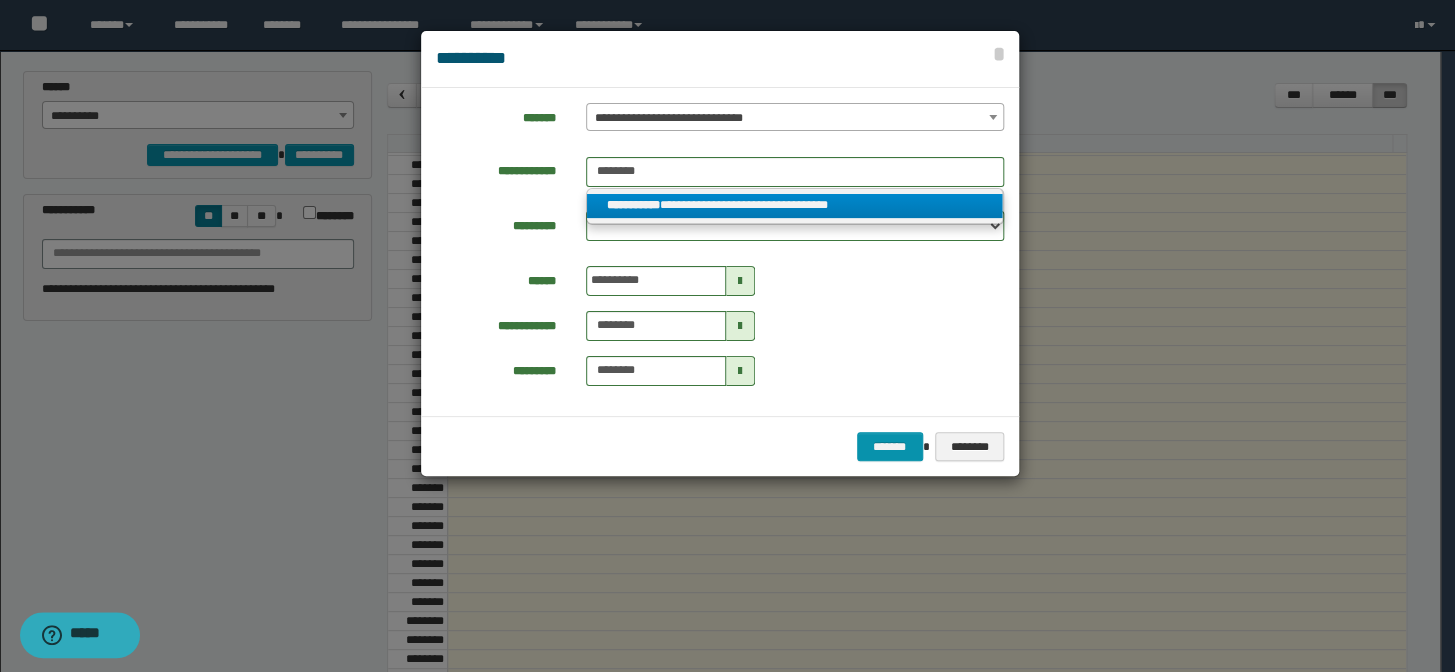 click on "**********" at bounding box center (795, 206) 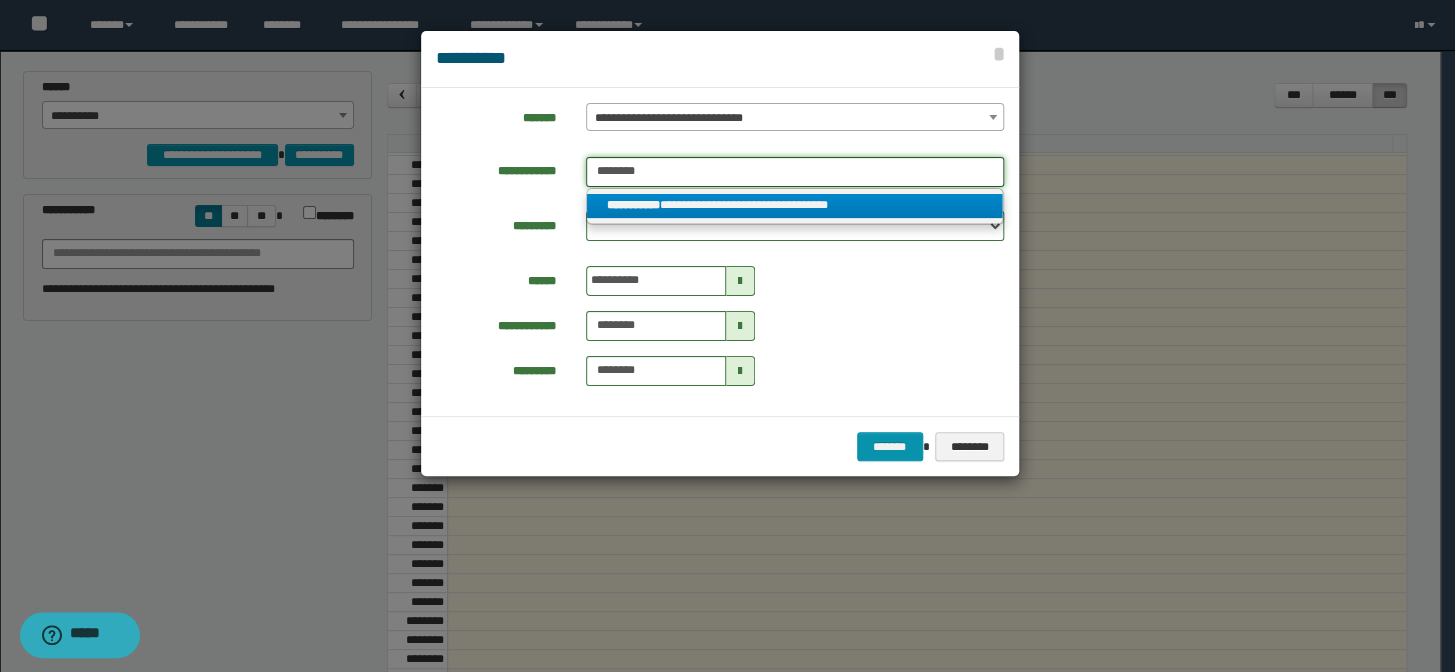 type 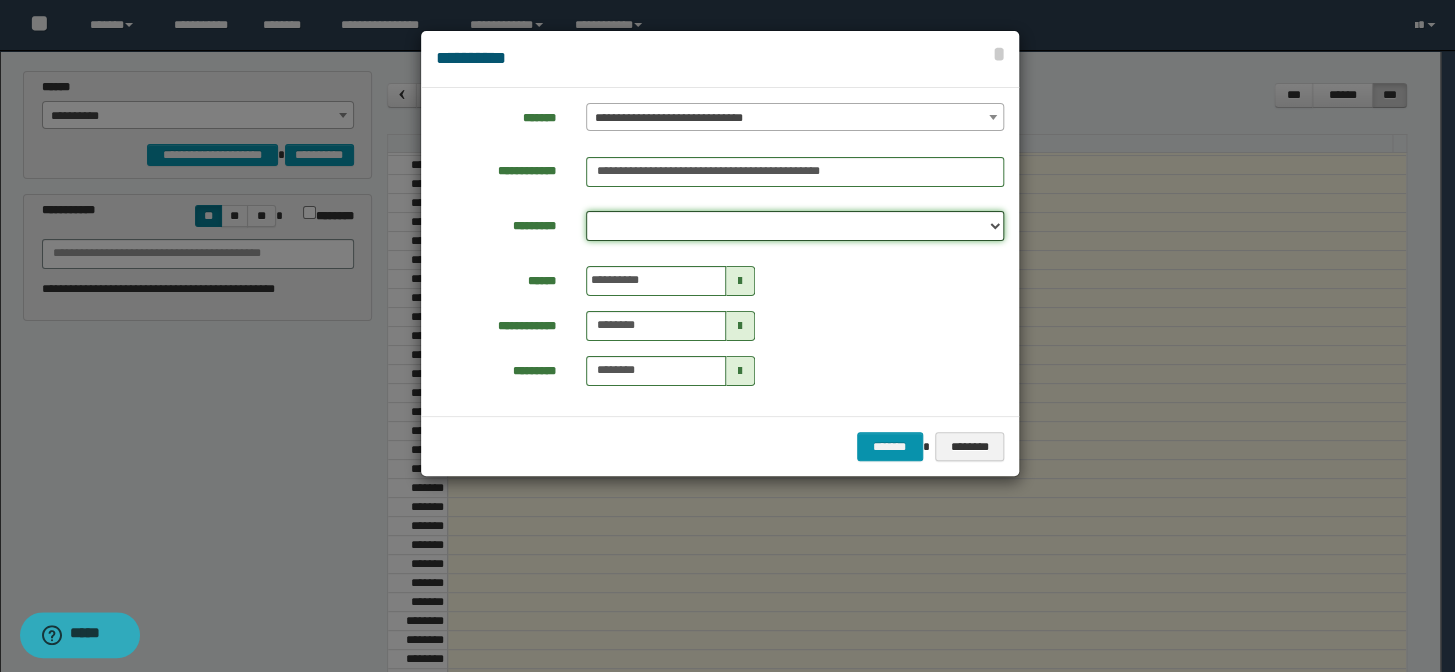click on "**********" at bounding box center [795, 226] 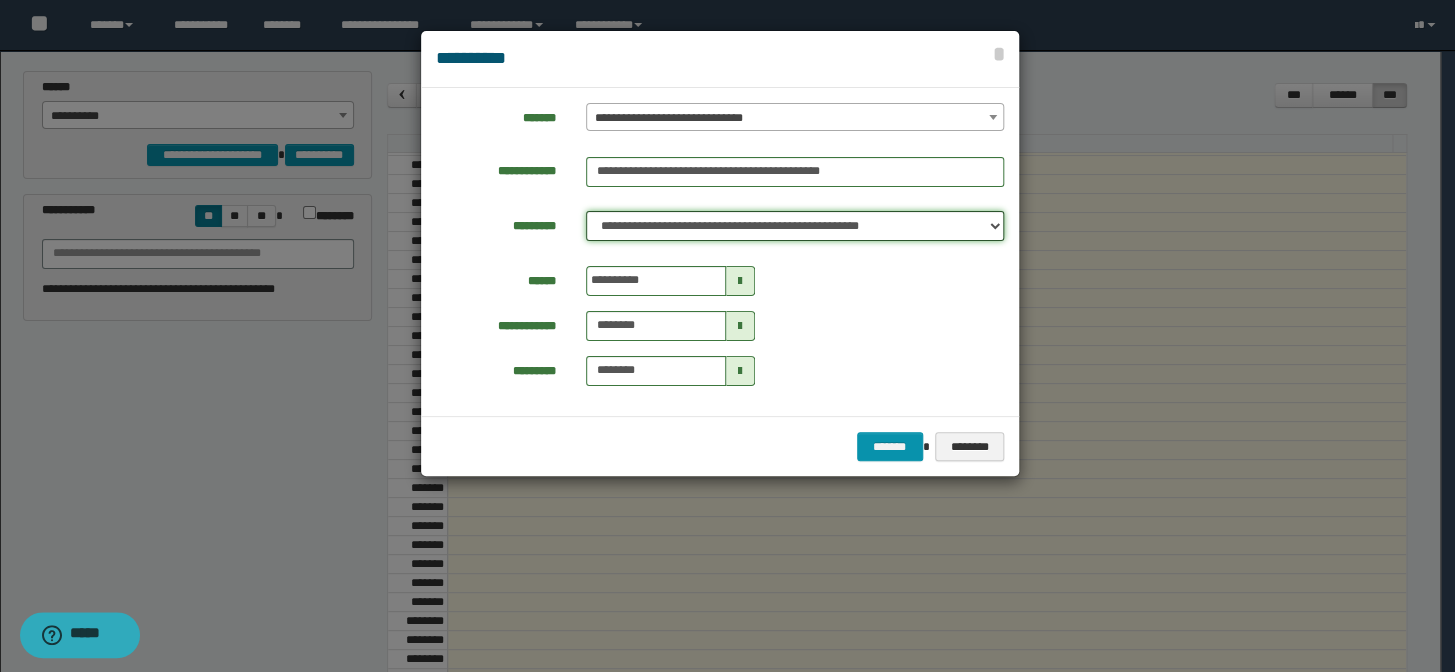 click on "**********" at bounding box center (795, 226) 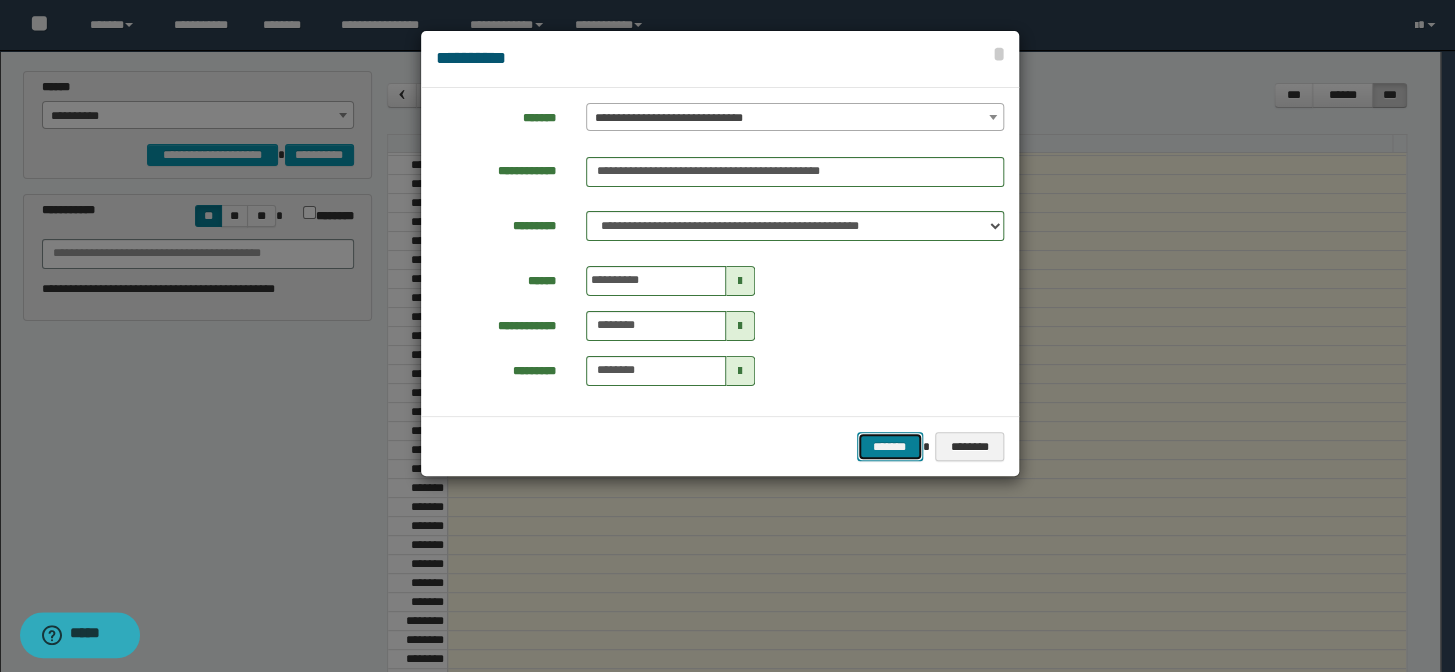 click on "*******" at bounding box center (890, 447) 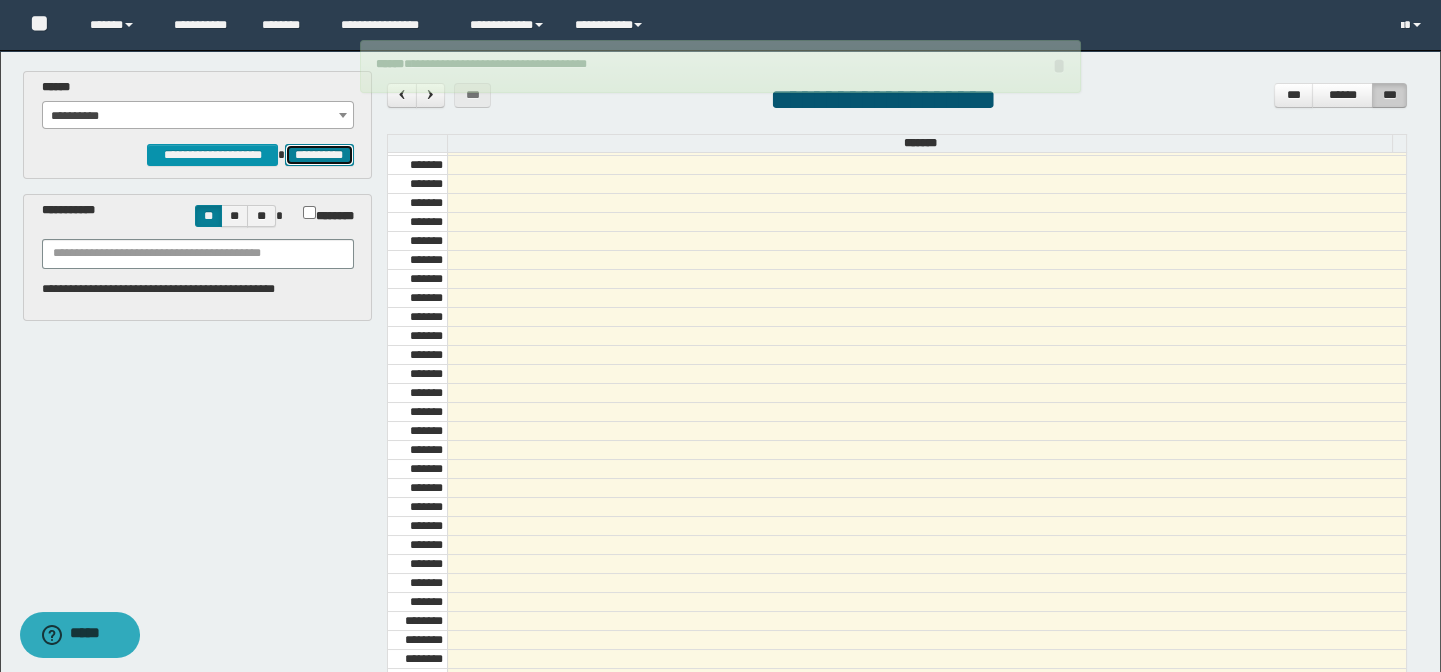 click on "**********" at bounding box center (319, 155) 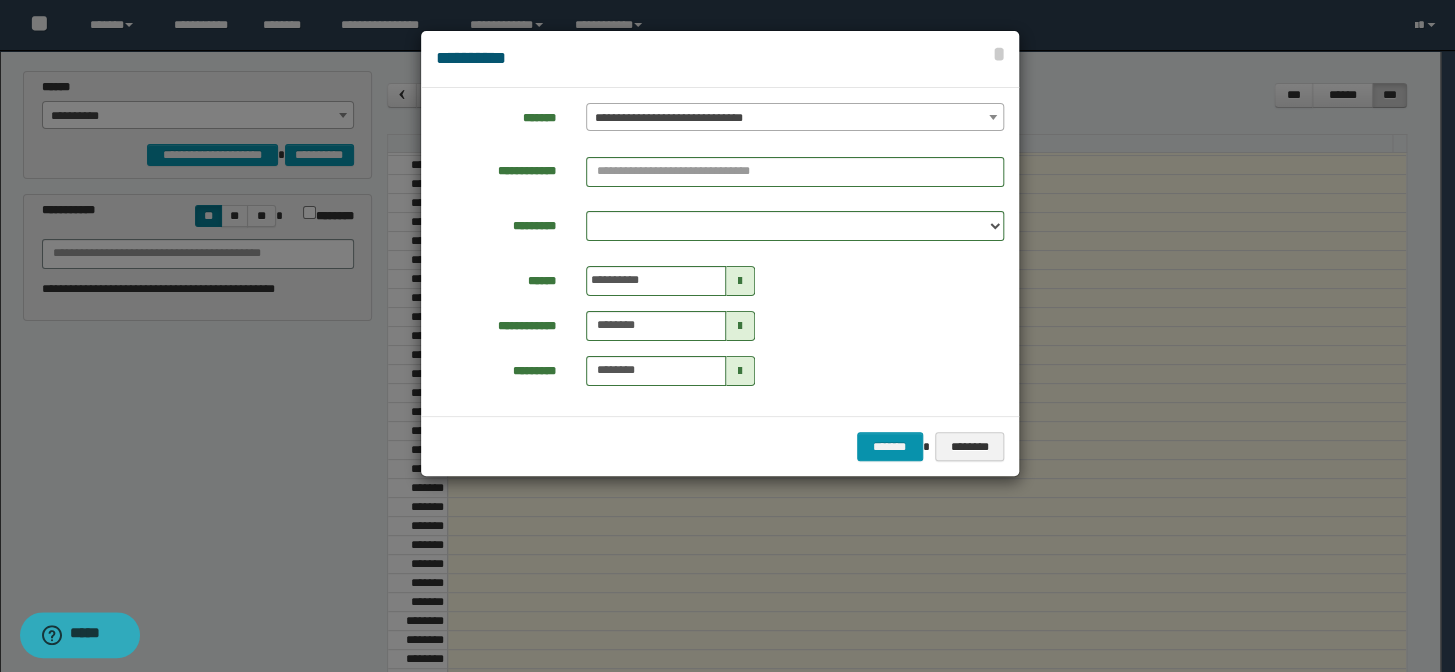 click on "**********" at bounding box center [795, 118] 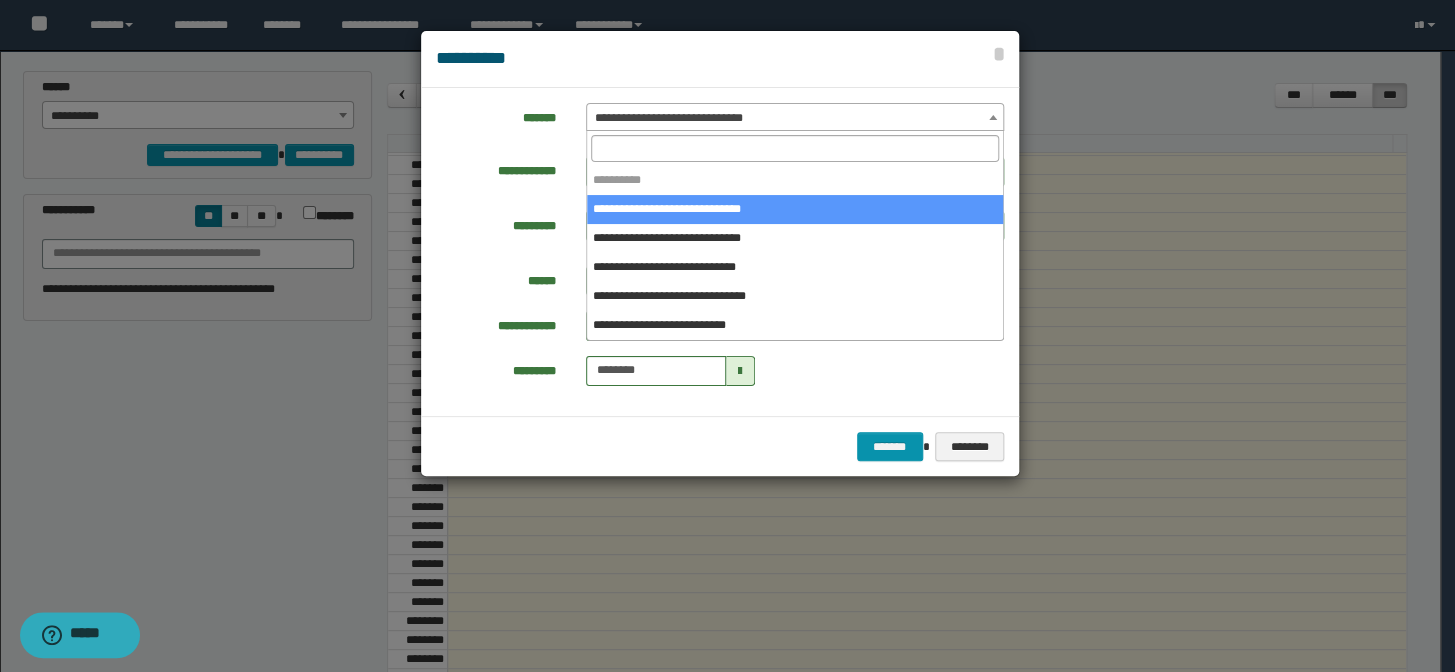 select on "*****" 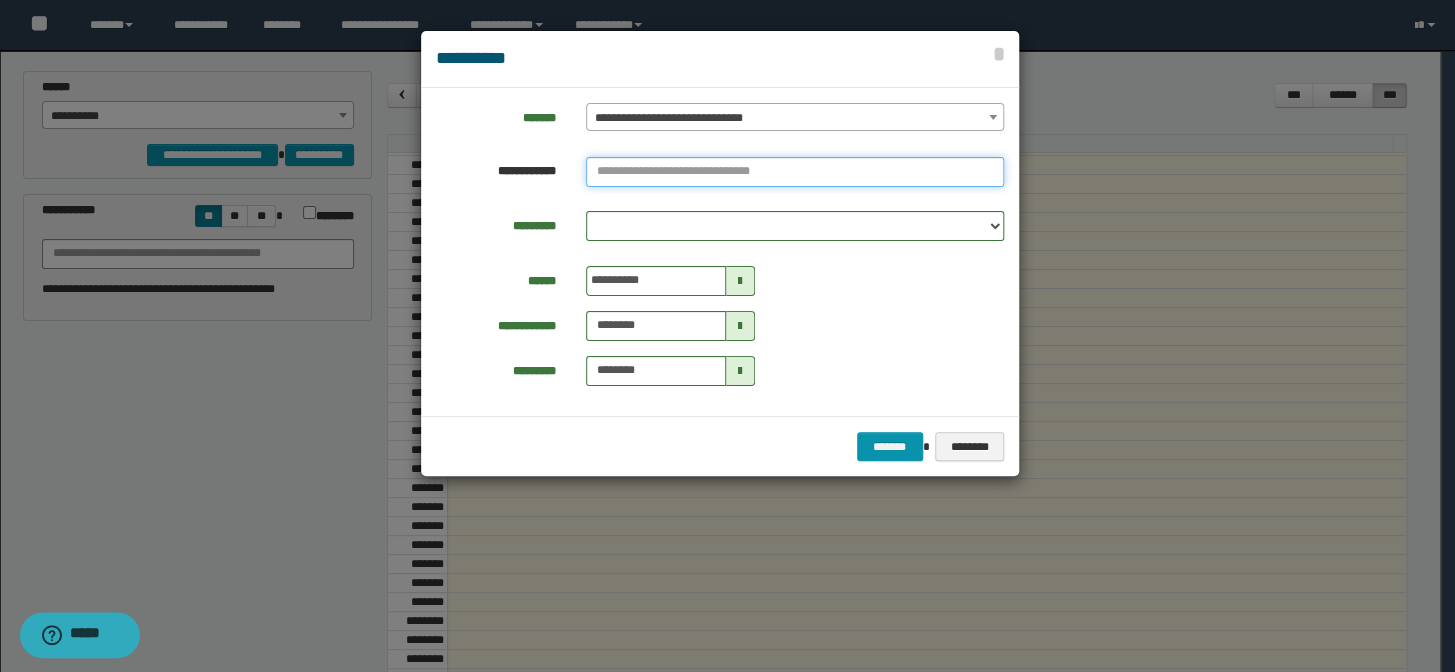 click at bounding box center (795, 172) 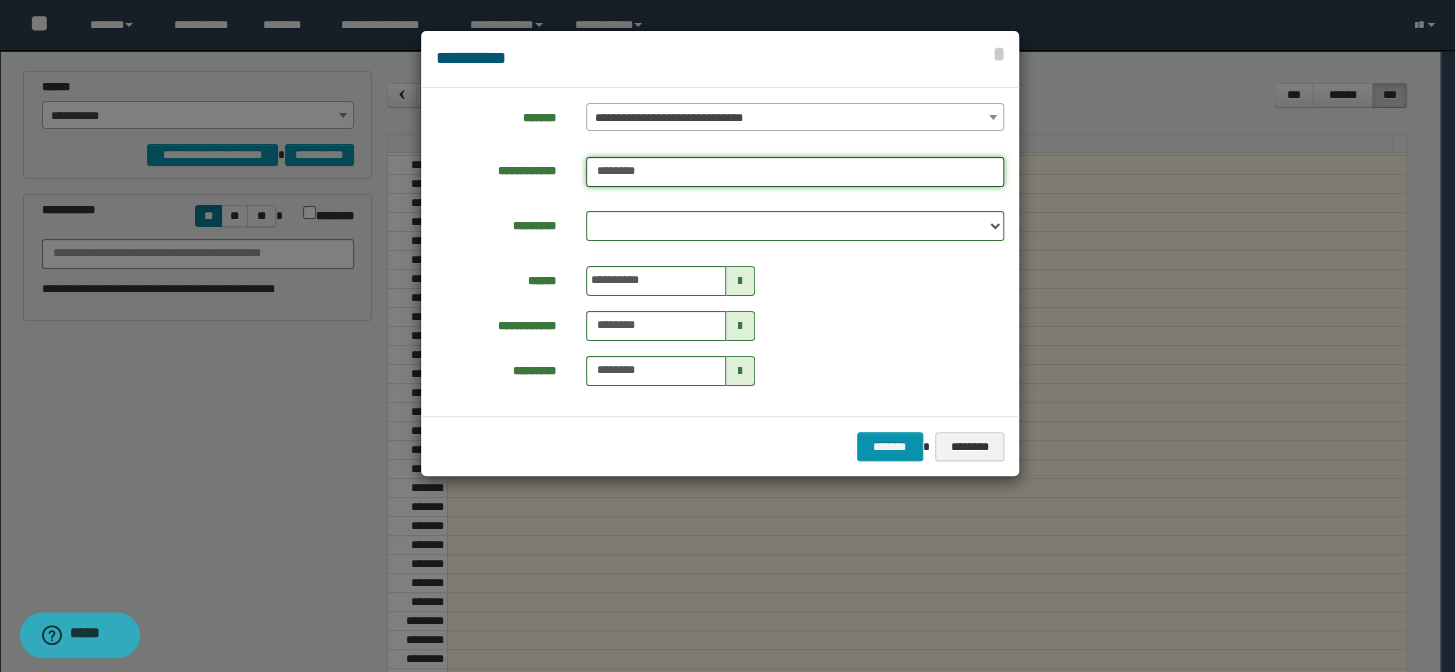 type on "********" 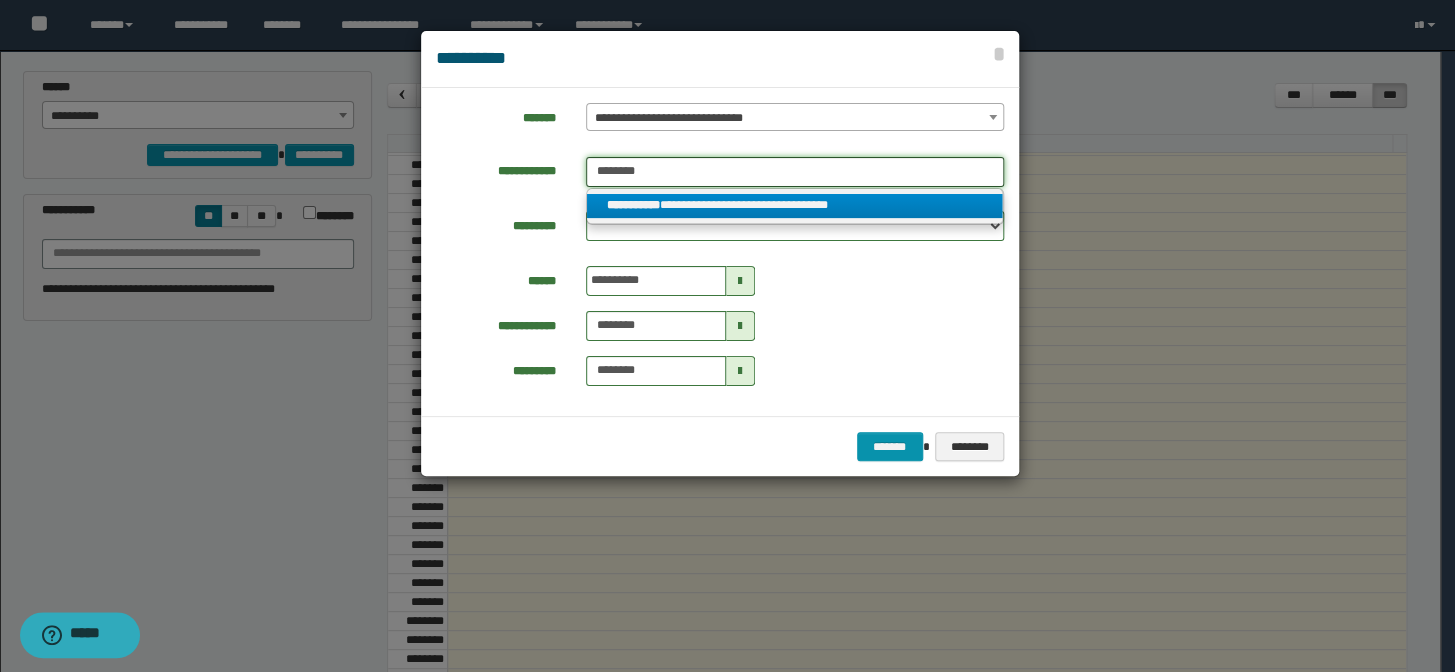type on "********" 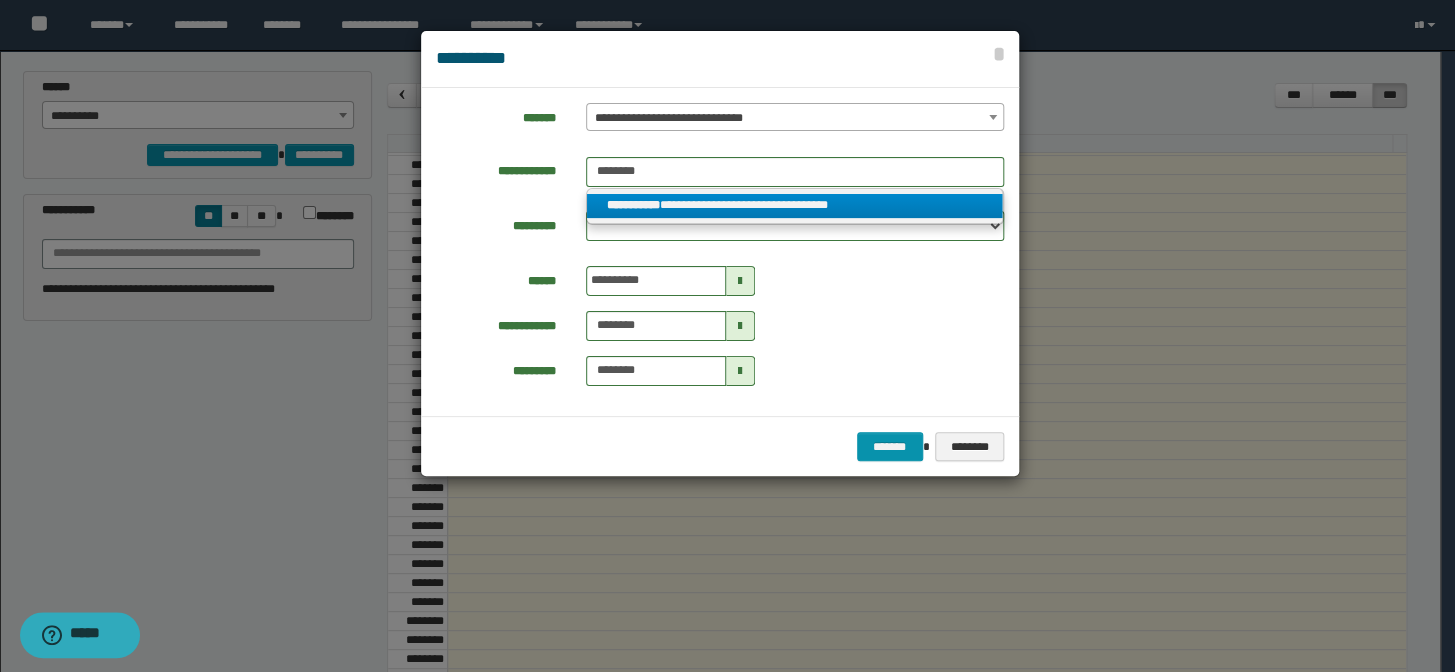 click on "**********" at bounding box center [795, 206] 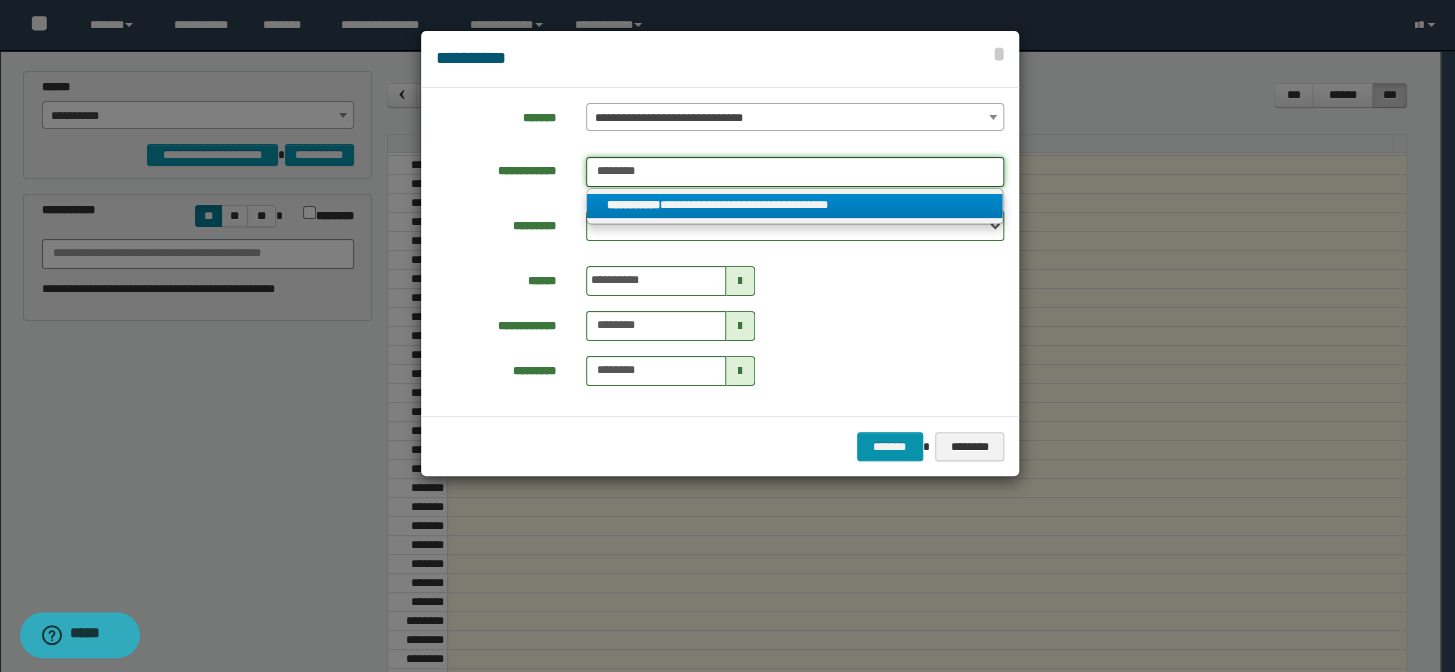type 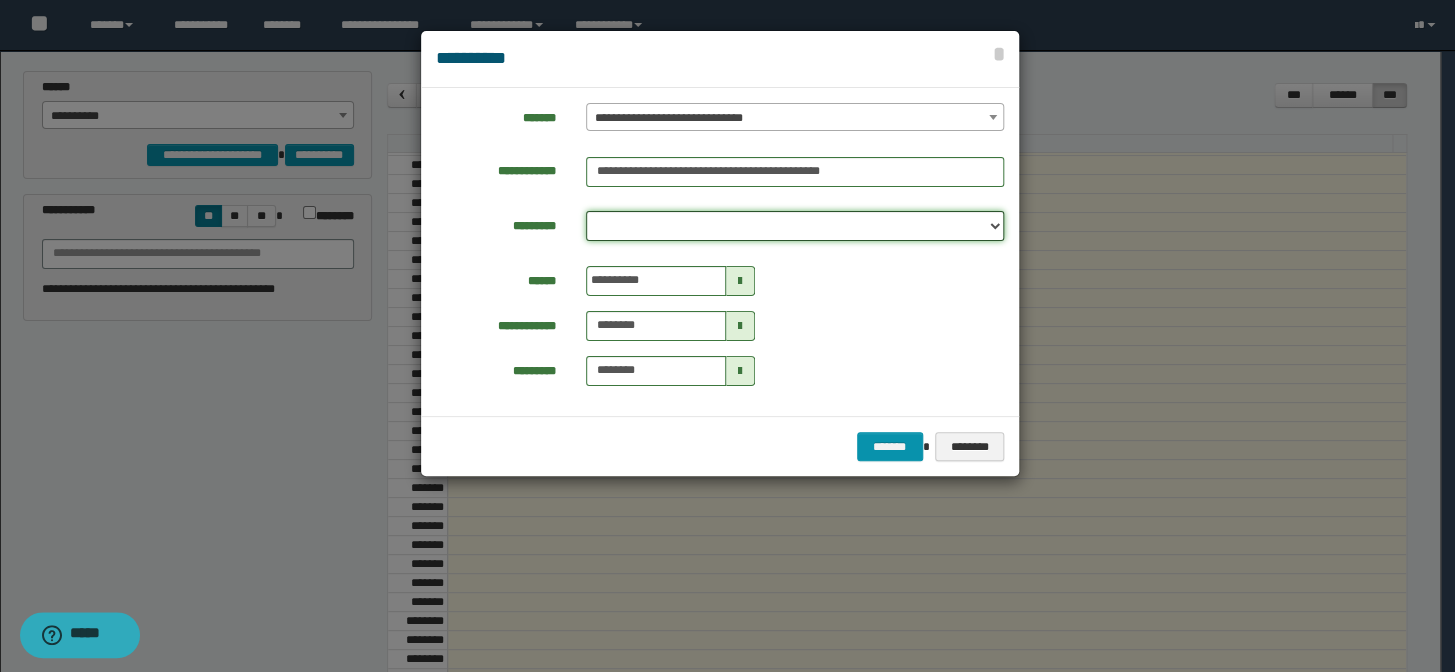 drag, startPoint x: 660, startPoint y: 214, endPoint x: 661, endPoint y: 228, distance: 14.035668 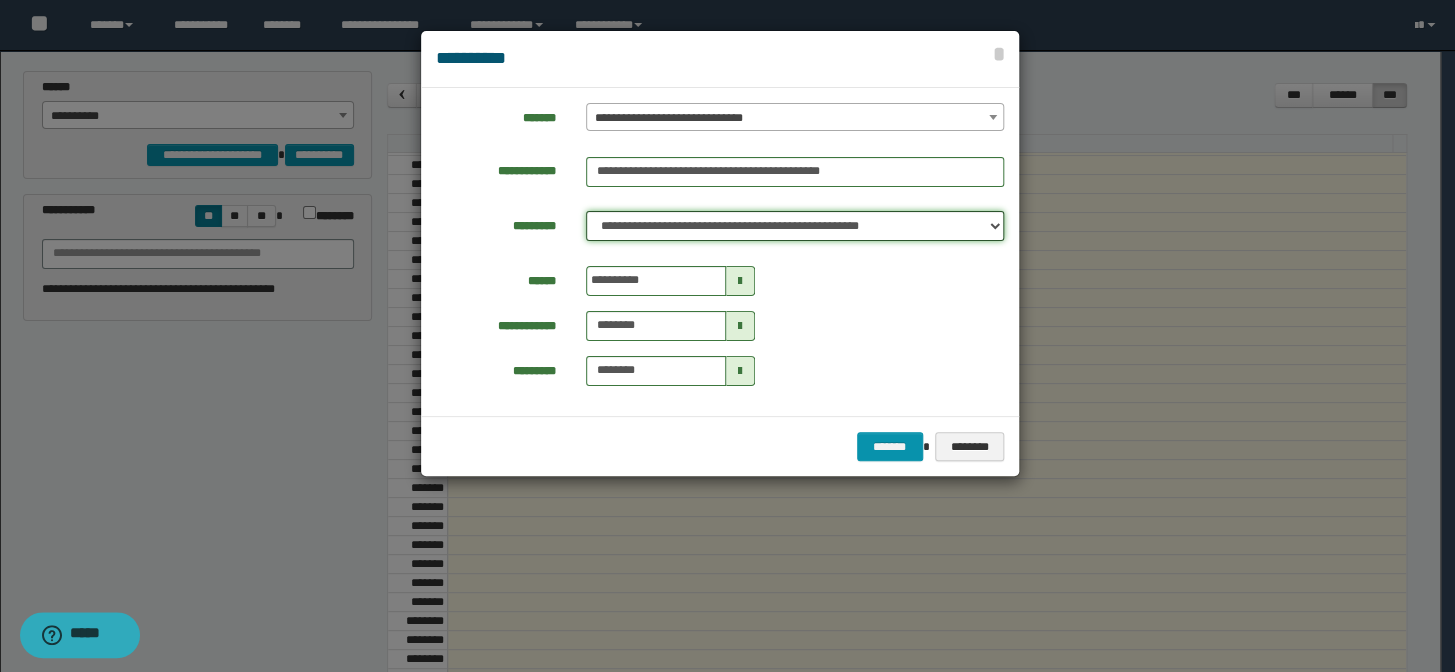 click on "**********" at bounding box center (795, 226) 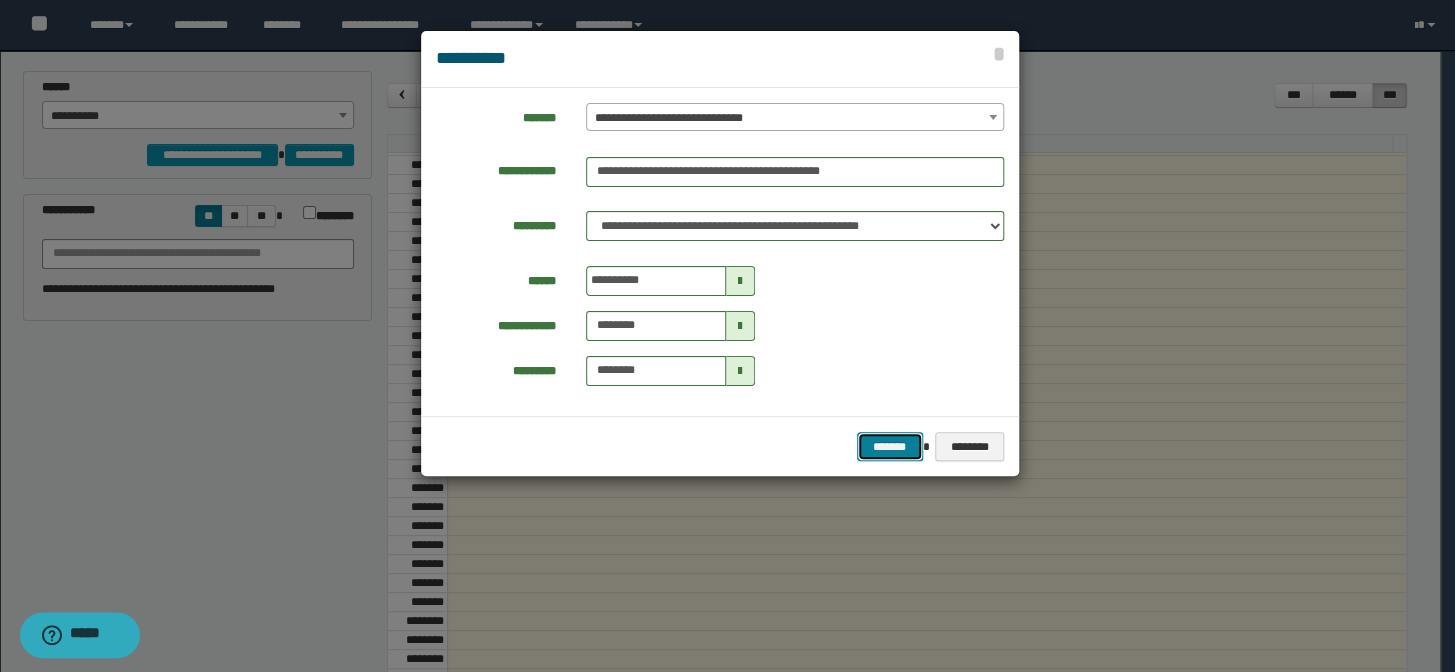 click on "*******" at bounding box center [890, 447] 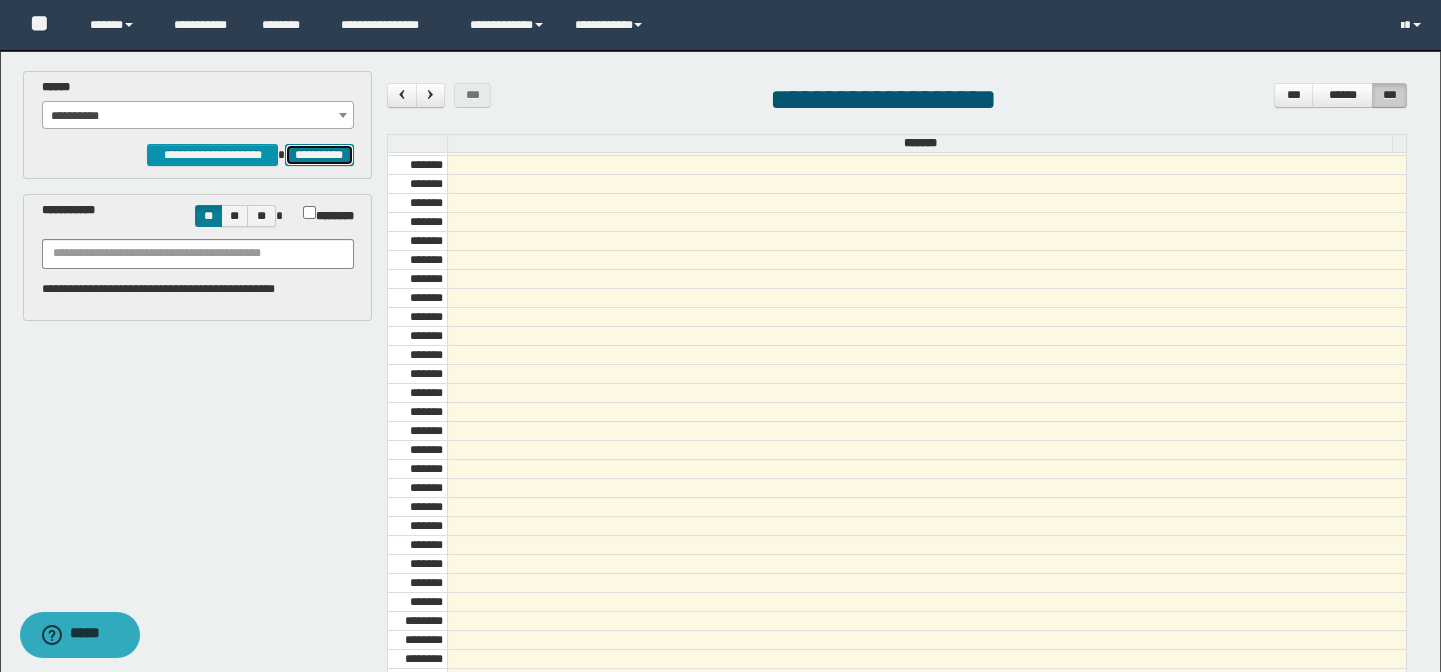 click on "**********" at bounding box center [319, 155] 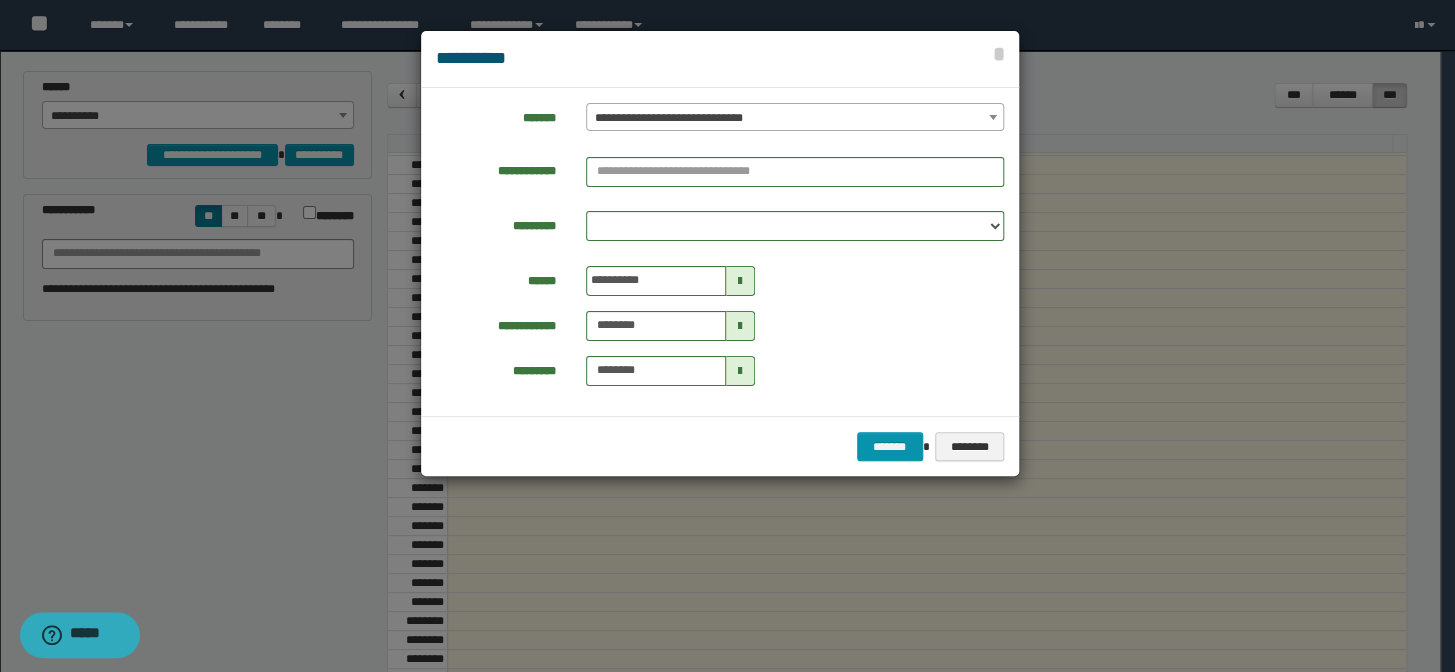 click on "**********" at bounding box center [795, 118] 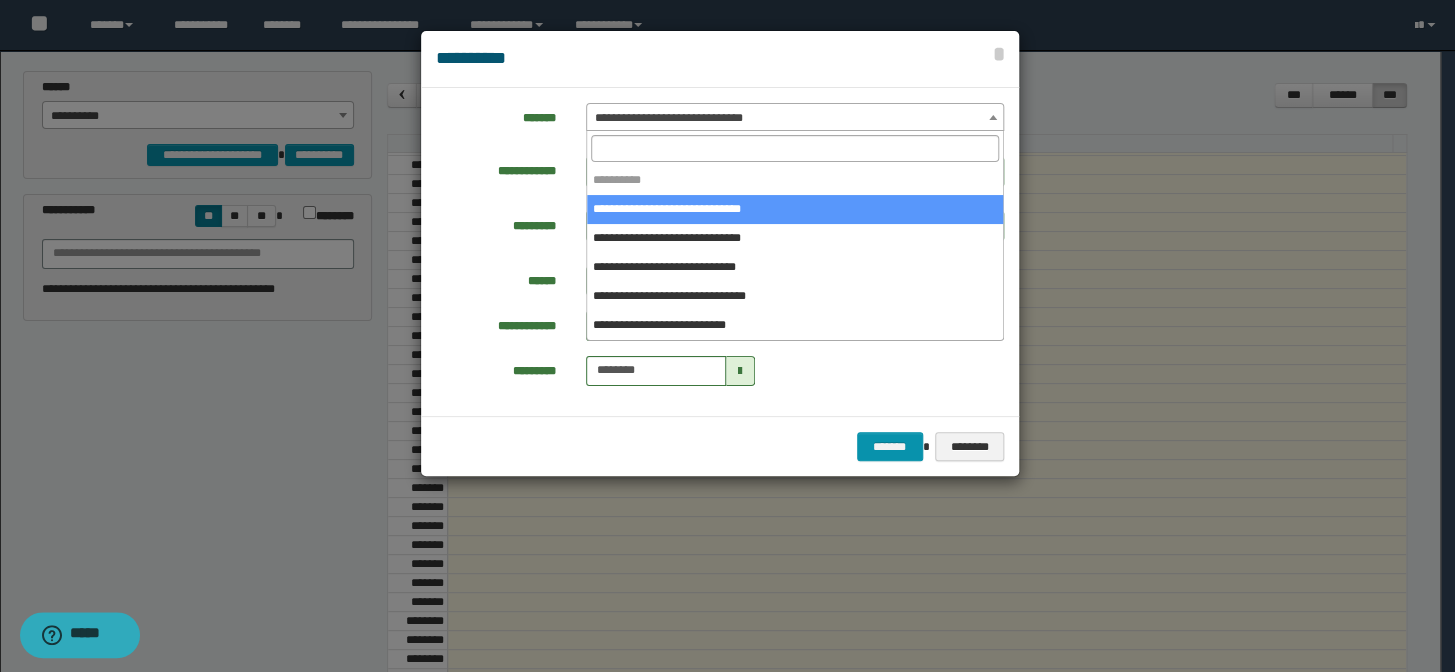 select on "*****" 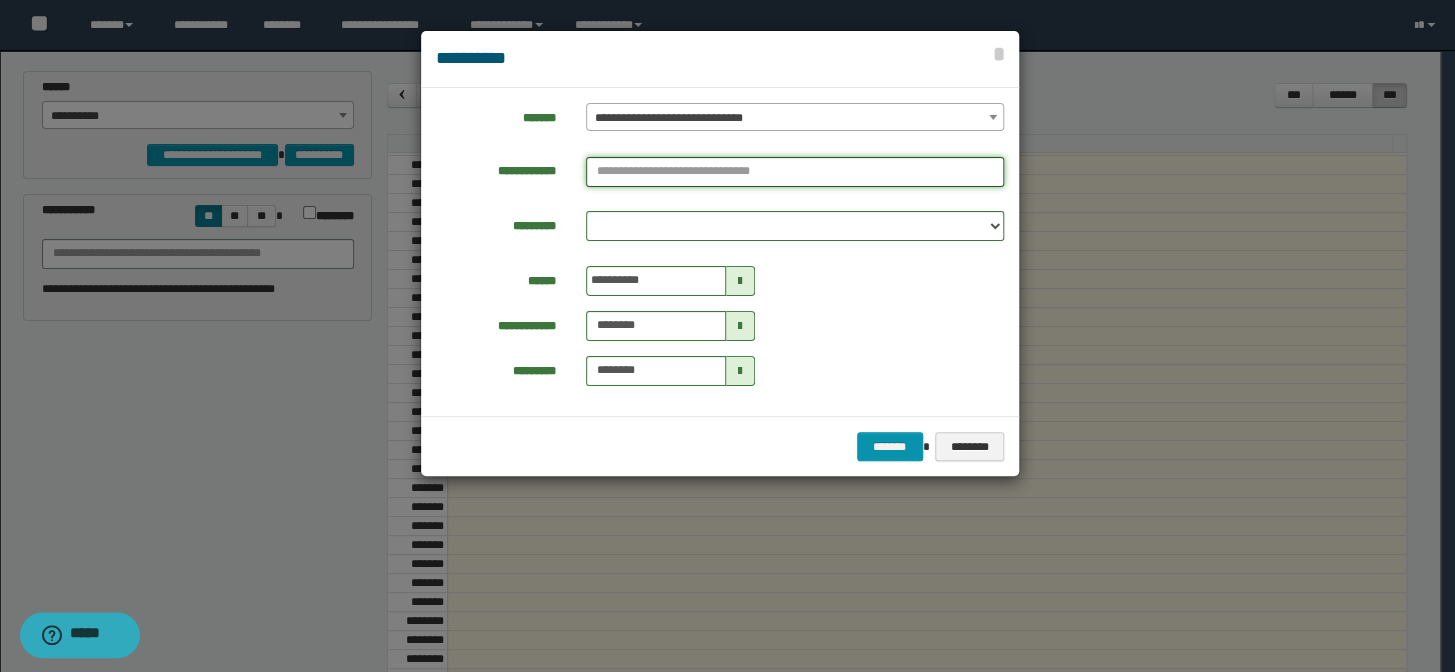 click at bounding box center (795, 172) 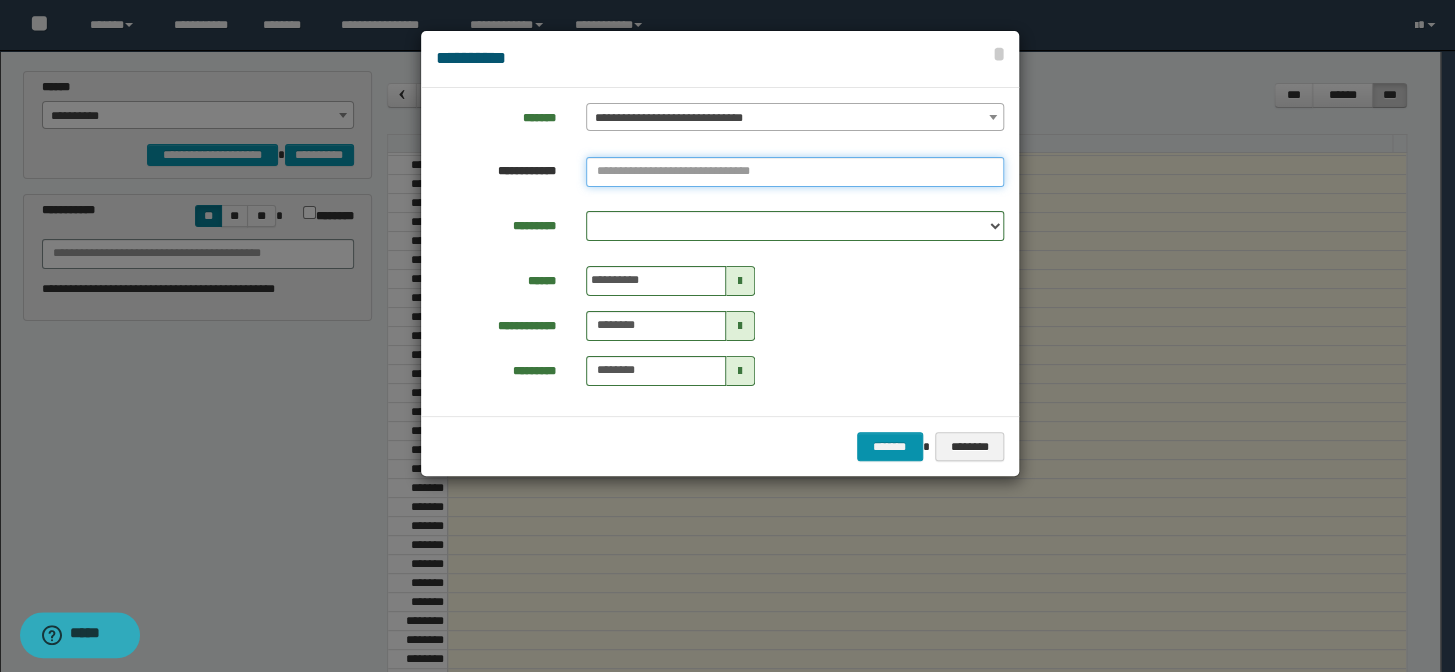 paste on "********" 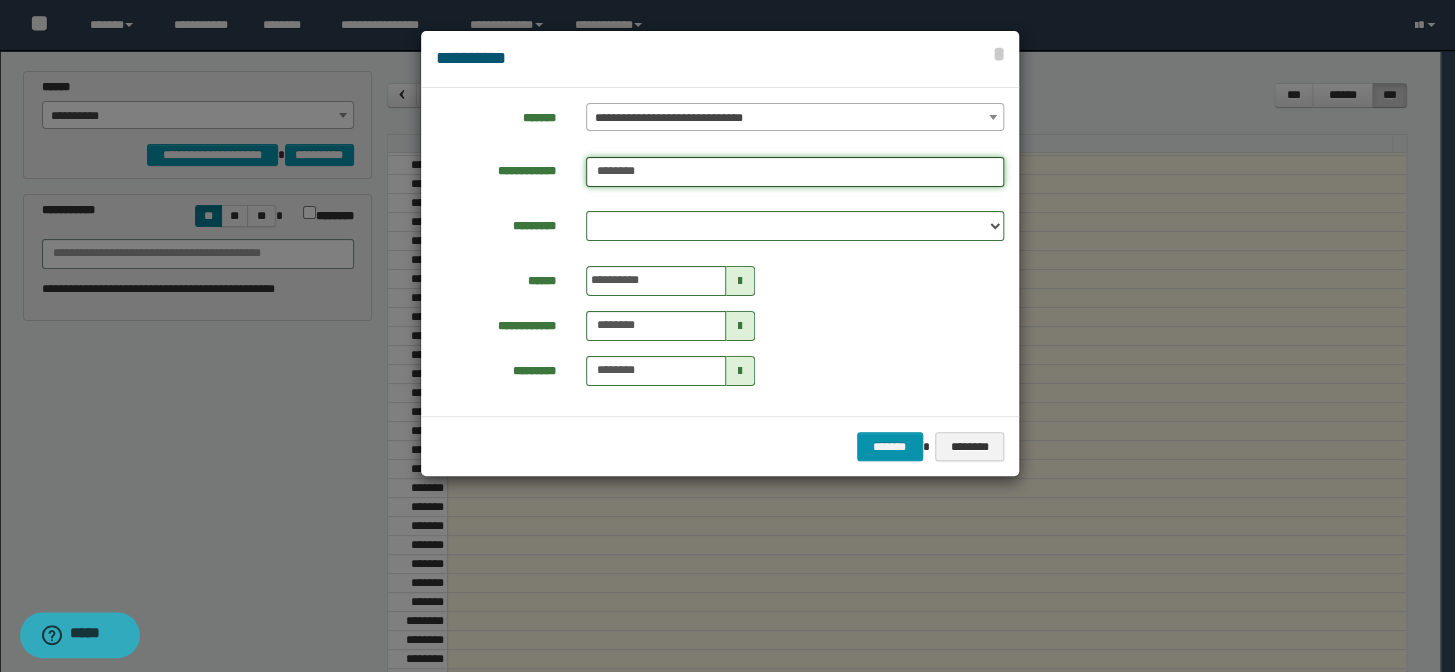 type on "********" 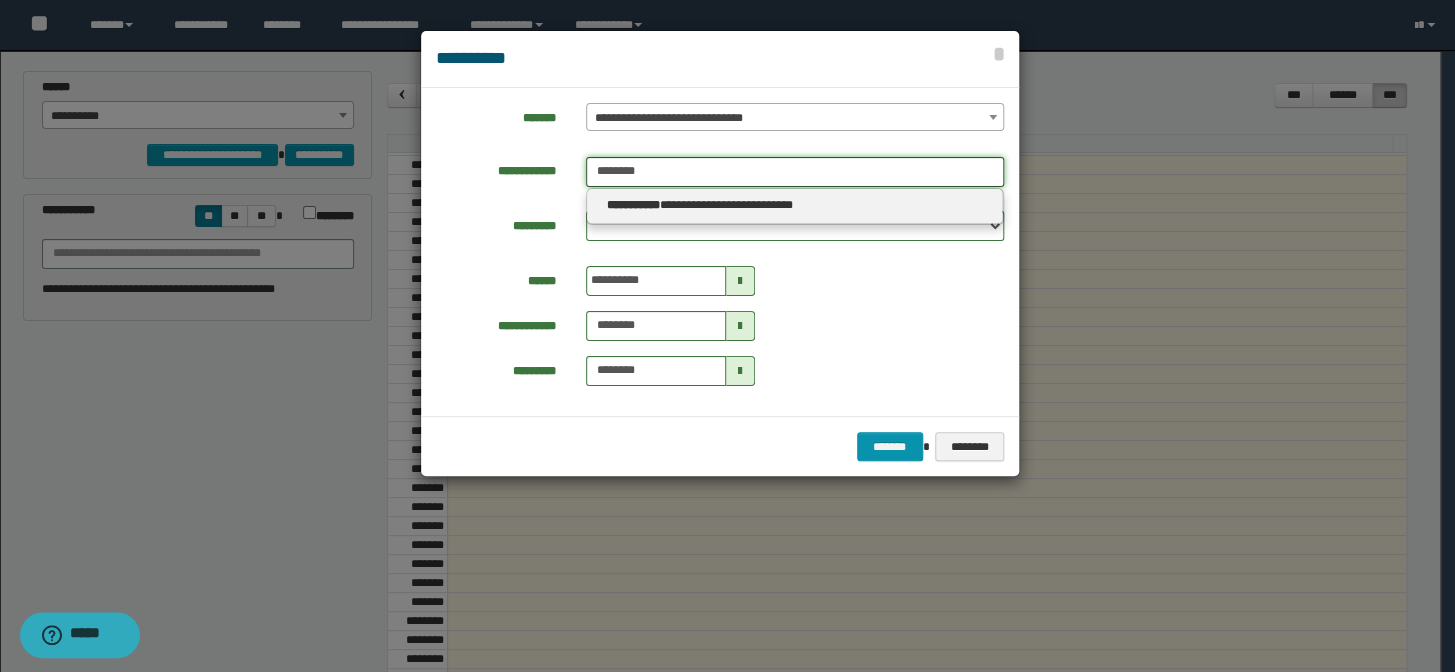 type on "********" 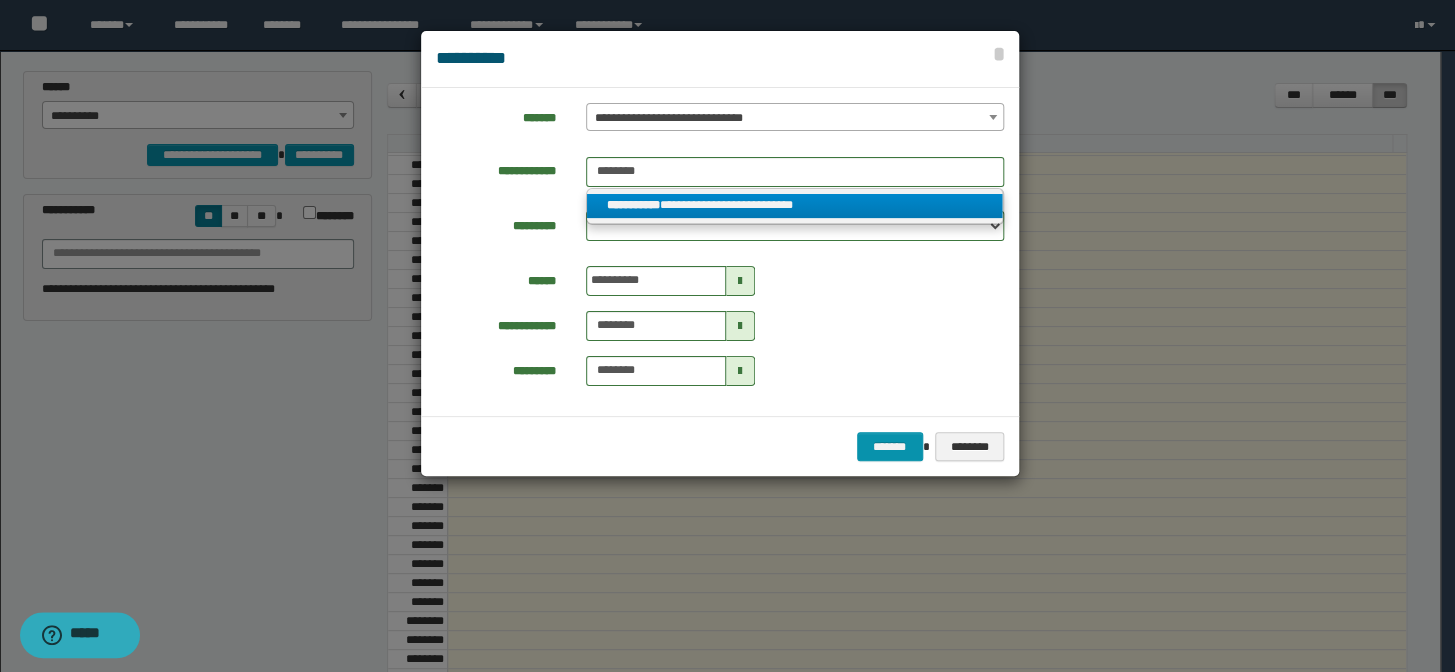 click on "**********" at bounding box center (795, 206) 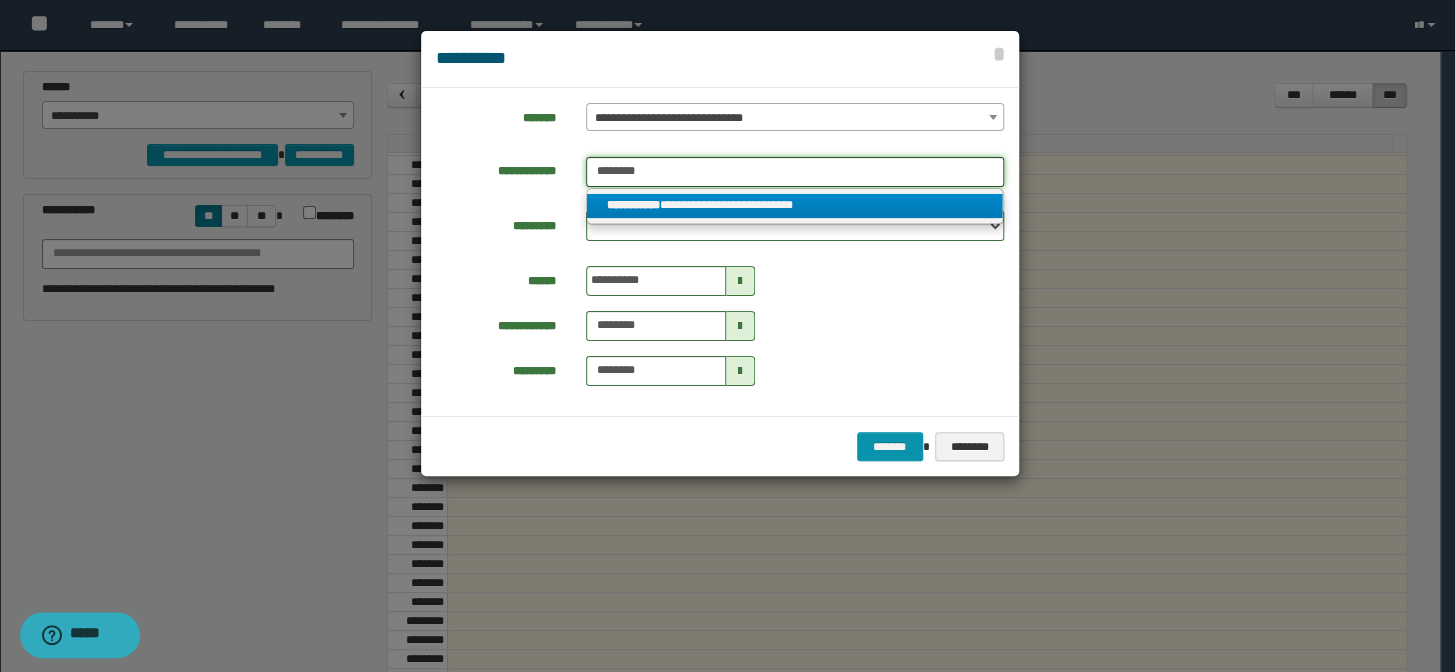 type 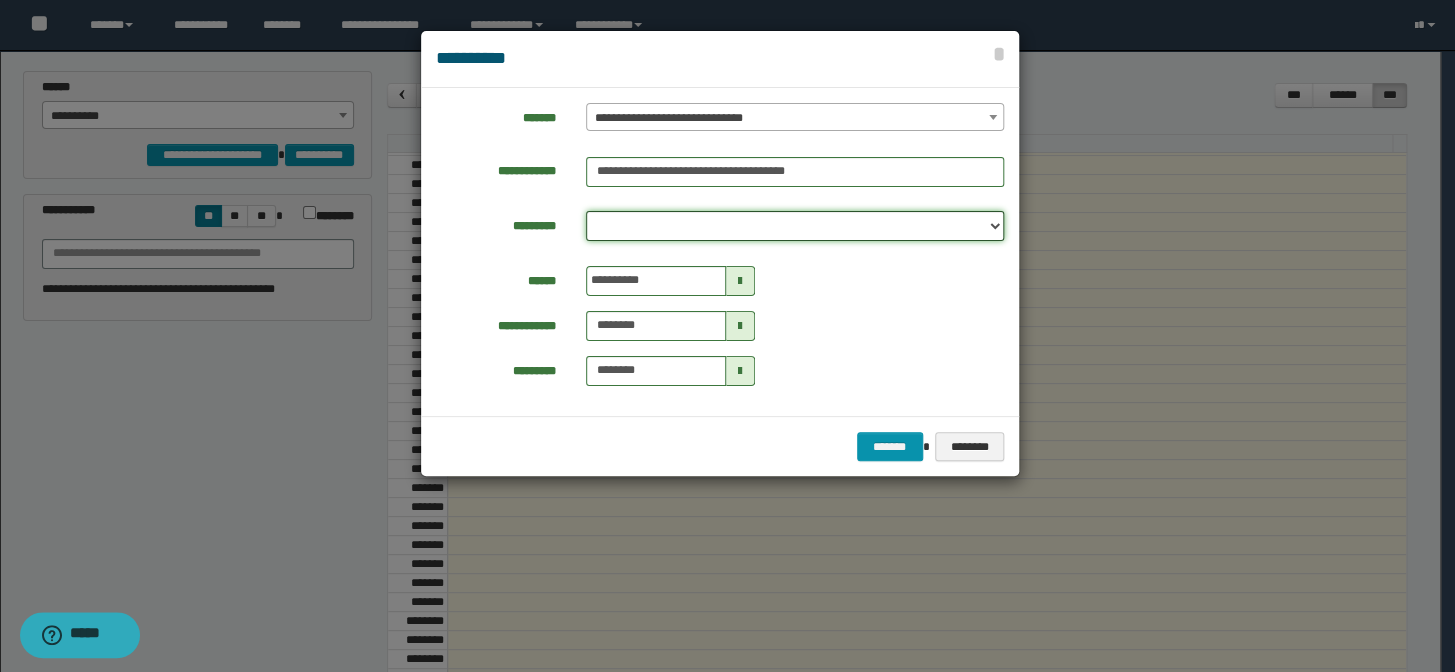 click on "**********" at bounding box center (795, 226) 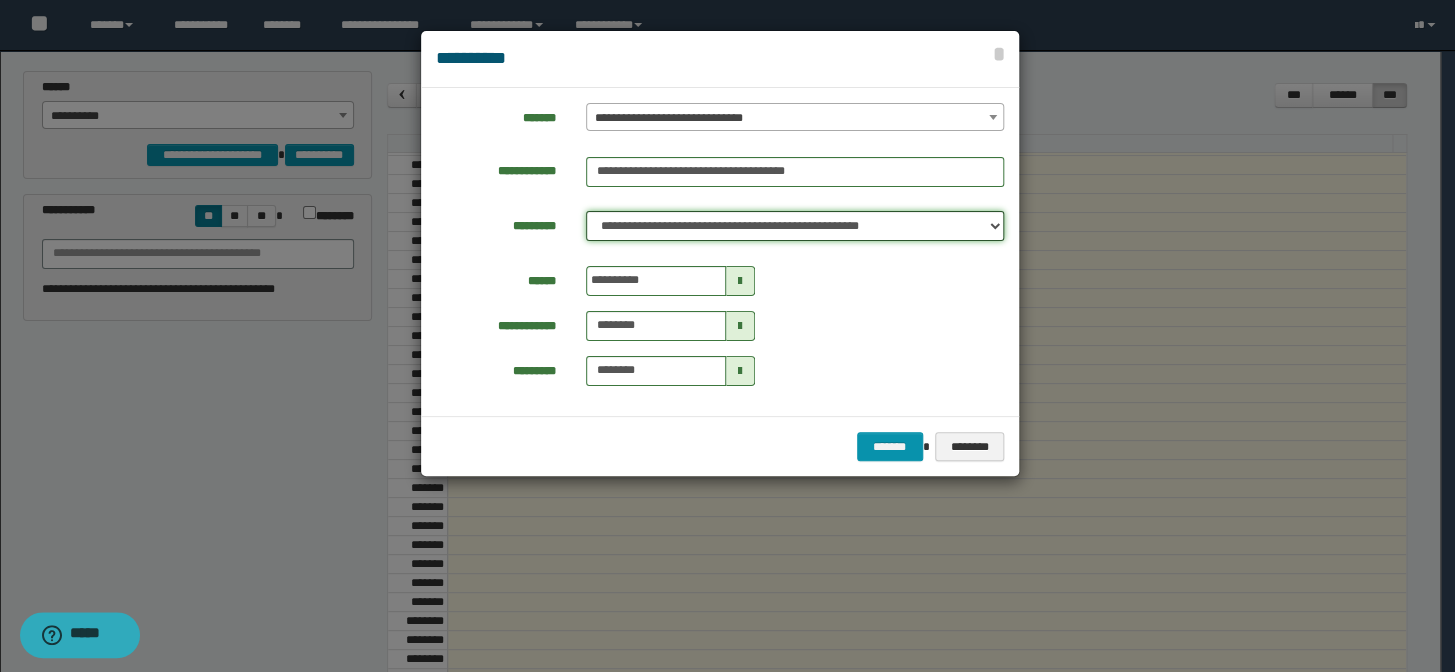 click on "**********" at bounding box center (795, 226) 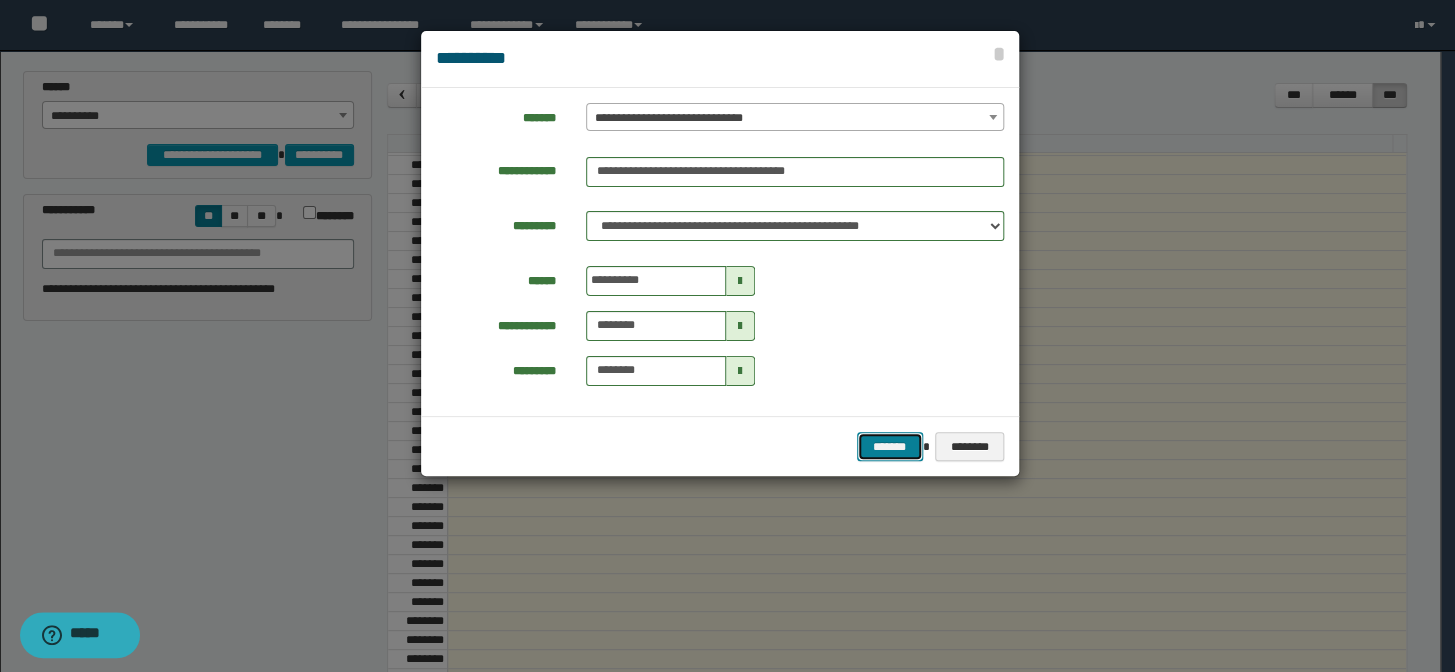 click on "*******" at bounding box center (890, 447) 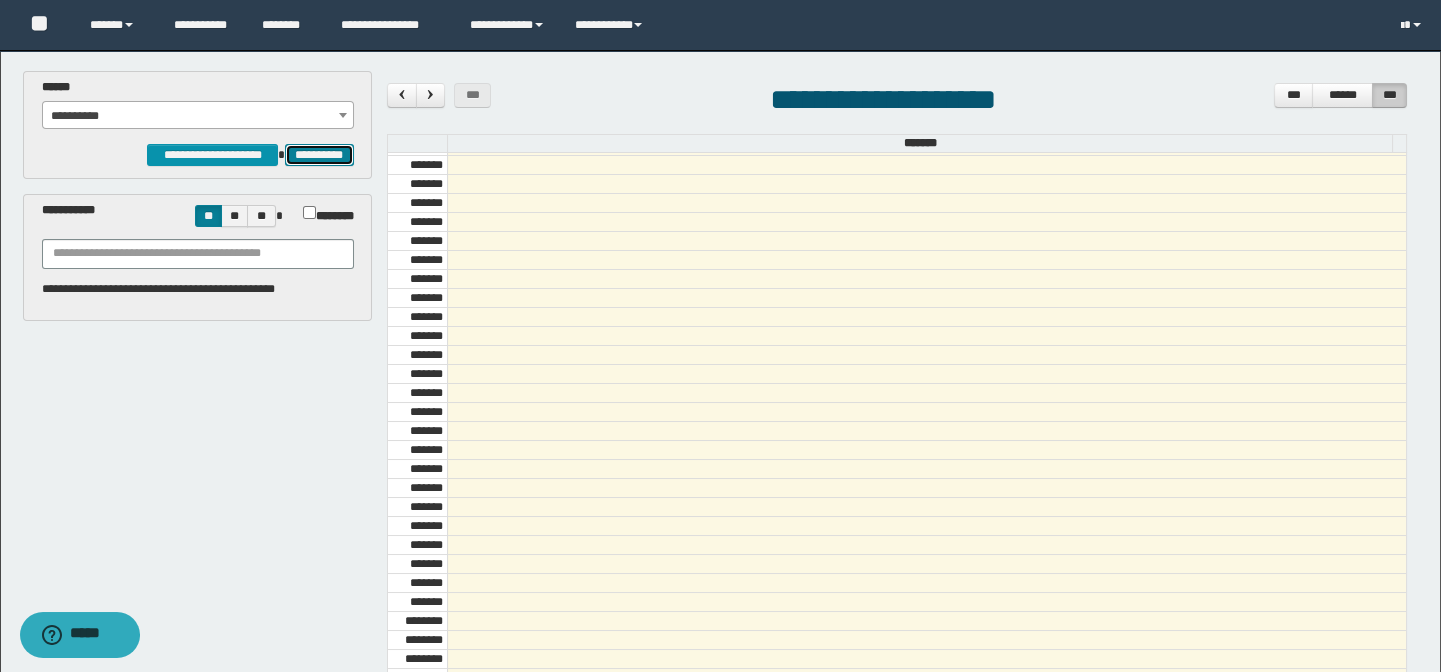 click on "**********" at bounding box center [319, 155] 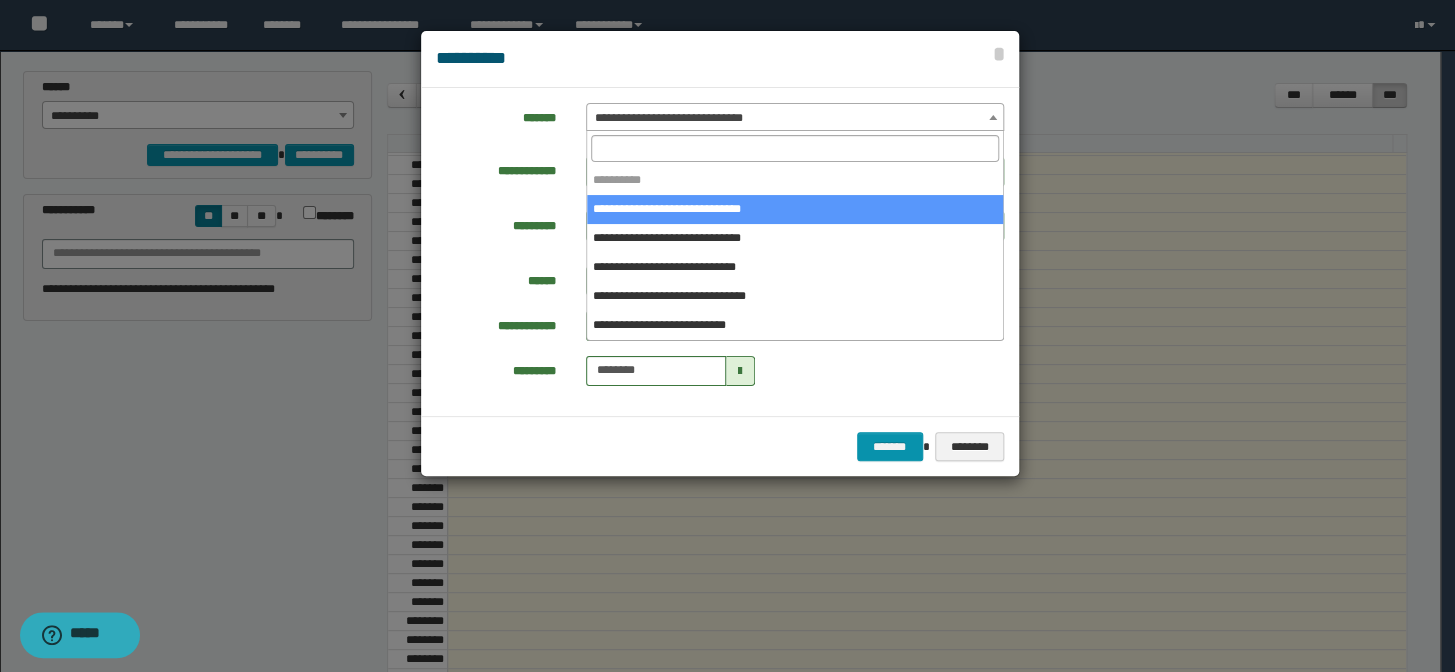 click on "**********" at bounding box center [795, 118] 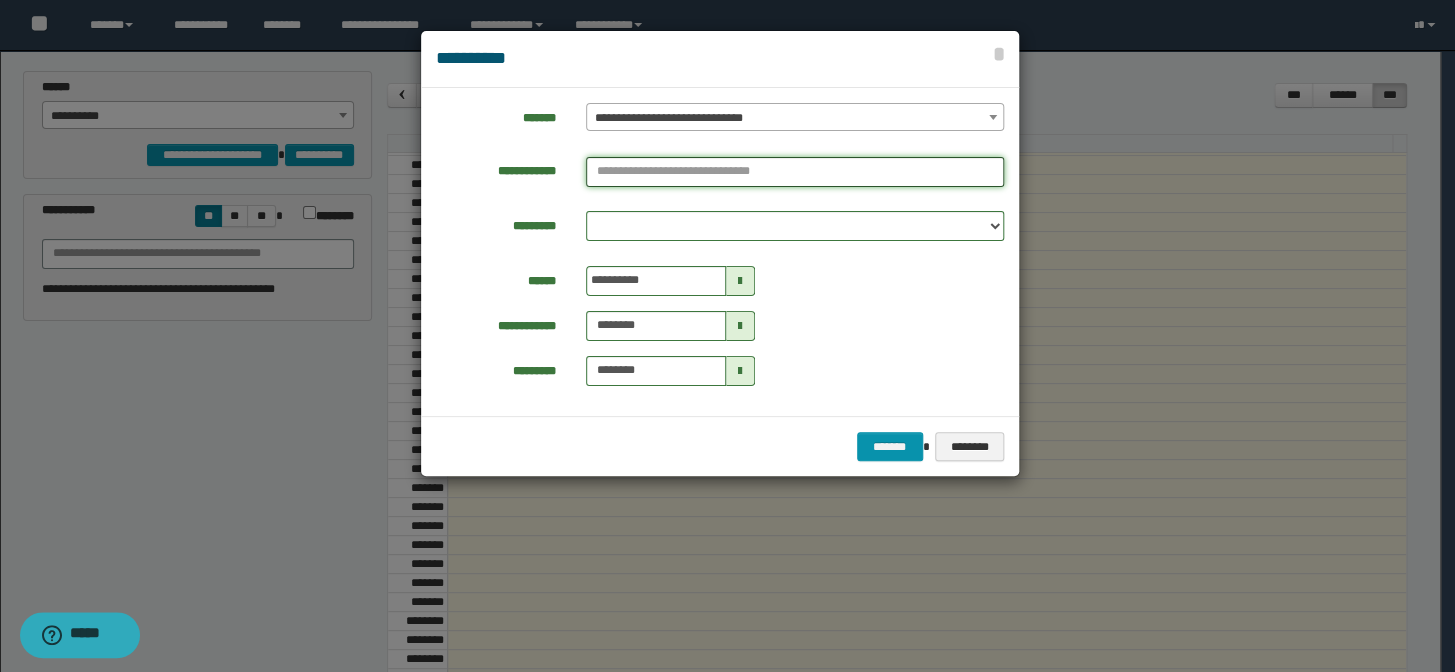 click at bounding box center [795, 172] 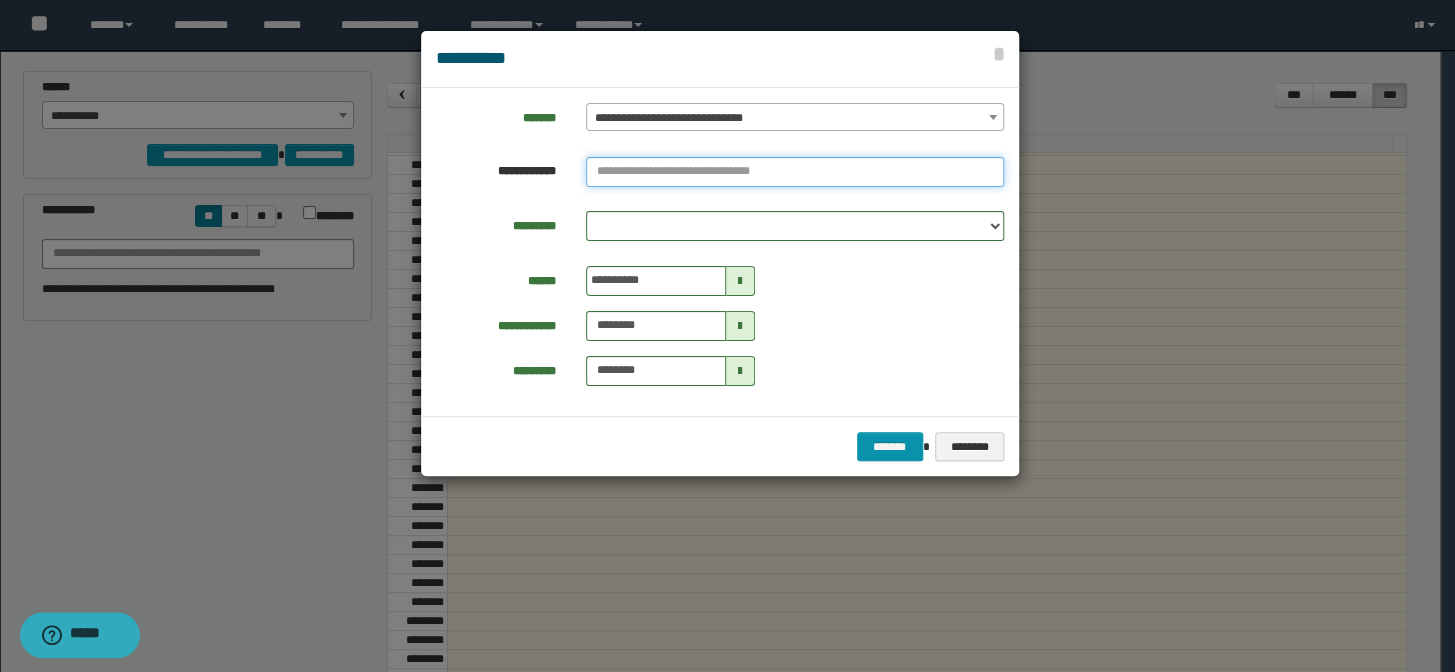paste on "**********" 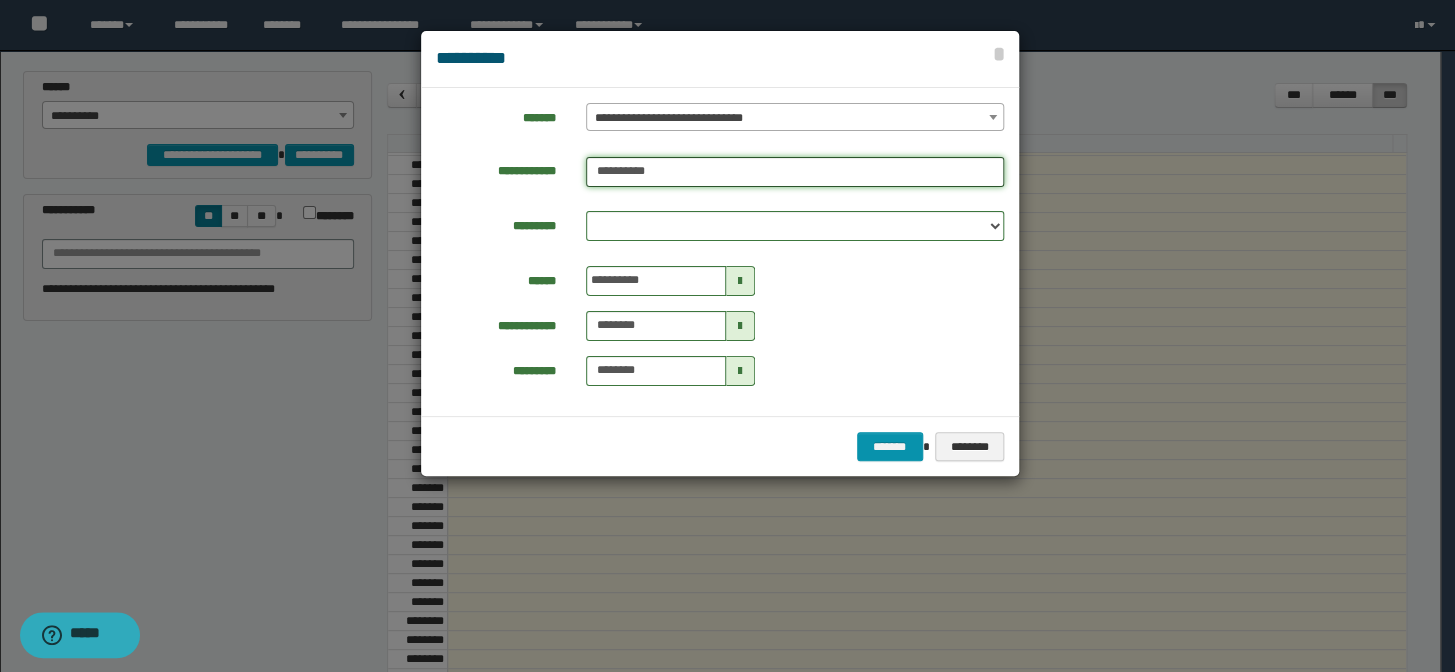 type on "**********" 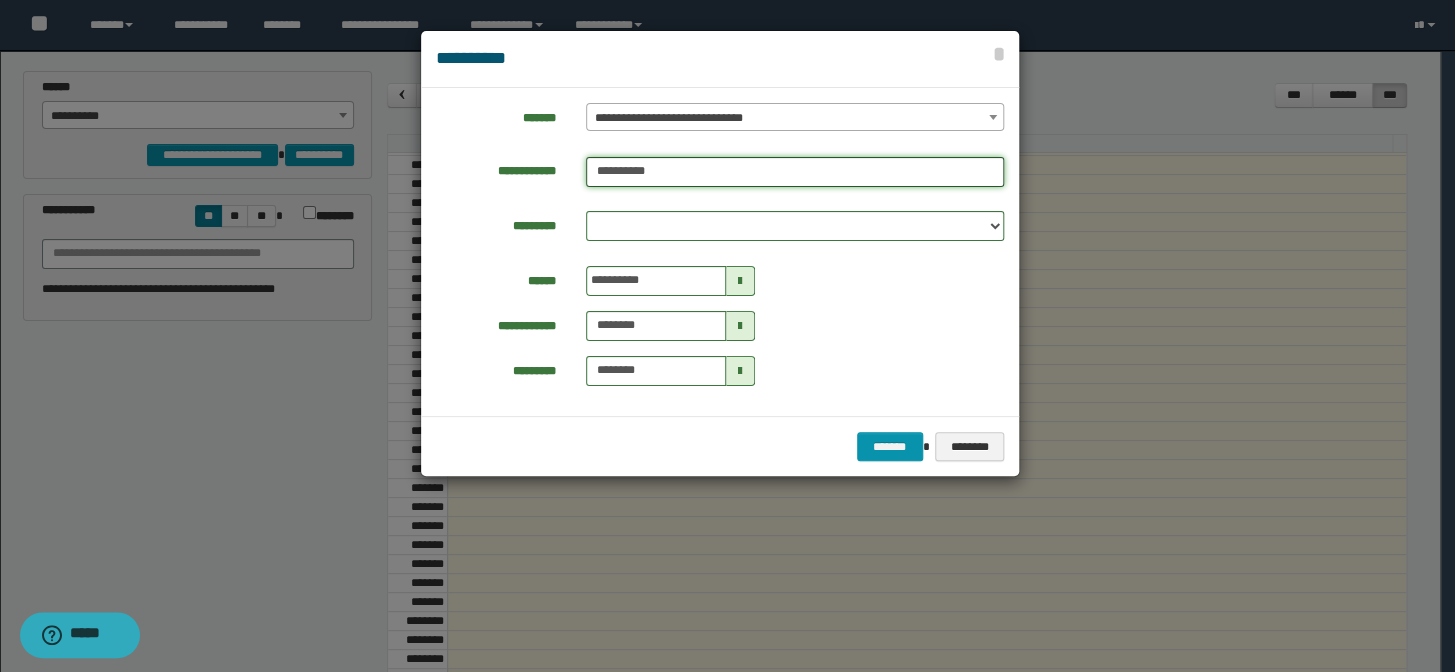 type on "**********" 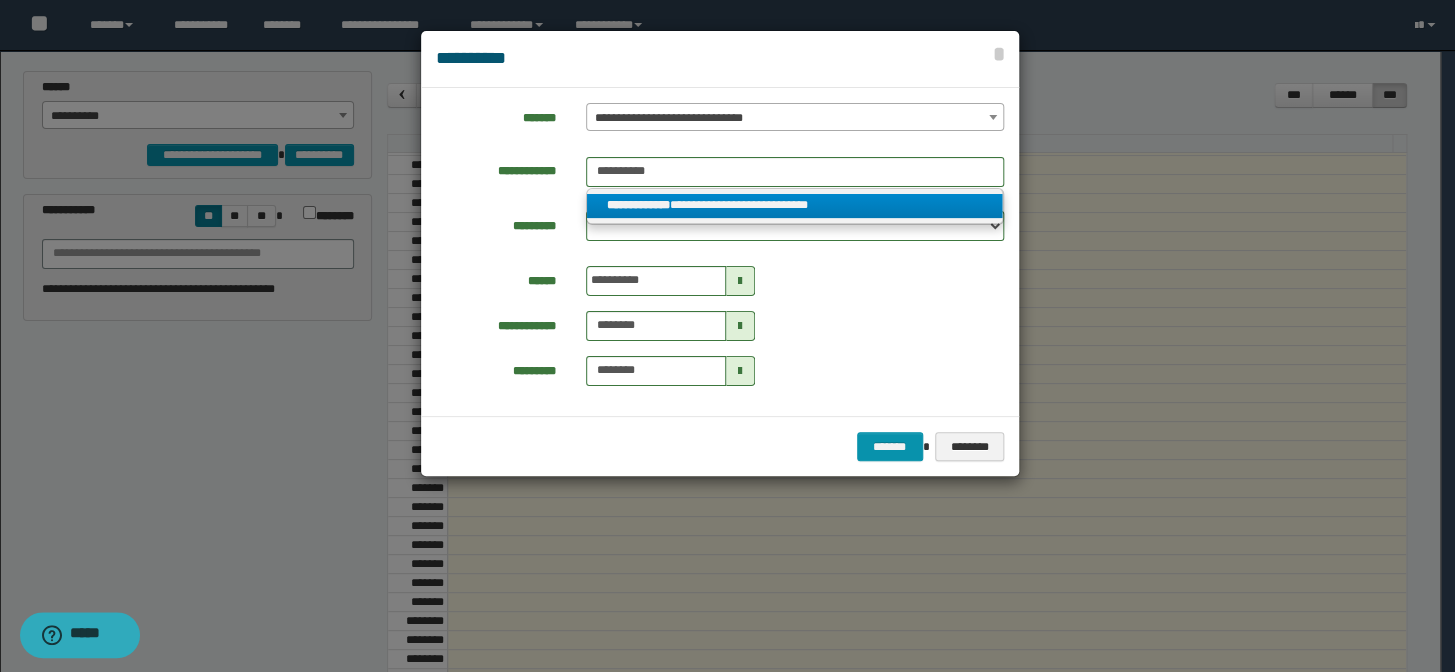 click on "**********" at bounding box center [795, 206] 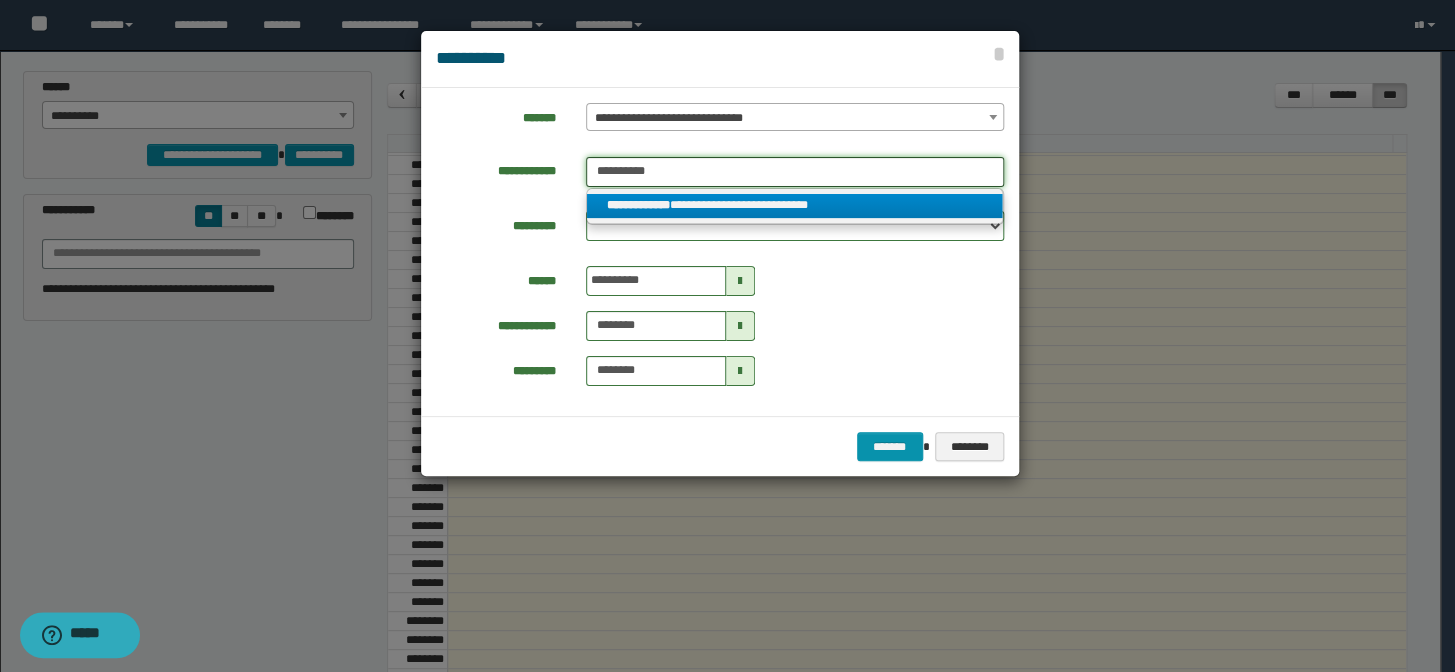 type 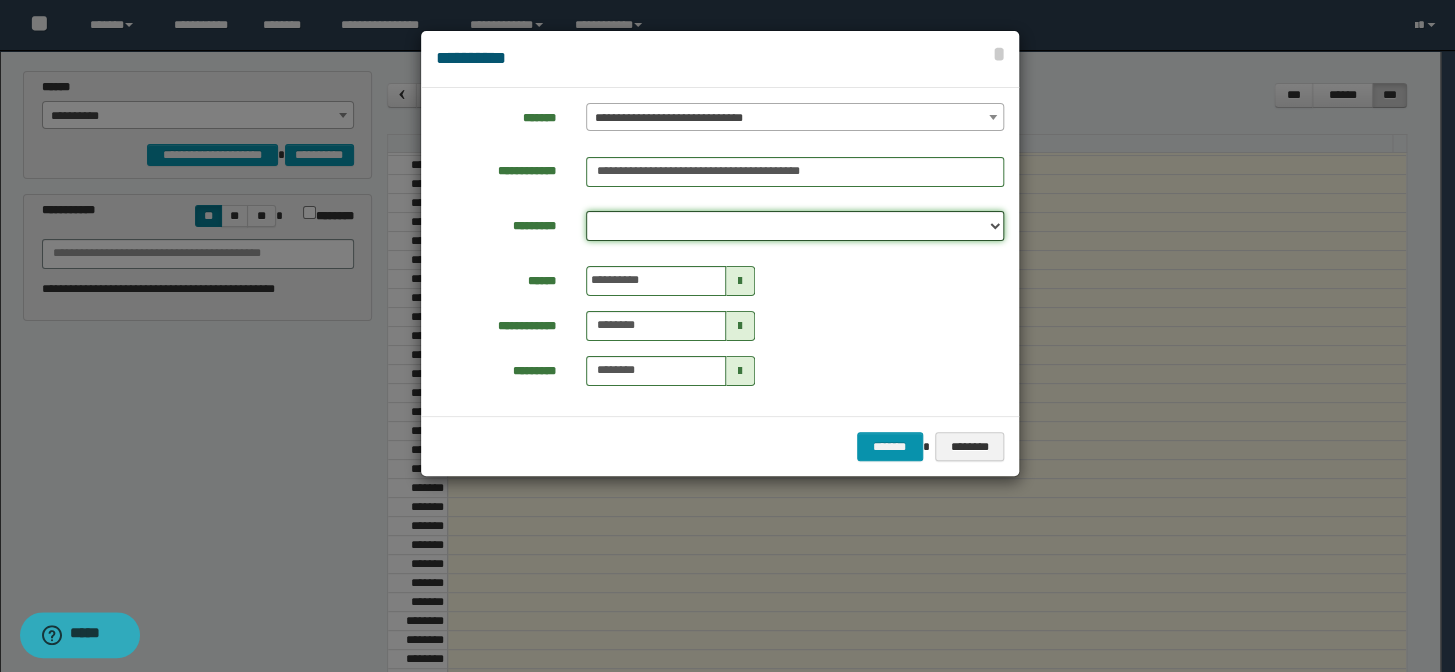 click on "**********" at bounding box center [795, 226] 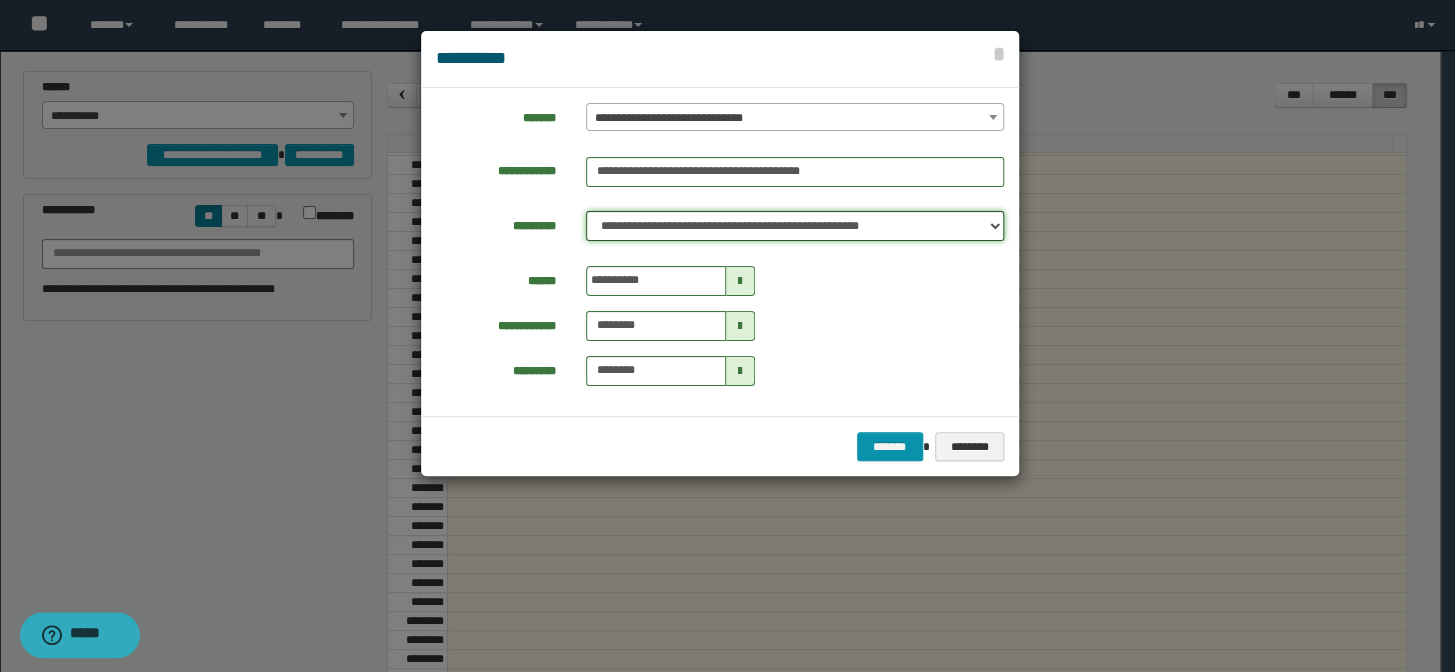 click on "**********" at bounding box center [795, 226] 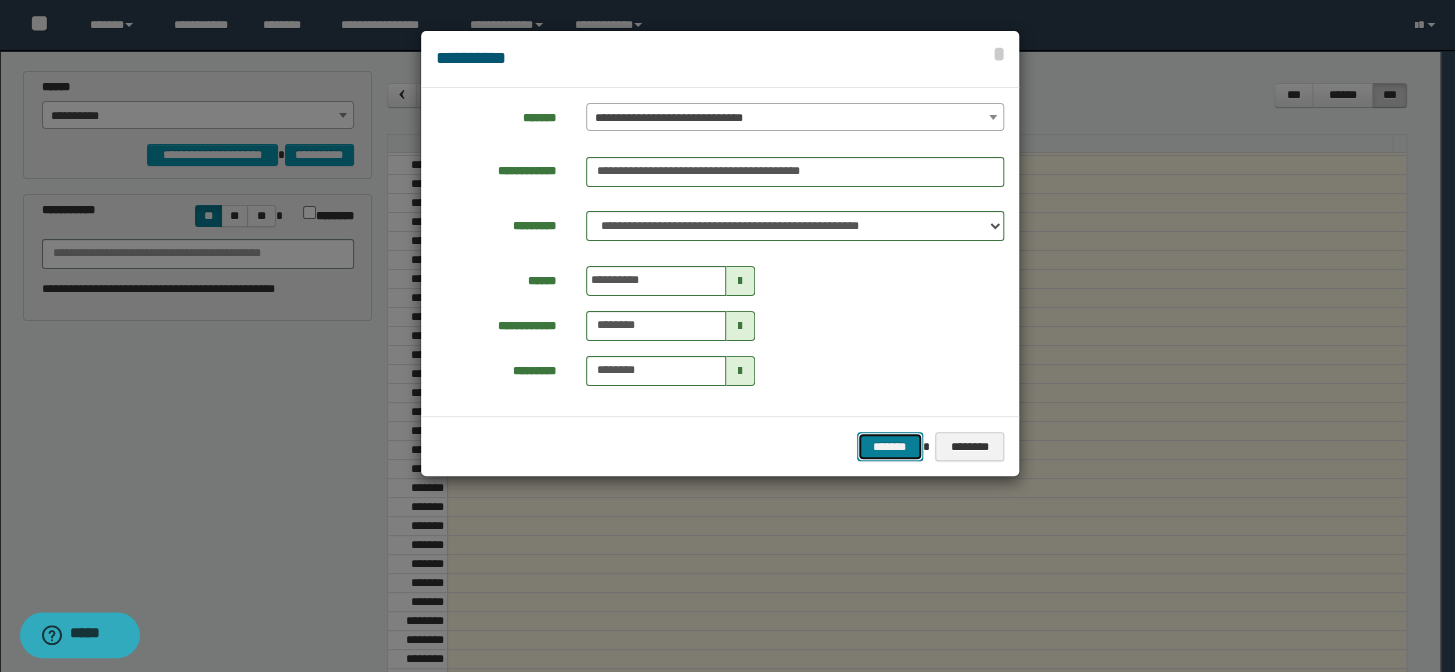 click on "*******" at bounding box center [890, 447] 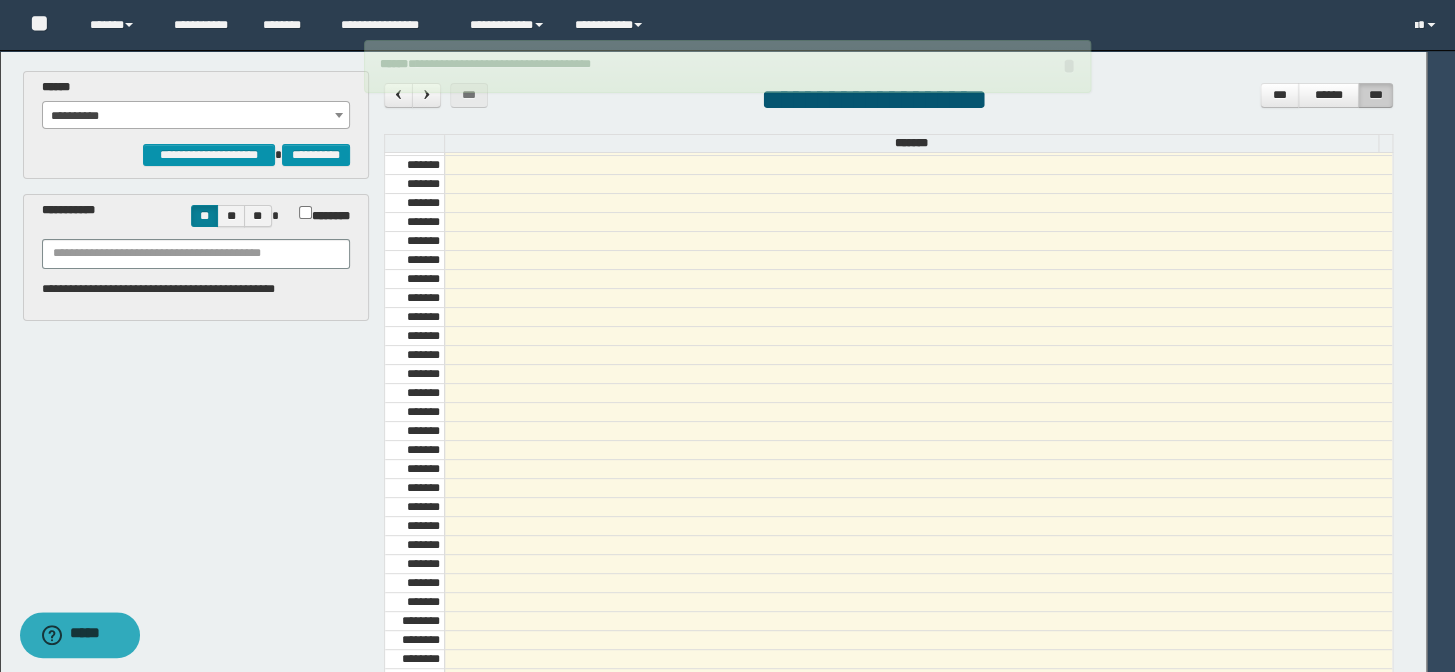 select 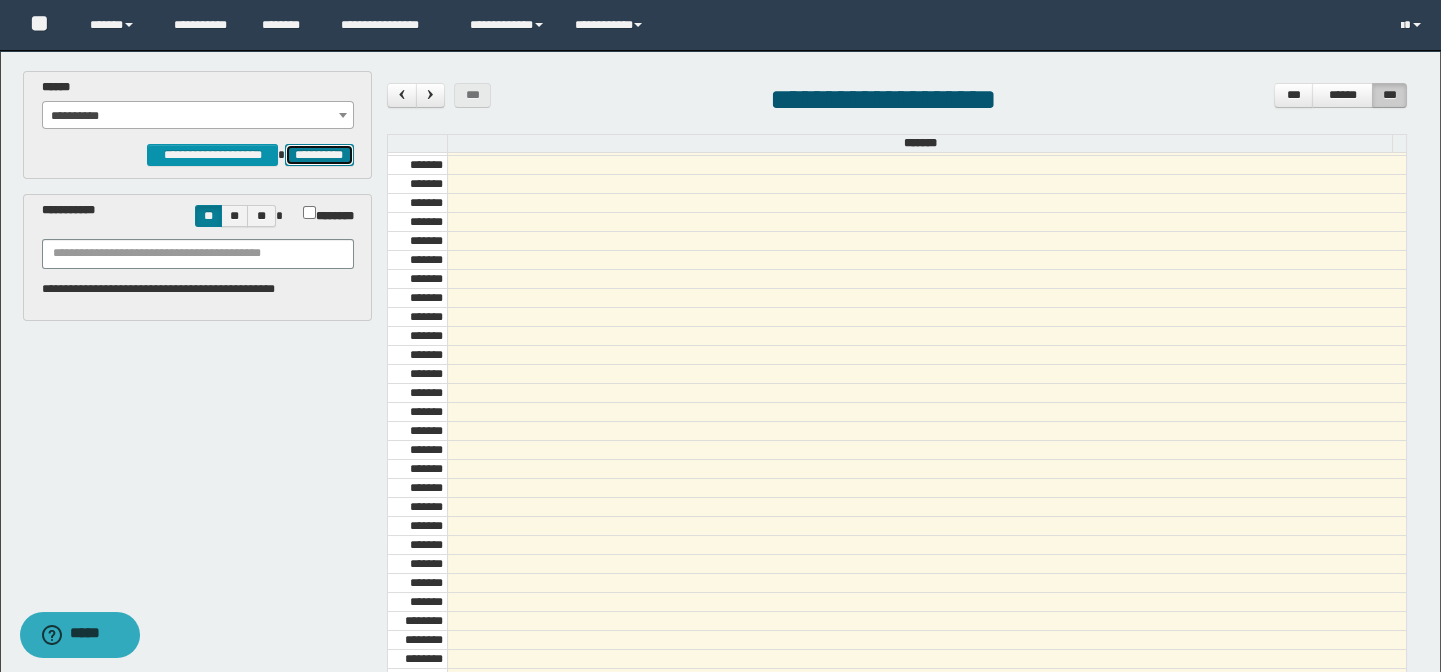 click on "**********" at bounding box center [319, 155] 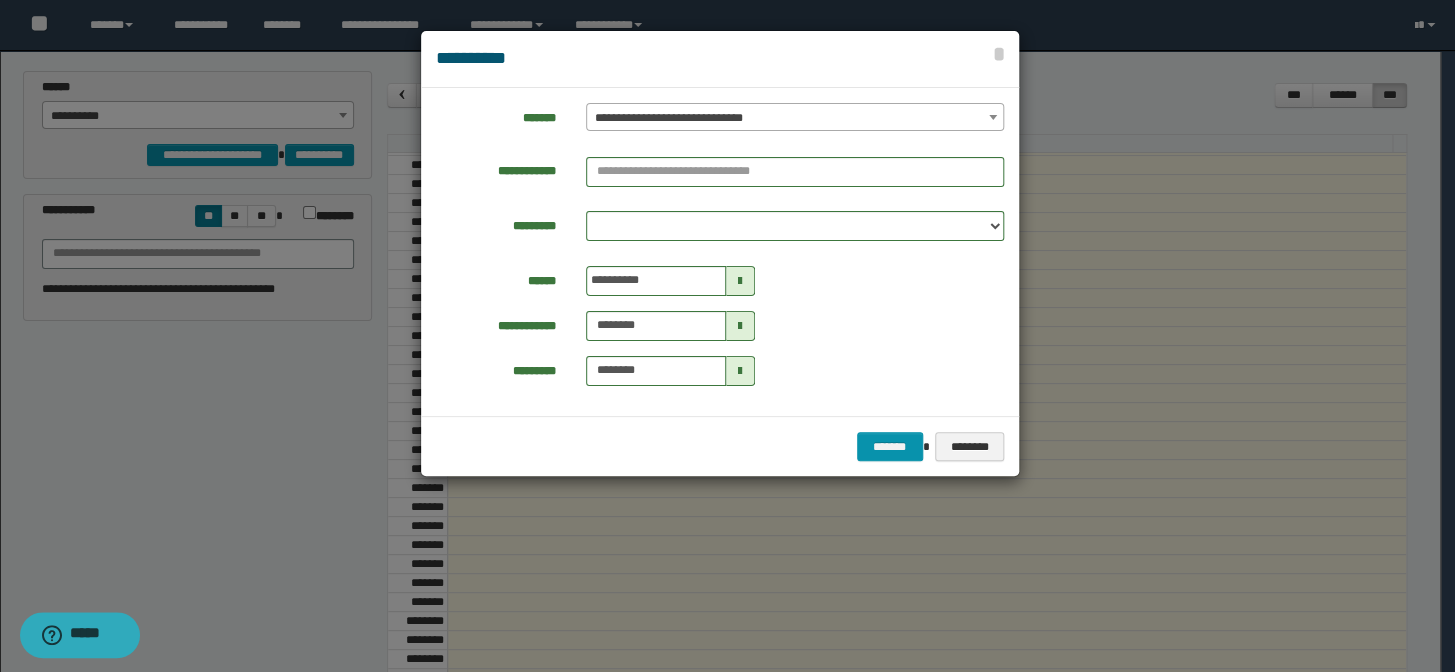 click on "**********" at bounding box center [795, 122] 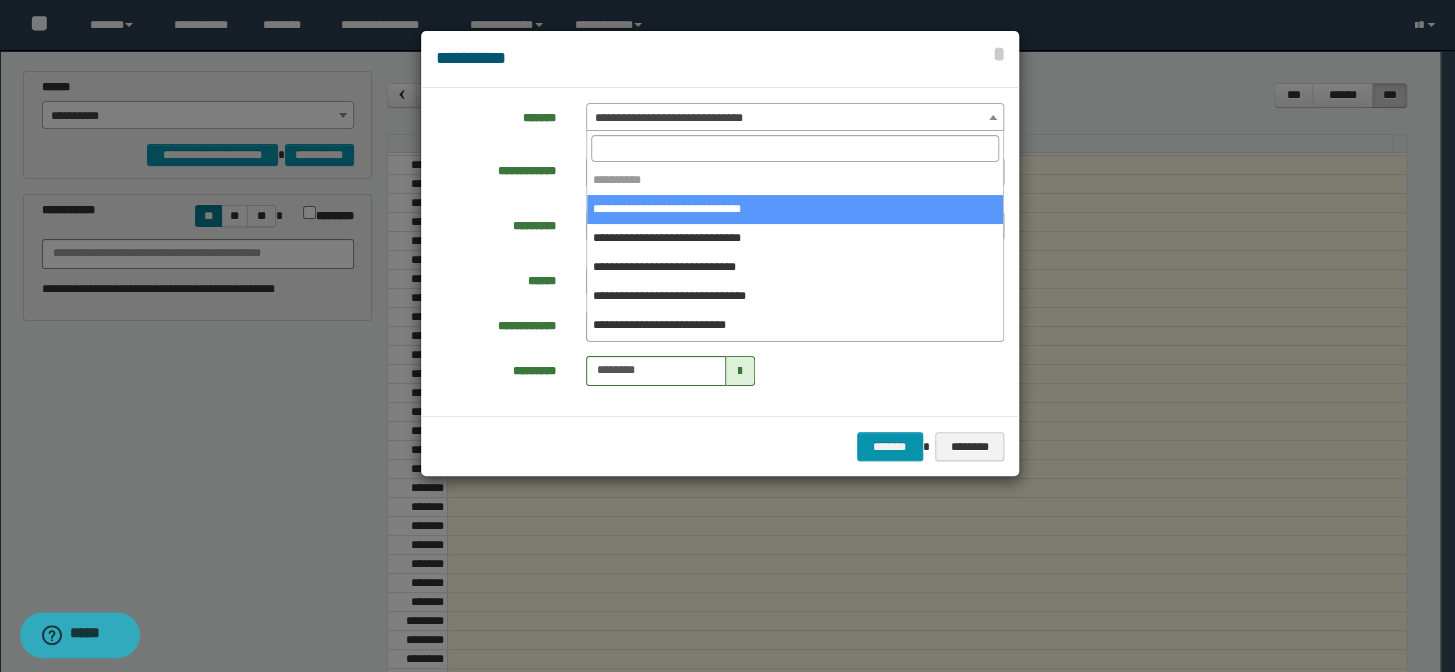 click on "**********" at bounding box center [795, 118] 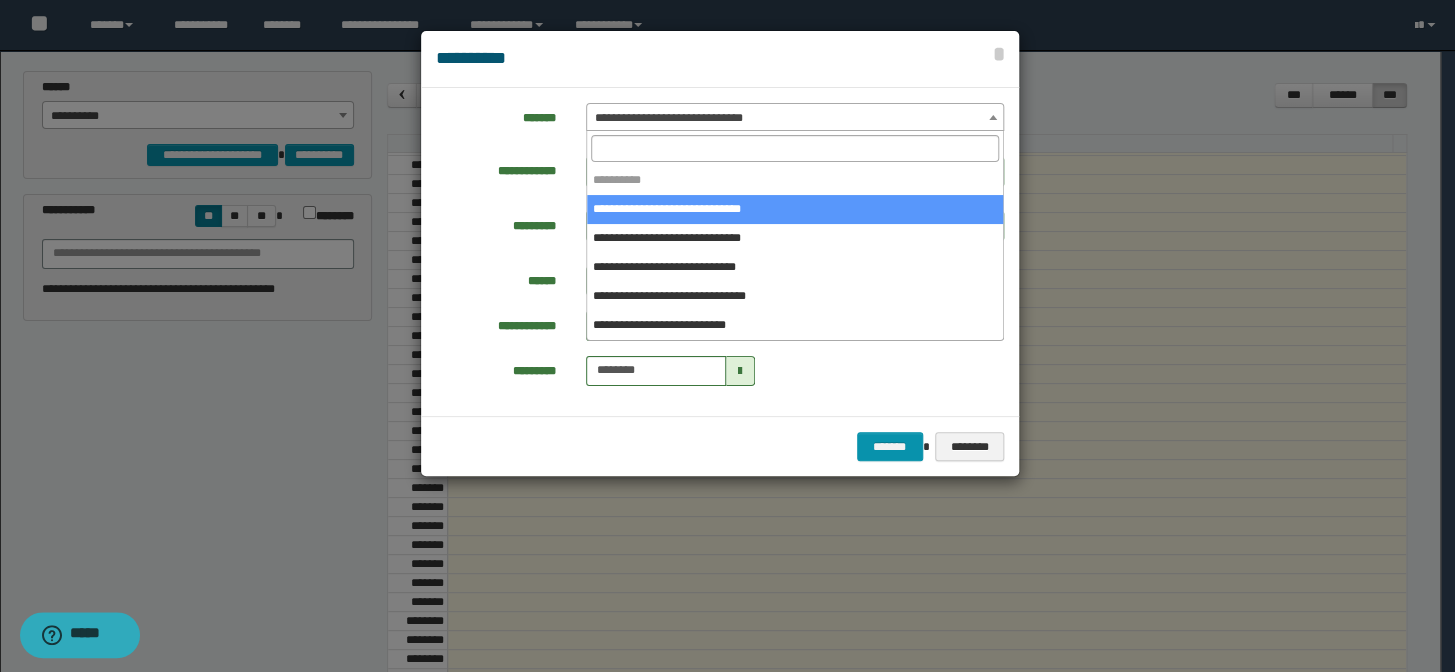drag, startPoint x: 661, startPoint y: 203, endPoint x: 660, endPoint y: 190, distance: 13.038404 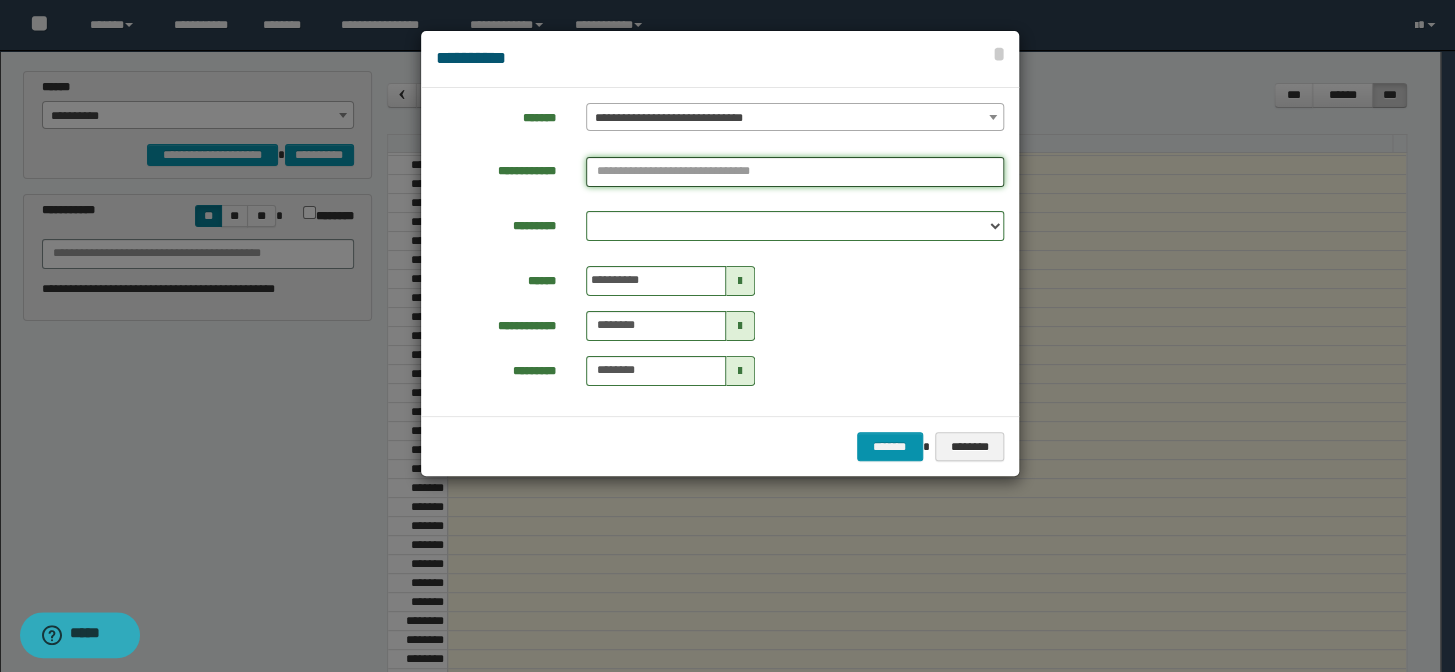 click at bounding box center [795, 172] 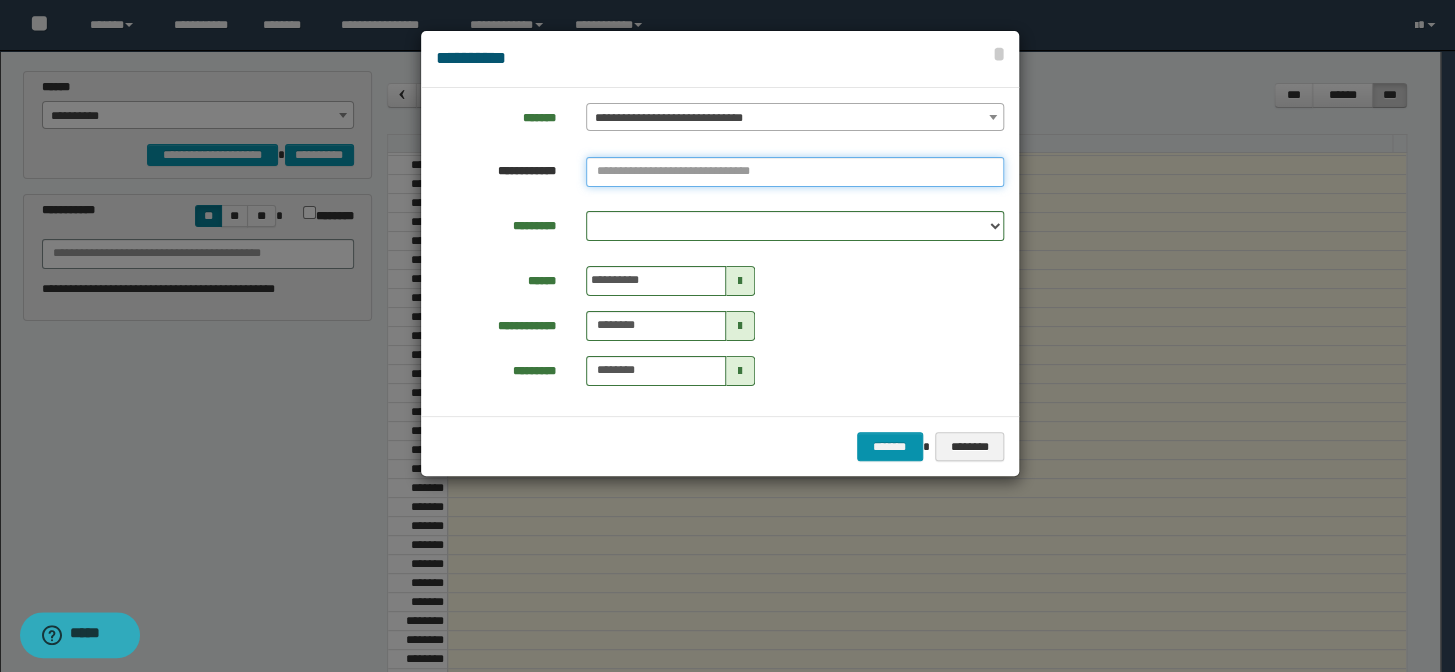 paste on "********" 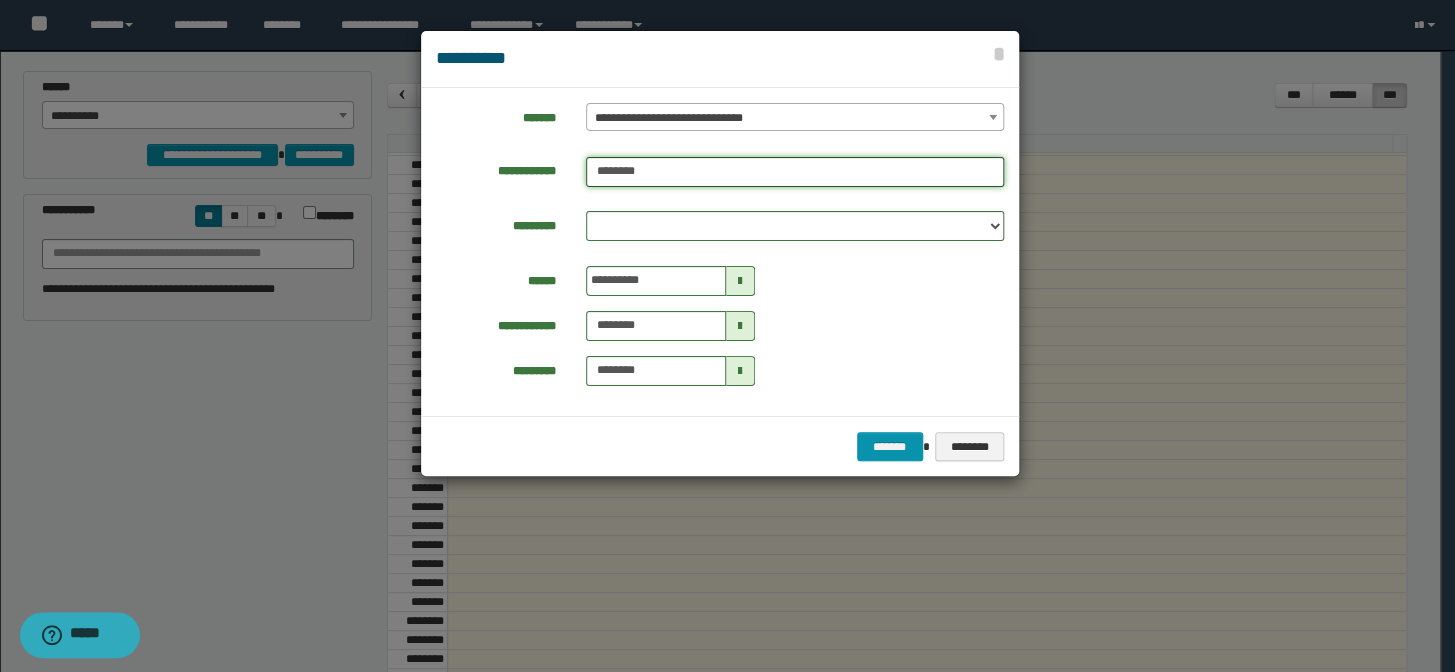 type on "********" 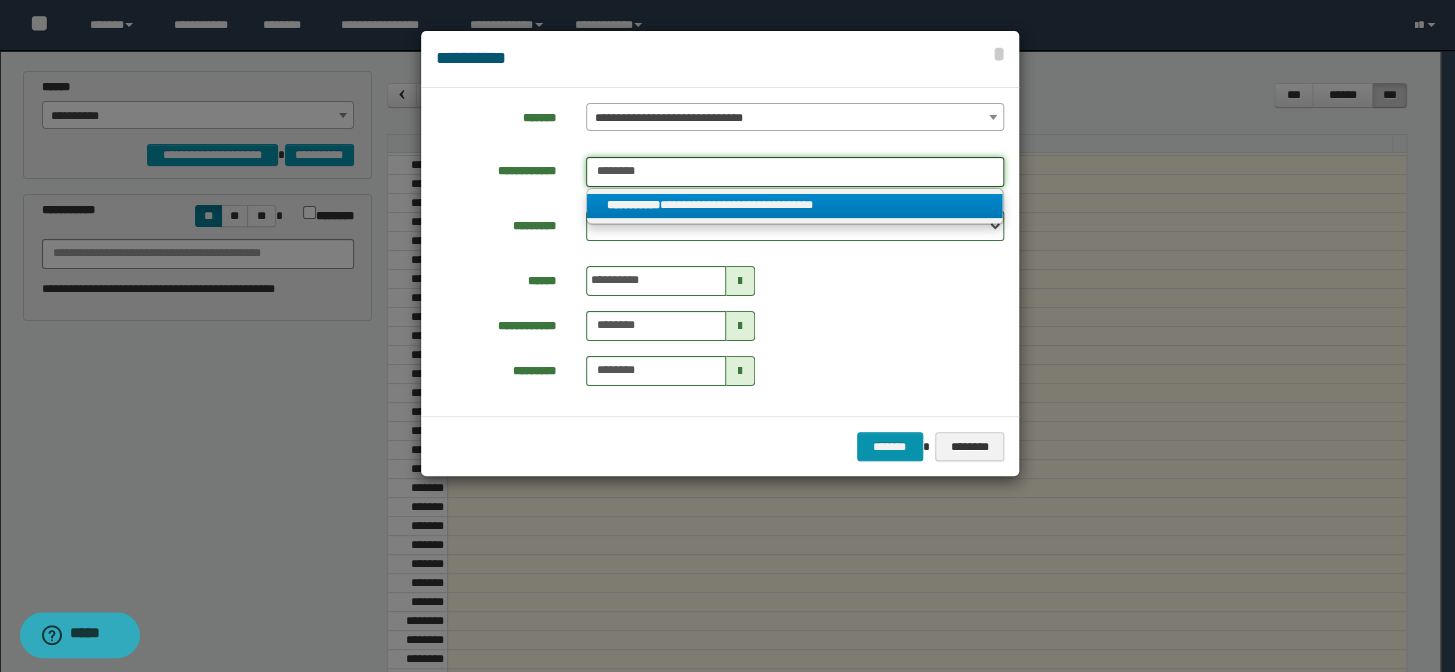 type on "********" 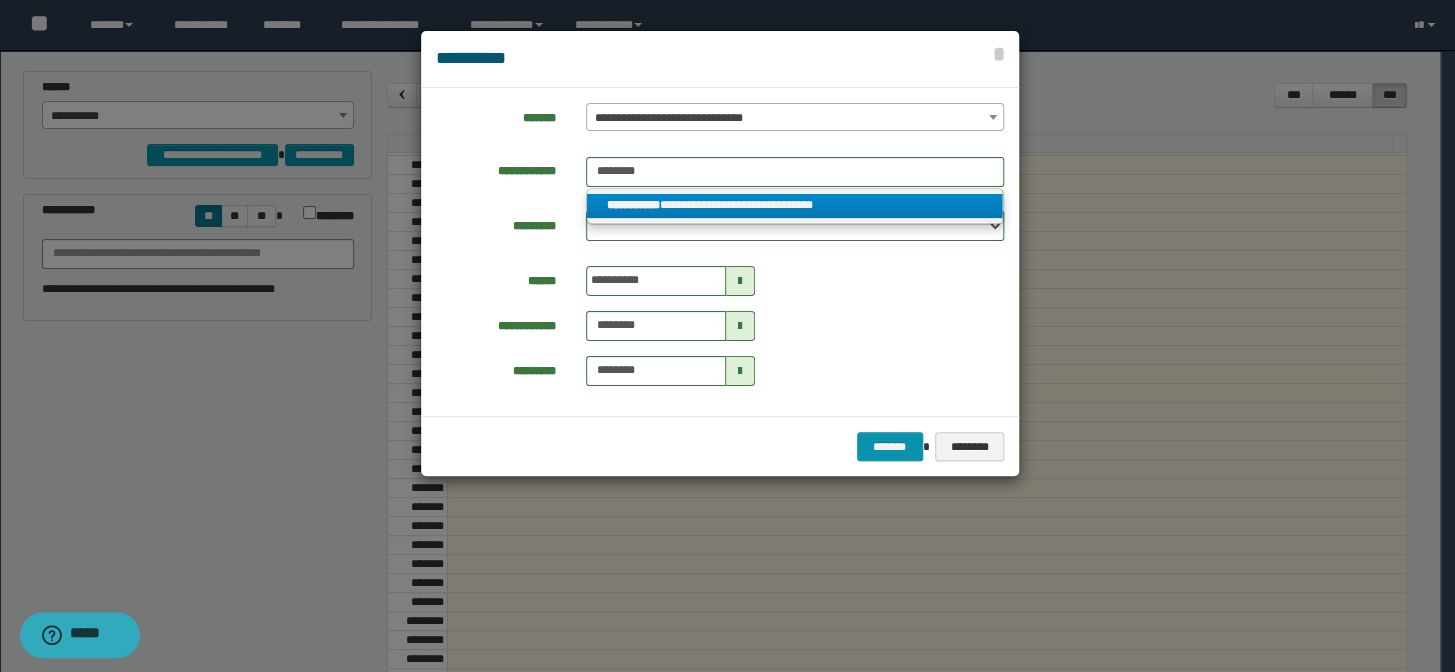 click on "**********" at bounding box center (633, 205) 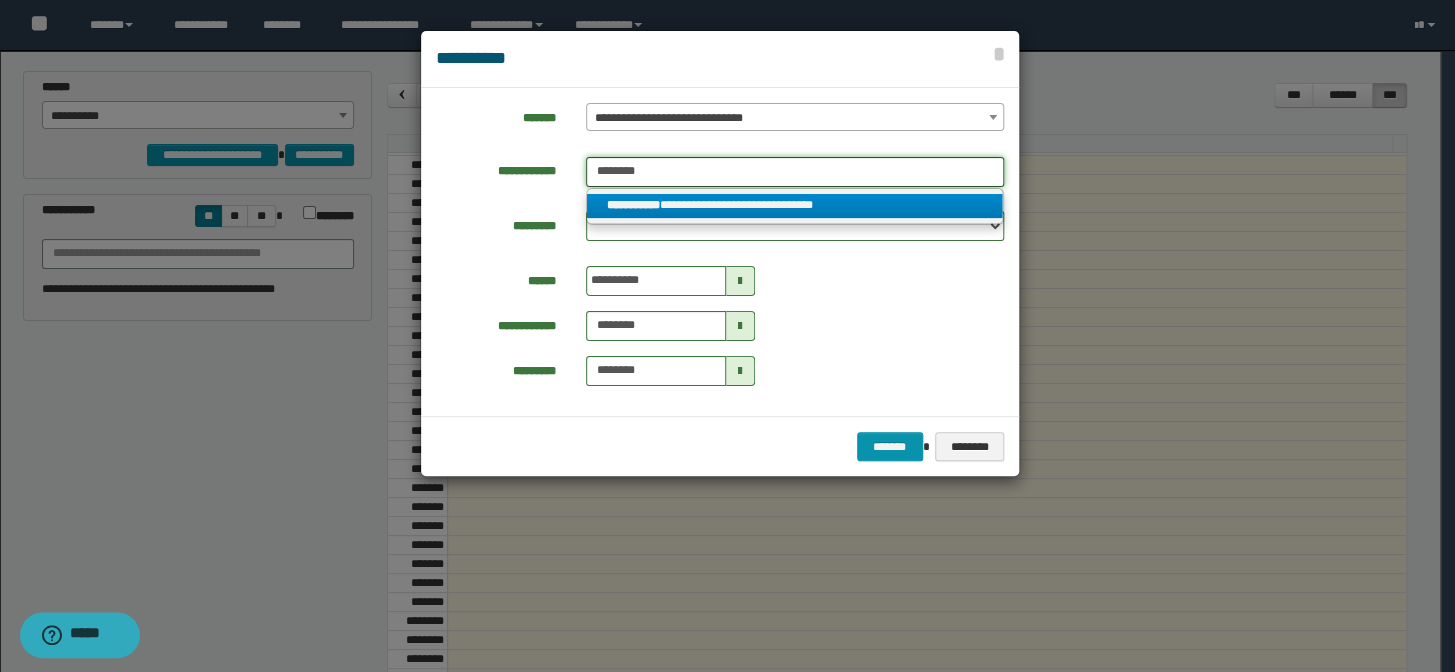 type 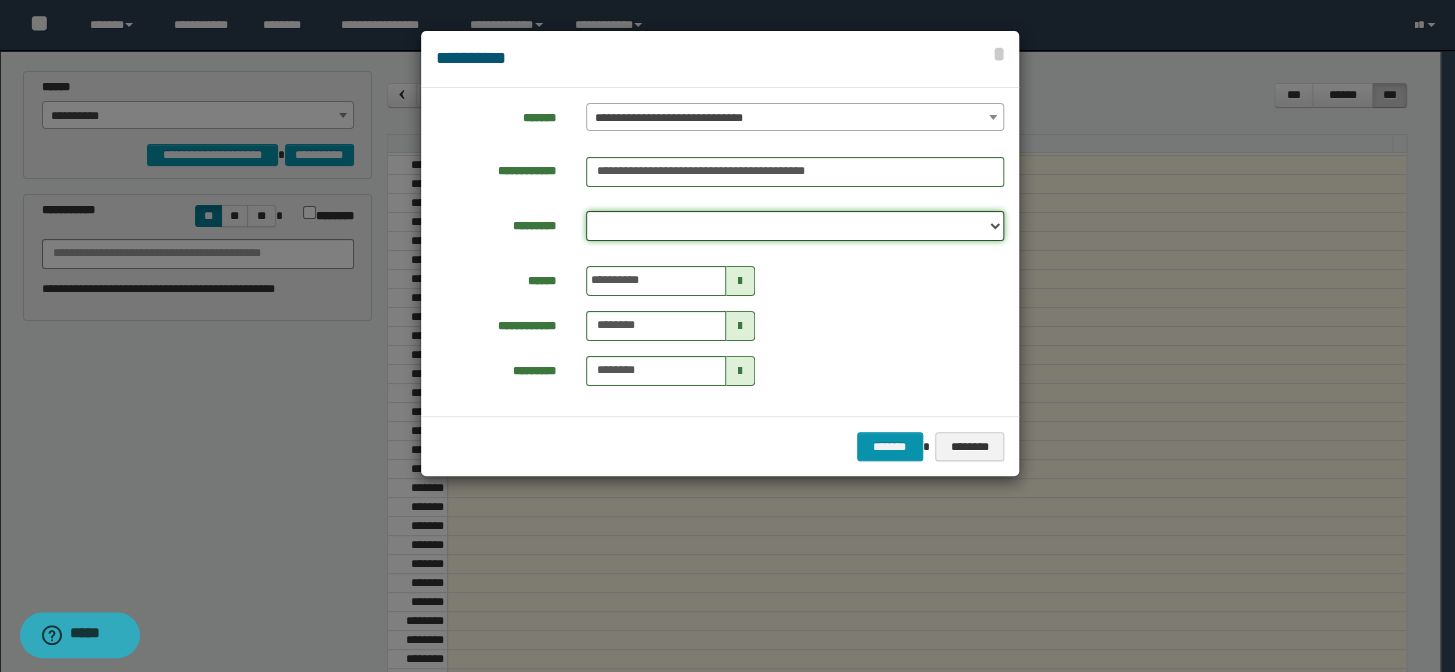 drag, startPoint x: 662, startPoint y: 223, endPoint x: 665, endPoint y: 234, distance: 11.401754 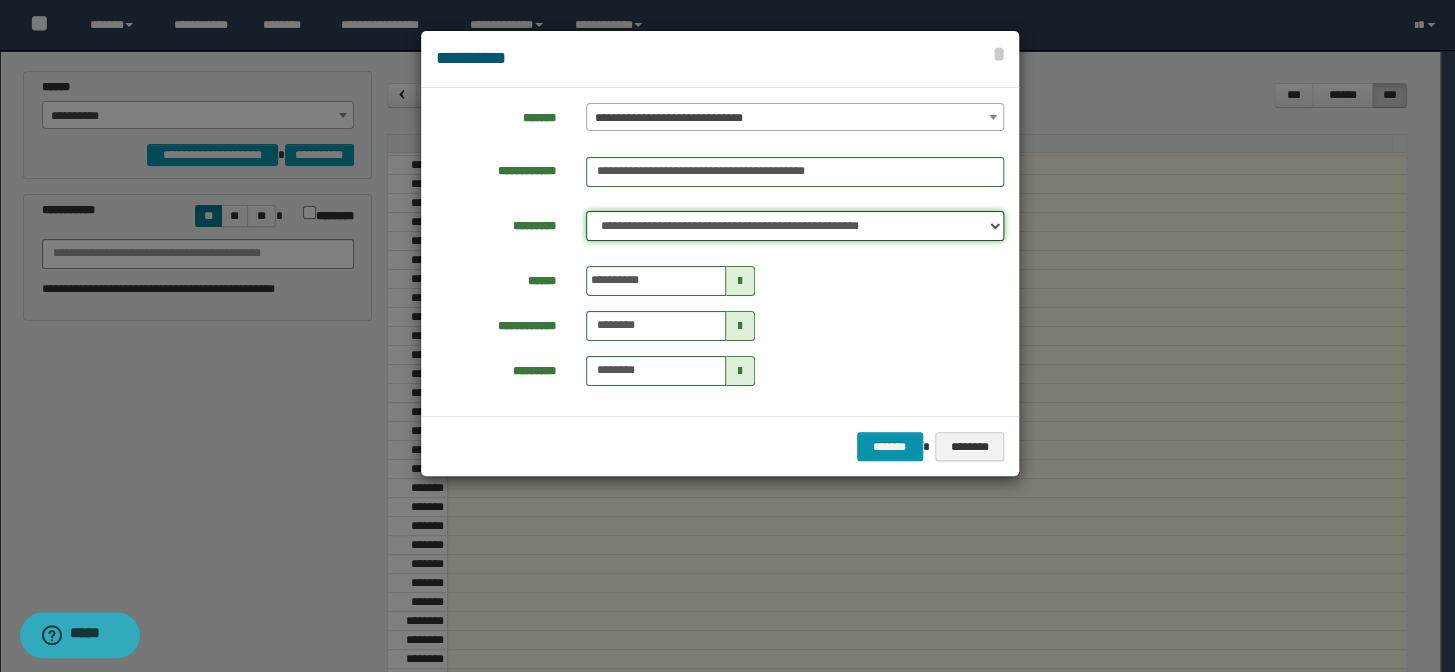 click on "**********" at bounding box center [795, 226] 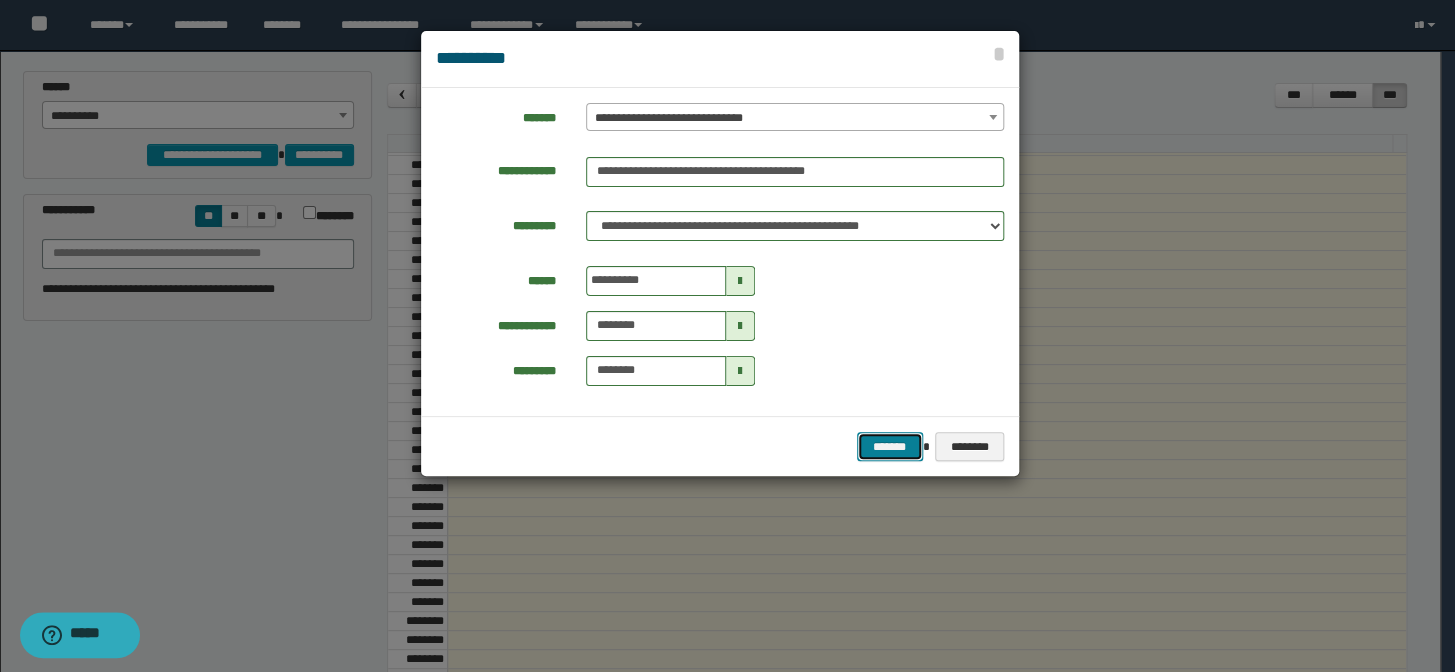 click on "*******" at bounding box center (890, 447) 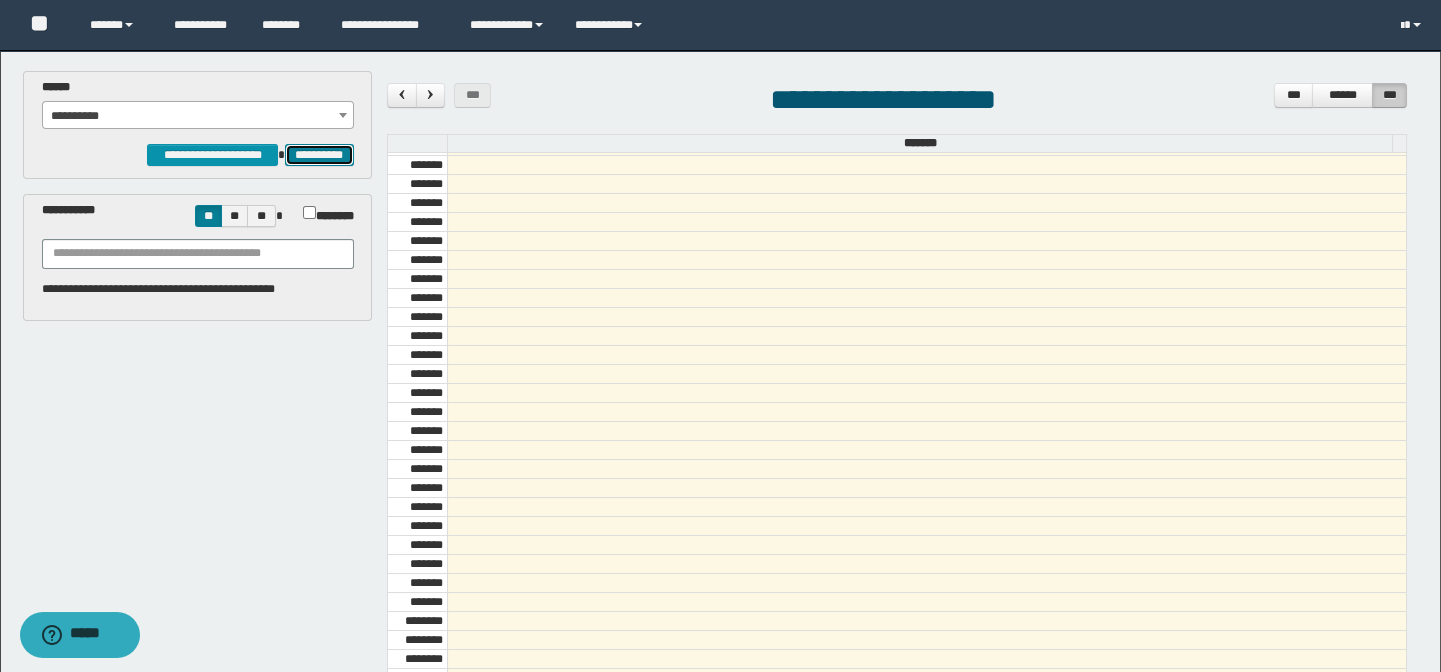 click on "**********" at bounding box center (319, 155) 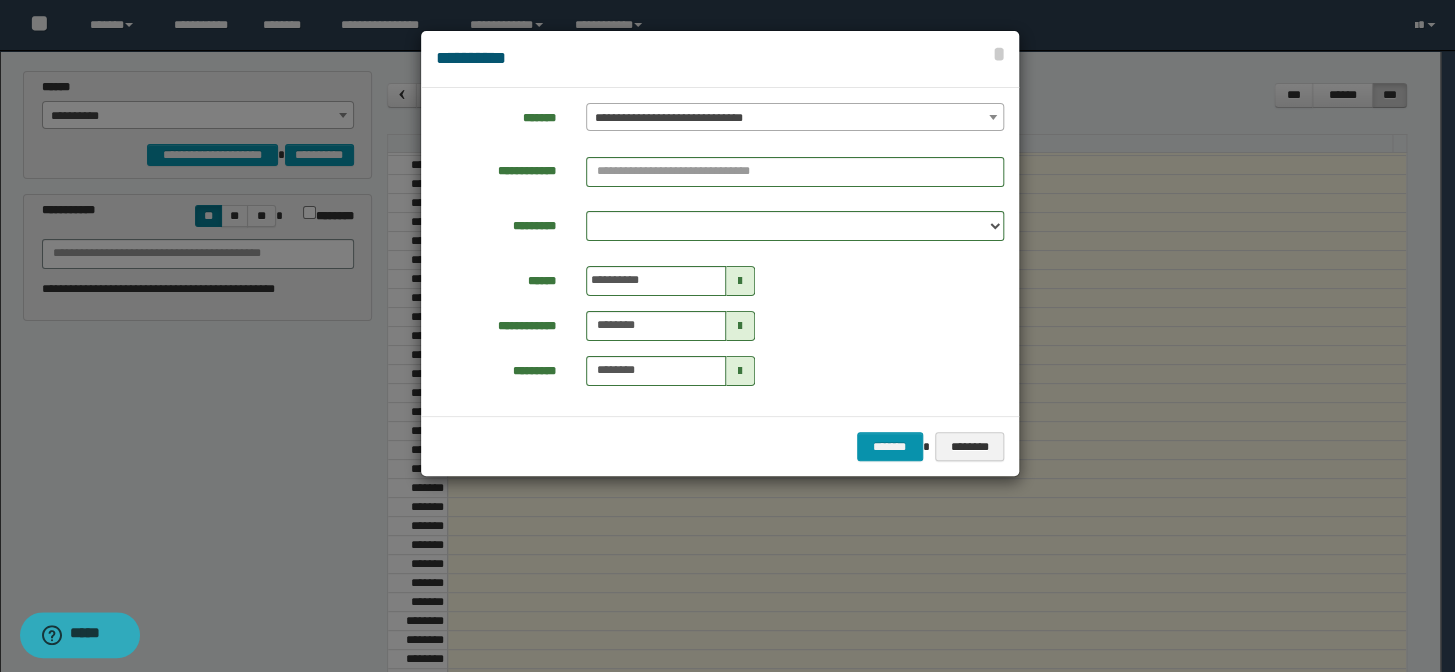 click on "**********" at bounding box center [795, 118] 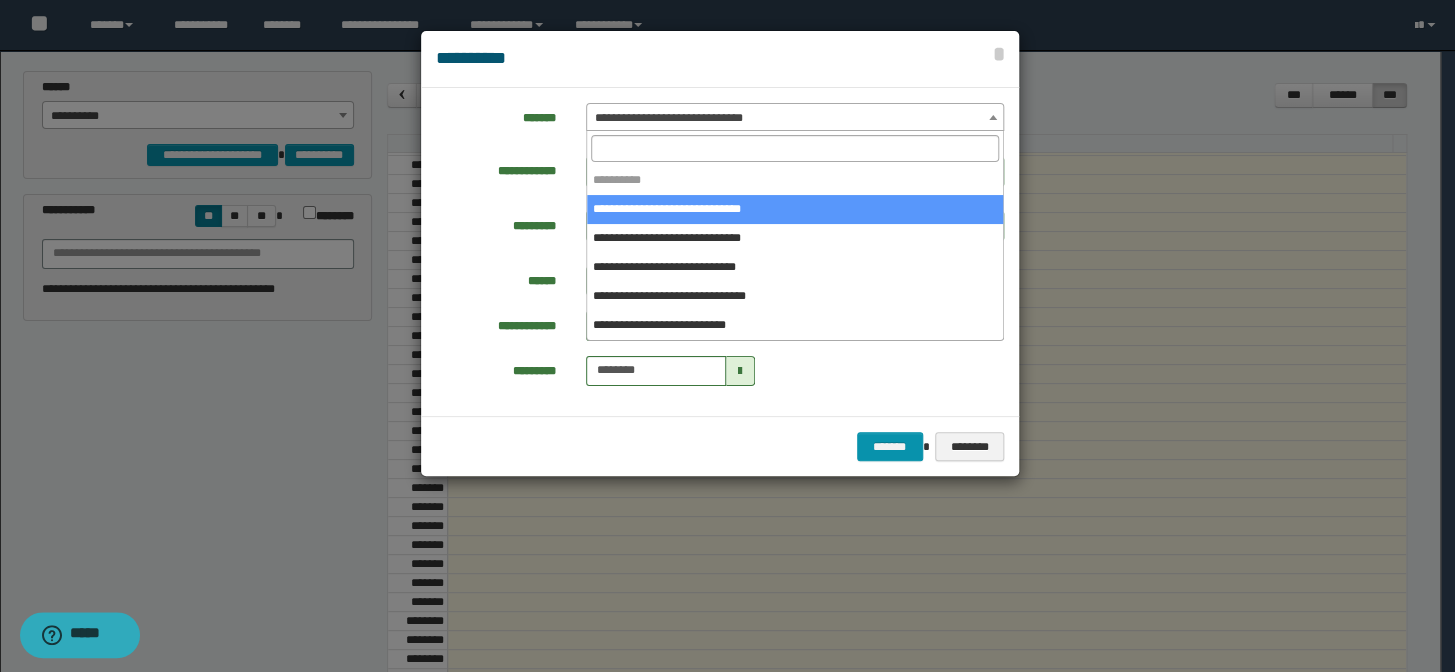 select on "*****" 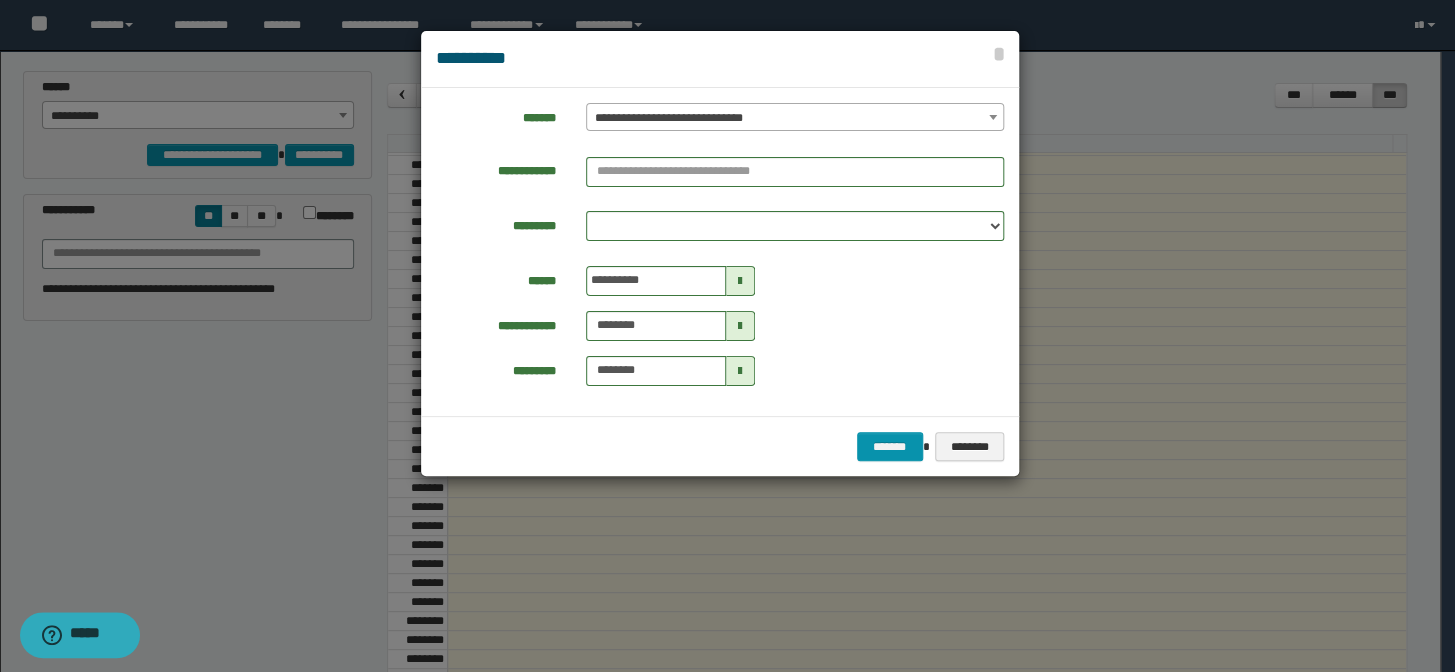 click on "**********" at bounding box center (720, 252) 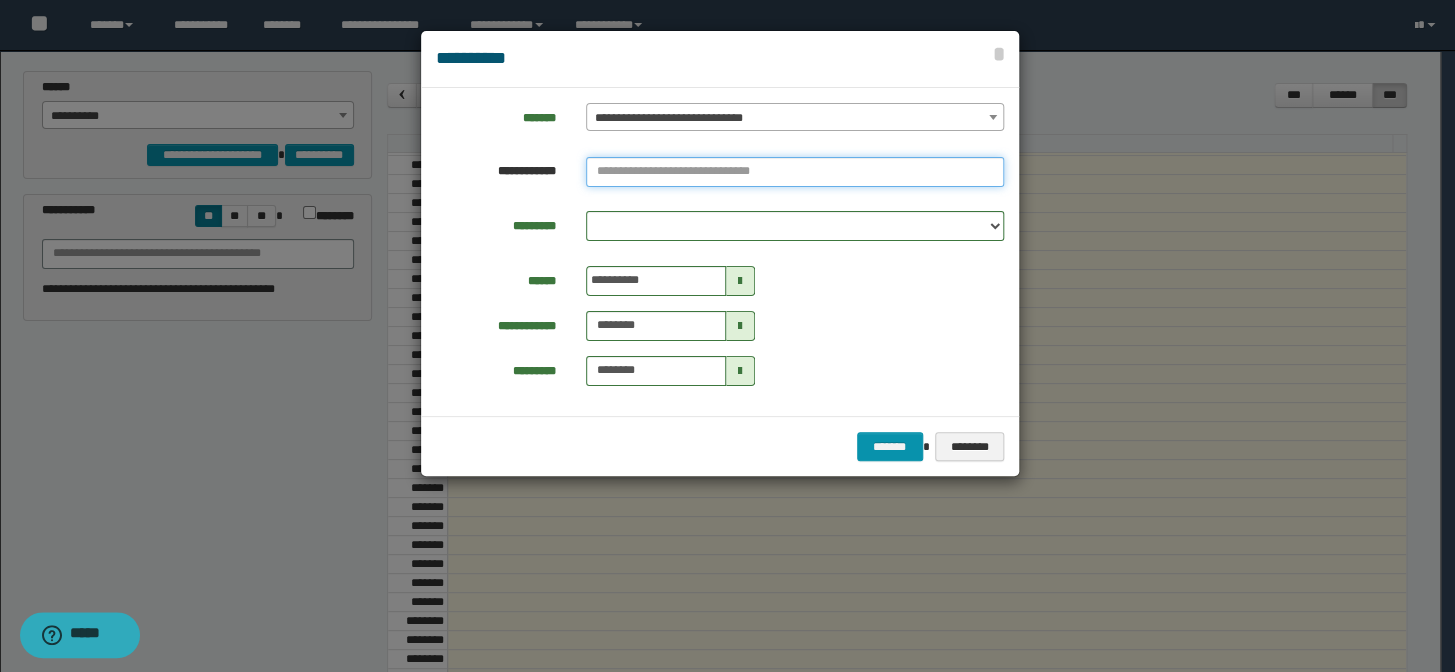 click at bounding box center (795, 172) 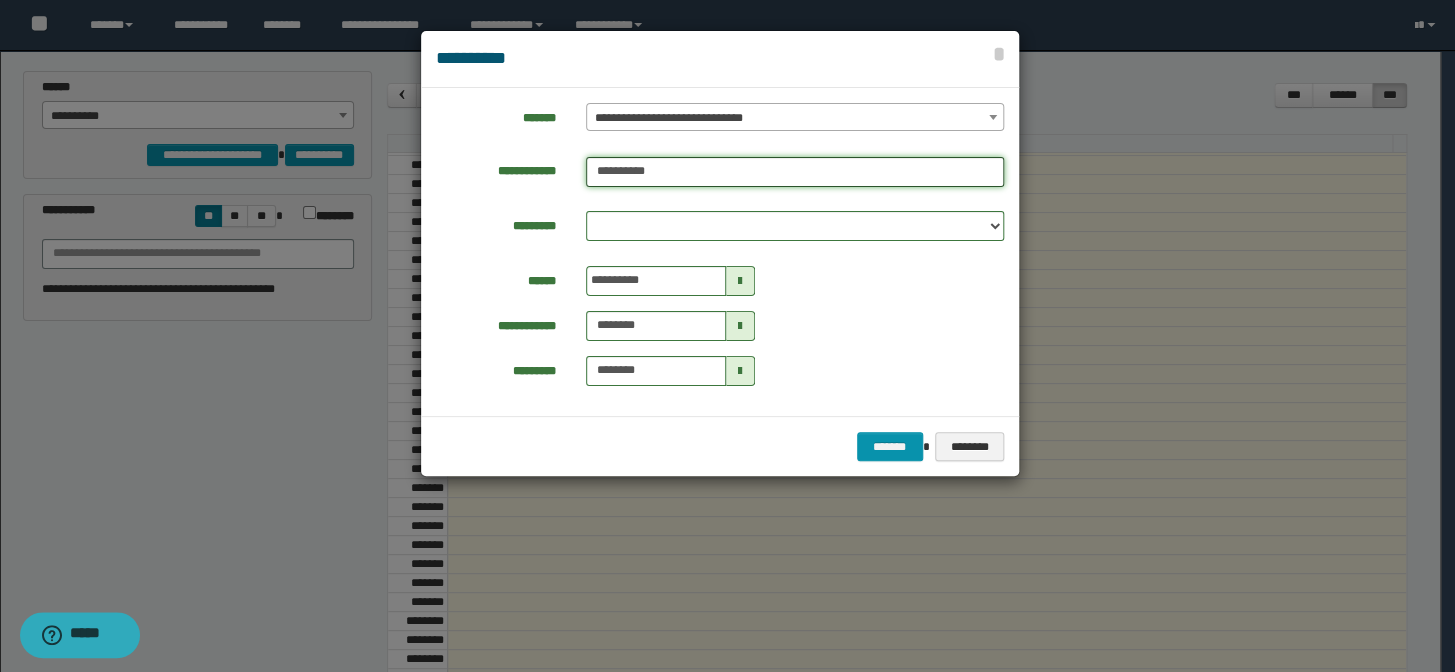 type on "**********" 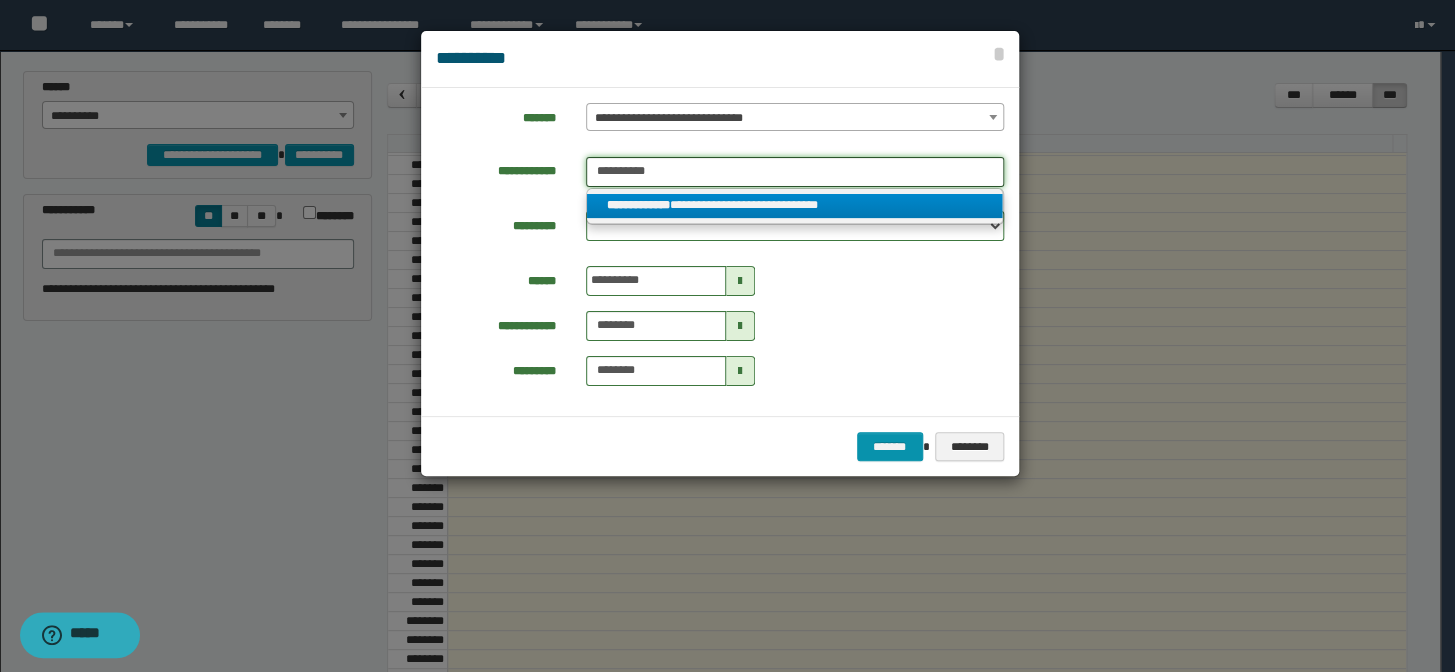 type on "**********" 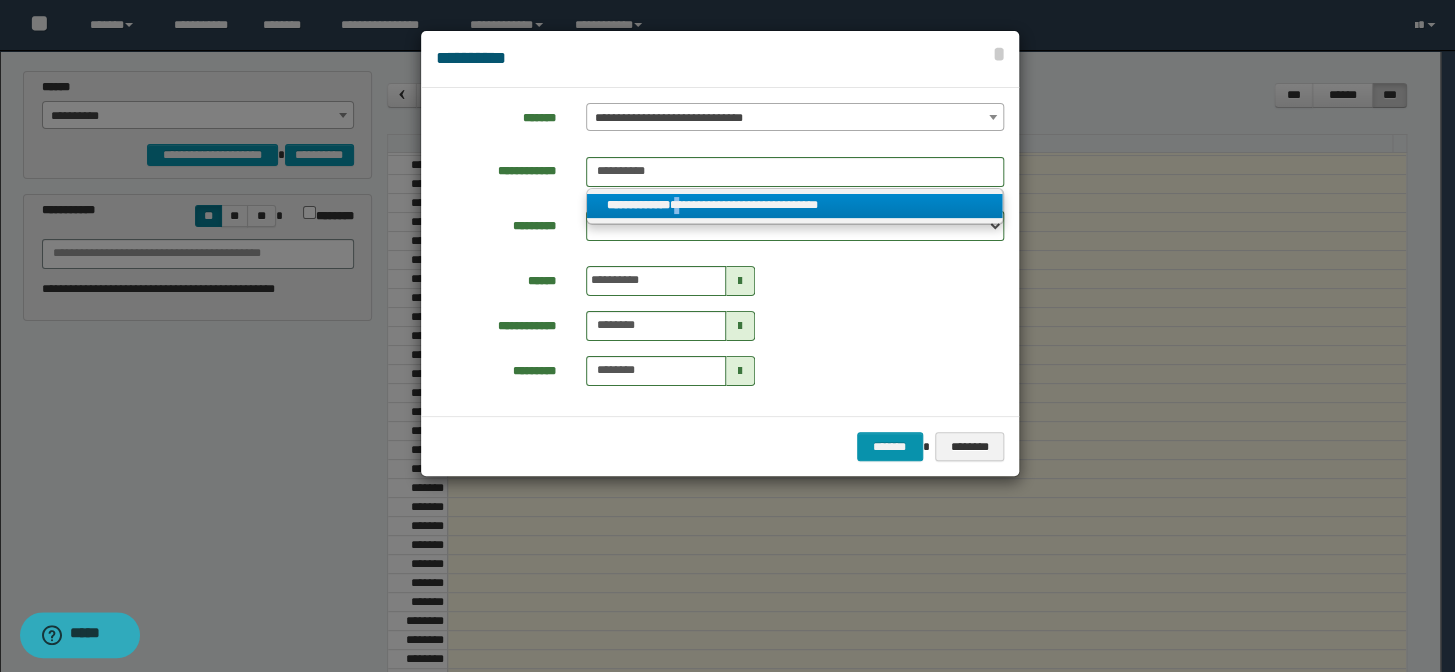 drag, startPoint x: 700, startPoint y: 215, endPoint x: 696, endPoint y: 205, distance: 10.770329 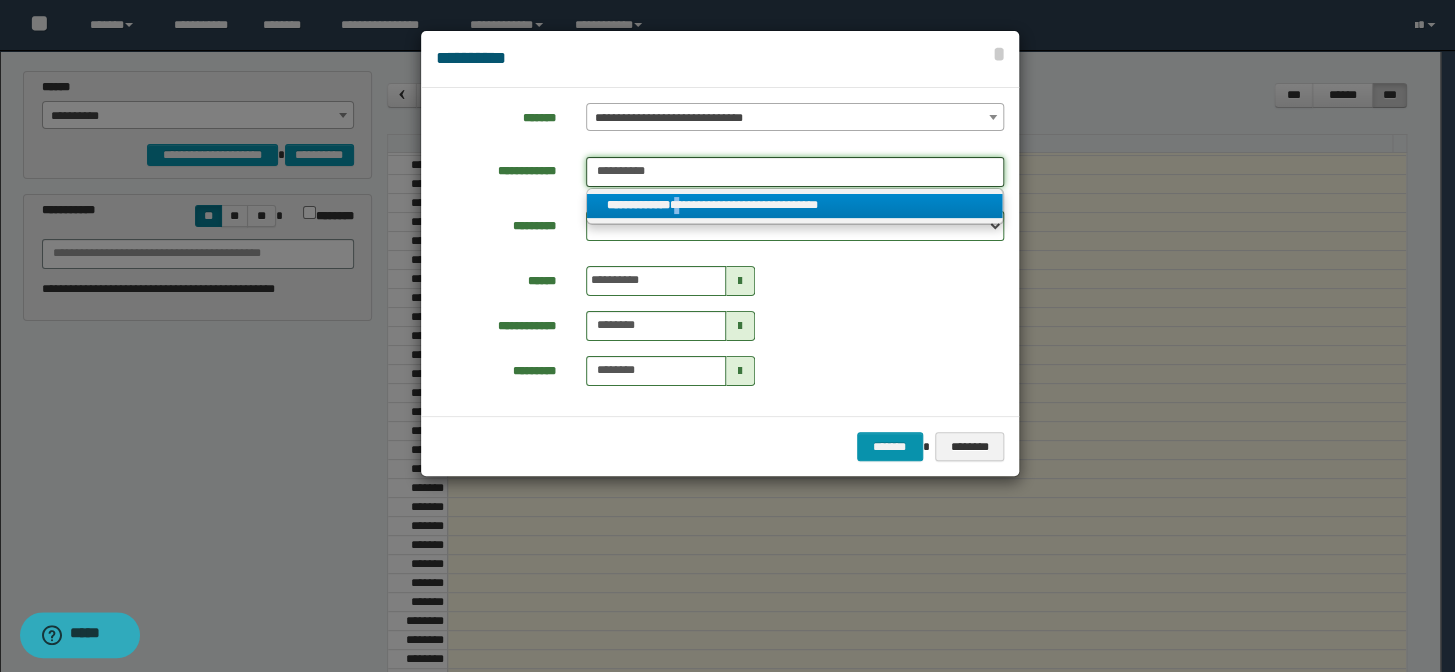 type 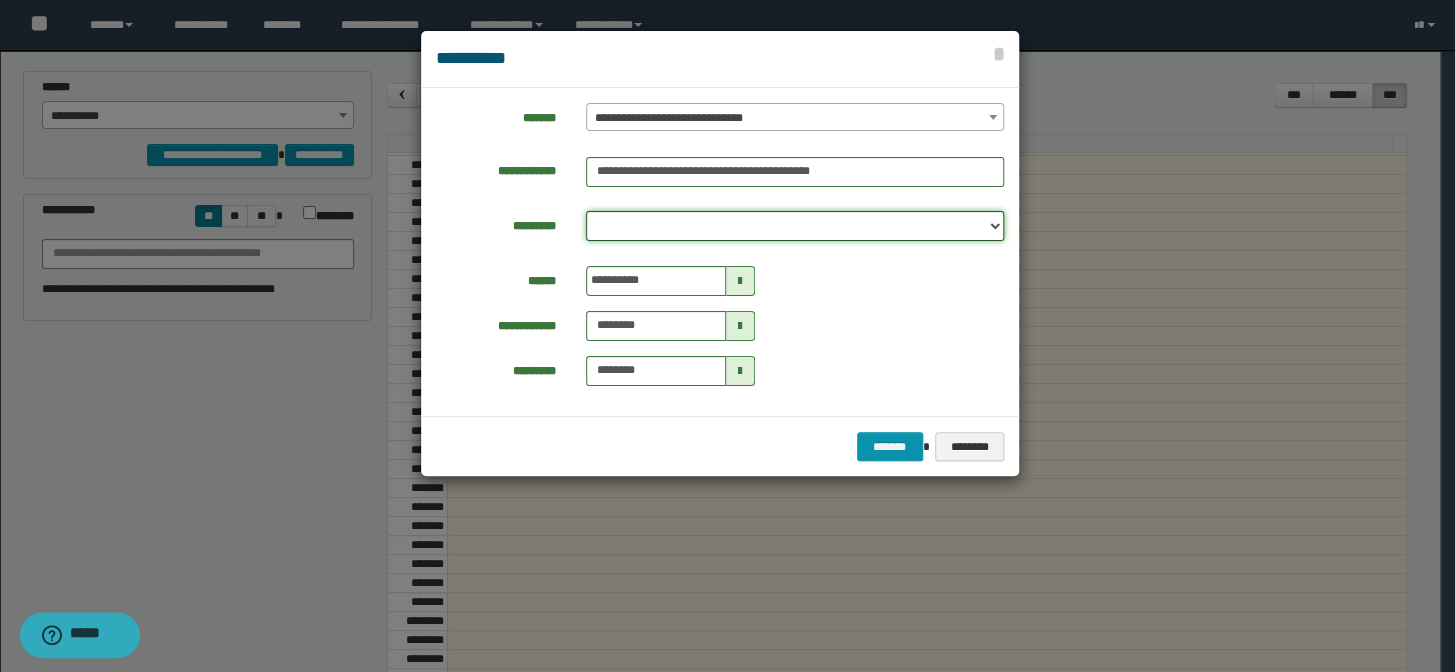 click on "**********" at bounding box center (795, 226) 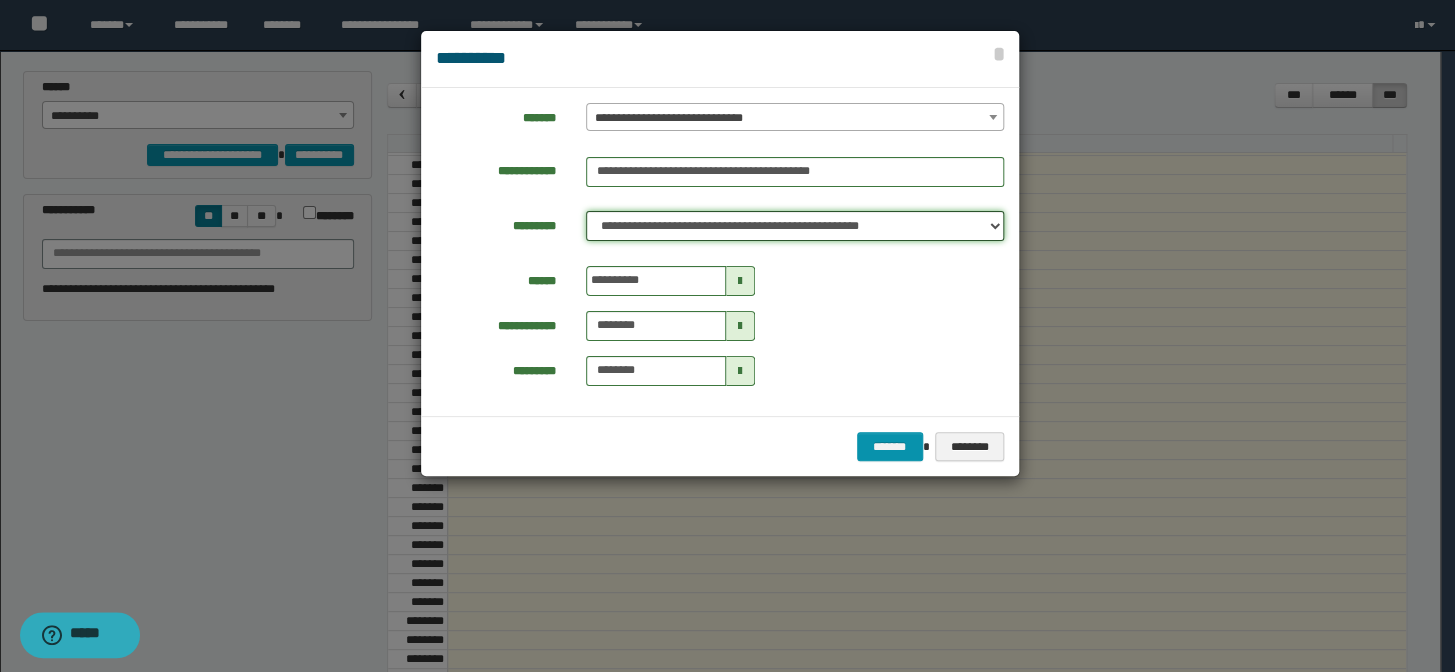 click on "**********" at bounding box center [795, 226] 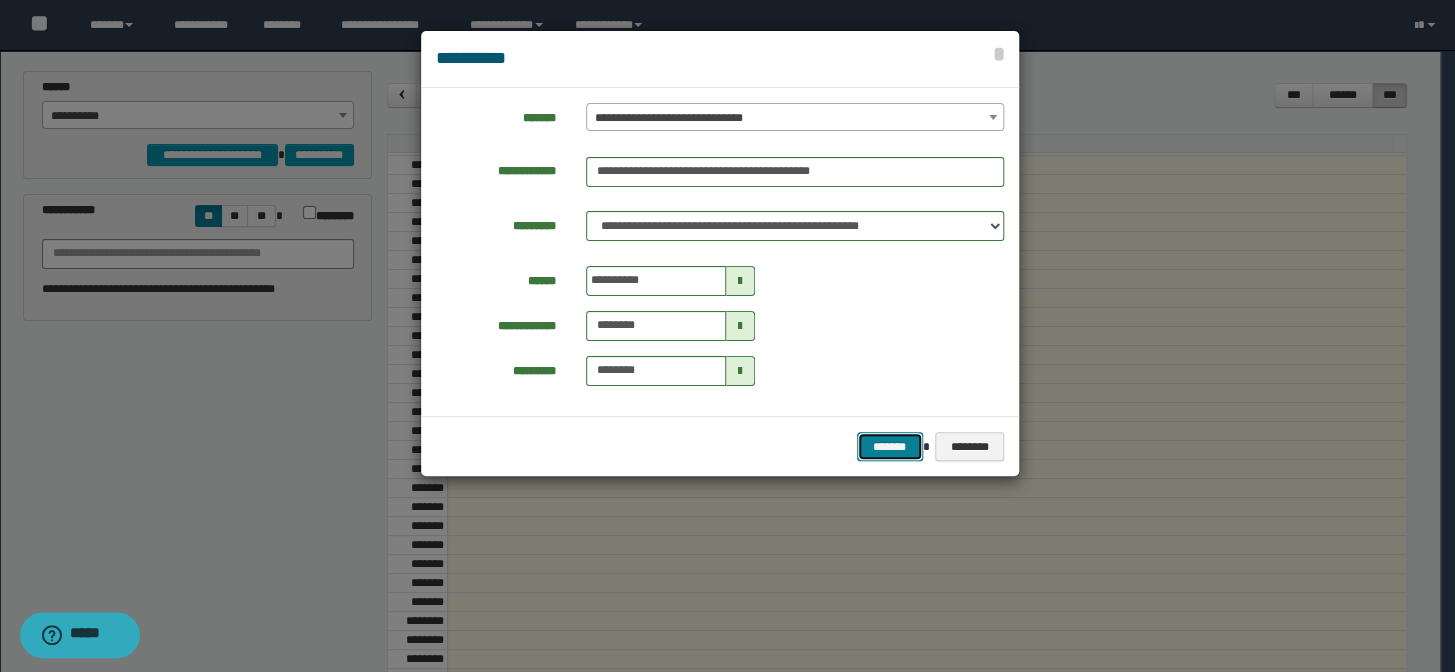 click on "*******" at bounding box center [890, 447] 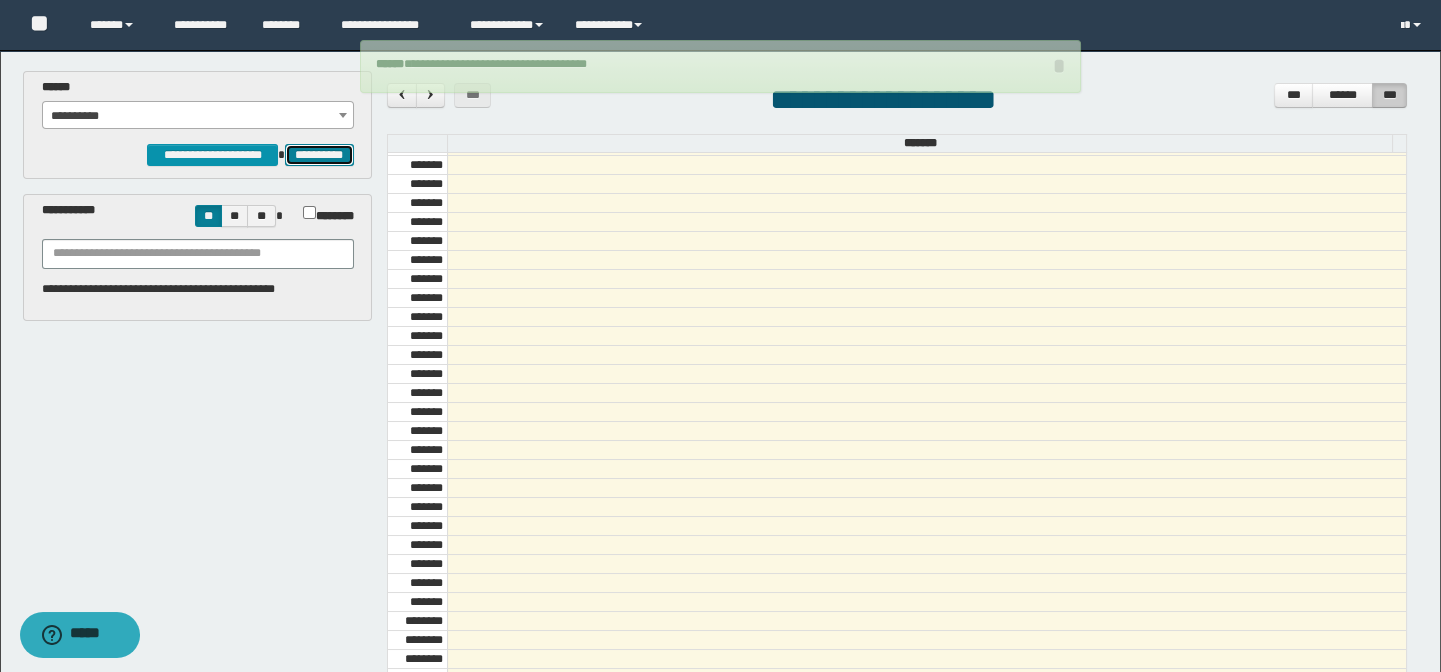 click on "**********" at bounding box center (319, 155) 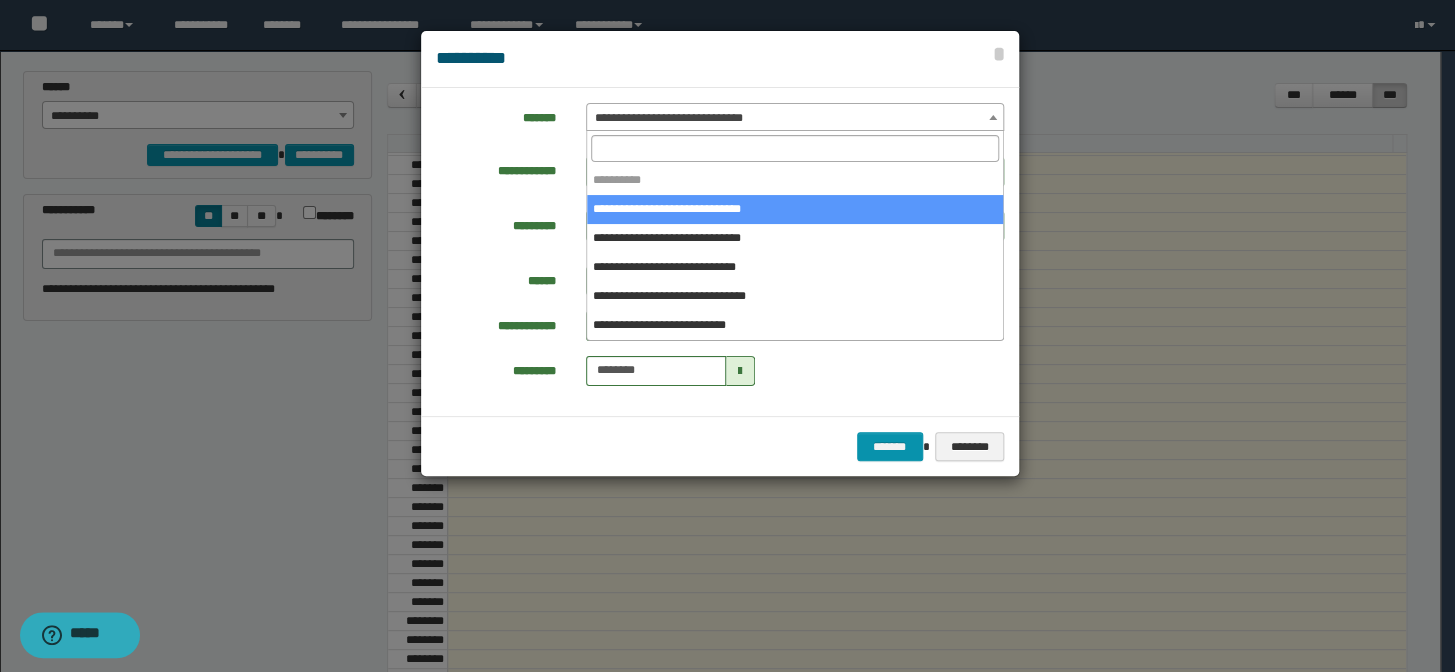 drag, startPoint x: 630, startPoint y: 120, endPoint x: 636, endPoint y: 176, distance: 56.32051 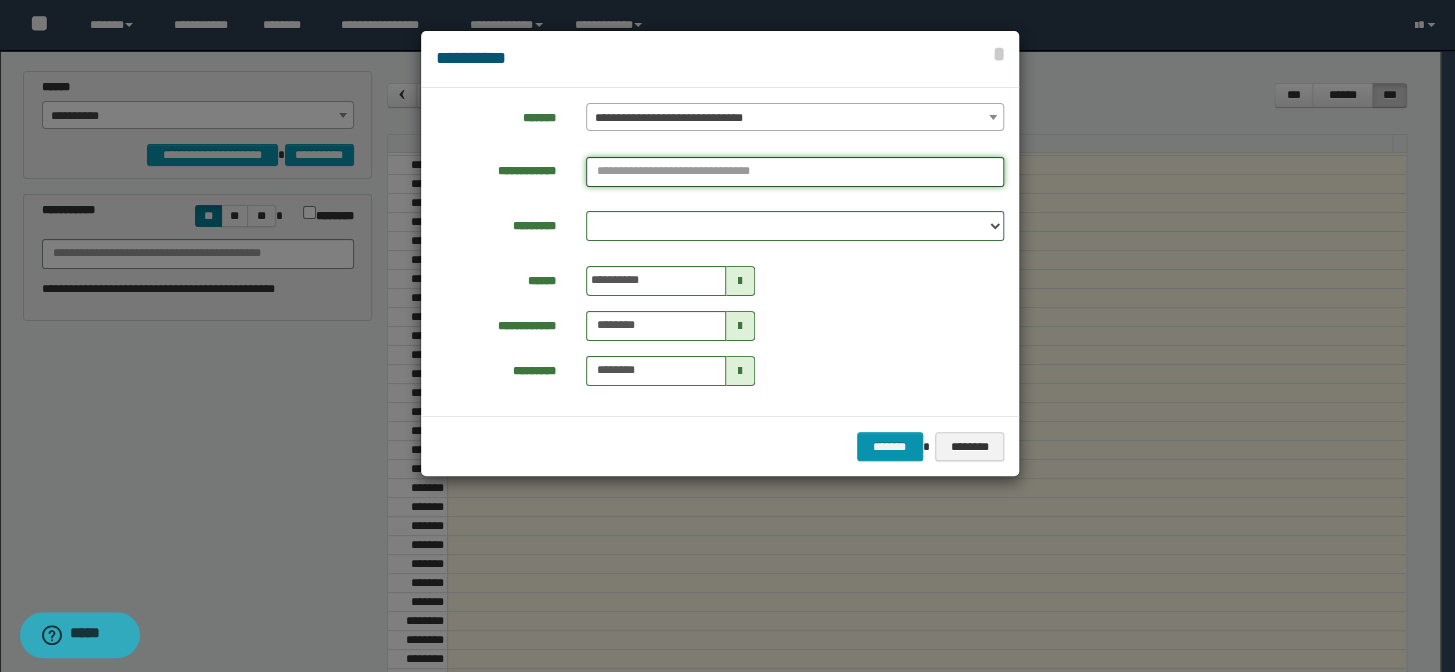 click at bounding box center (795, 172) 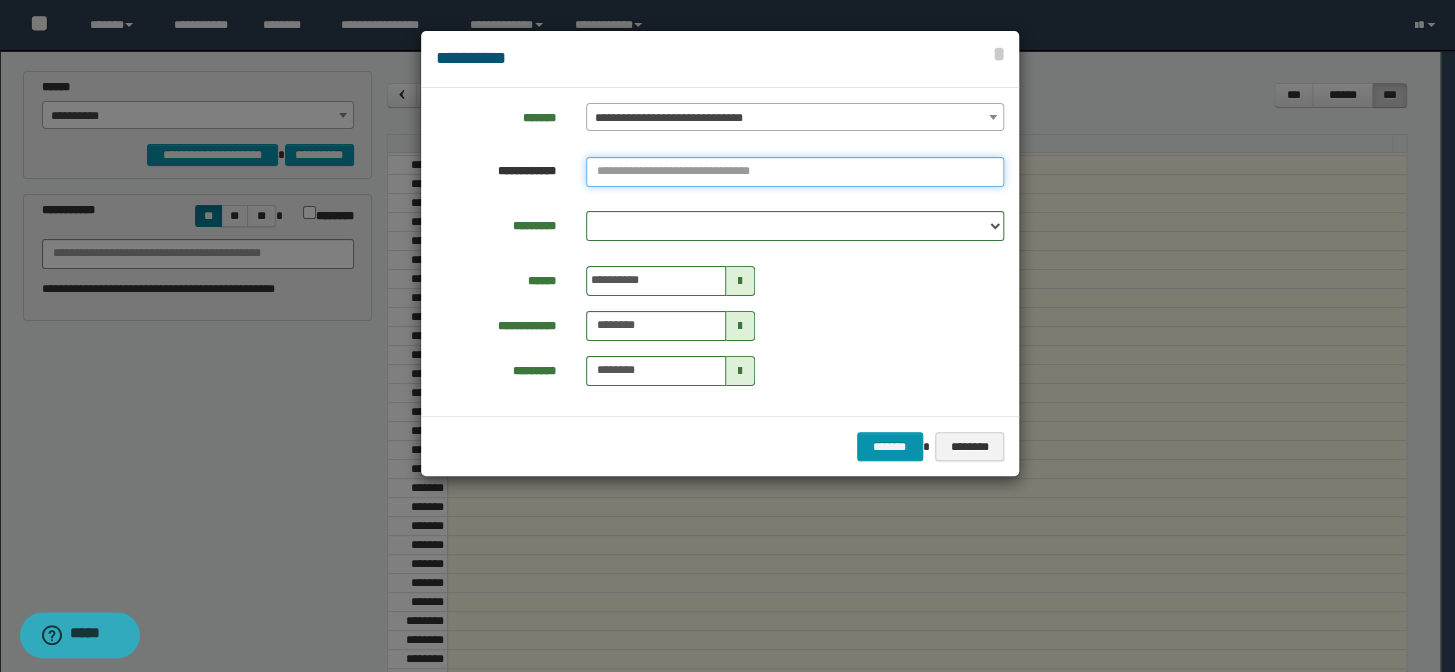 paste on "**********" 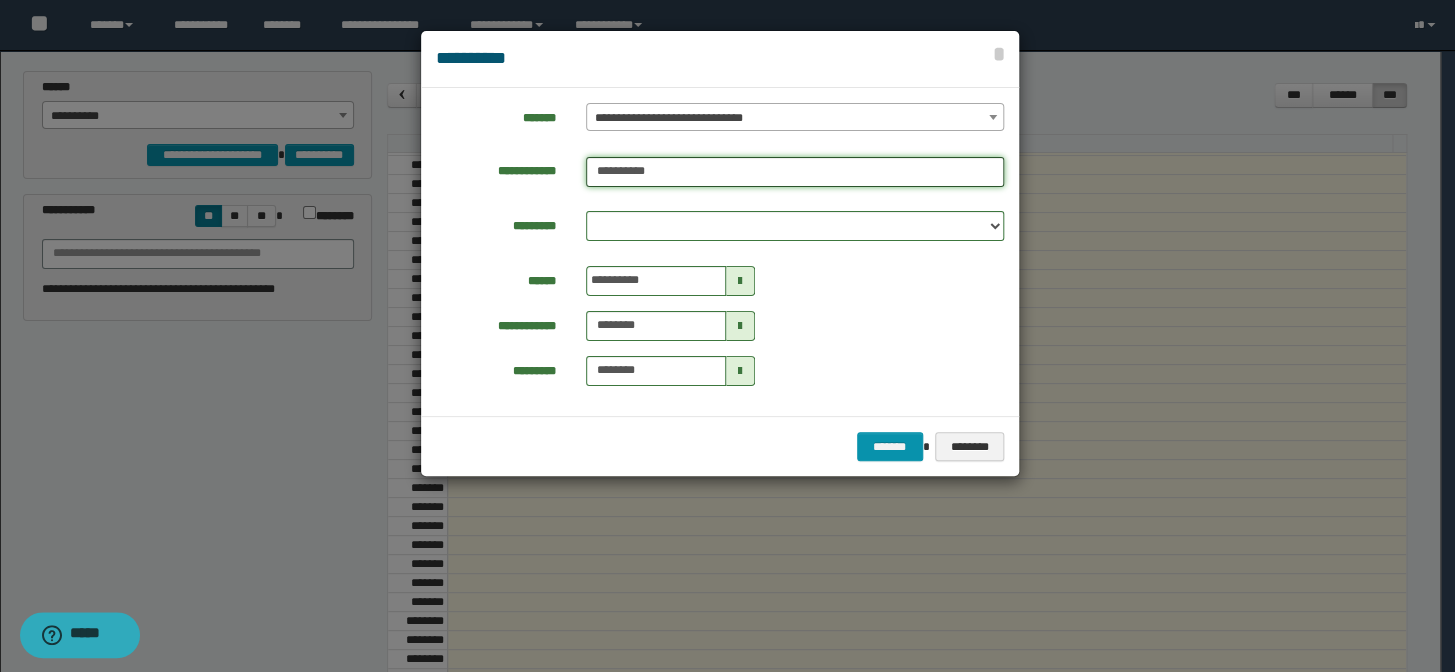 type on "**********" 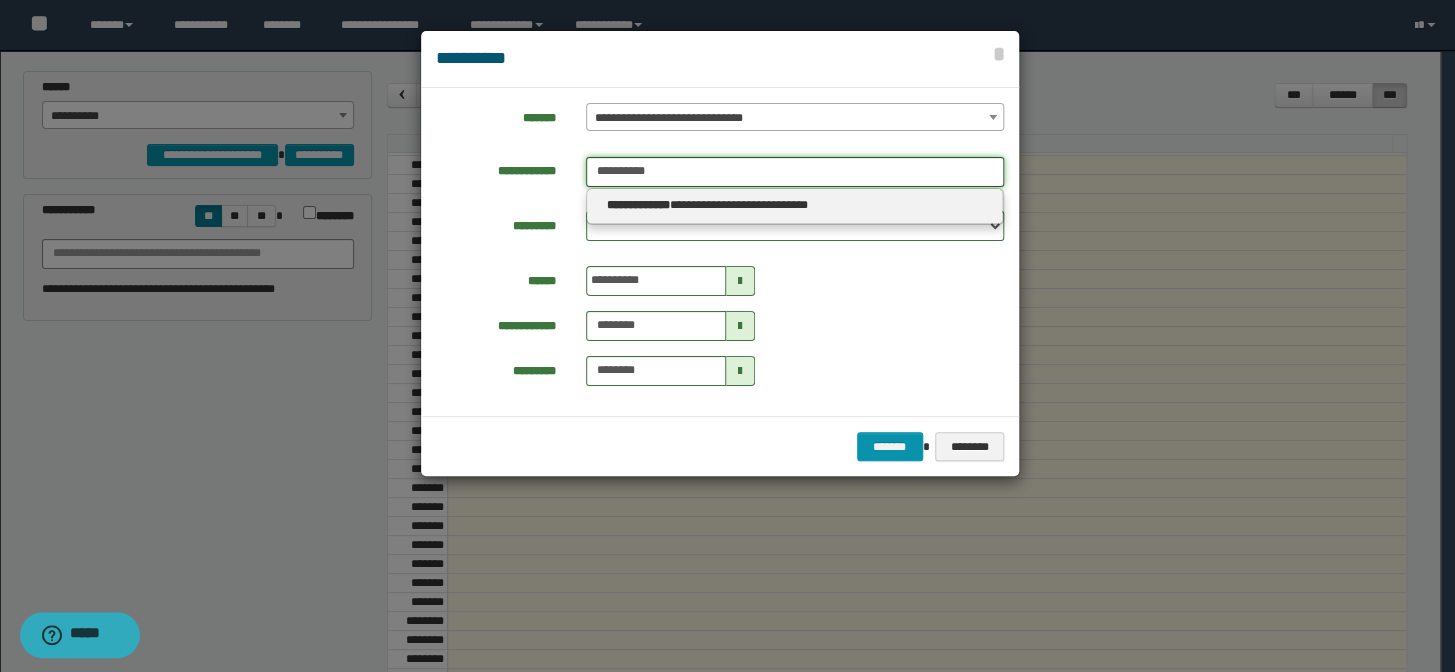 type on "**********" 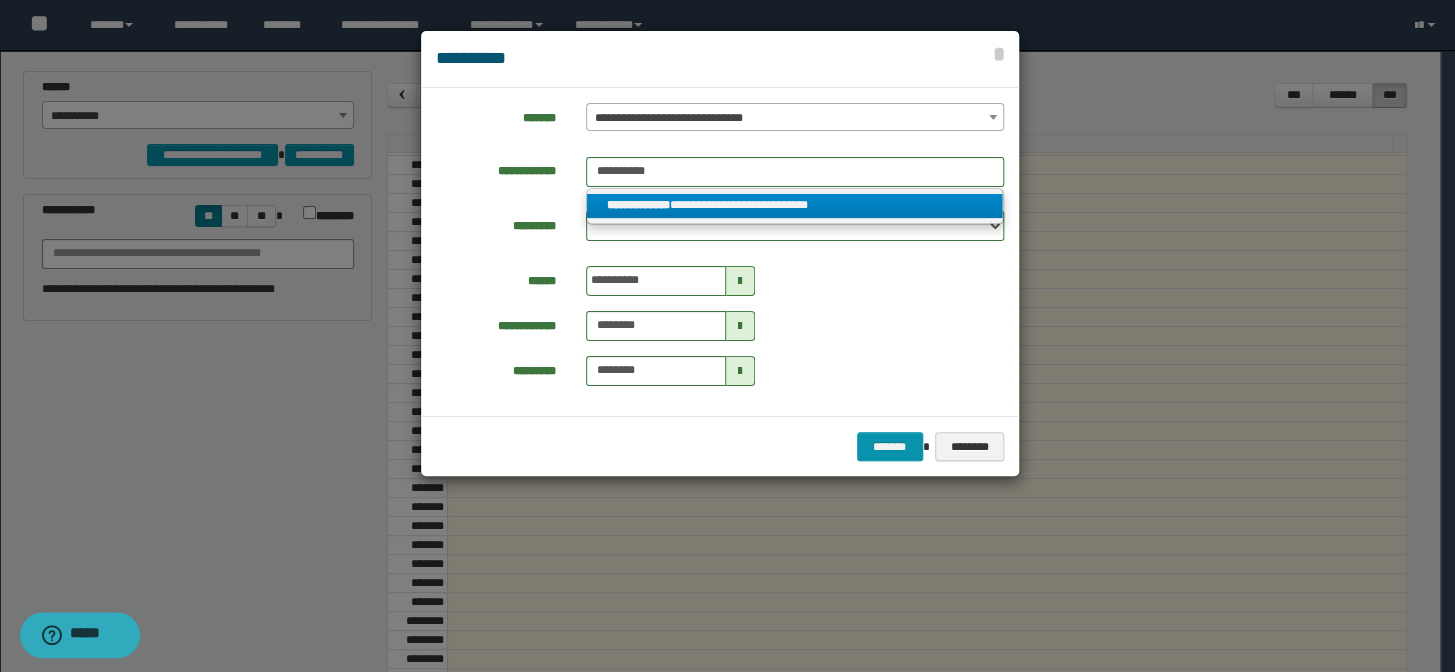 click on "**********" at bounding box center (795, 206) 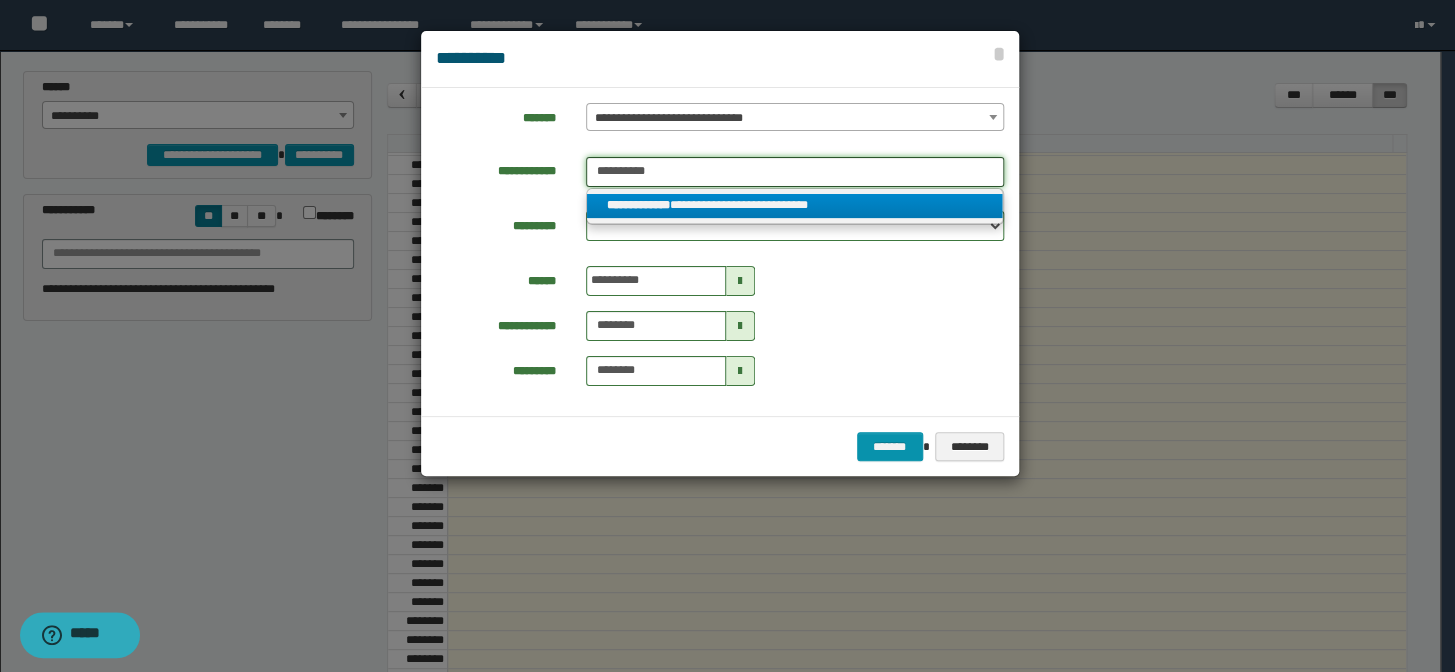 type 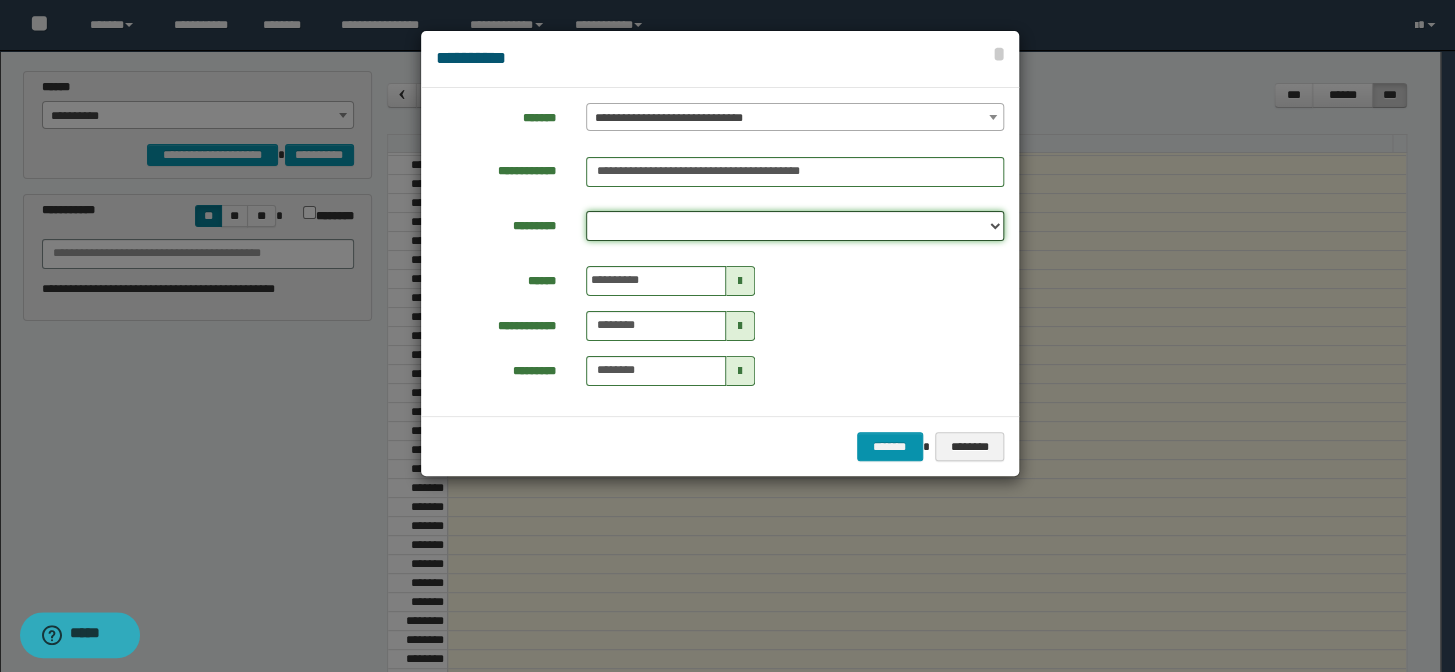 click on "**********" at bounding box center [795, 226] 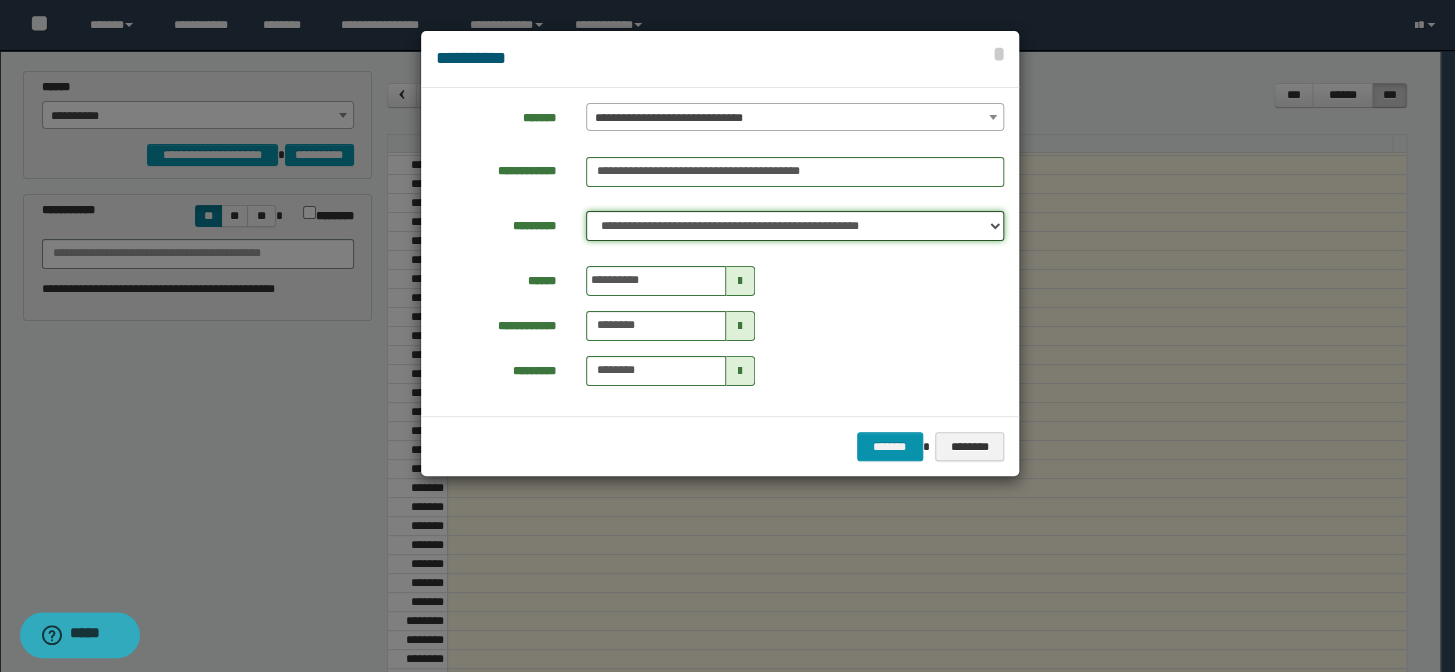 click on "**********" at bounding box center [795, 226] 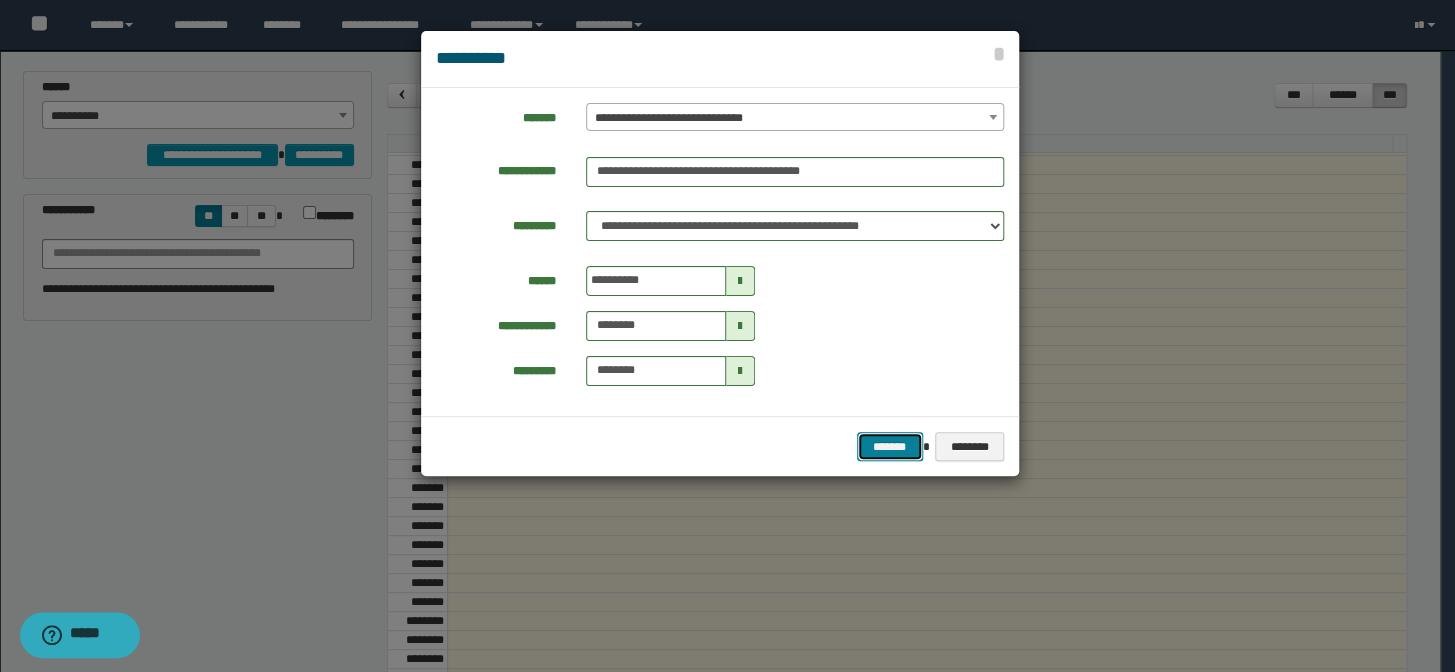 click on "*******" at bounding box center [890, 447] 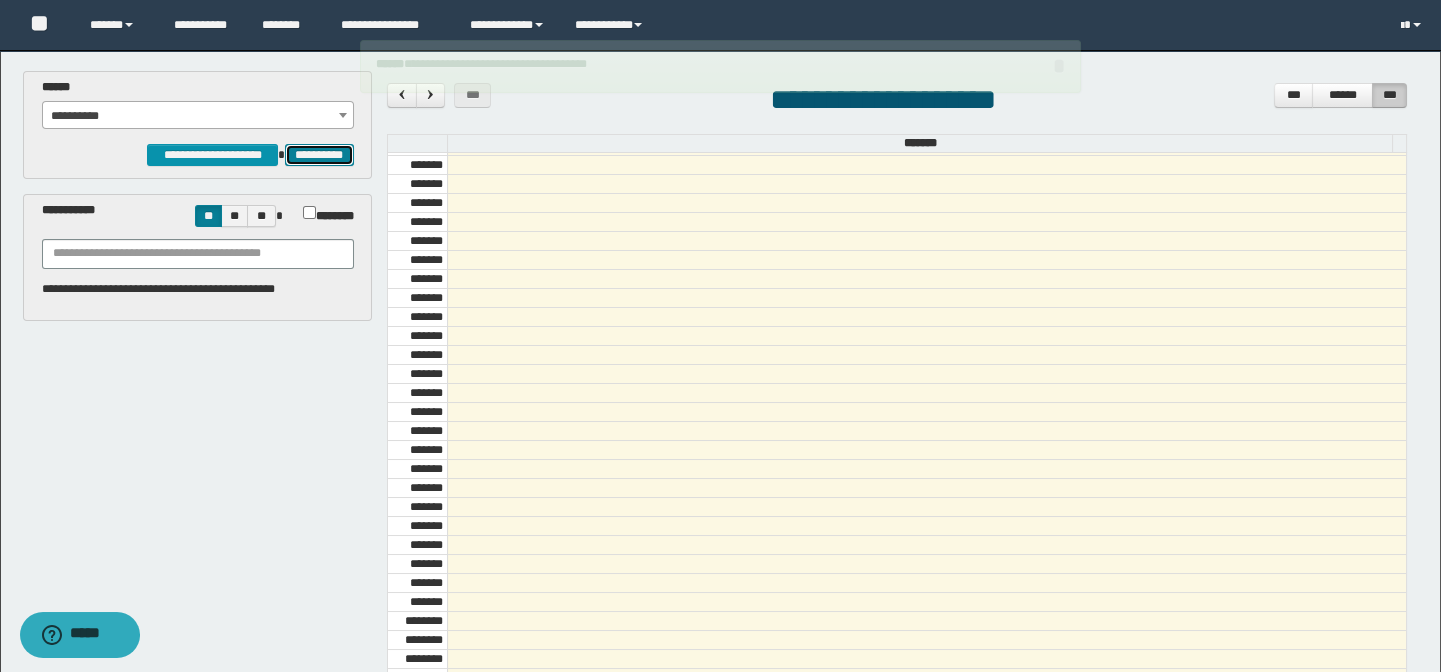 click on "**********" at bounding box center (319, 155) 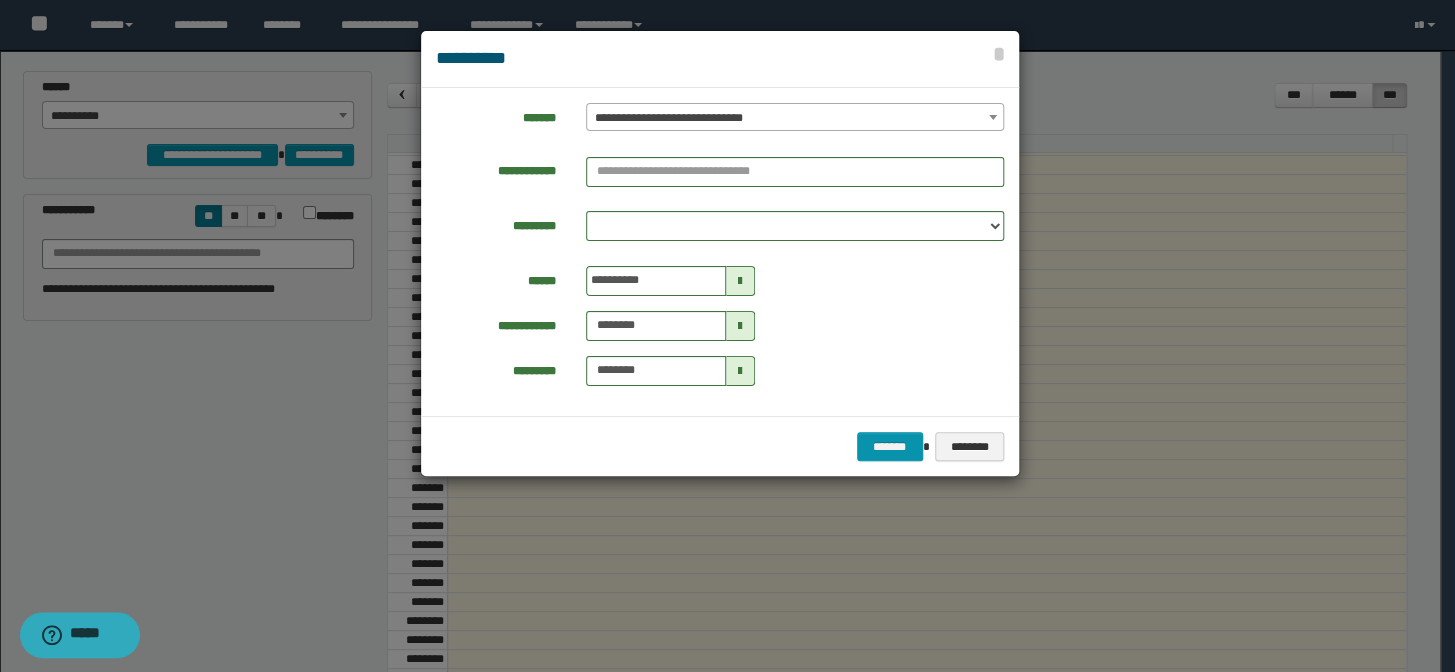 click on "**********" at bounding box center (795, 118) 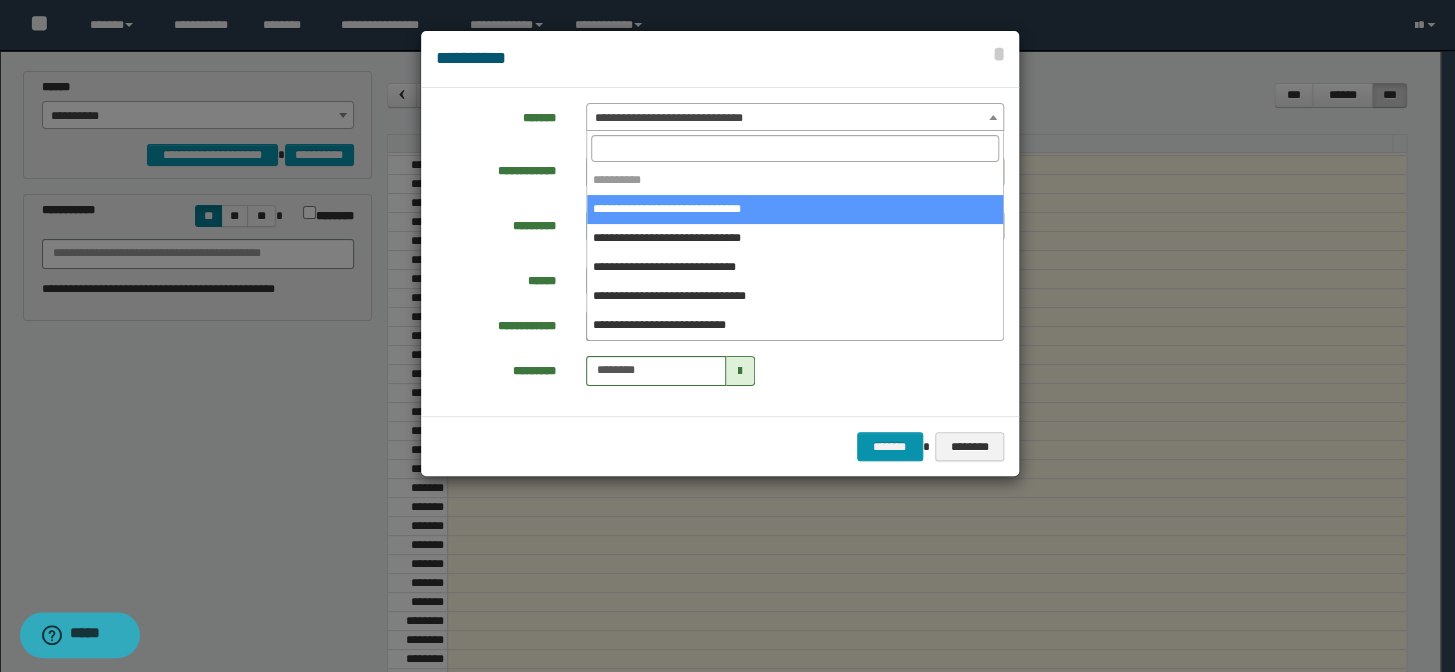select on "*****" 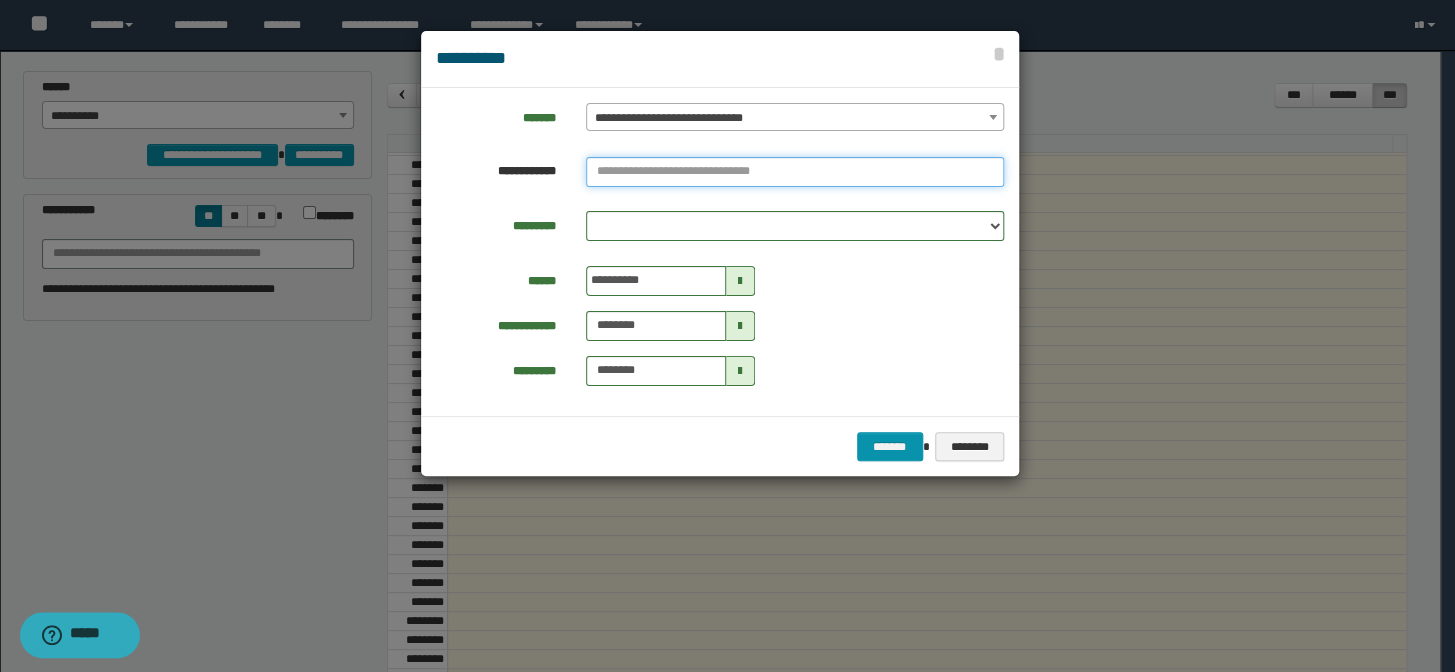 click at bounding box center [795, 172] 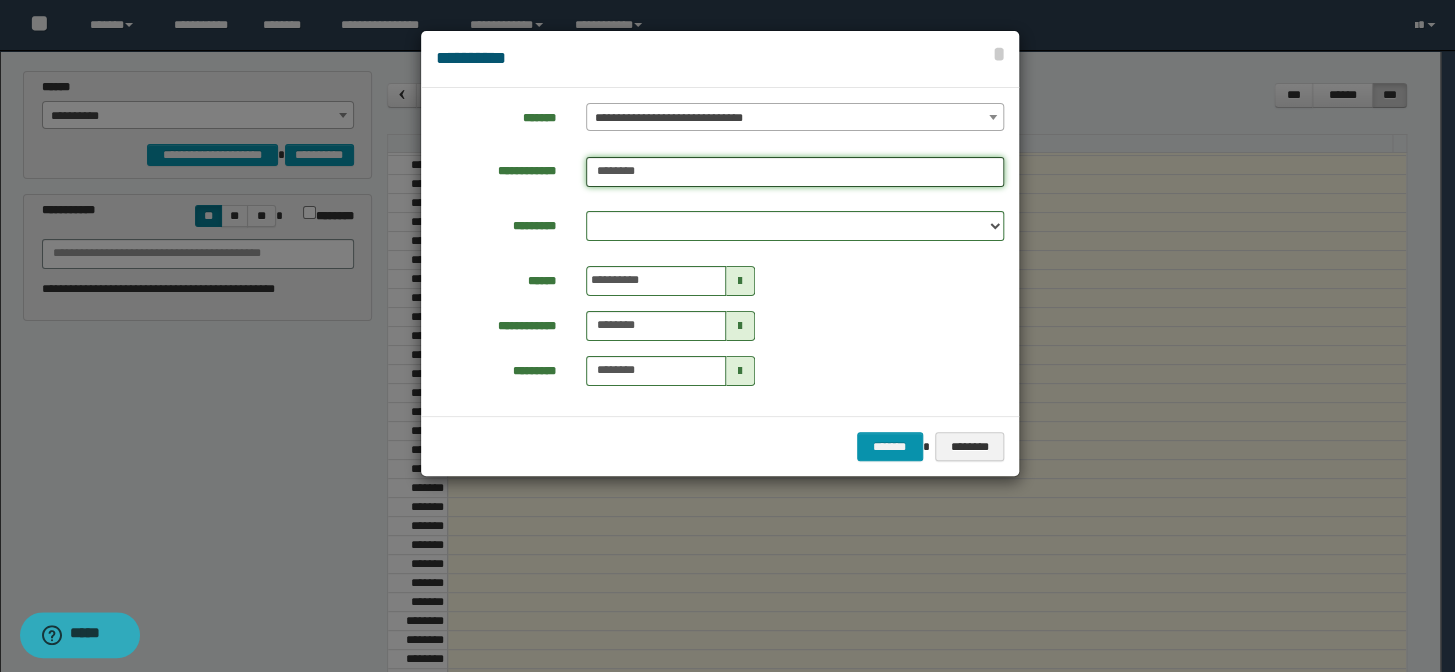 type on "********" 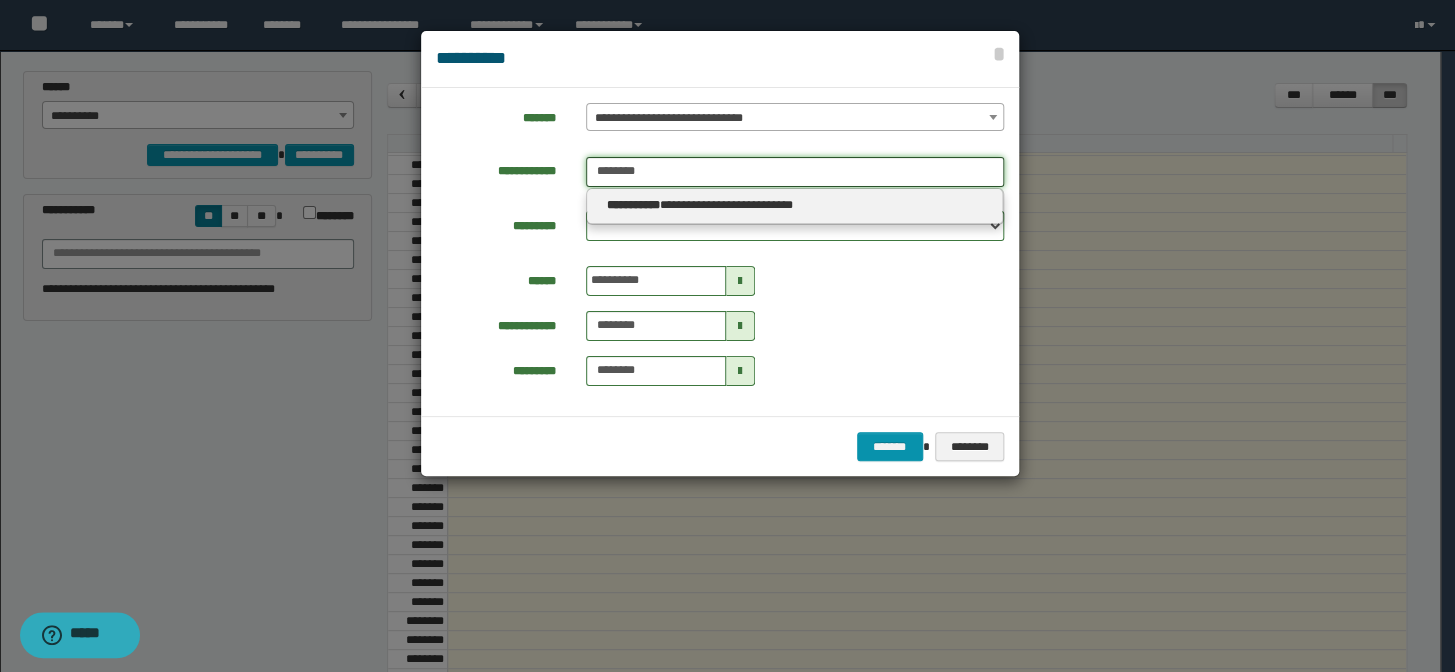 type on "********" 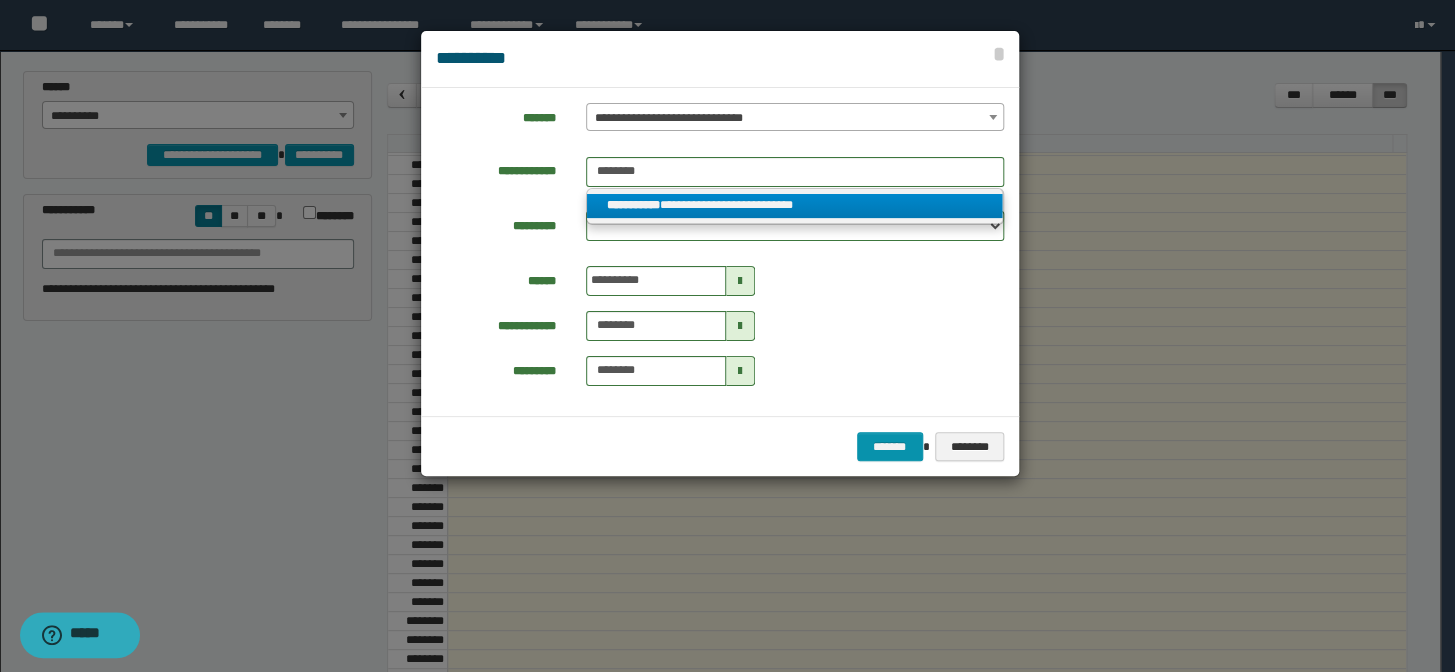 click on "**********" at bounding box center (795, 206) 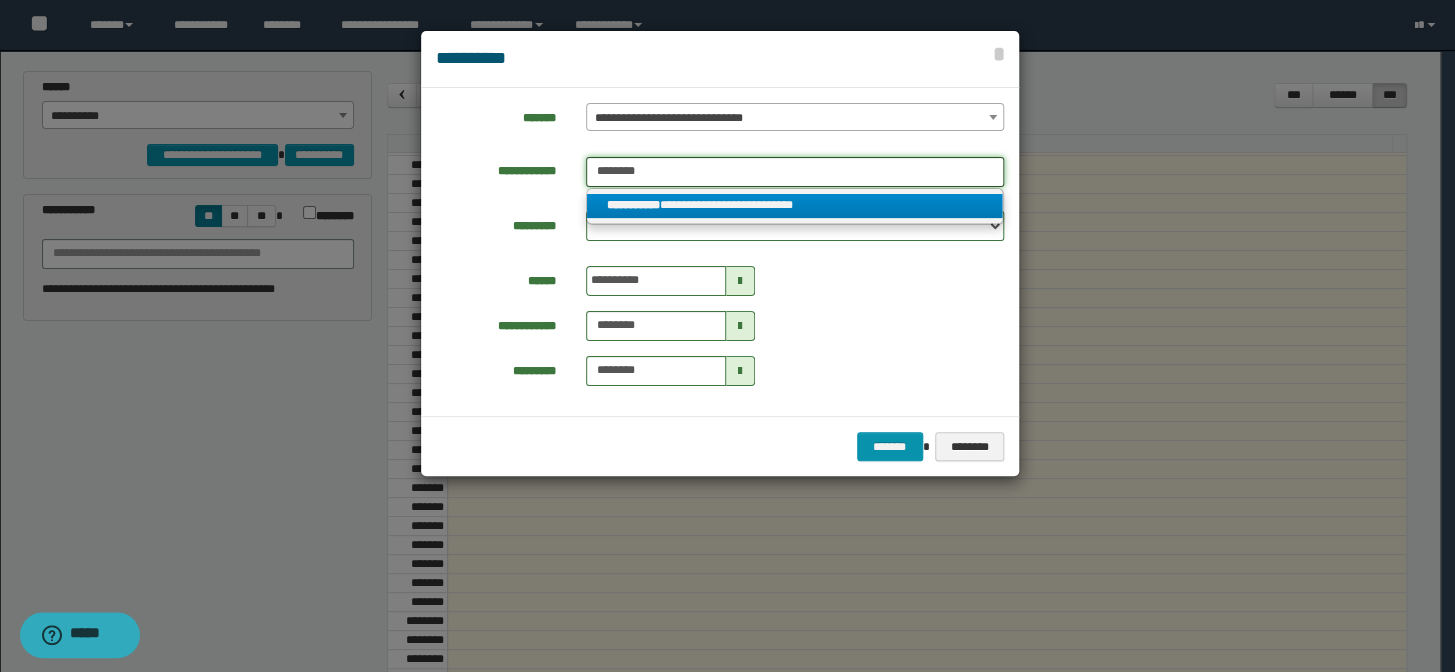 type 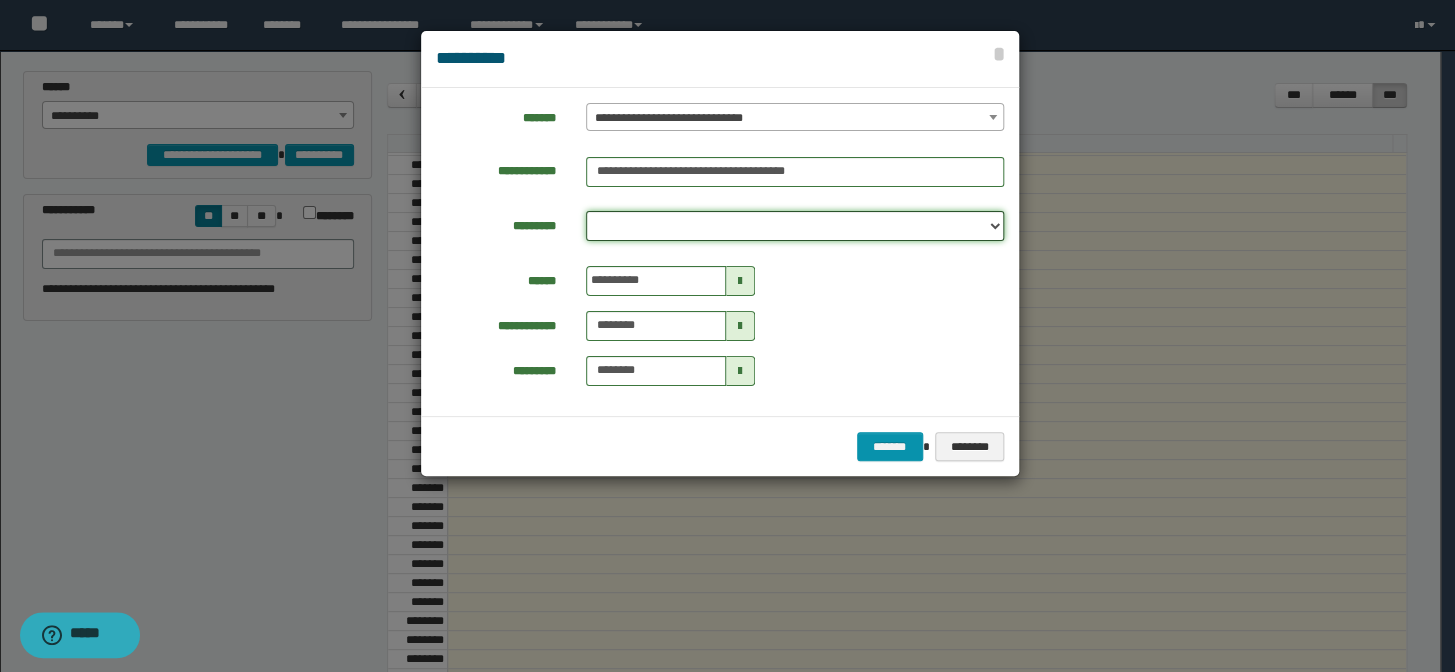 click on "**********" at bounding box center [795, 226] 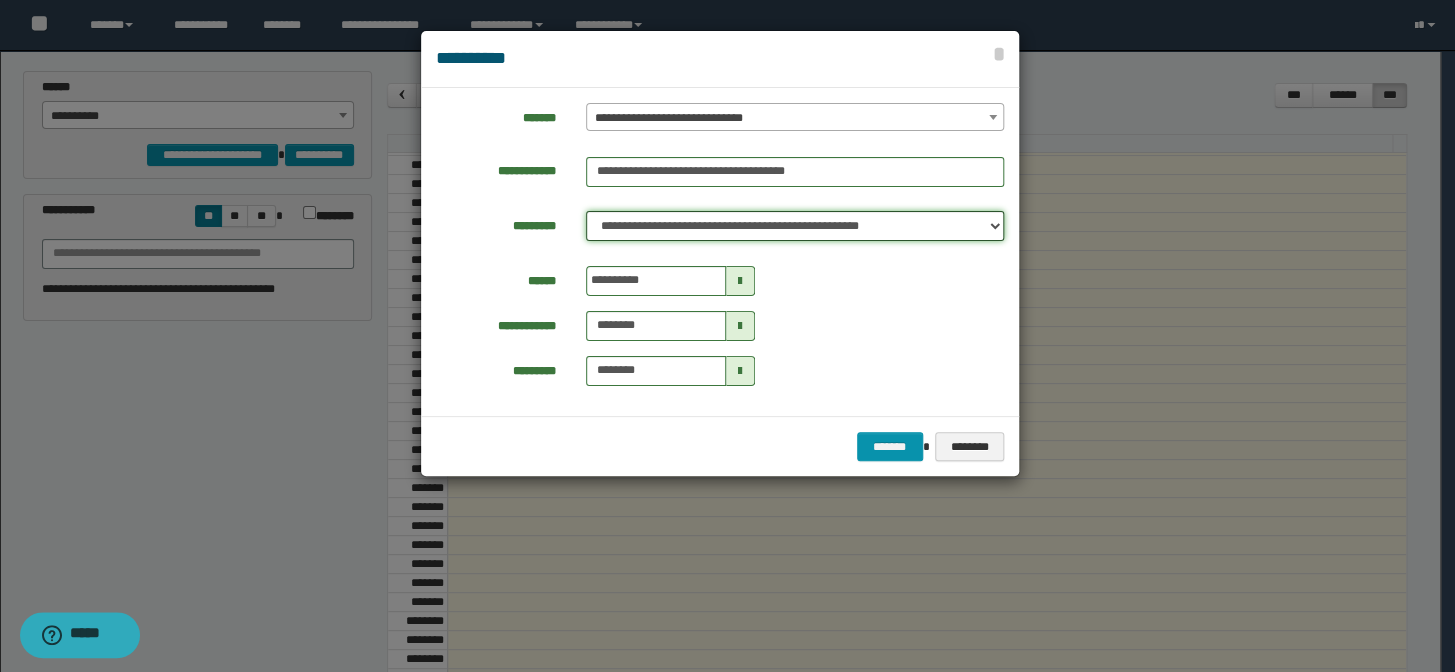 click on "**********" at bounding box center [795, 226] 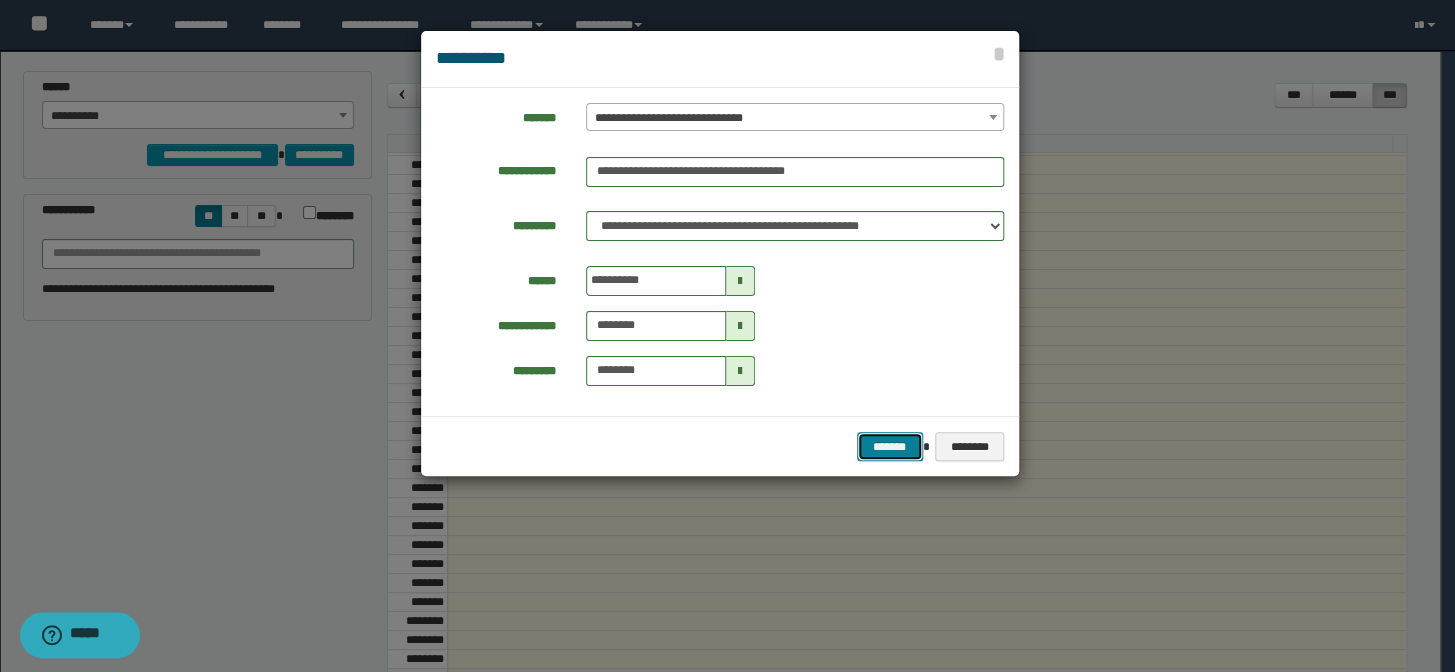 click on "*******" at bounding box center [890, 447] 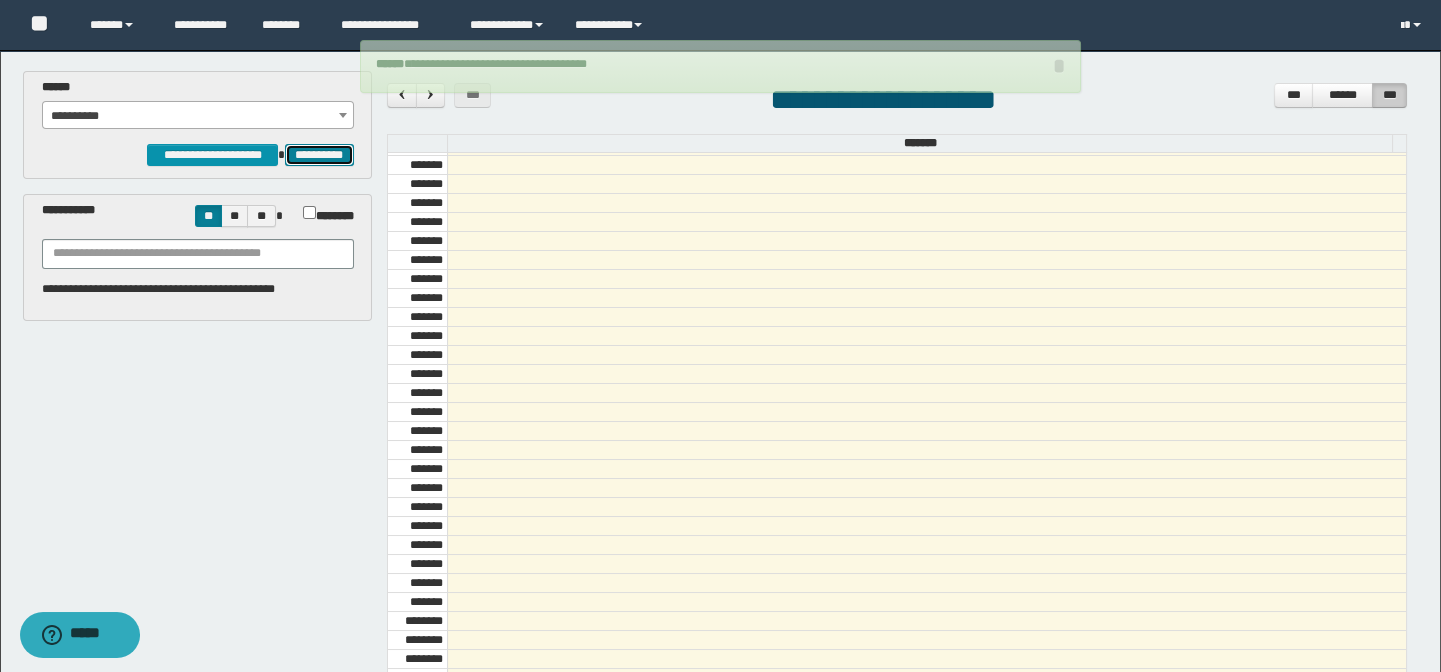 click on "**********" at bounding box center (319, 155) 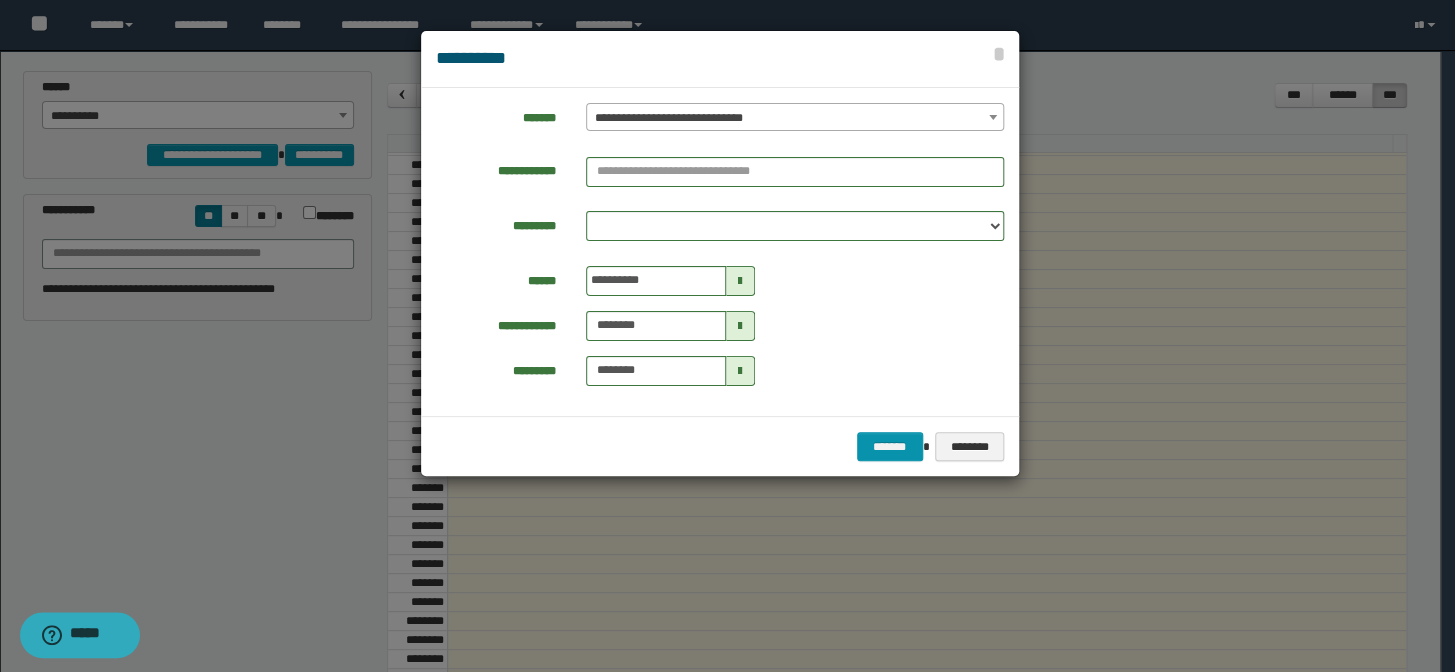 click on "**********" at bounding box center (795, 118) 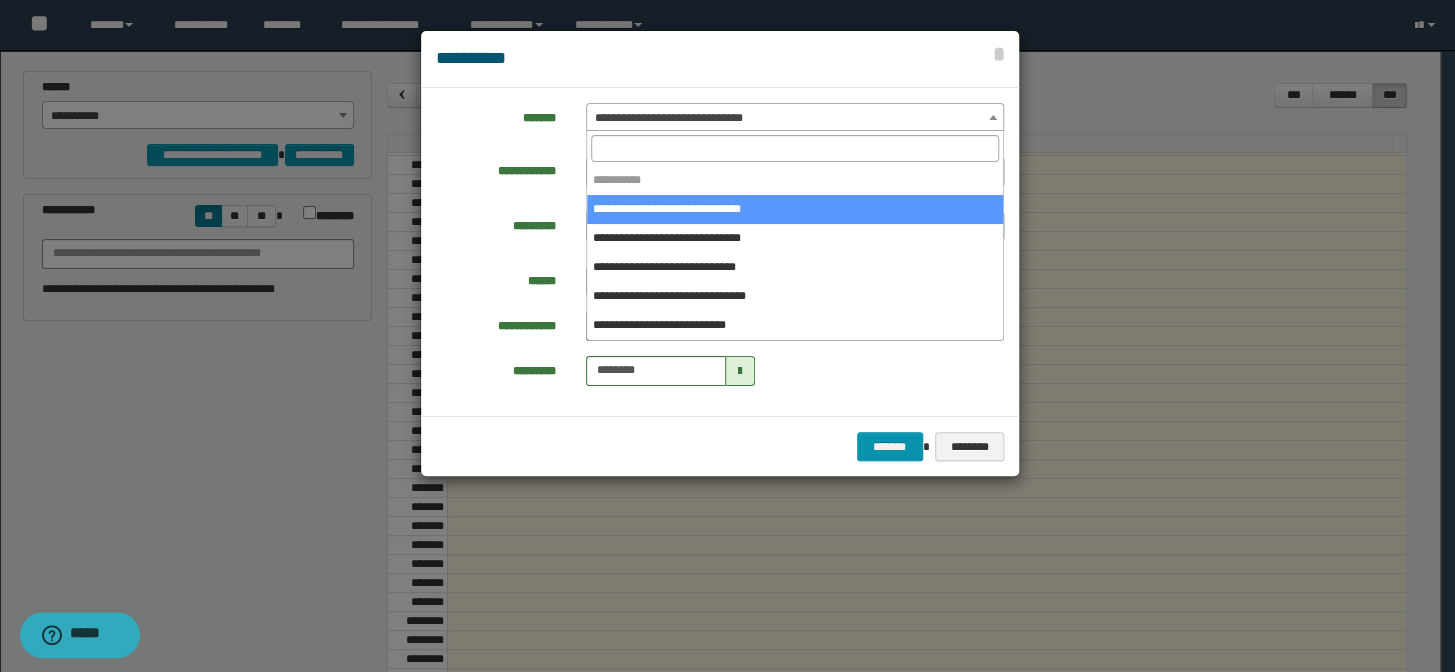 select on "*****" 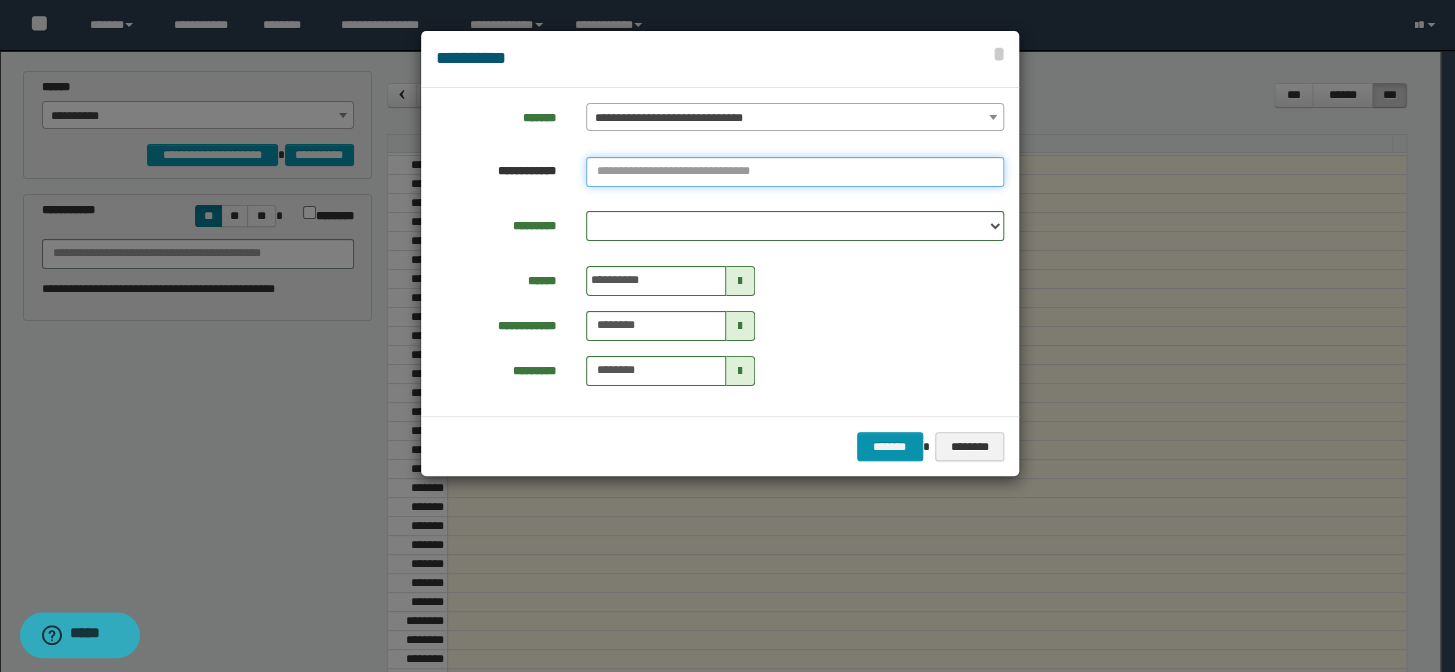 click at bounding box center (795, 172) 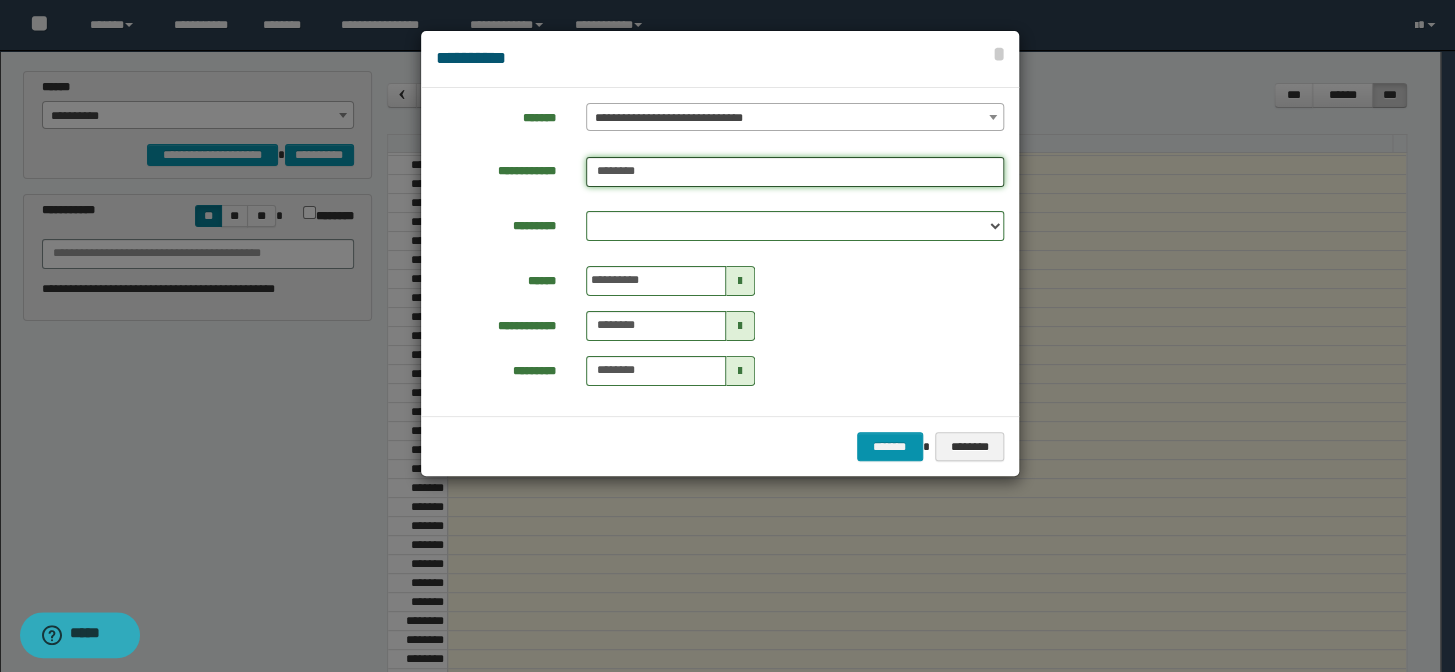 type on "********" 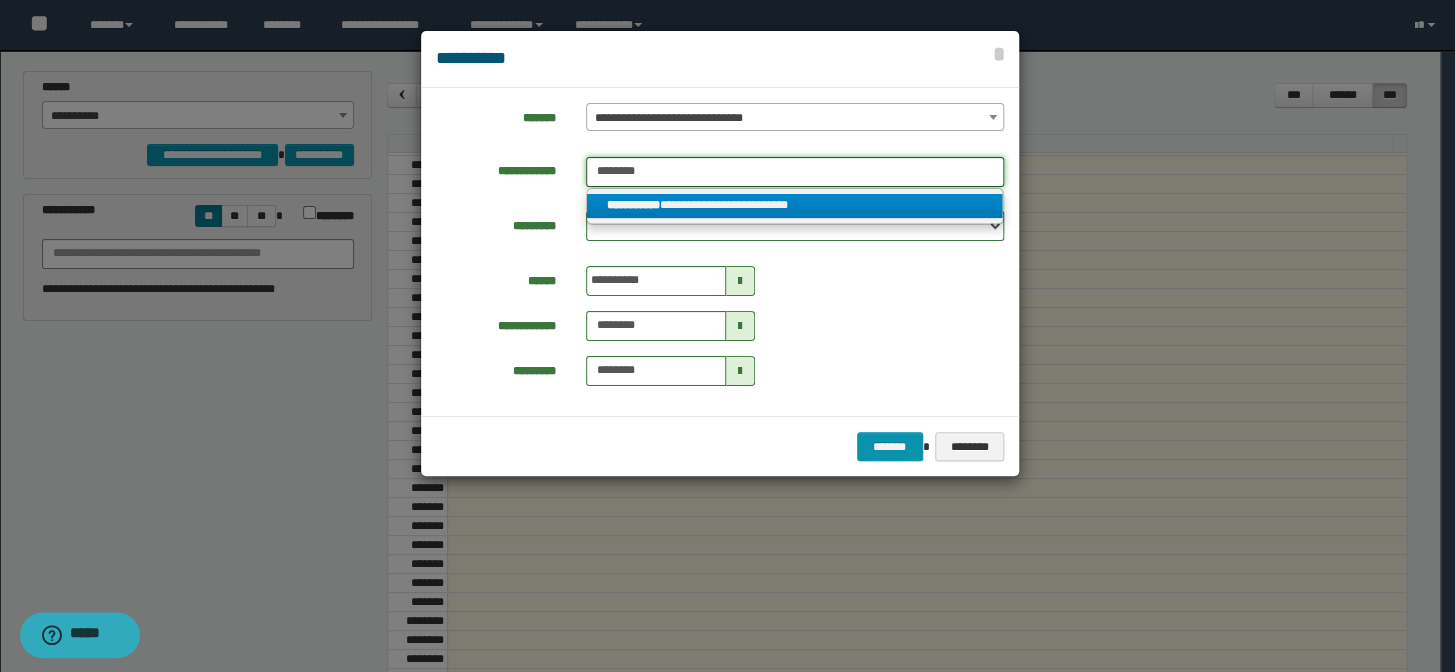 type on "********" 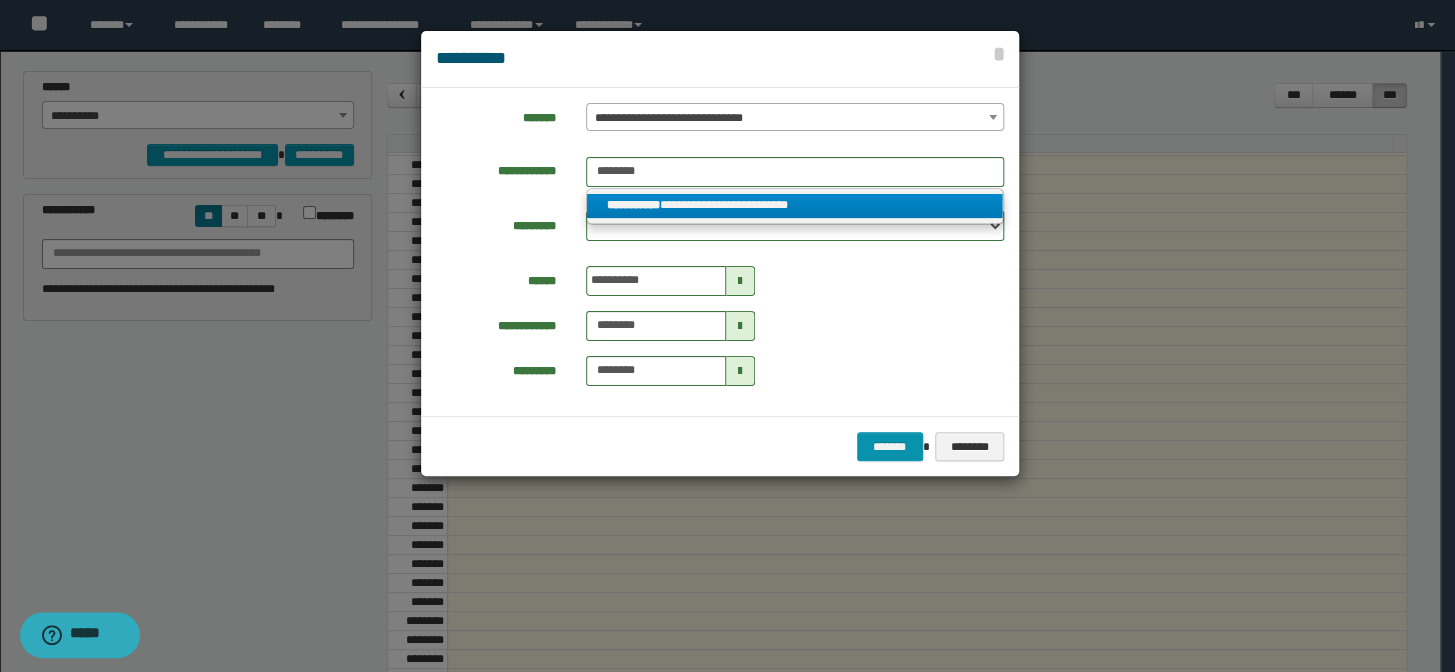 click on "**********" at bounding box center [633, 205] 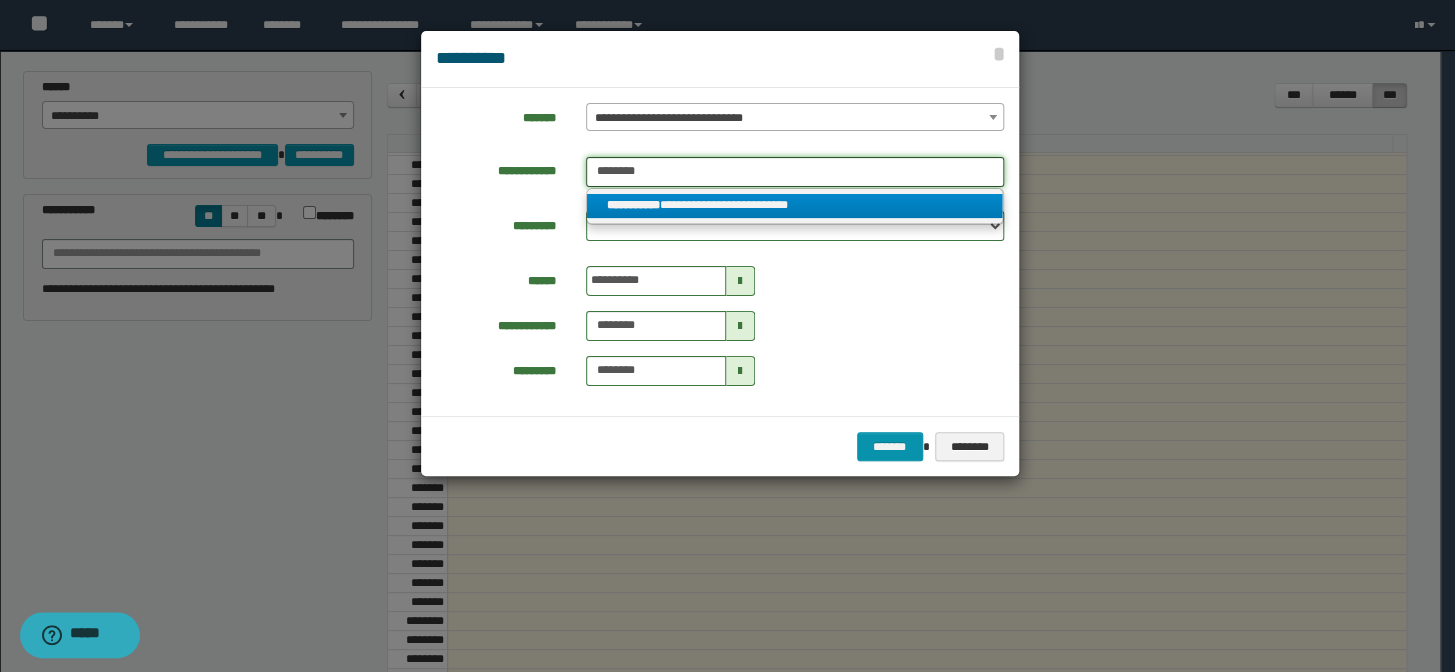 type 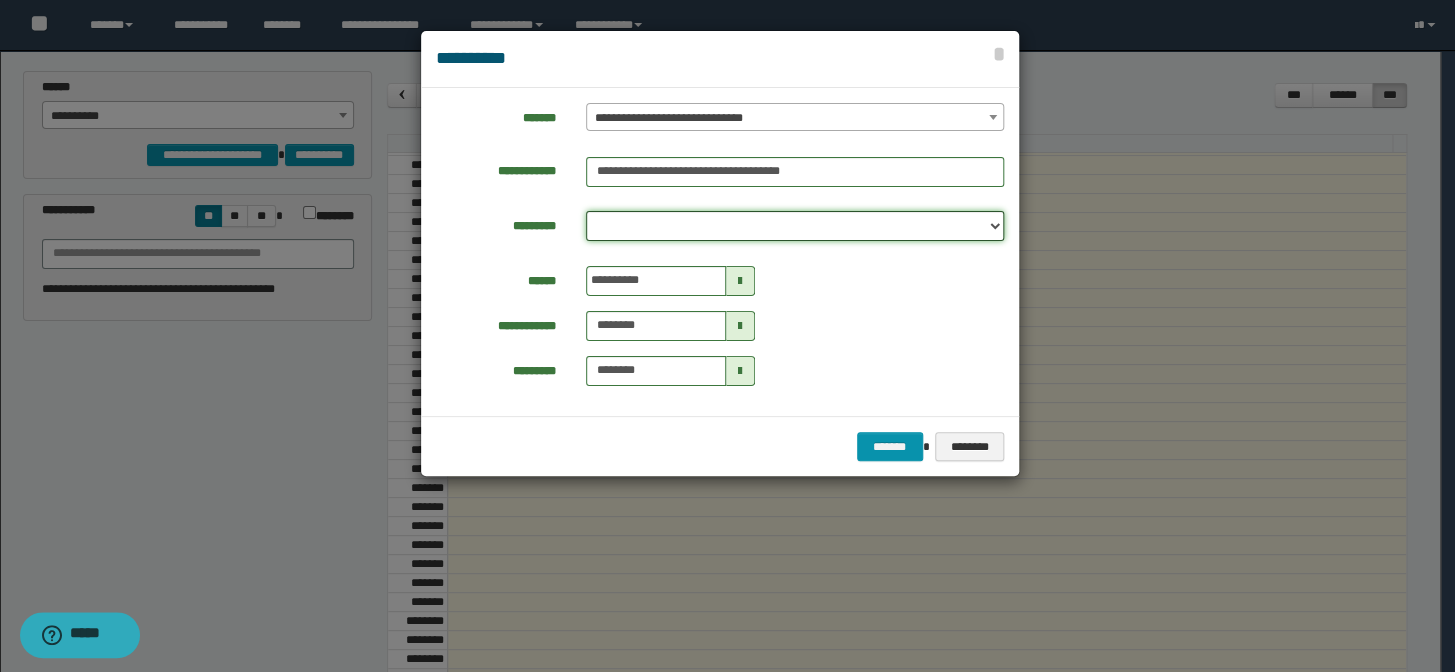 click on "**********" at bounding box center [795, 226] 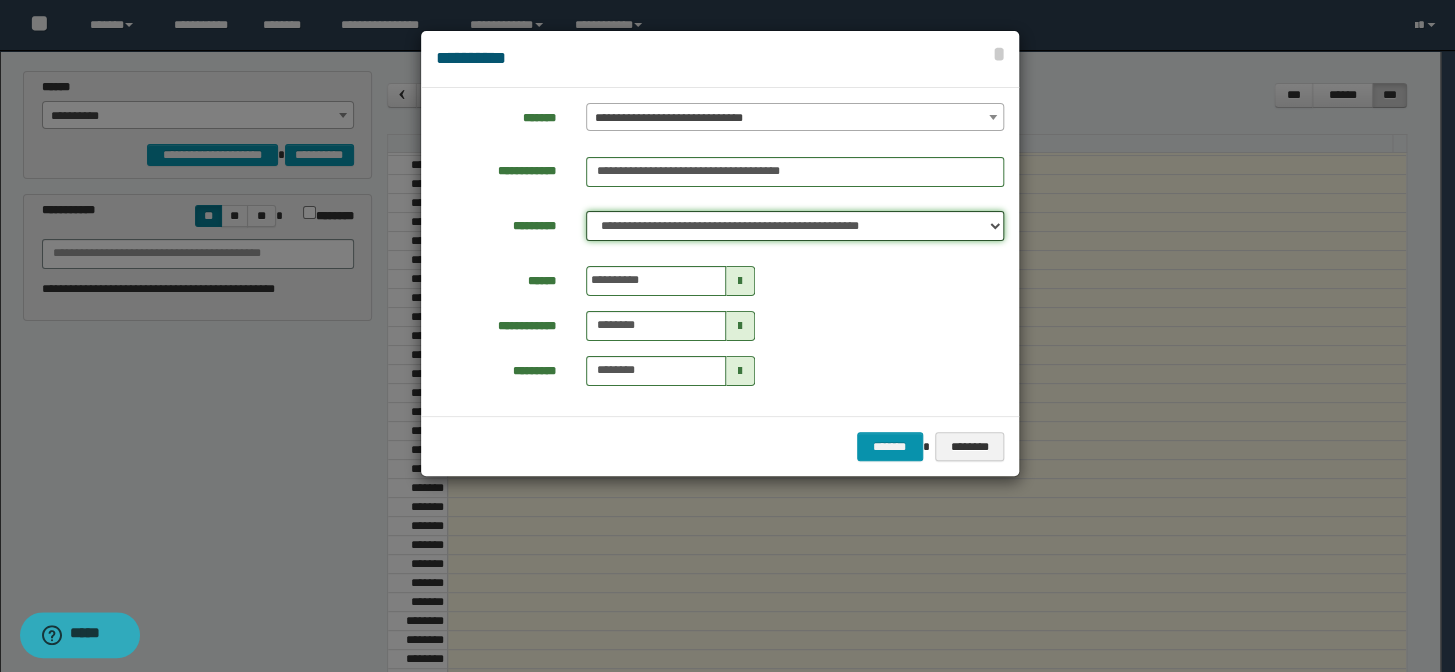 click on "**********" at bounding box center (795, 226) 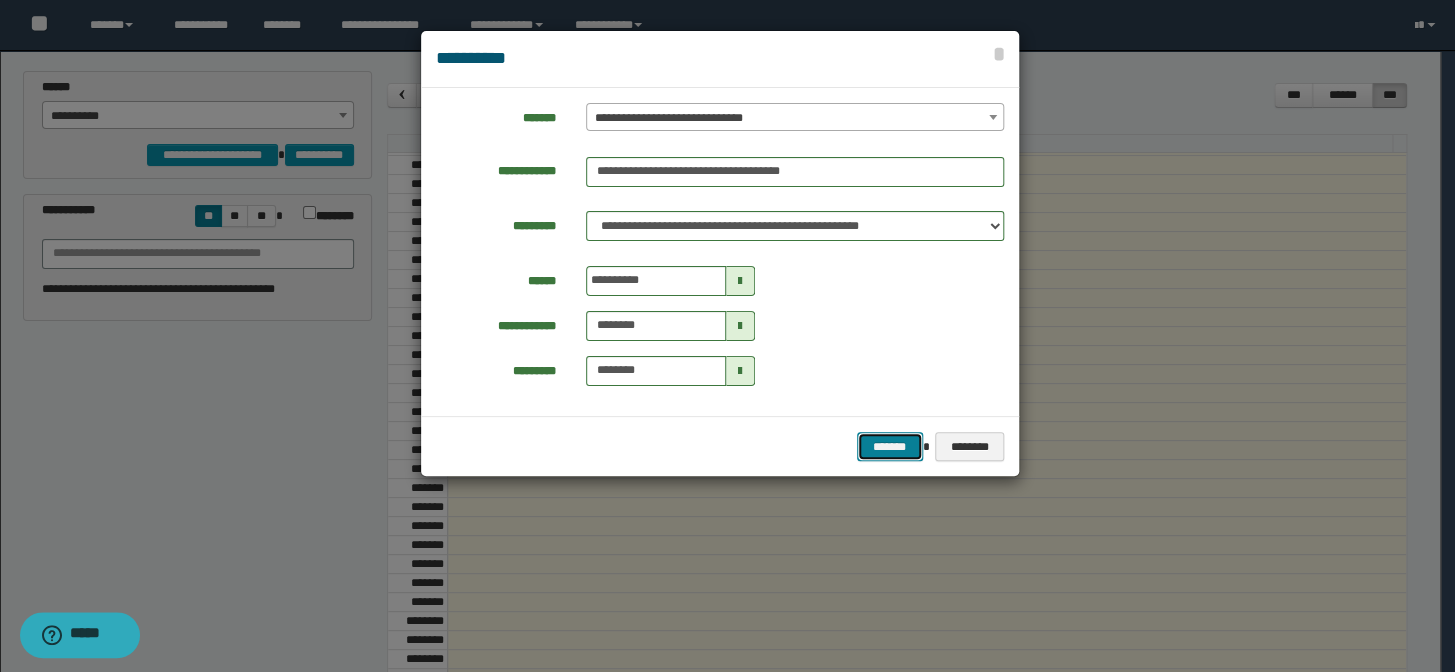 drag, startPoint x: 874, startPoint y: 448, endPoint x: 724, endPoint y: 420, distance: 152.59096 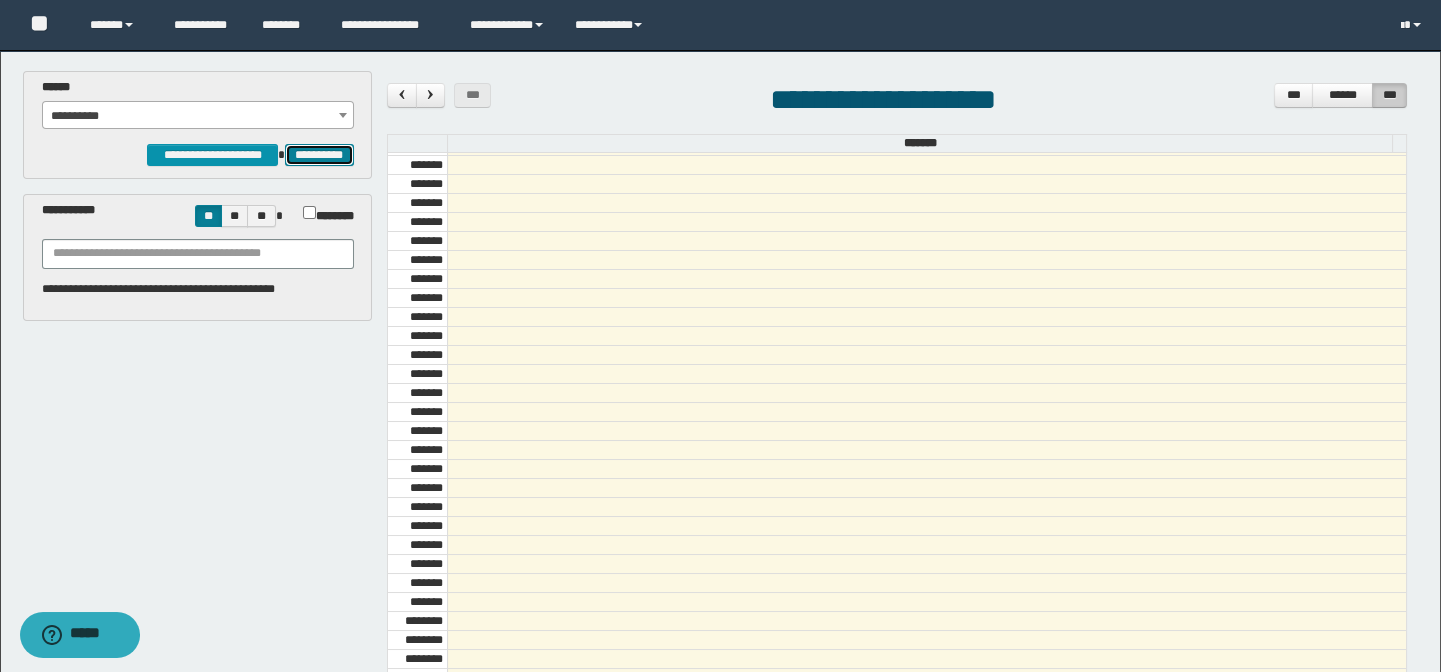 drag, startPoint x: 295, startPoint y: 157, endPoint x: 328, endPoint y: 157, distance: 33 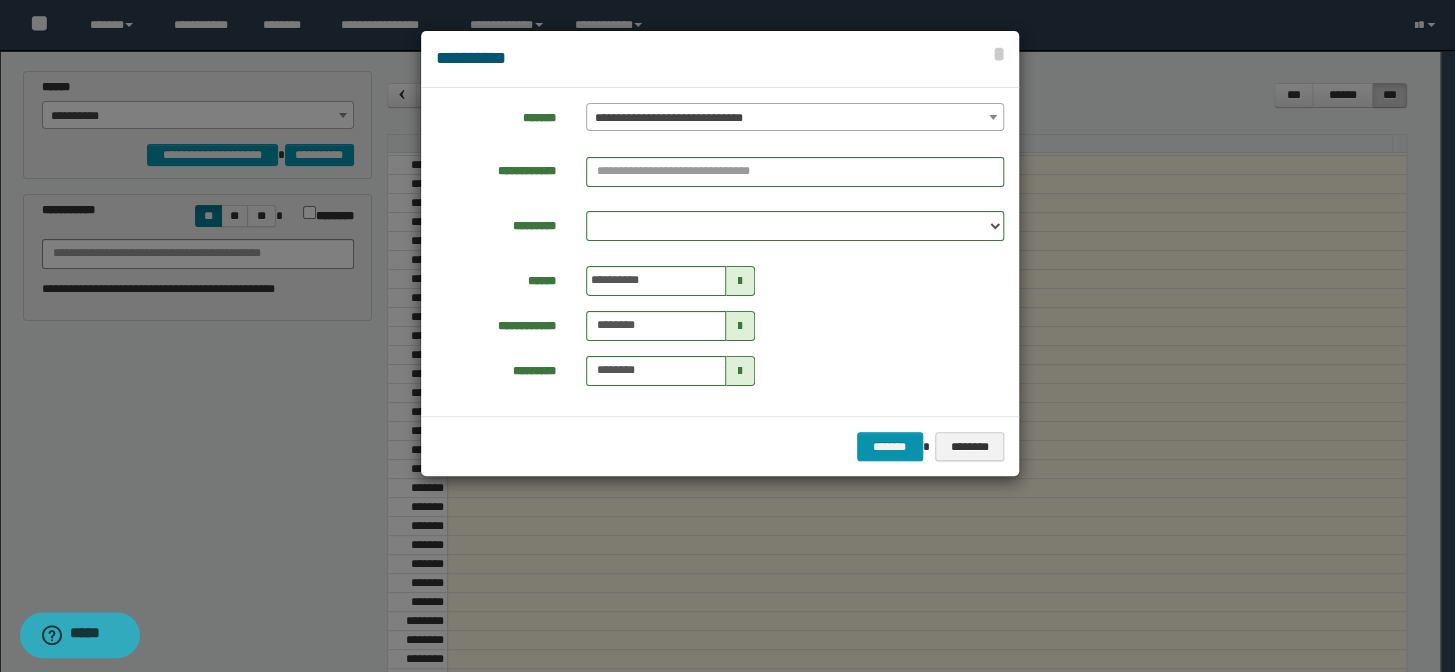 click on "**********" at bounding box center [795, 118] 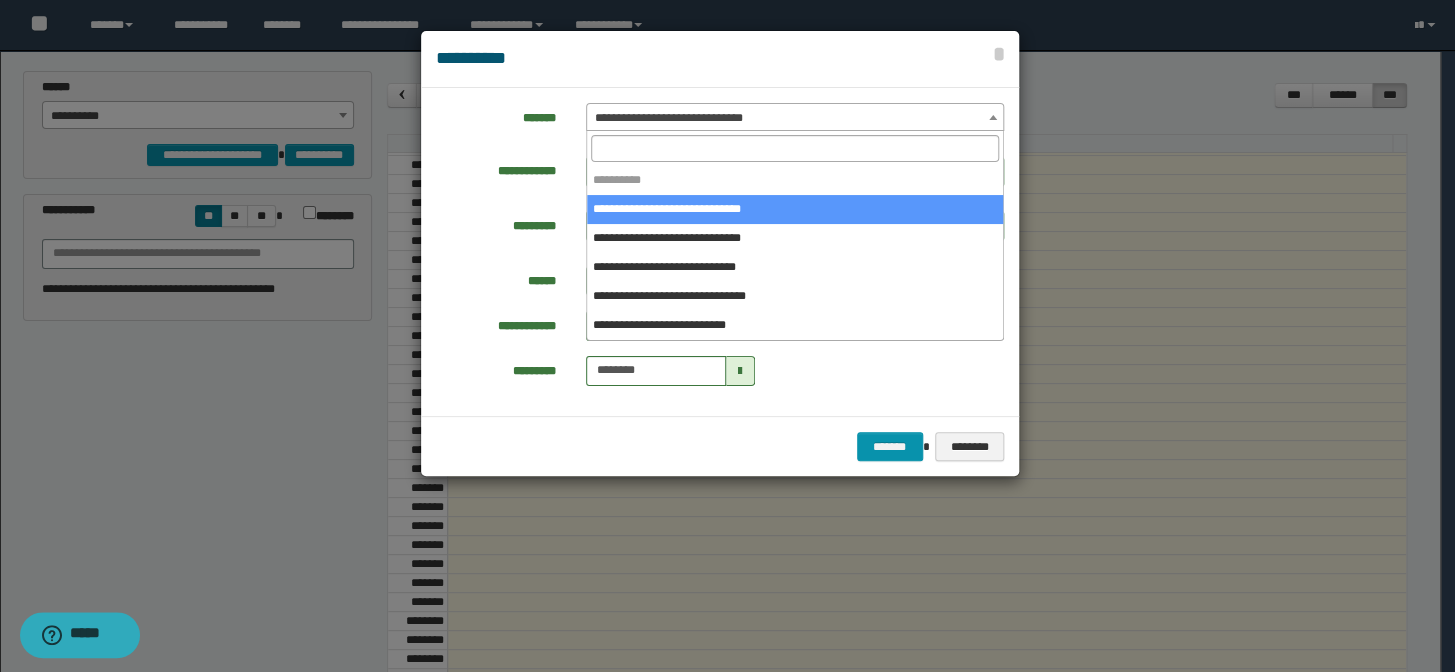 select on "*****" 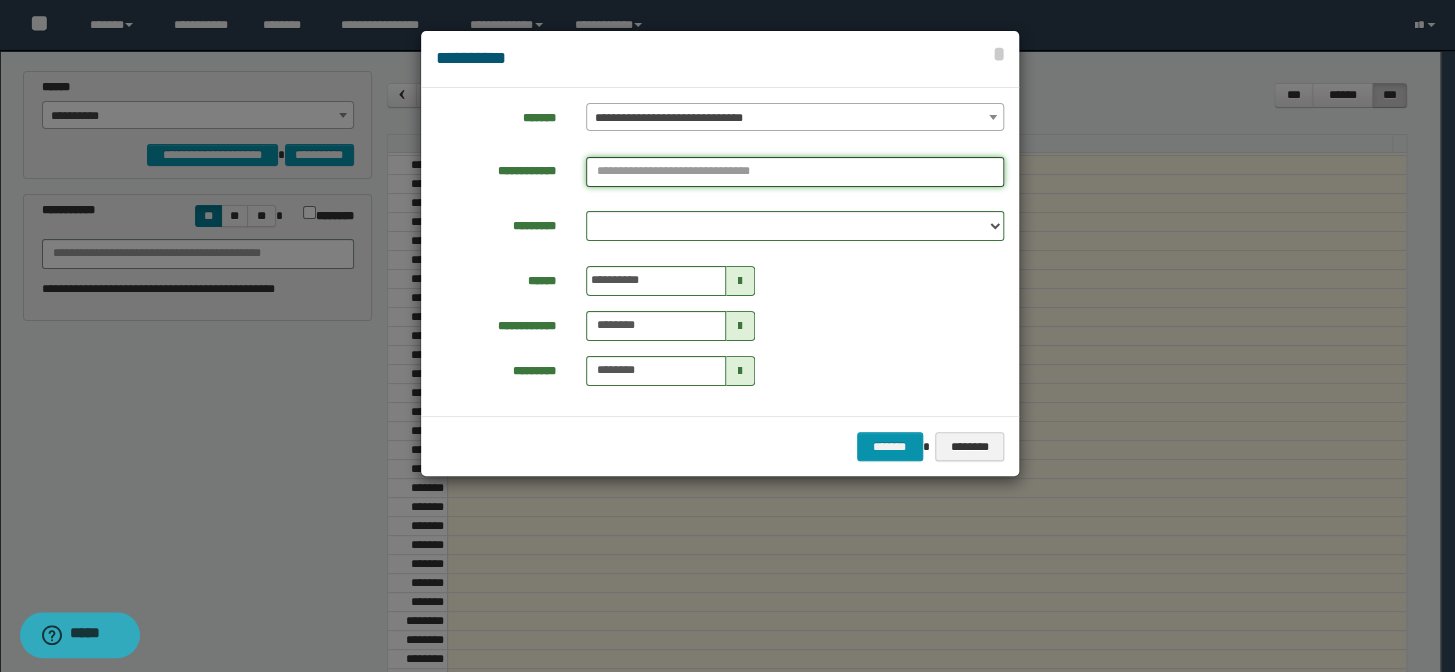 click at bounding box center (795, 172) 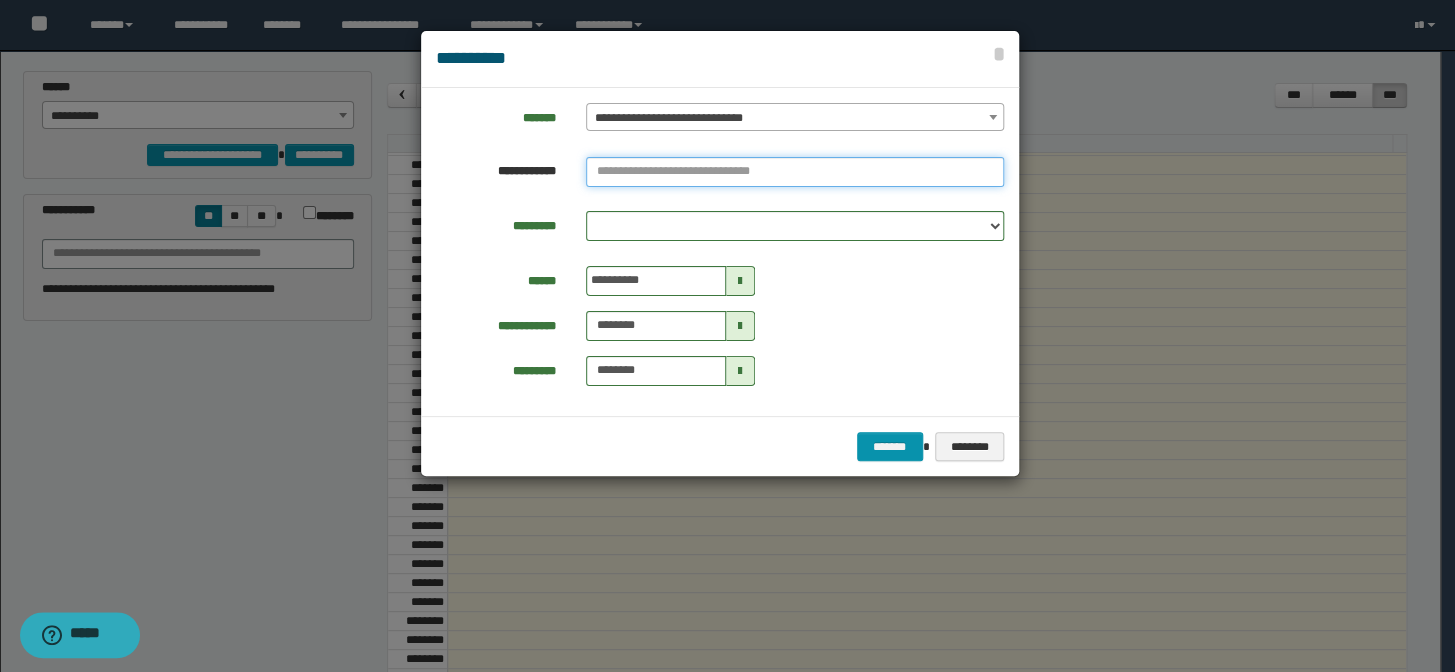 paste on "**********" 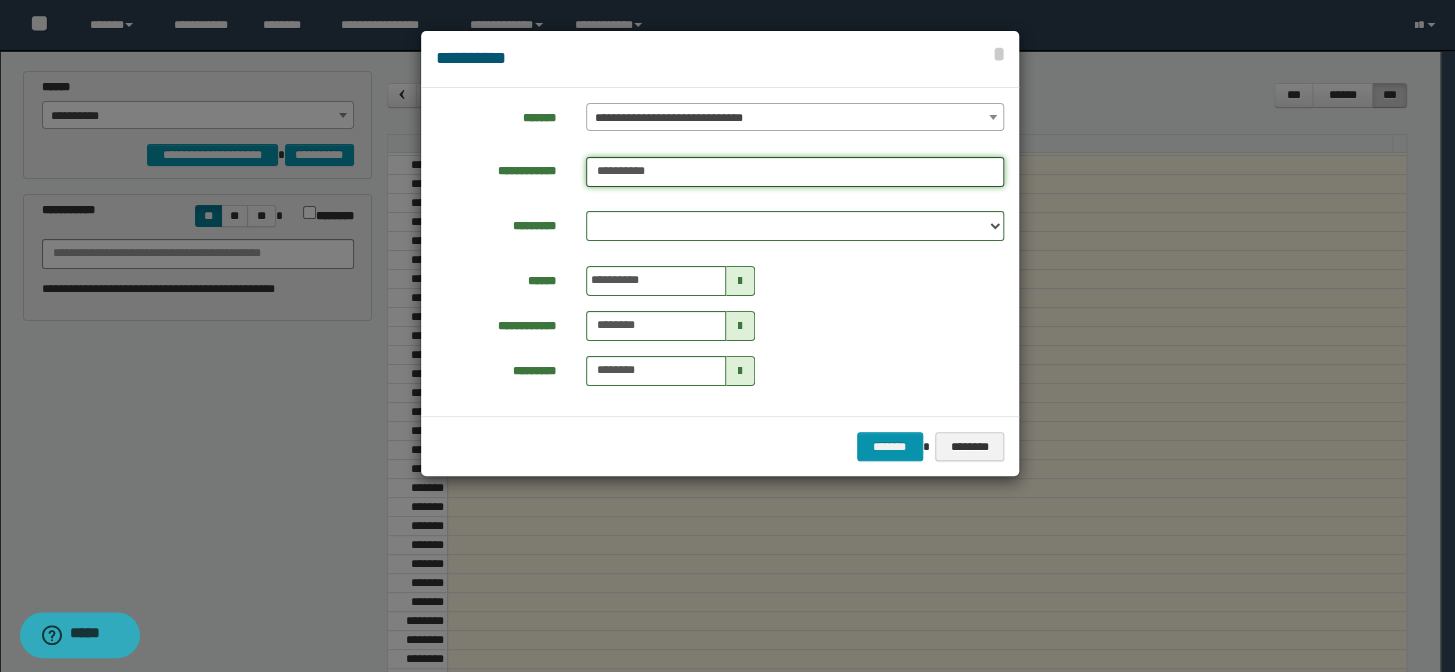 type on "**********" 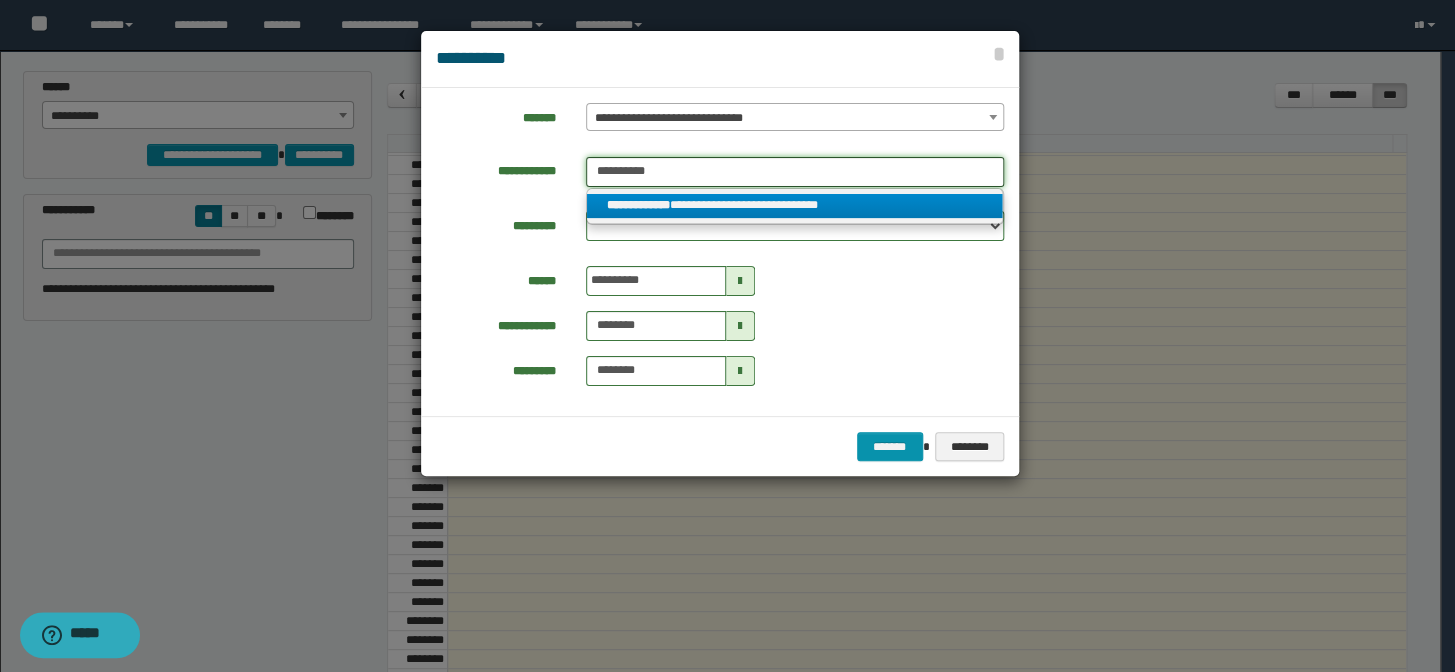 type on "**********" 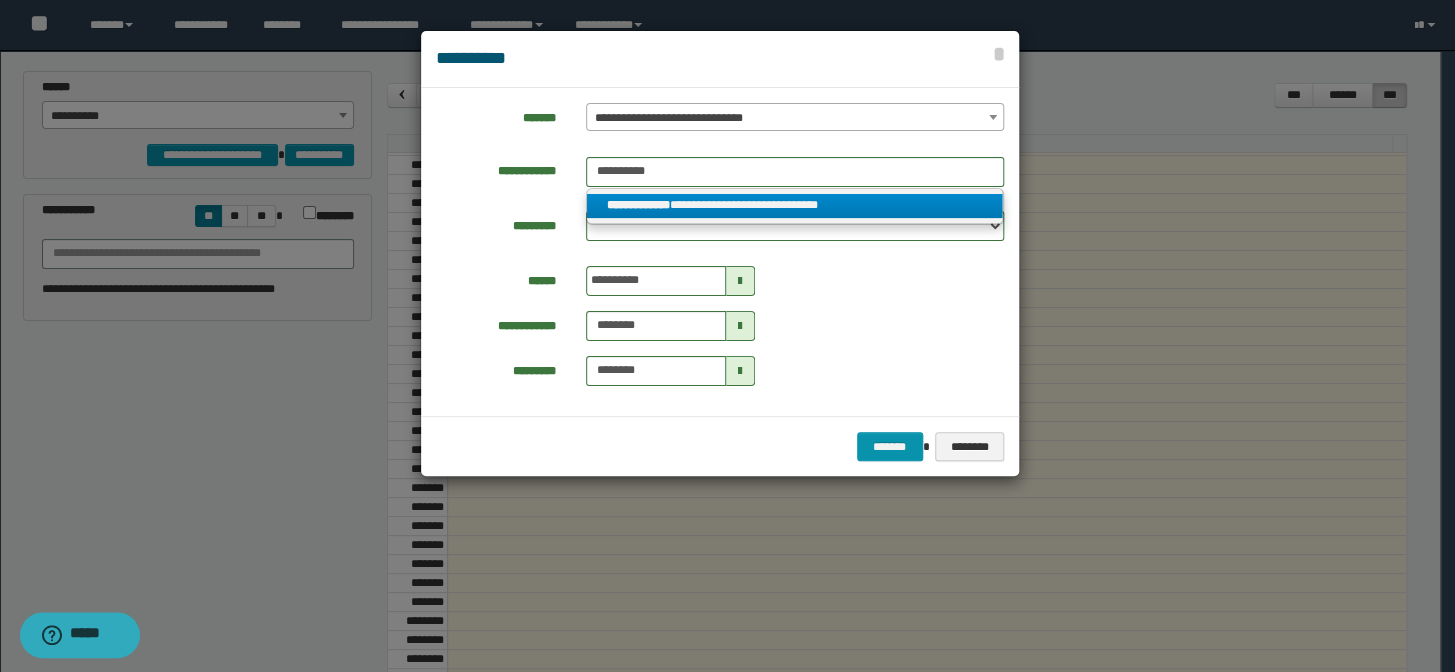 click on "**********" at bounding box center [638, 205] 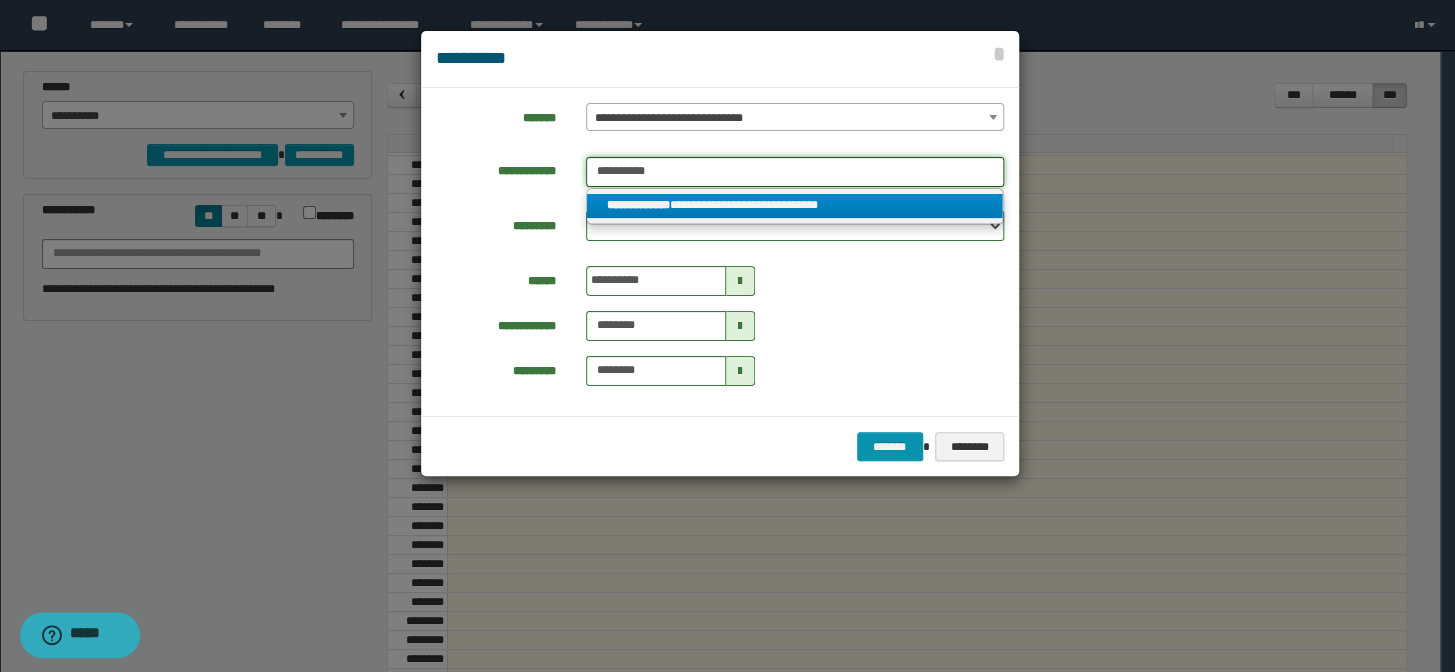 type 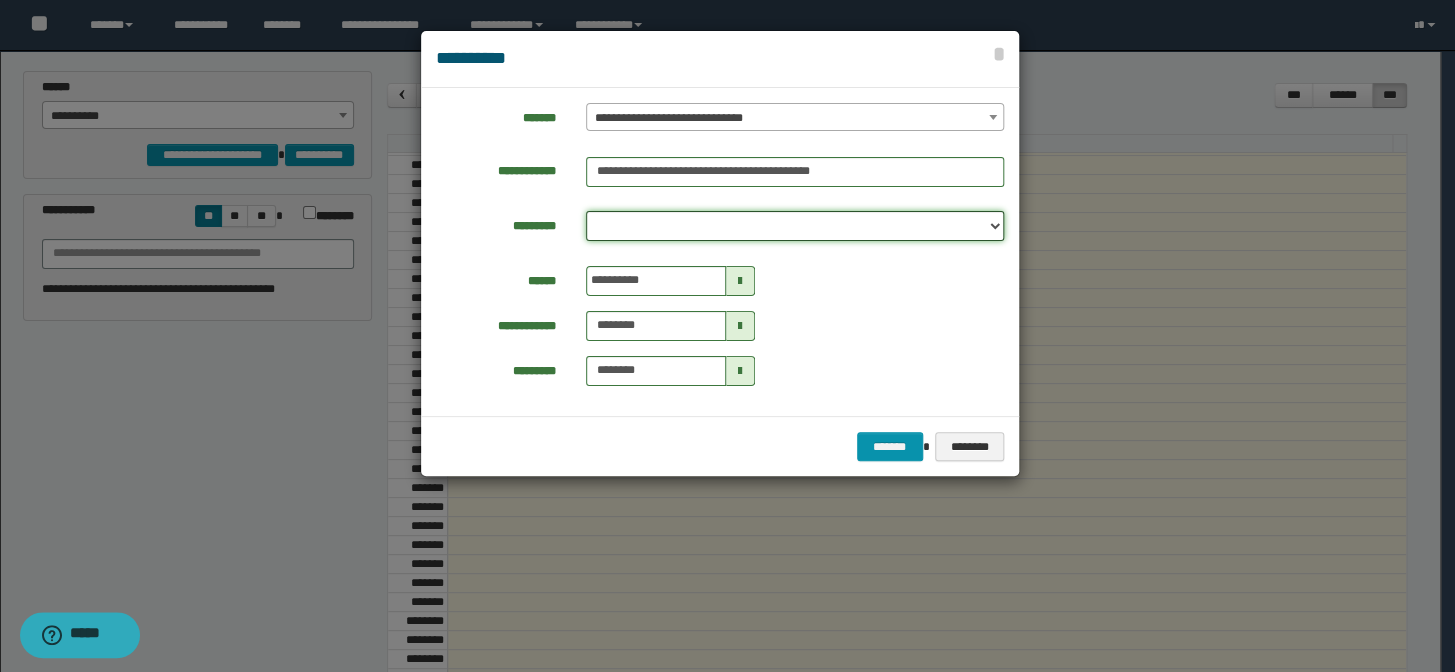 click on "**********" at bounding box center (795, 226) 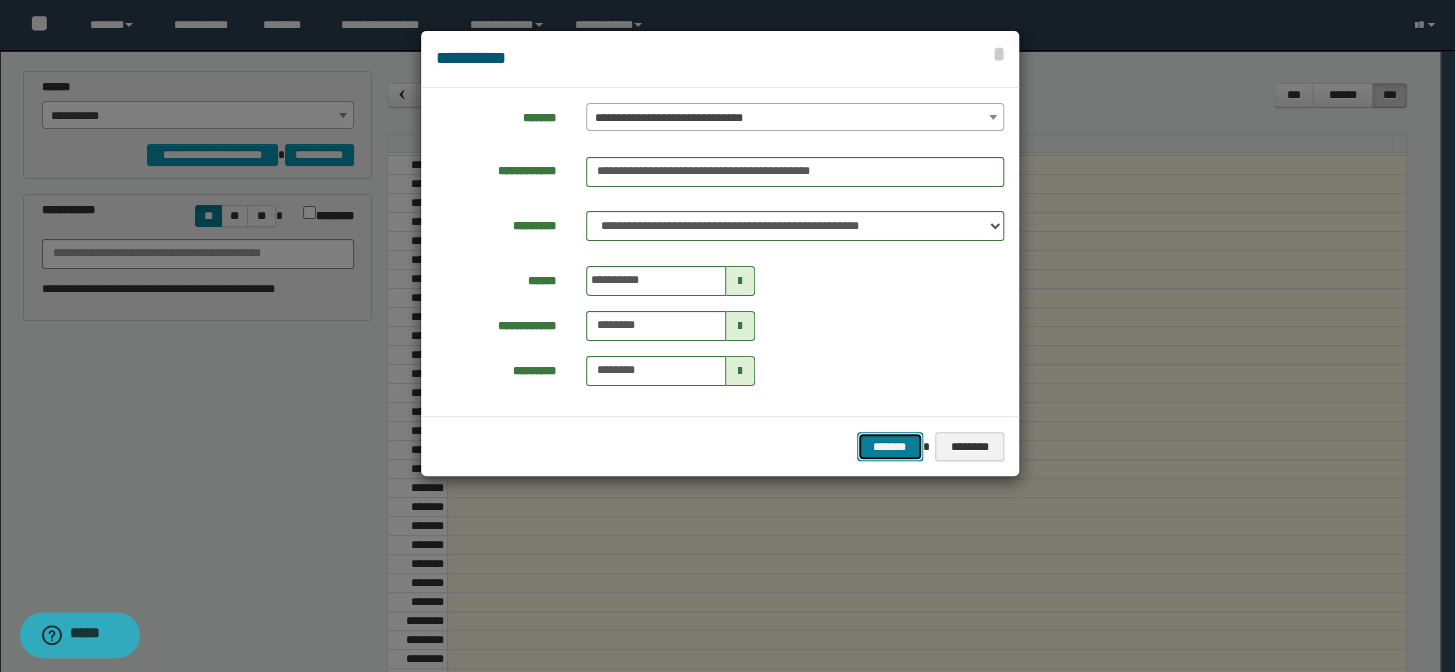 click on "*******" at bounding box center [890, 447] 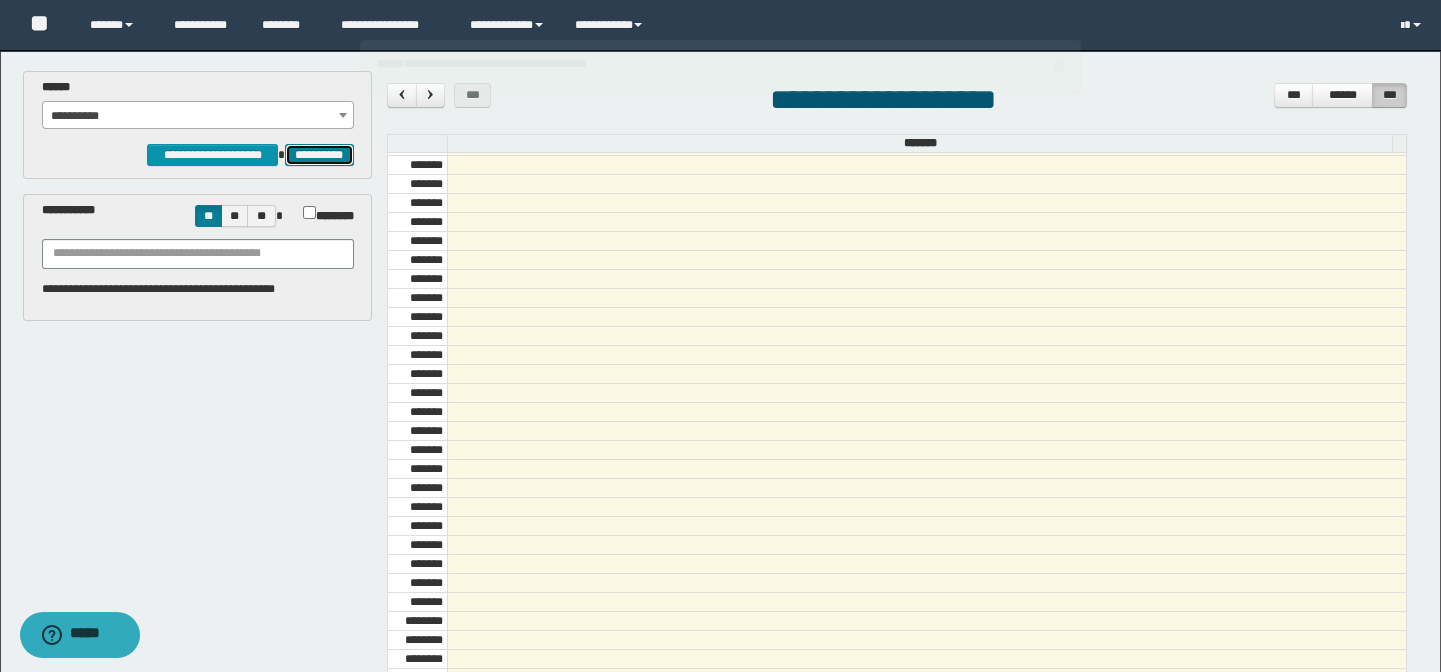 click on "**********" at bounding box center (319, 155) 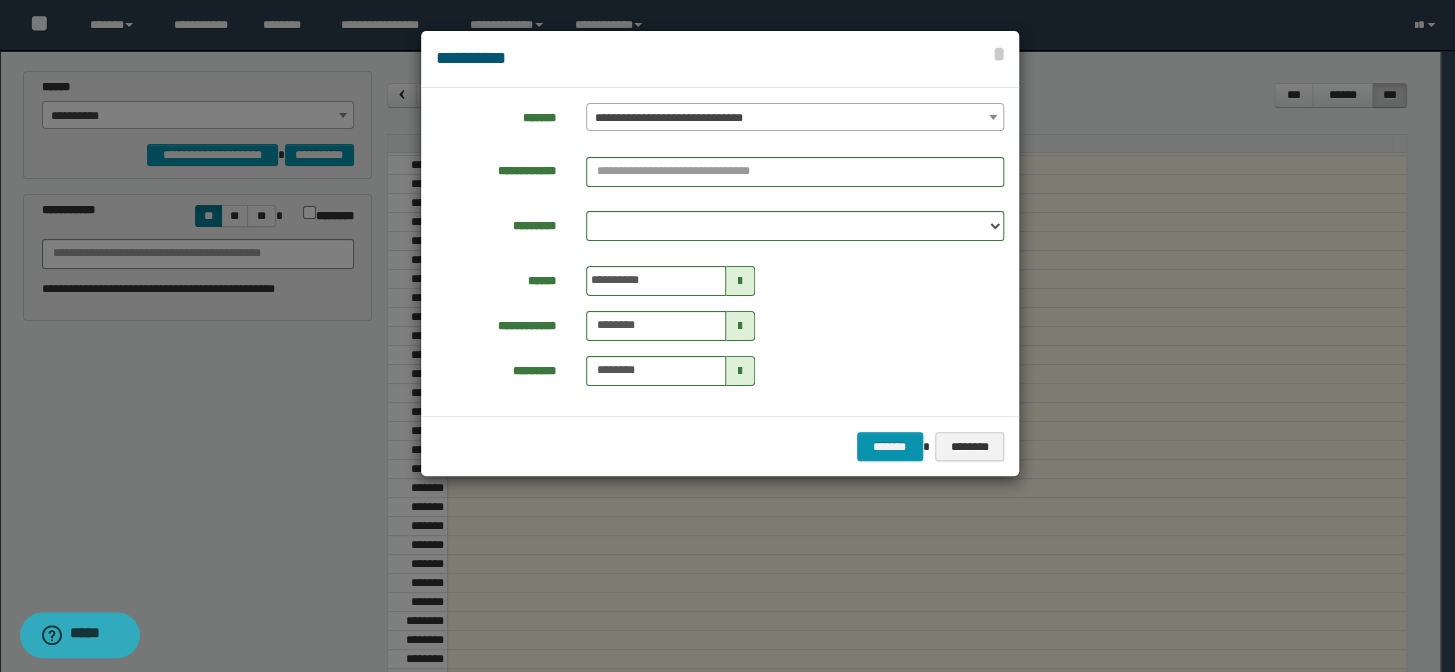 click on "**********" at bounding box center [795, 118] 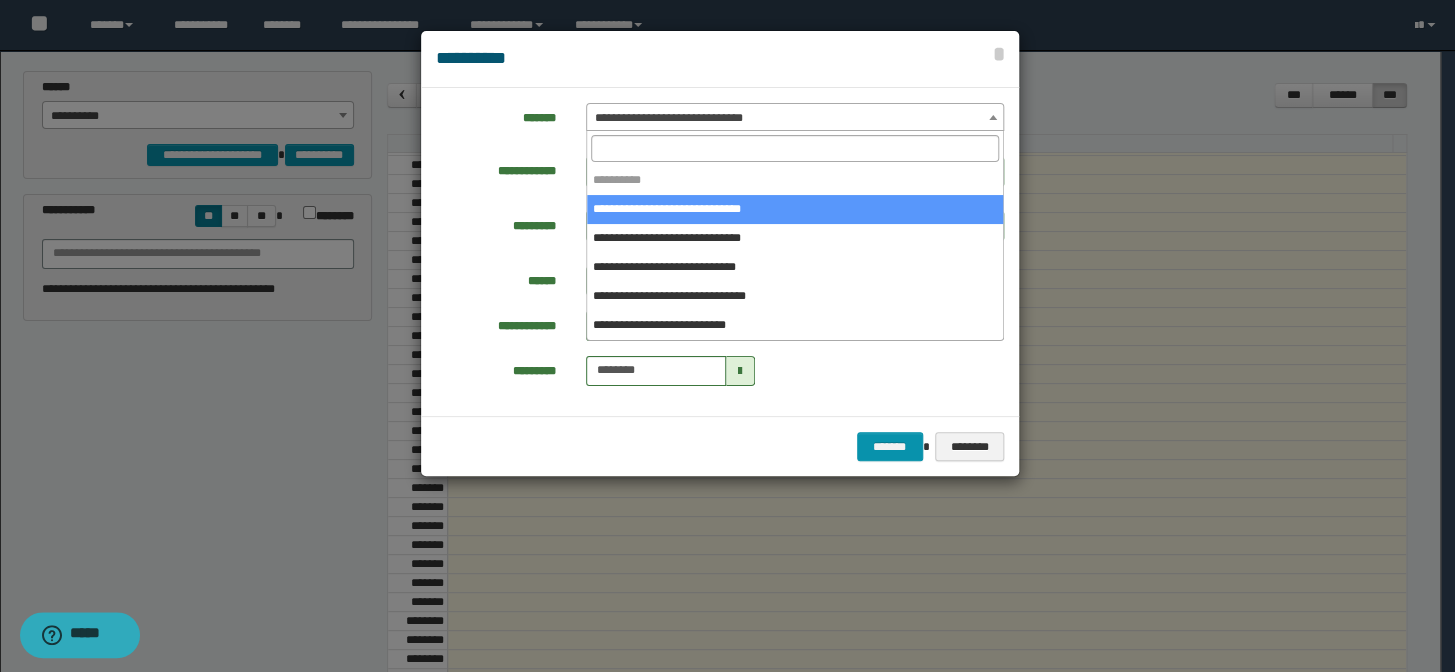 drag, startPoint x: 688, startPoint y: 209, endPoint x: 679, endPoint y: 190, distance: 21.023796 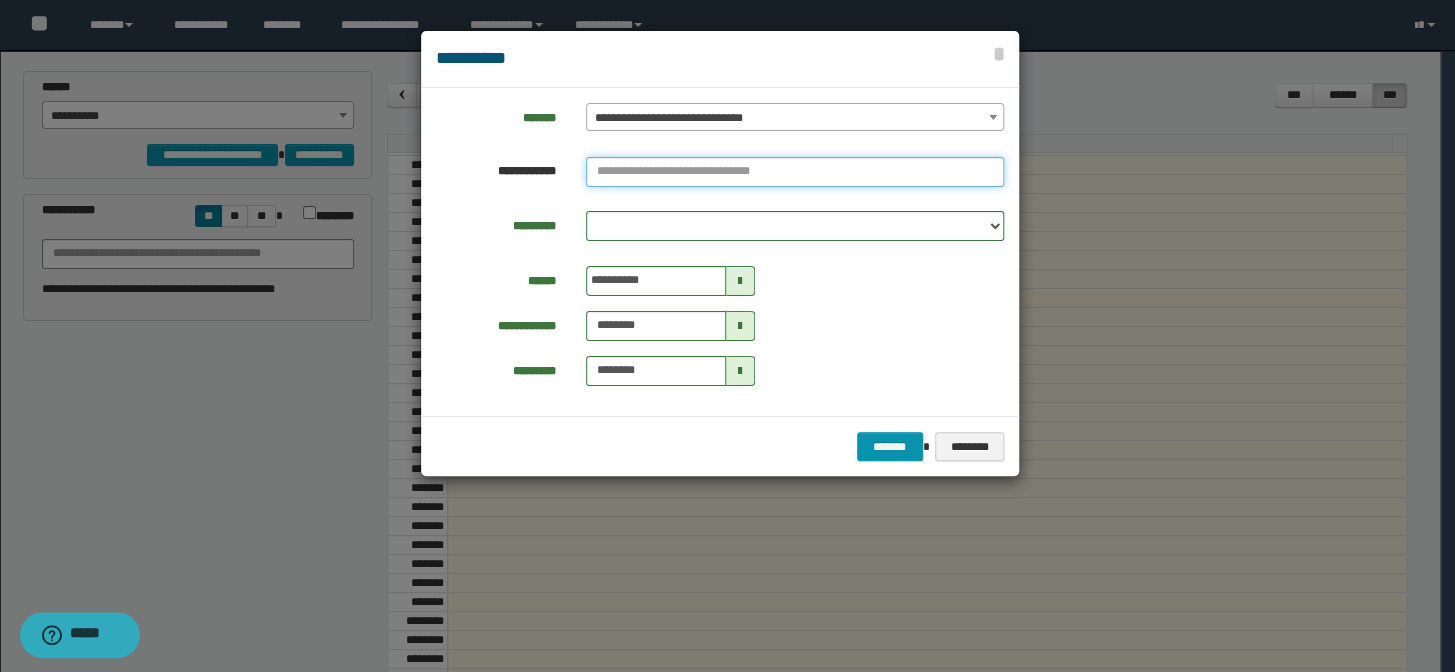 click at bounding box center (795, 172) 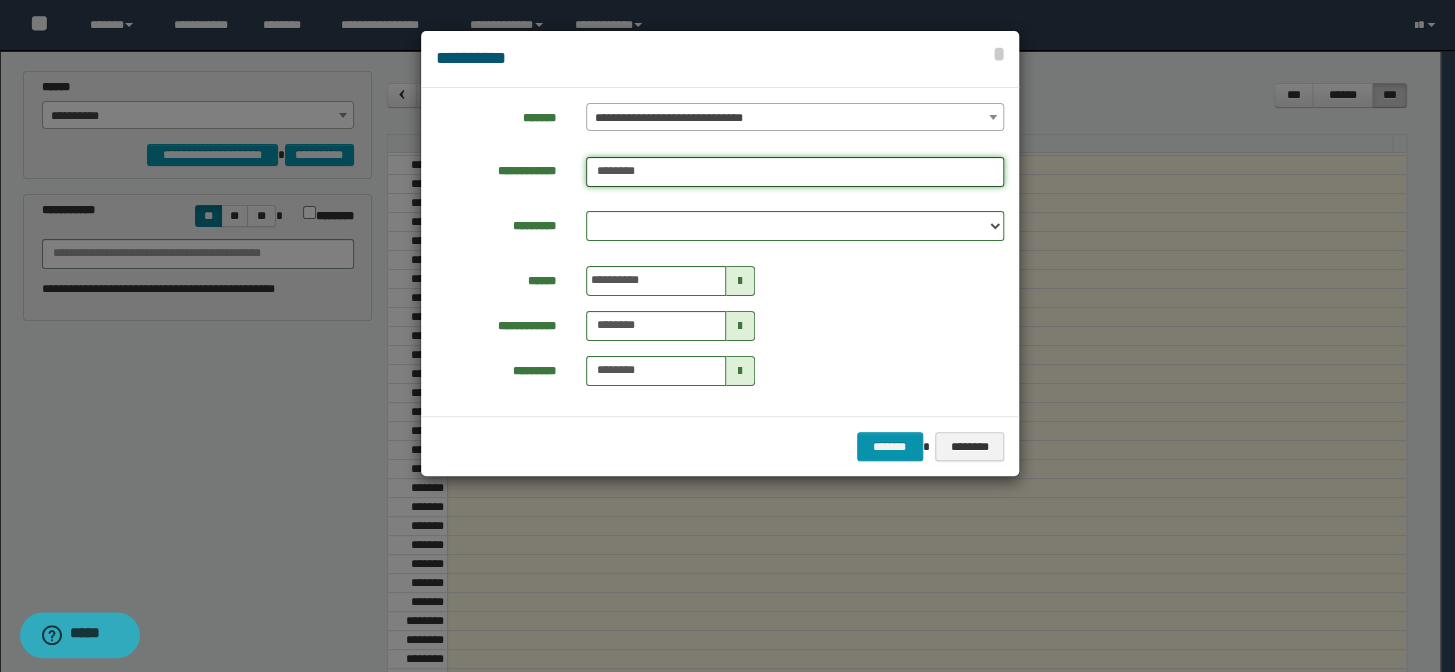 type on "********" 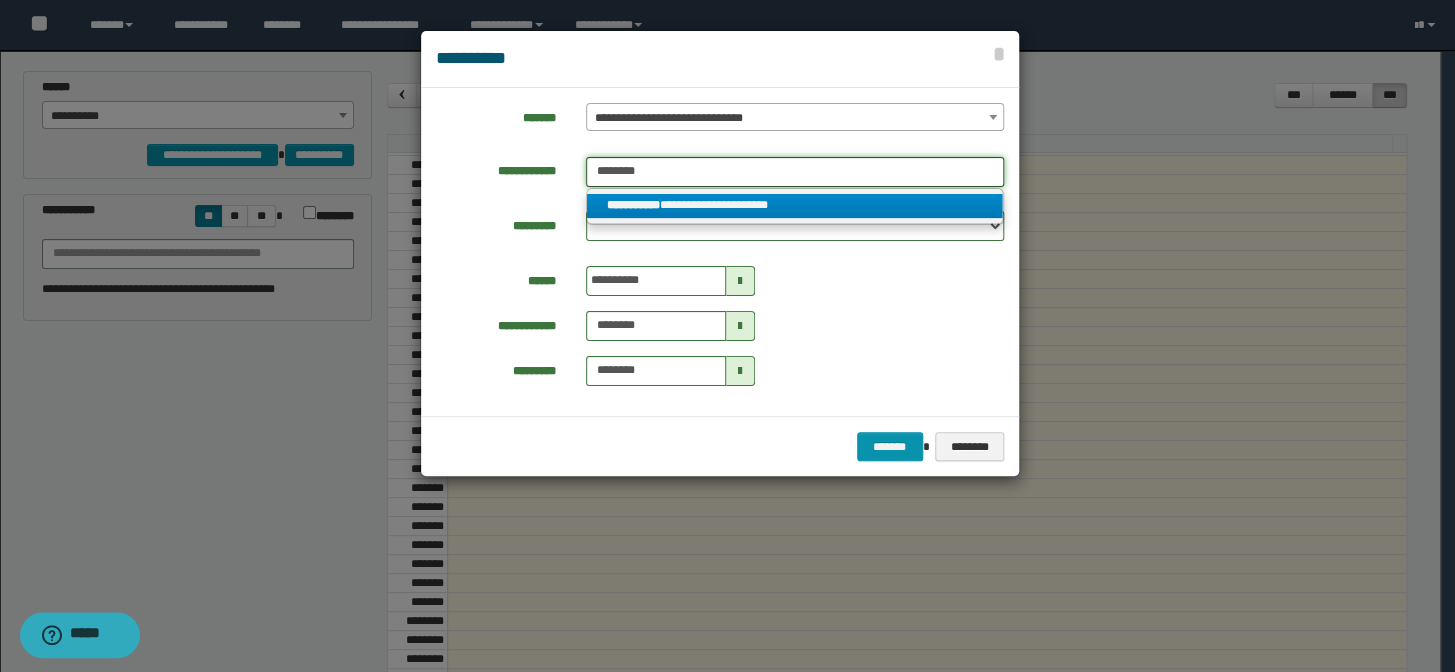 type on "********" 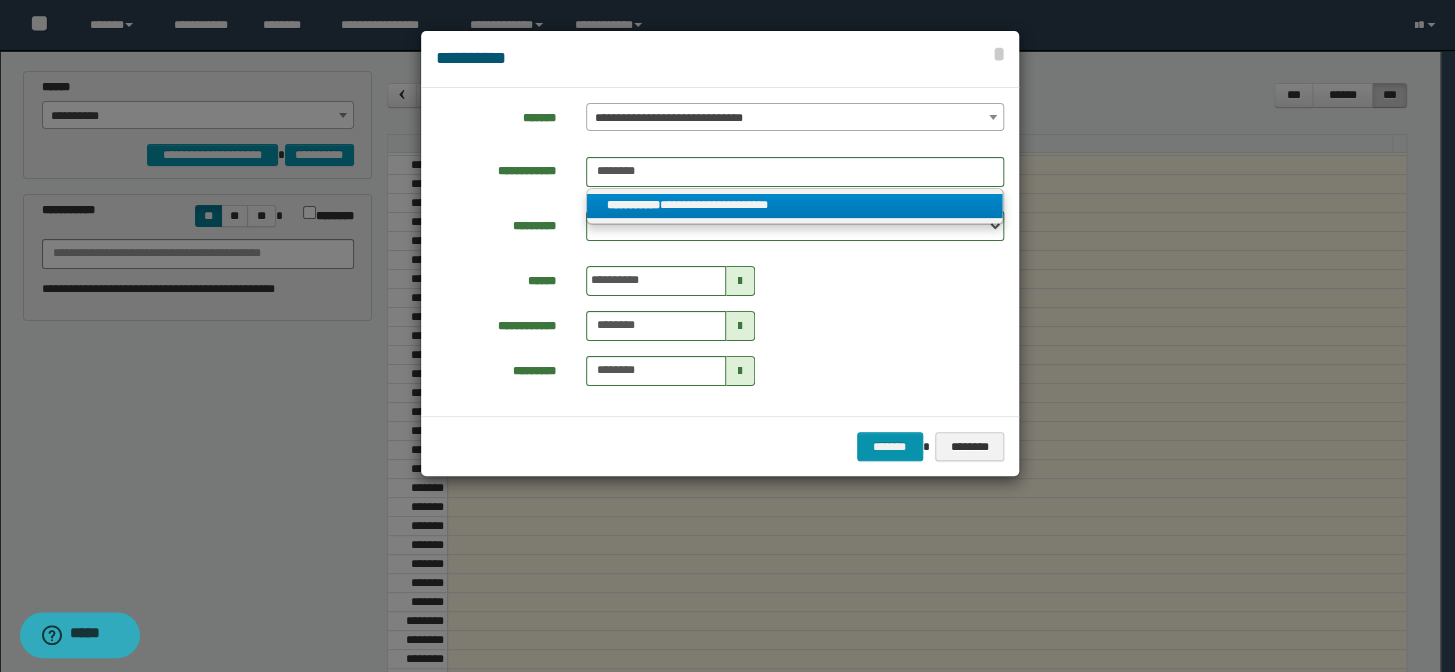 click on "**********" at bounding box center (795, 206) 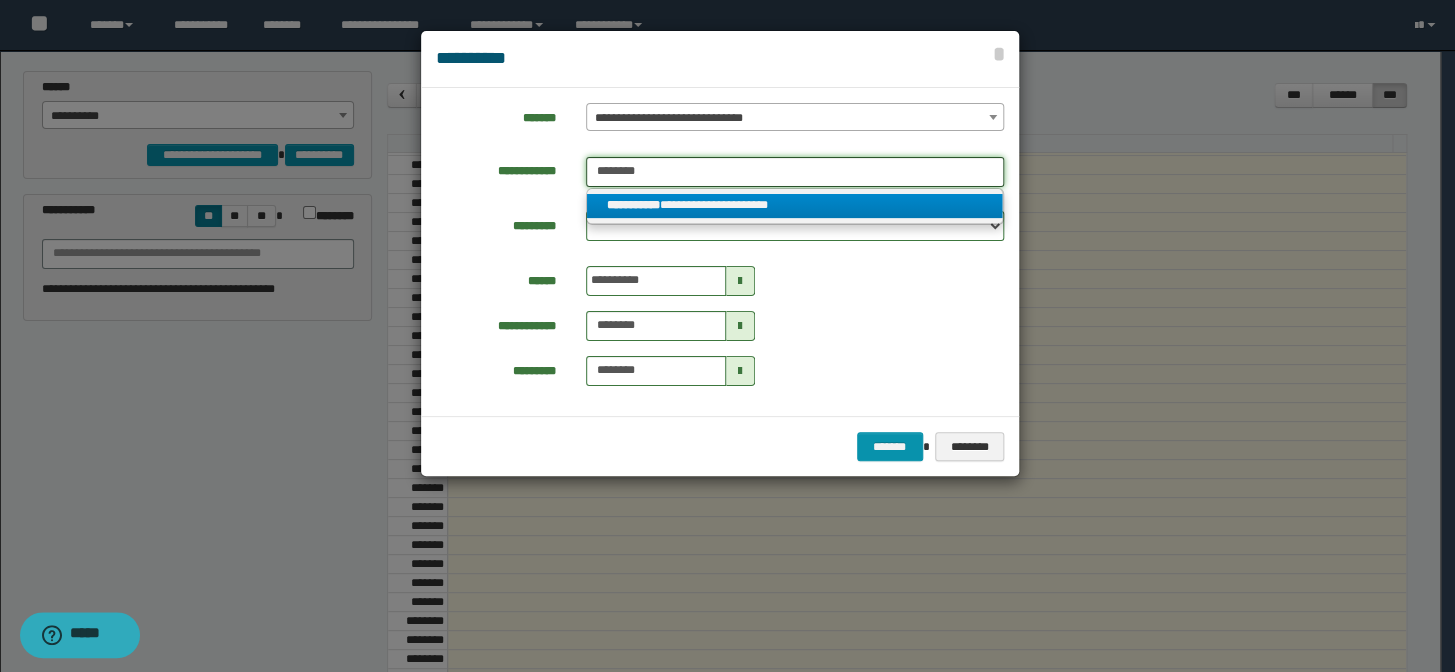 type 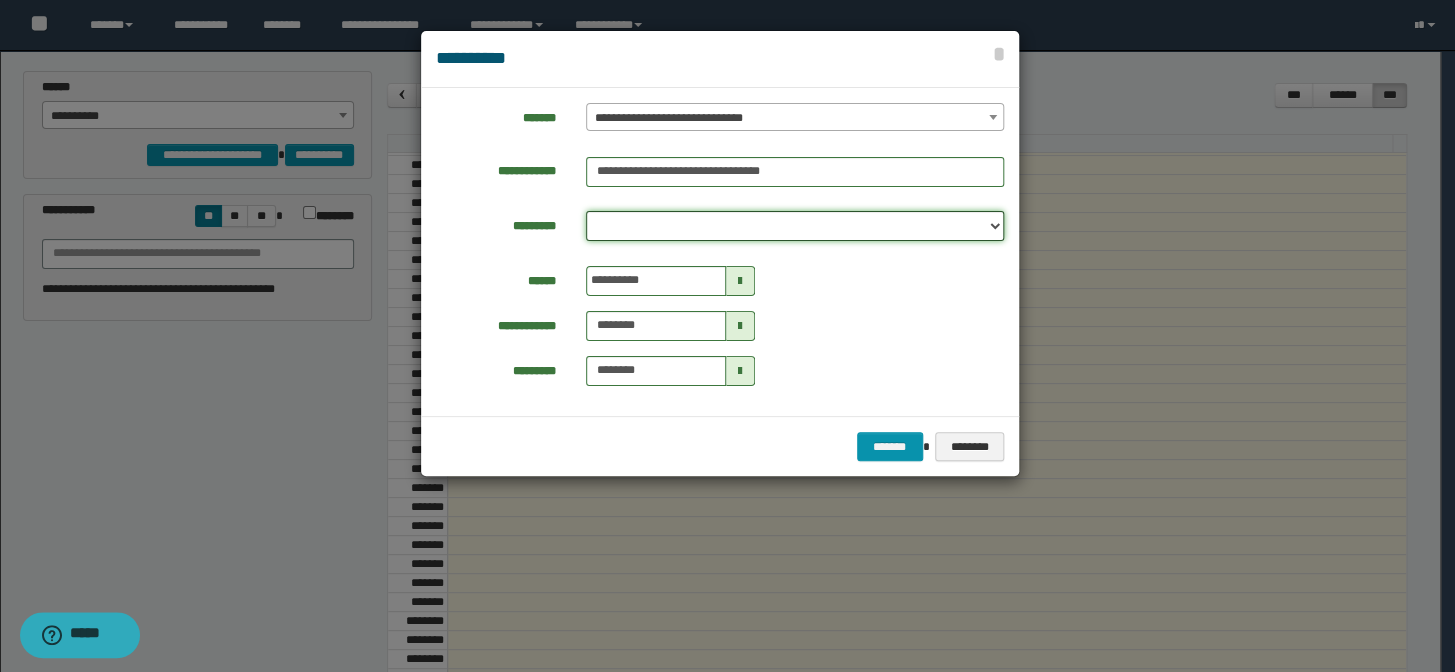 drag, startPoint x: 691, startPoint y: 217, endPoint x: 691, endPoint y: 228, distance: 11 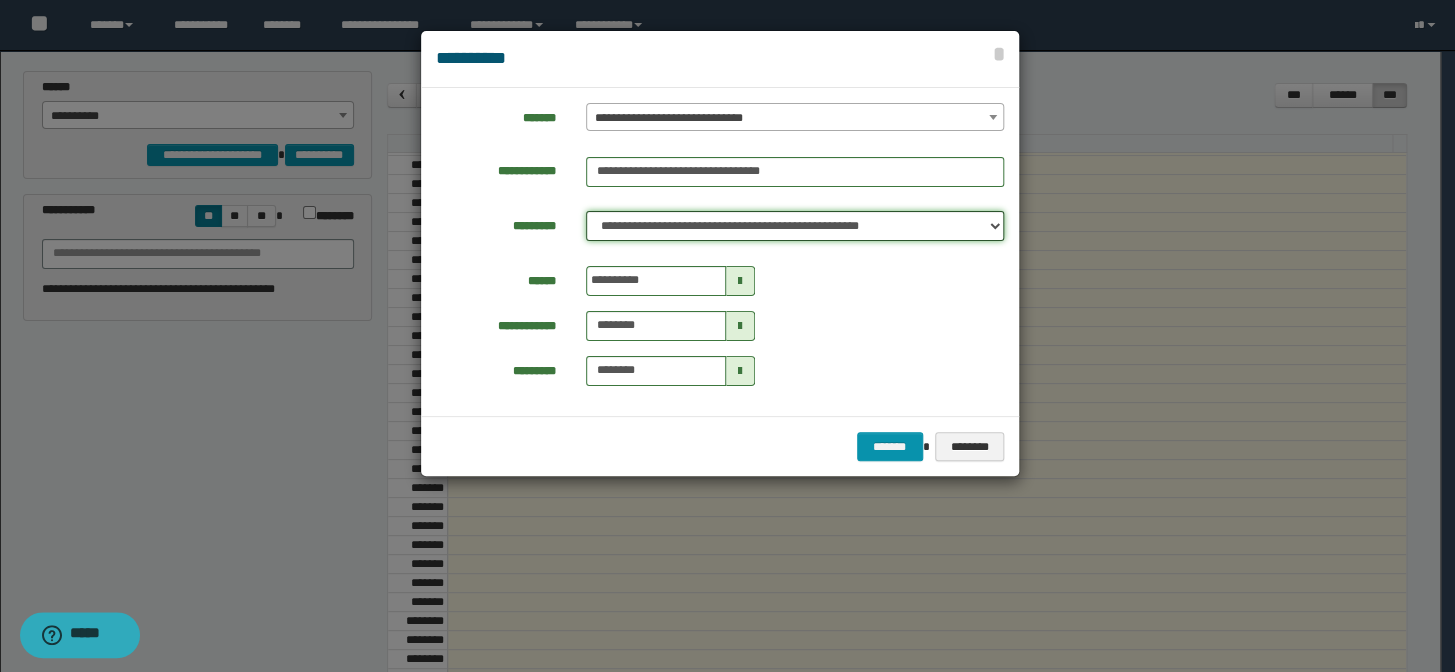 click on "**********" at bounding box center [795, 226] 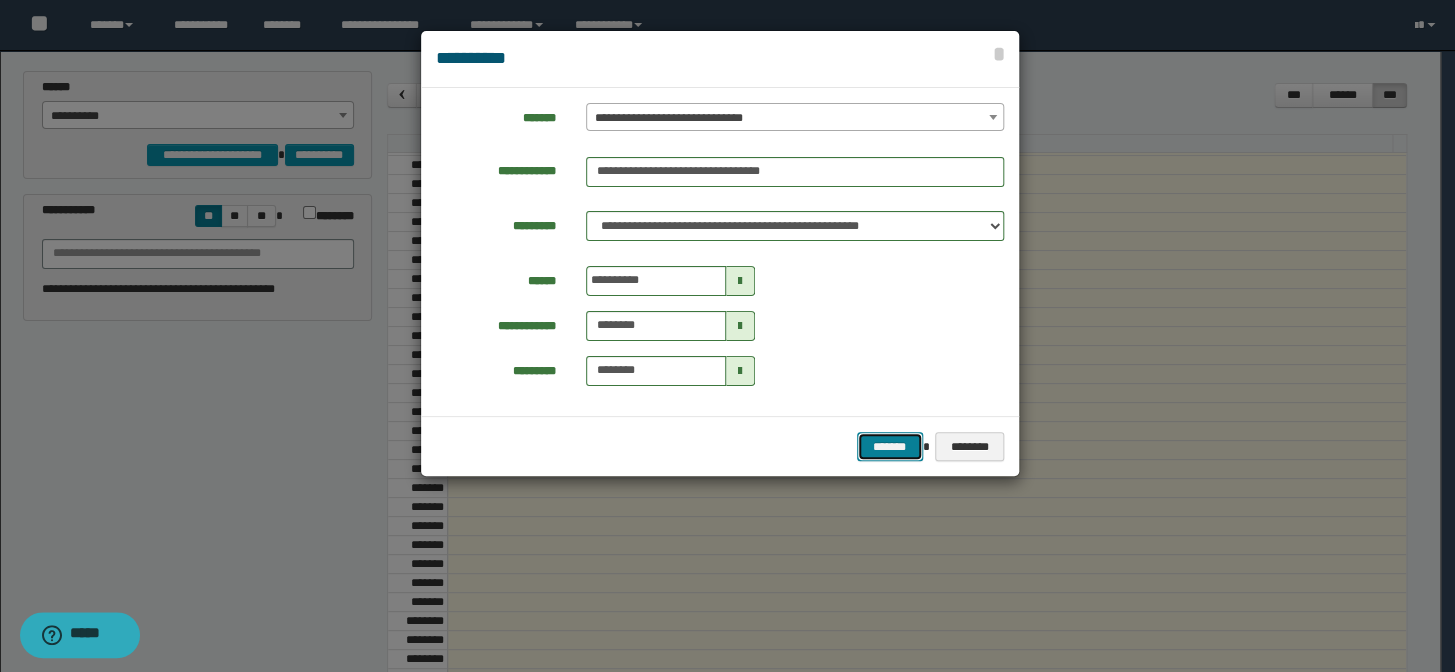 click on "*******" at bounding box center (890, 447) 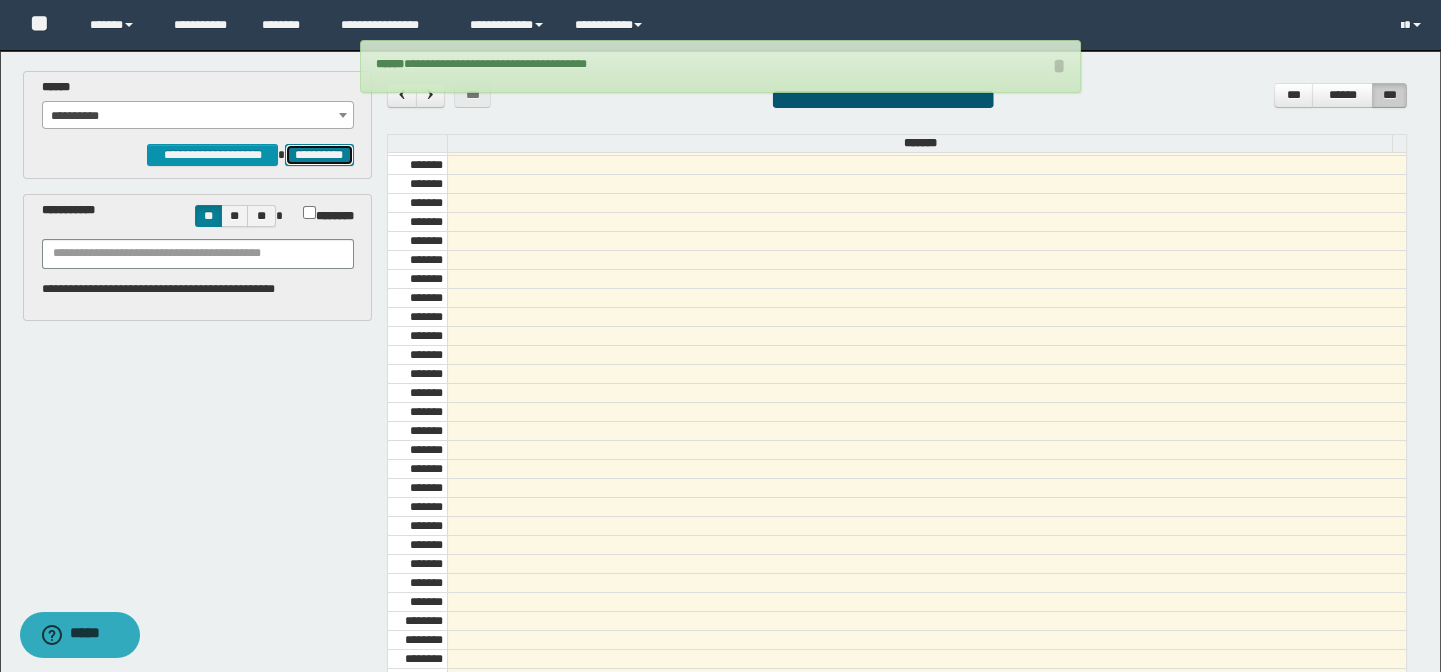 click on "**********" at bounding box center [319, 155] 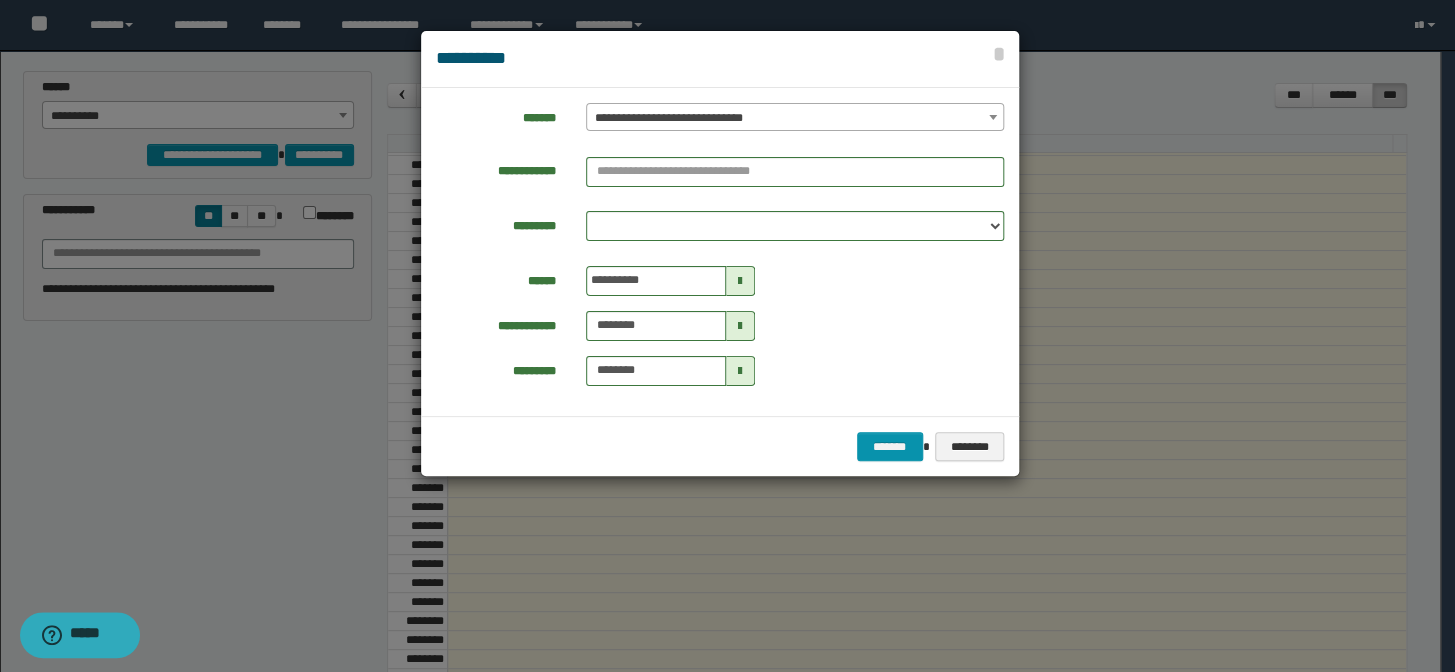 drag, startPoint x: 616, startPoint y: 116, endPoint x: 639, endPoint y: 128, distance: 25.942244 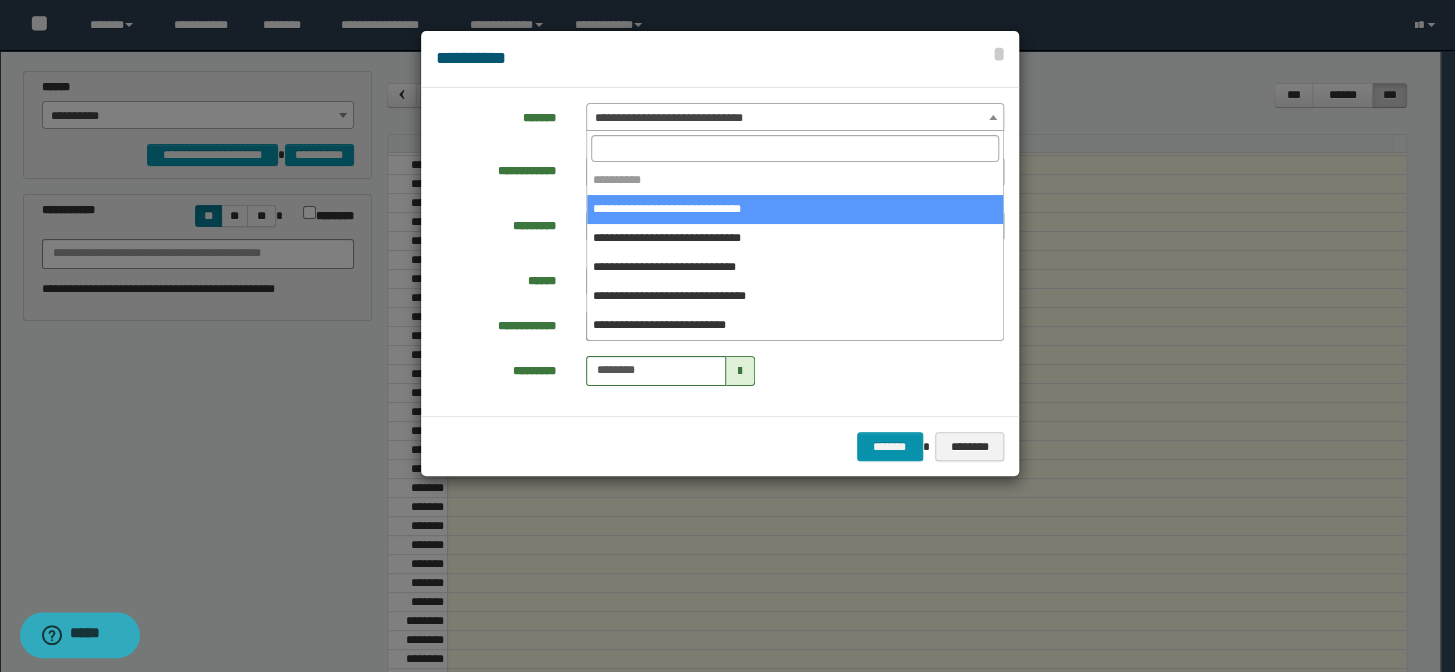 select on "*****" 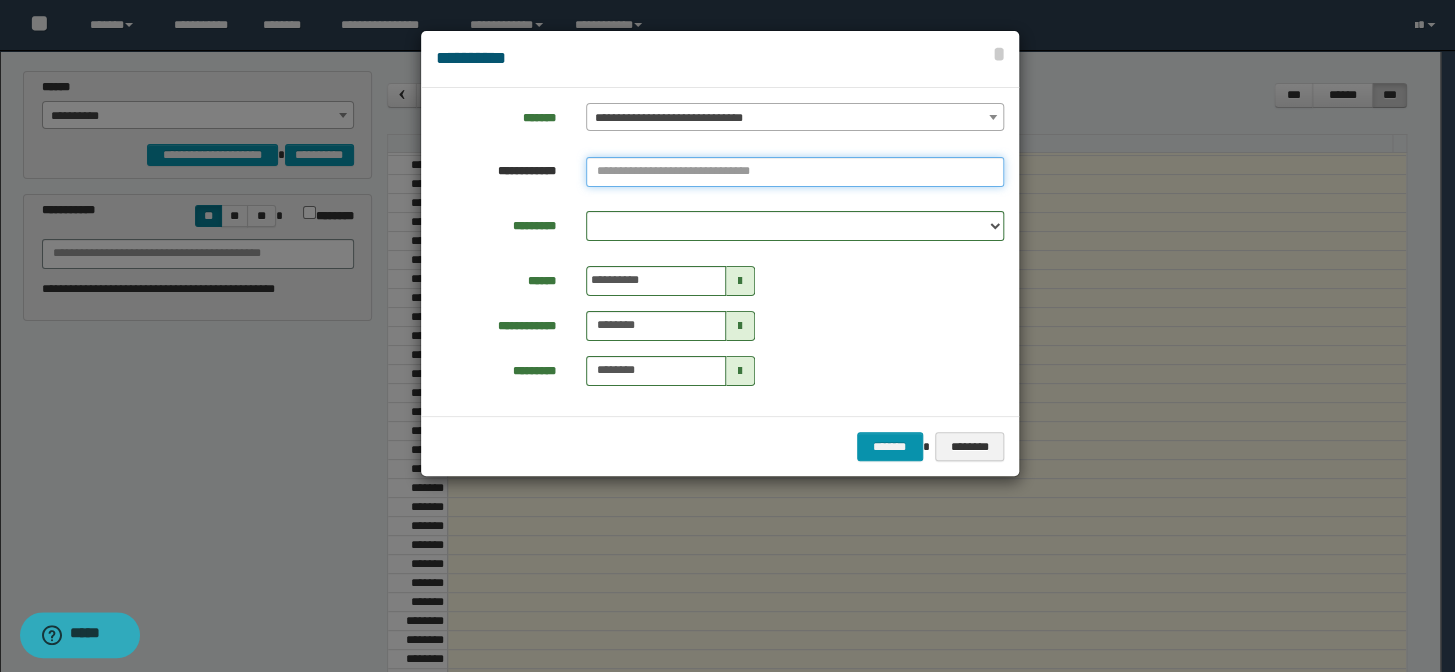 click at bounding box center [795, 172] 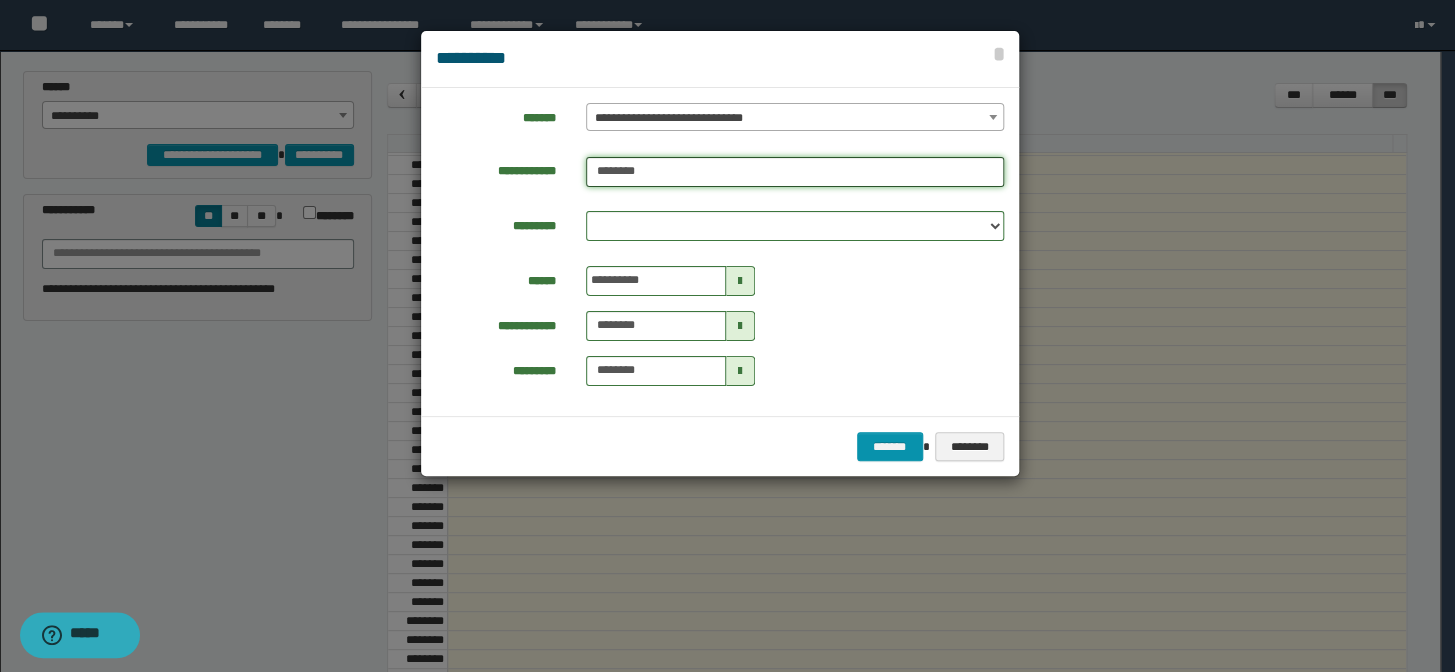 type on "********" 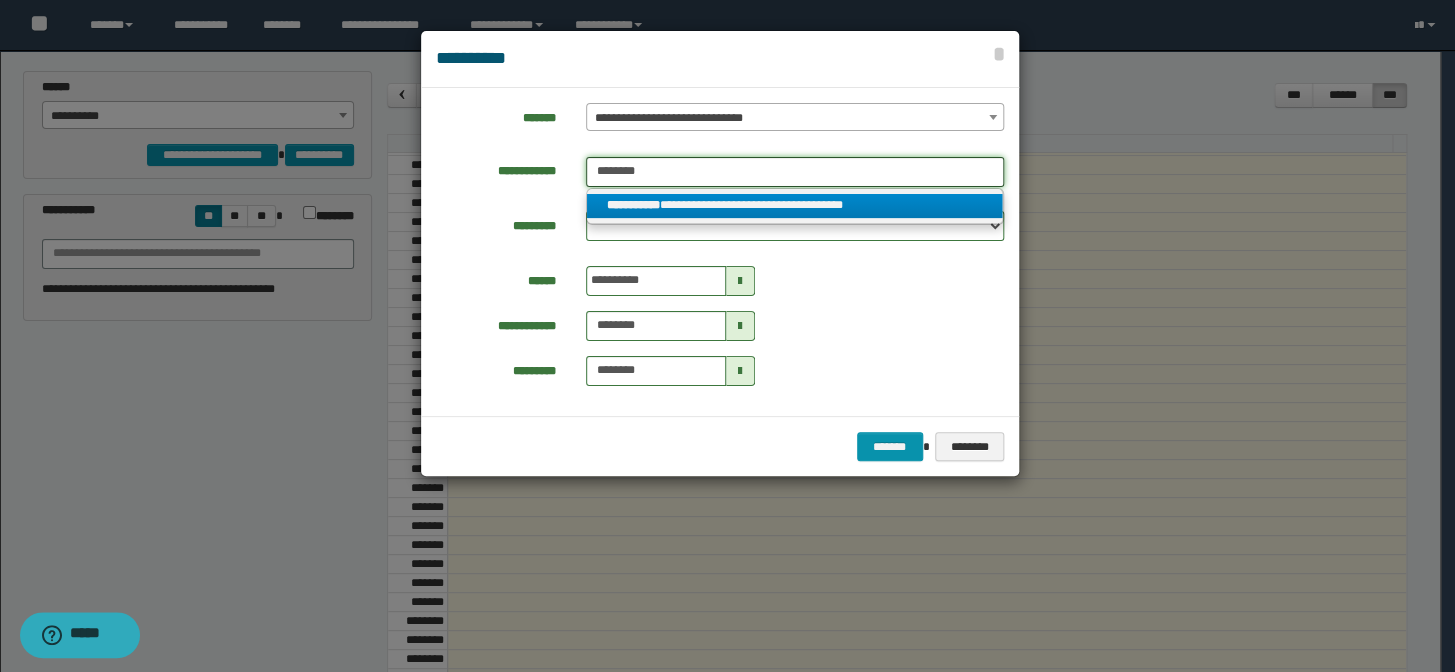 type on "********" 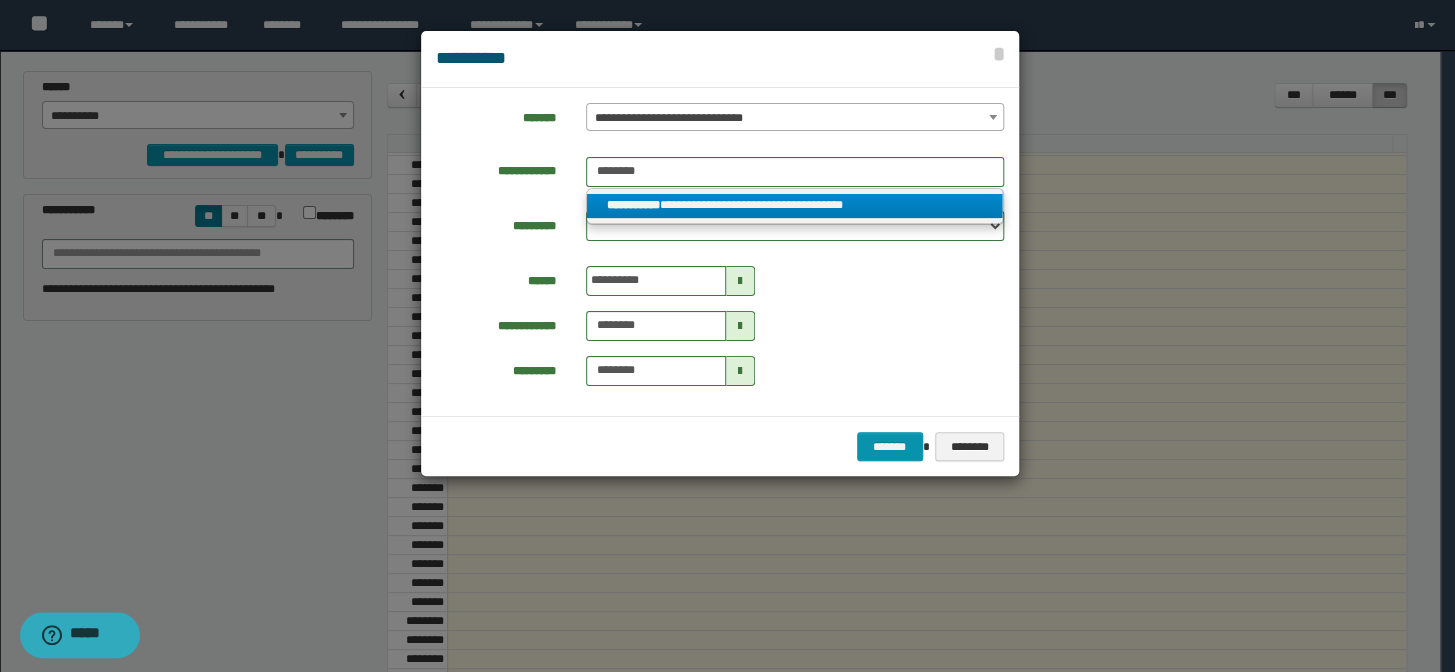 click on "**********" at bounding box center [795, 206] 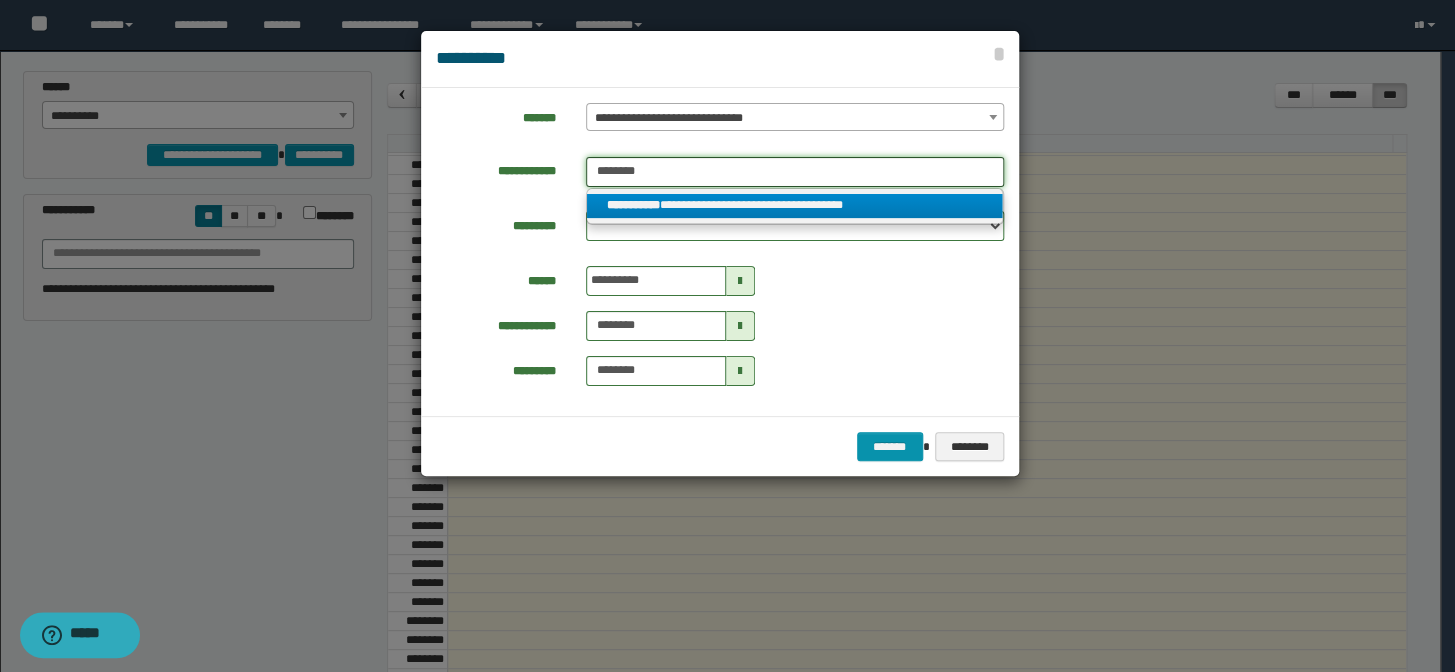 type 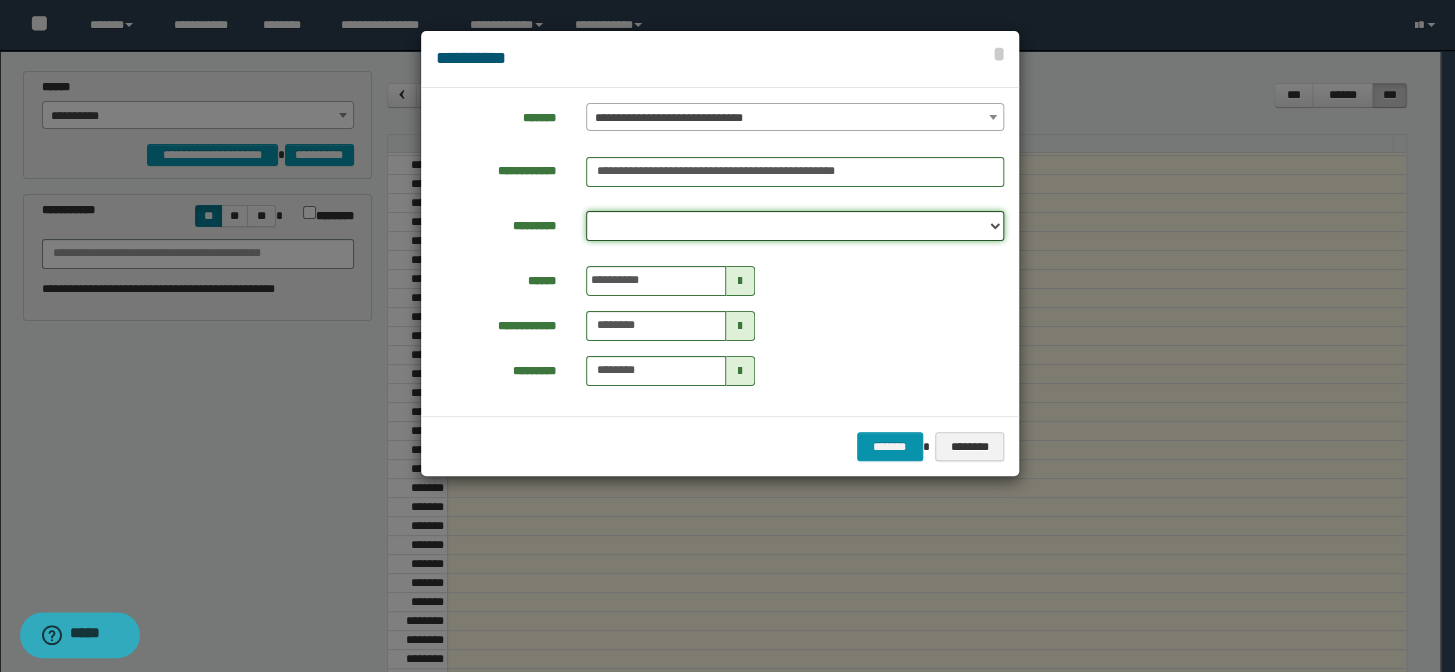 drag, startPoint x: 670, startPoint y: 227, endPoint x: 675, endPoint y: 239, distance: 13 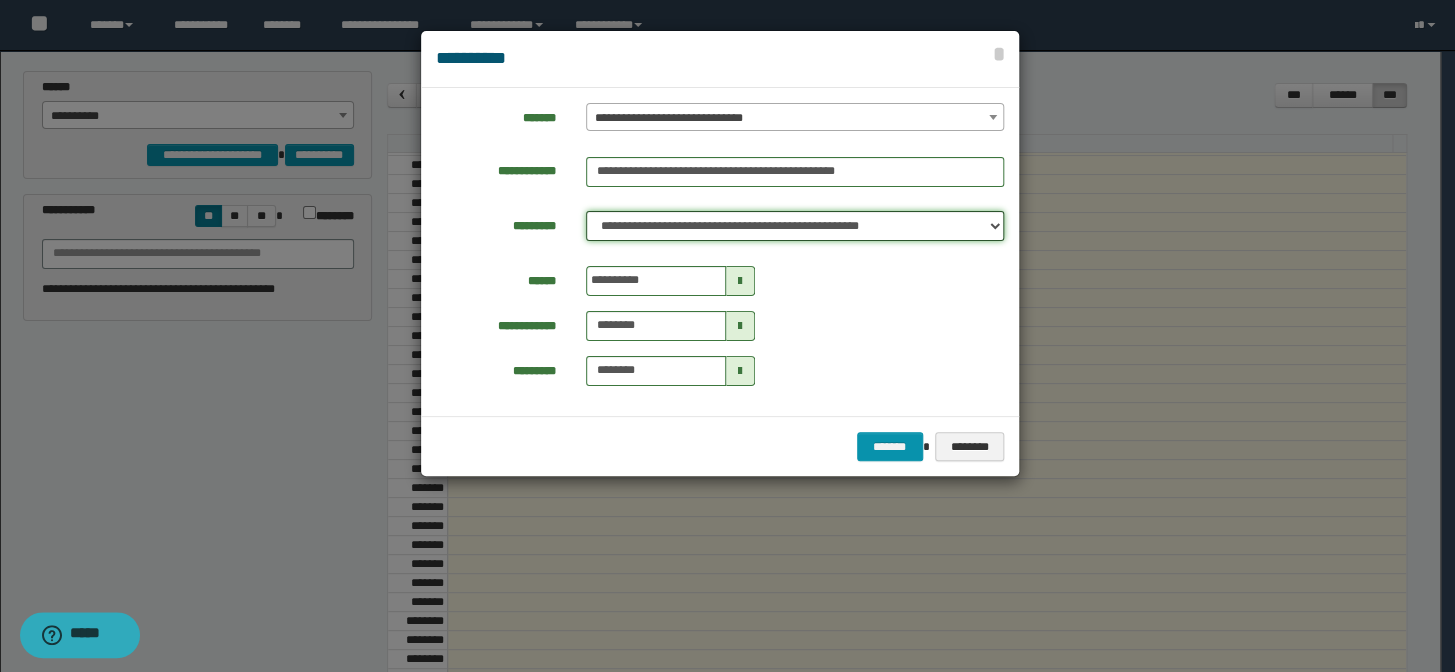 click on "**********" at bounding box center [795, 226] 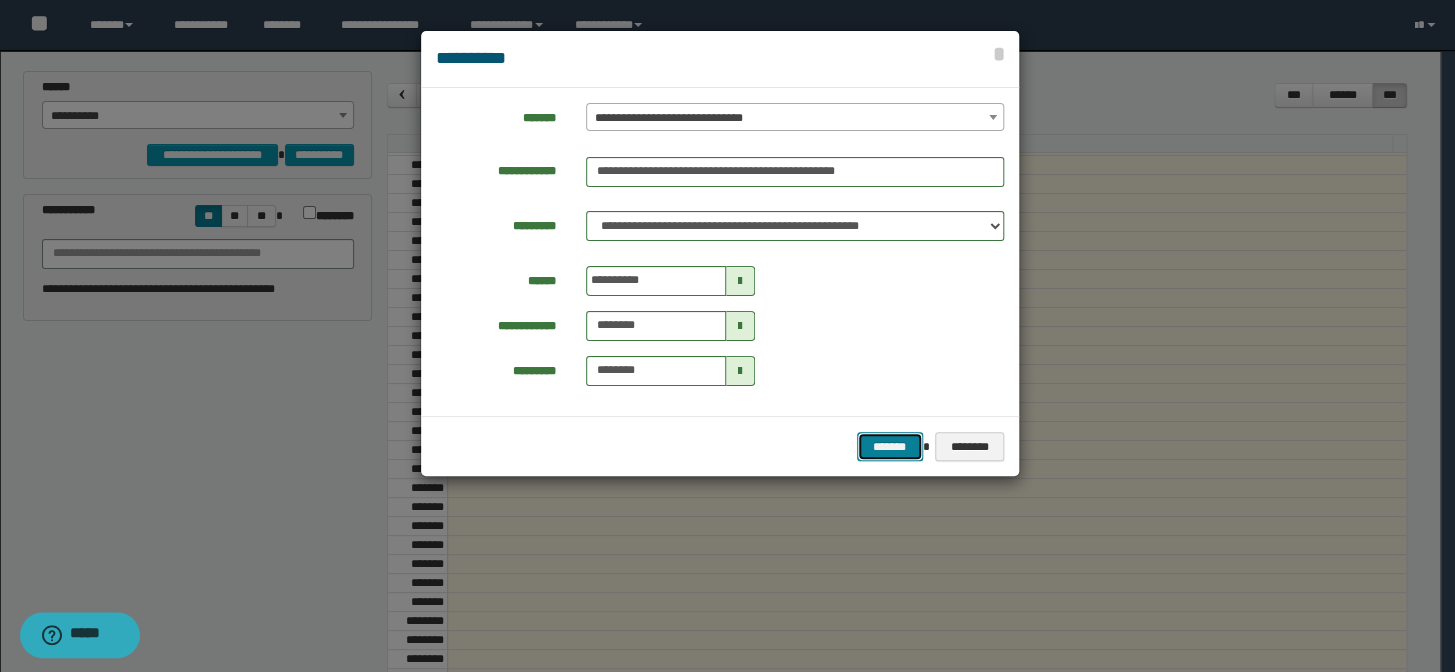 click on "*******" at bounding box center (890, 447) 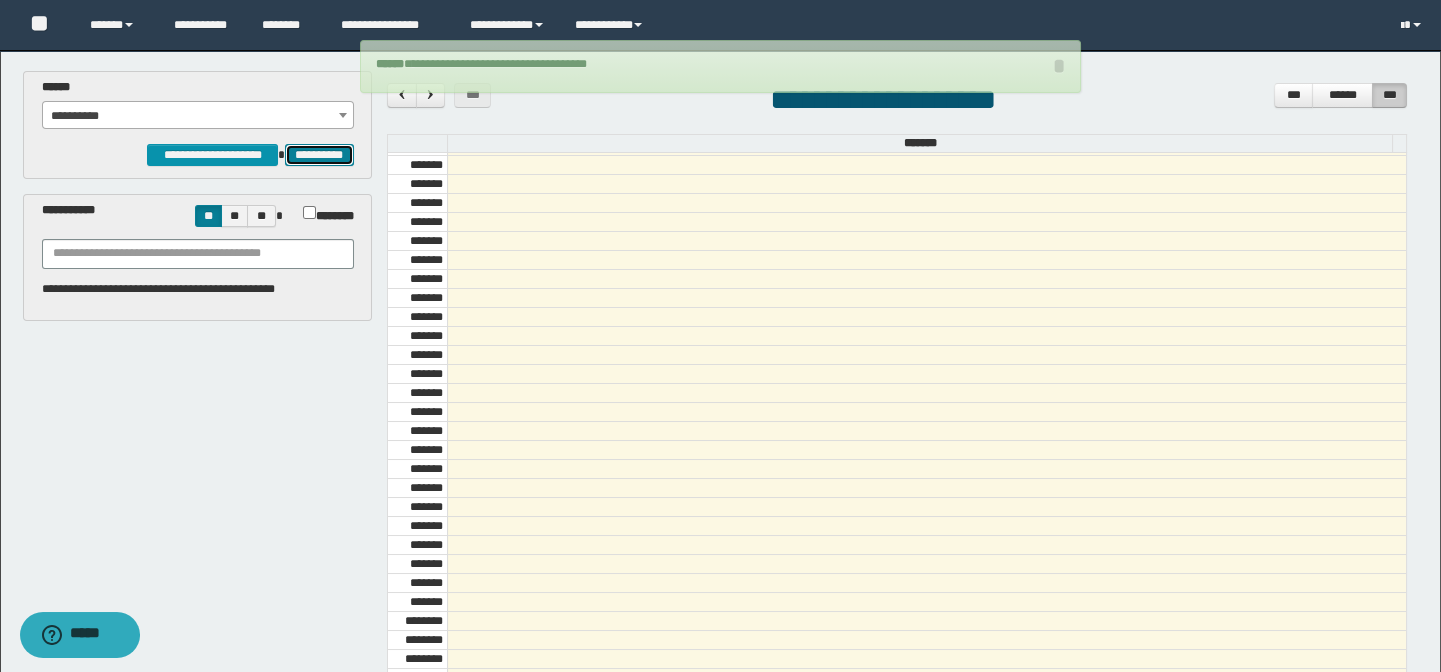 click on "**********" at bounding box center (319, 155) 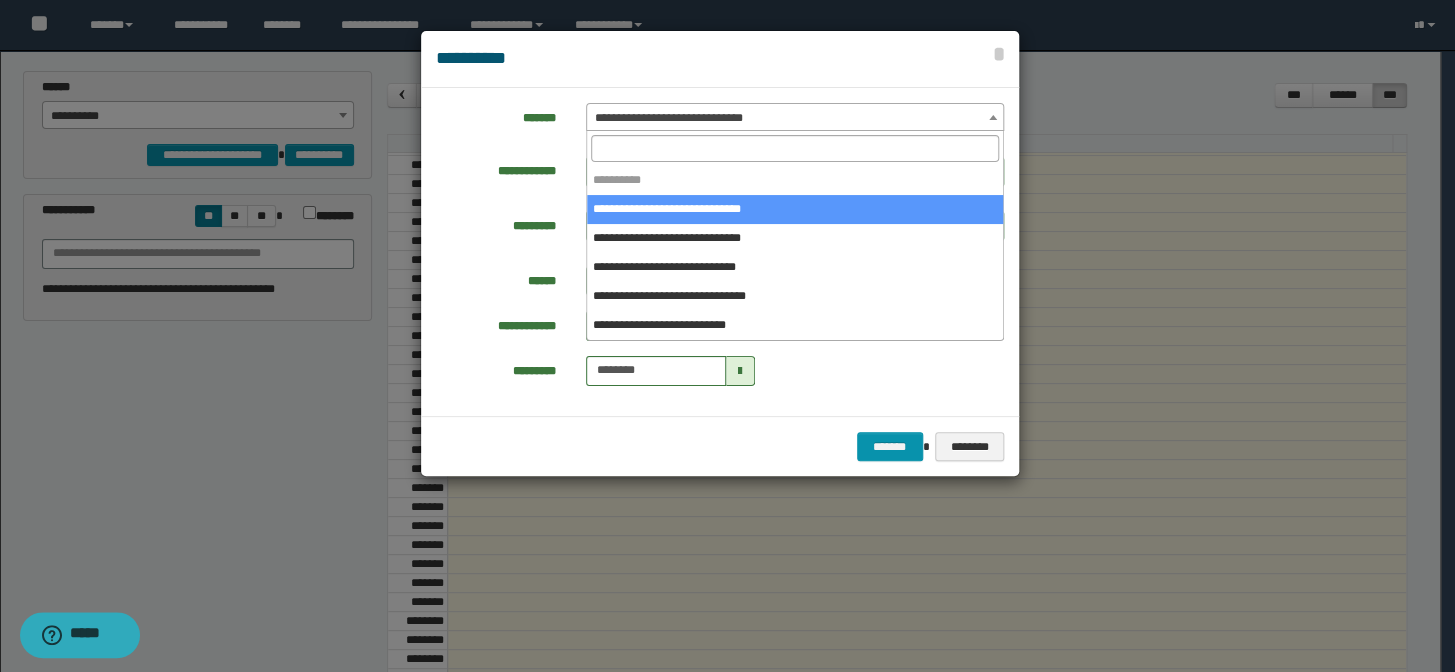 click on "**********" at bounding box center [795, 118] 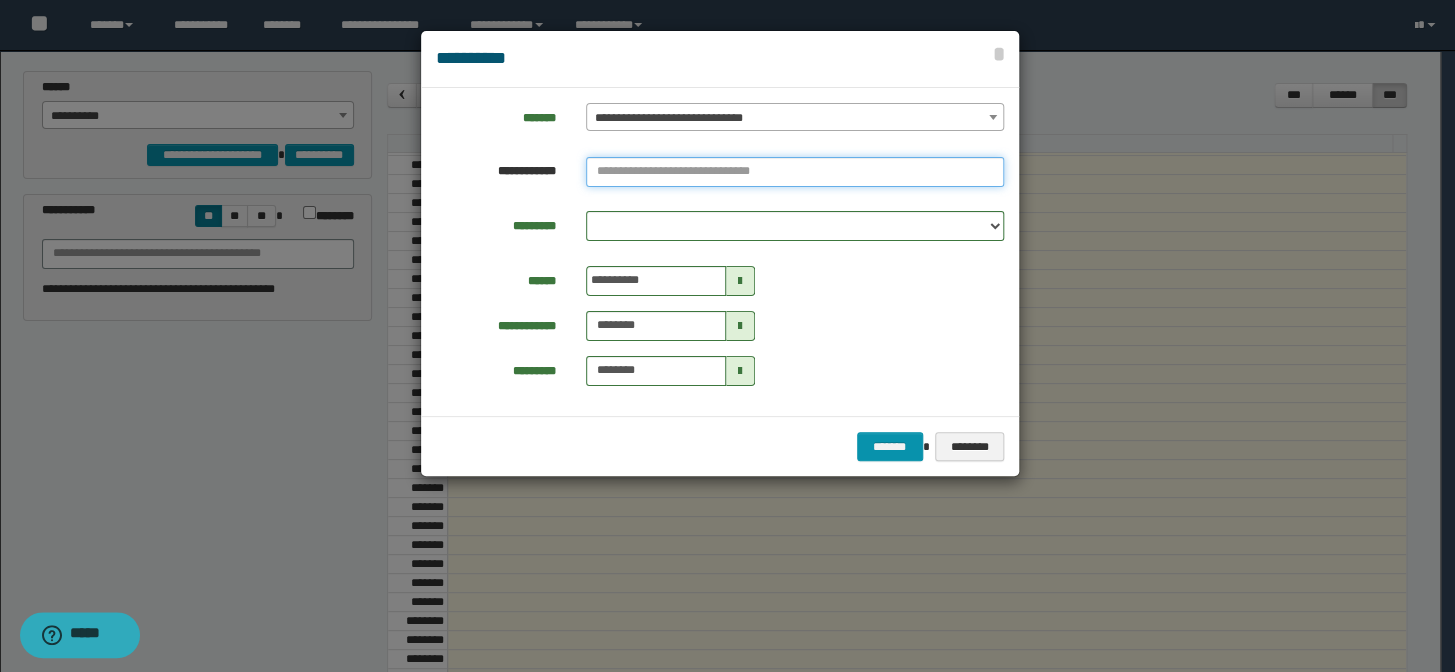 click at bounding box center (795, 172) 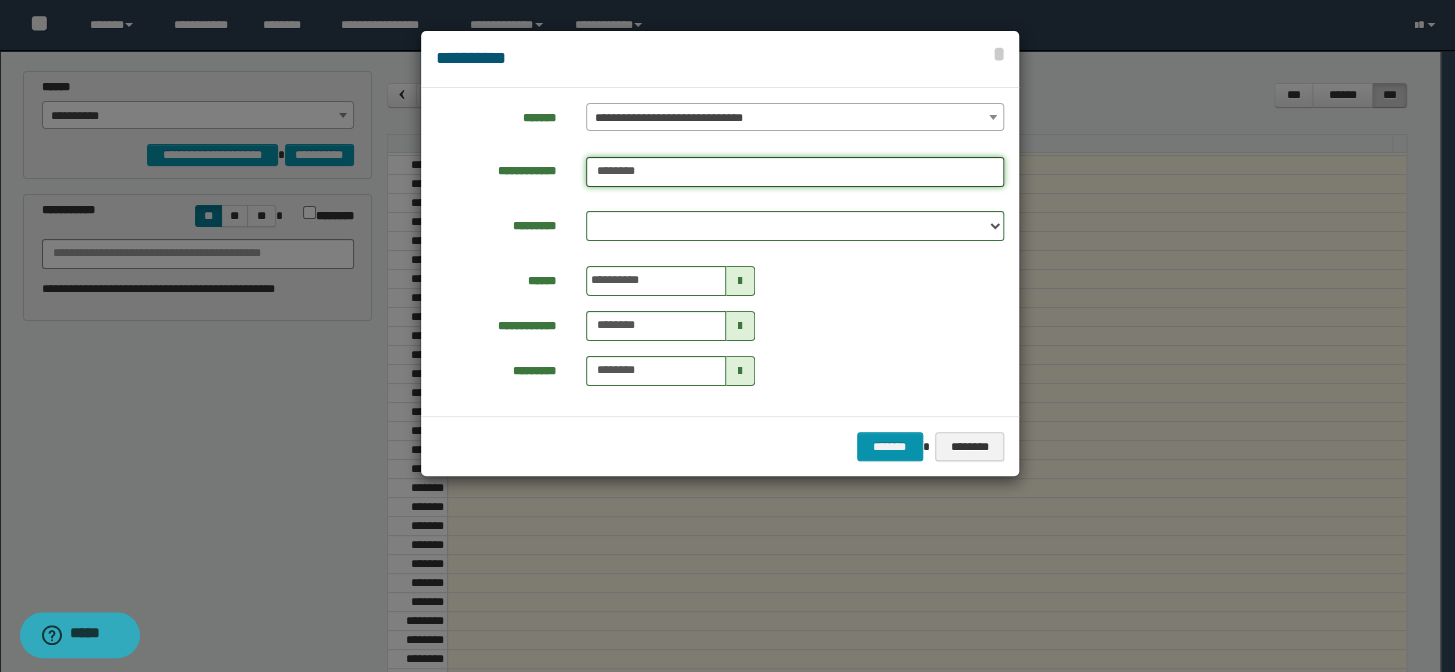 type 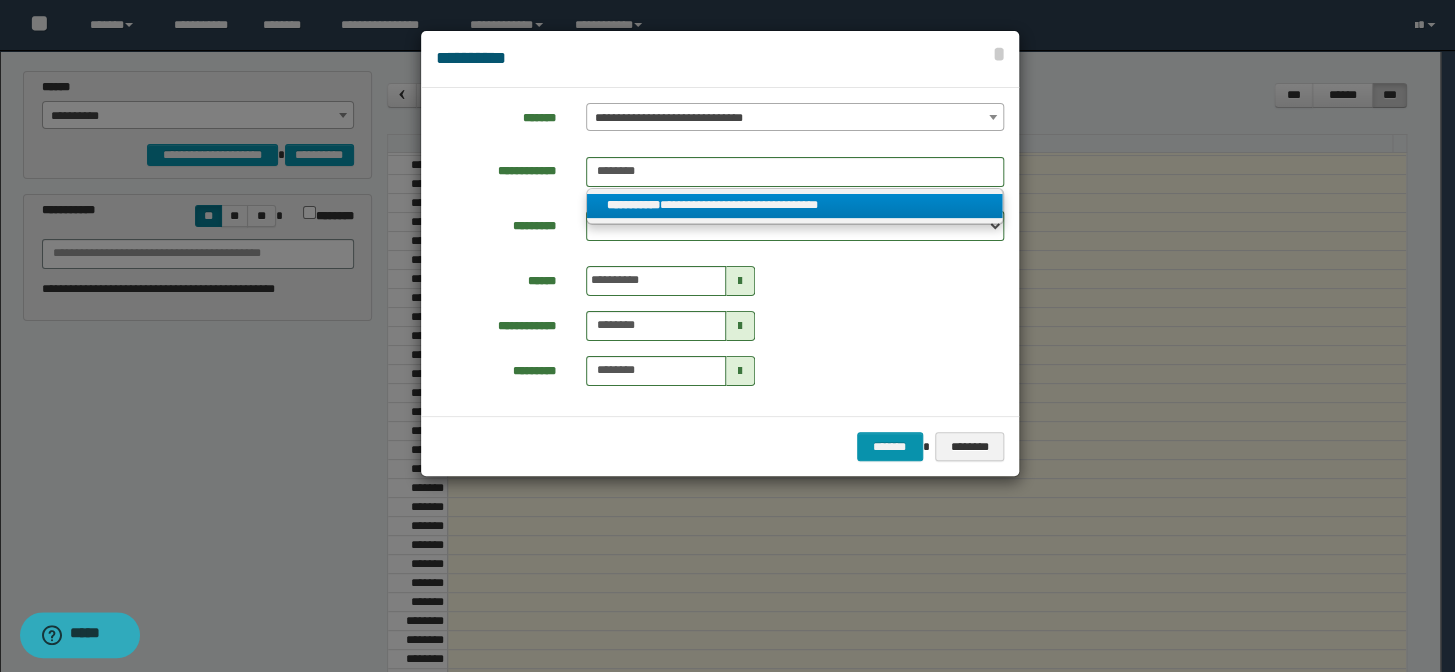 click on "**********" at bounding box center [795, 206] 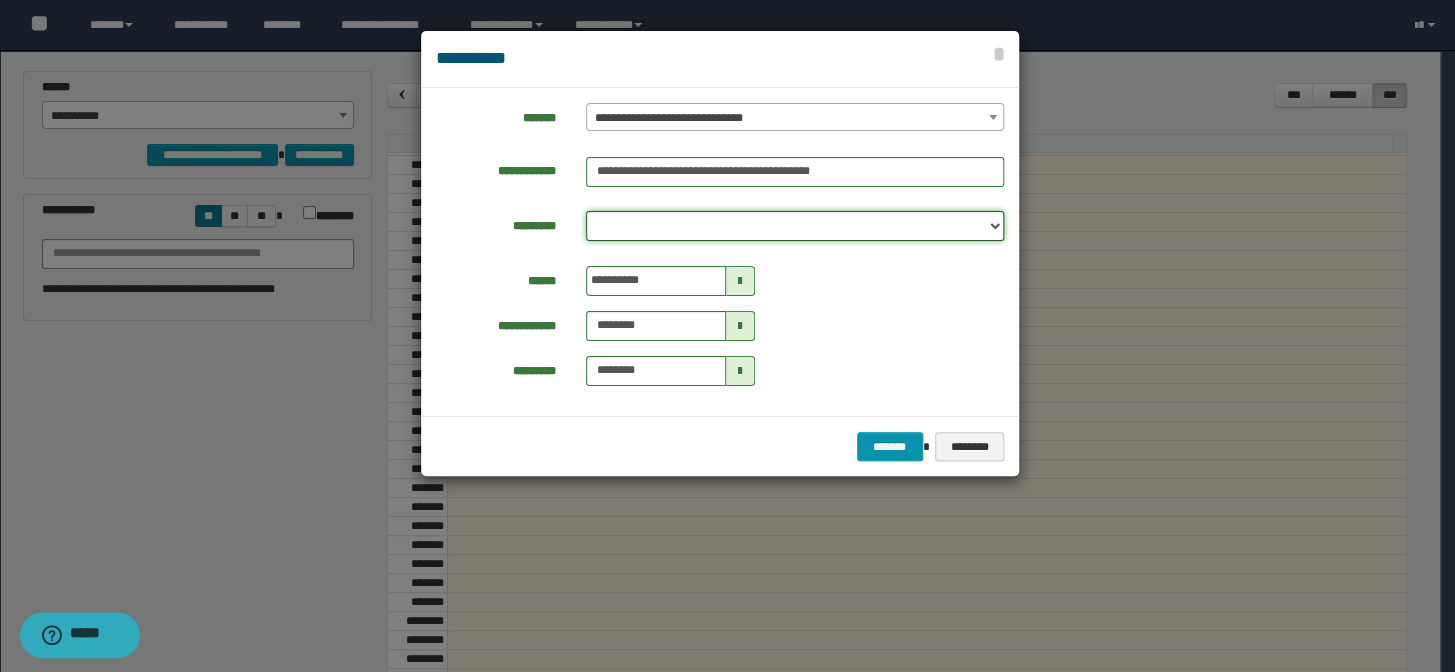 drag, startPoint x: 687, startPoint y: 218, endPoint x: 687, endPoint y: 238, distance: 20 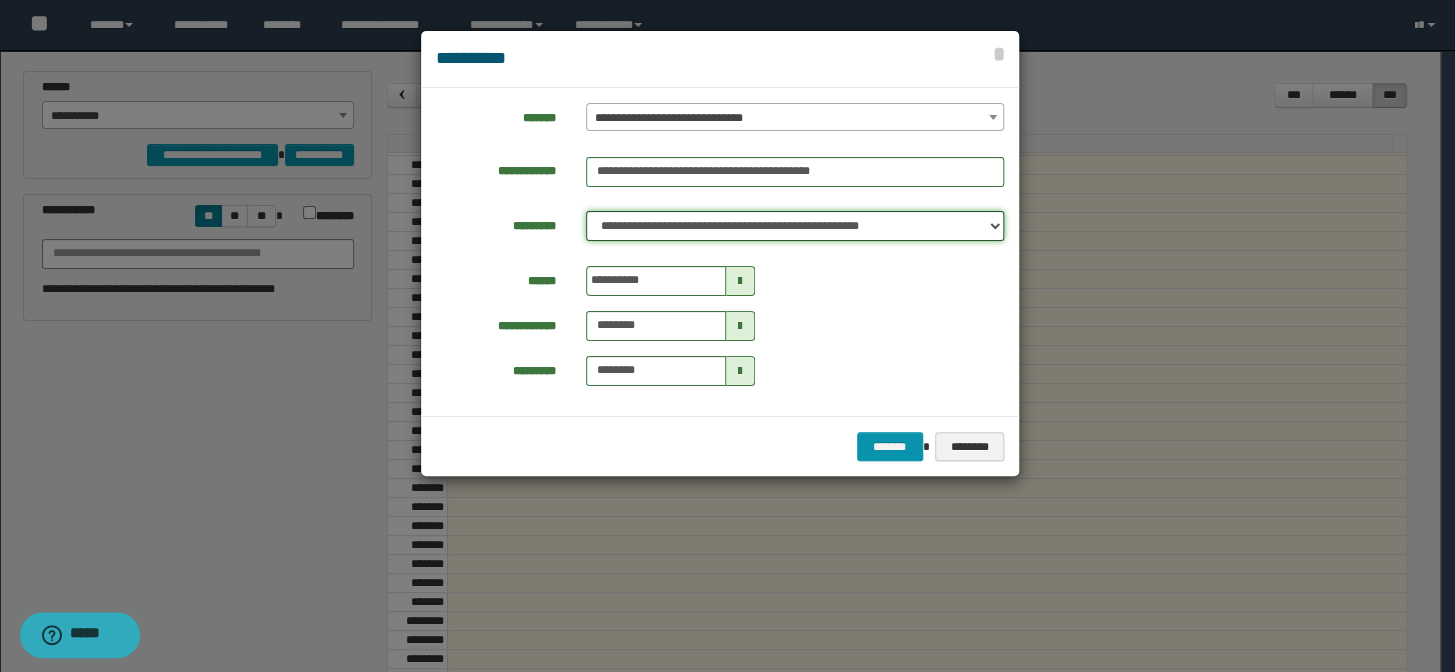 click on "**********" at bounding box center (795, 226) 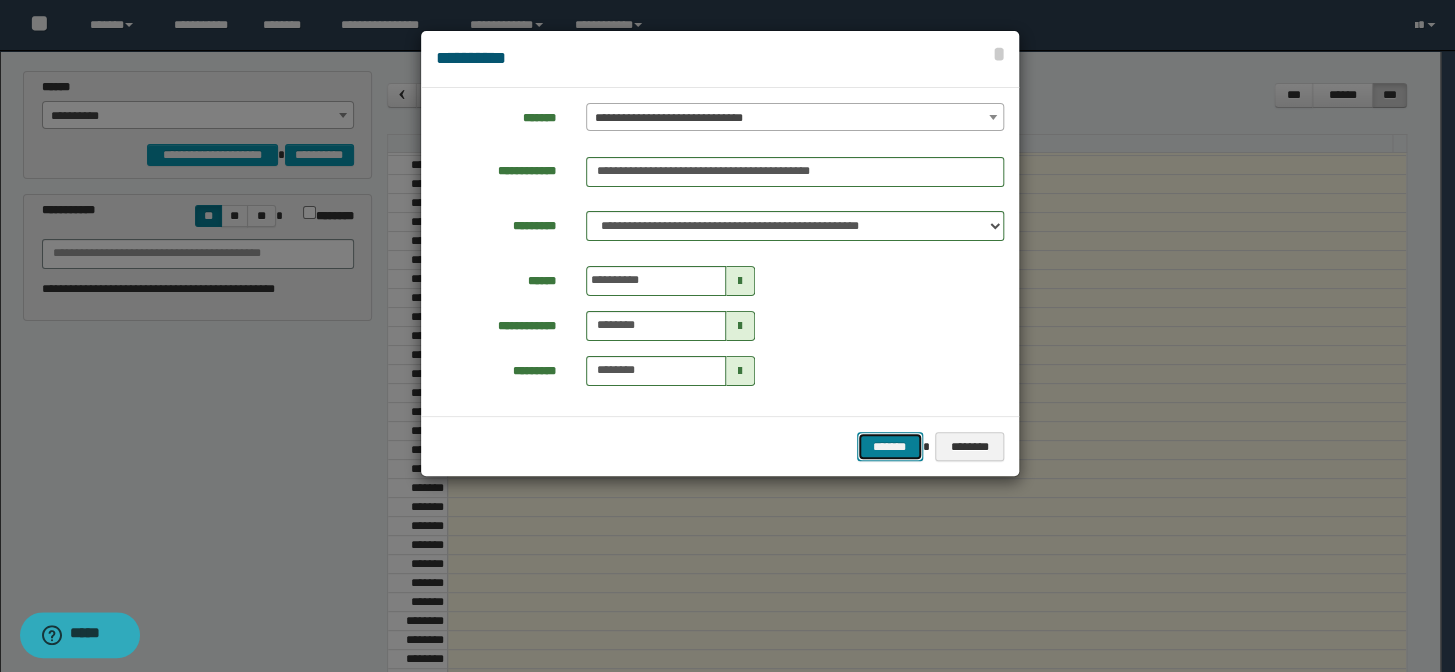 click on "*******" at bounding box center (890, 447) 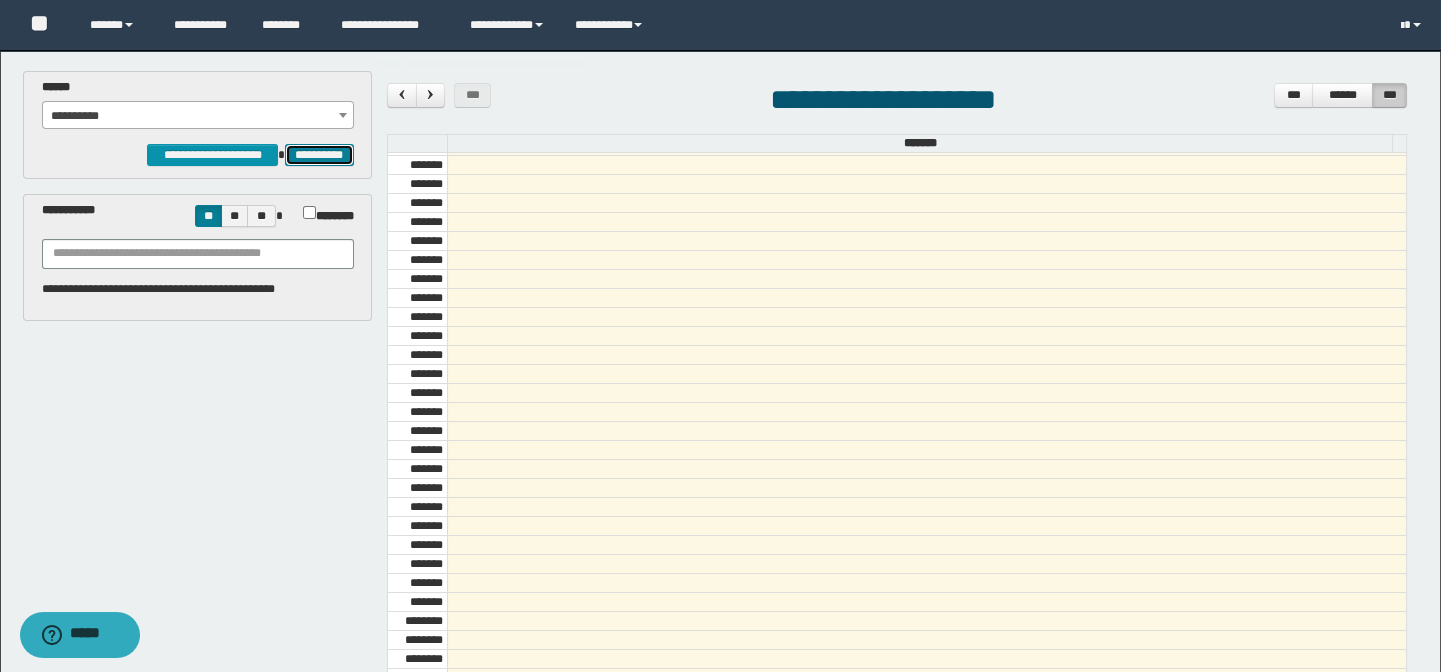 click on "**********" at bounding box center [319, 155] 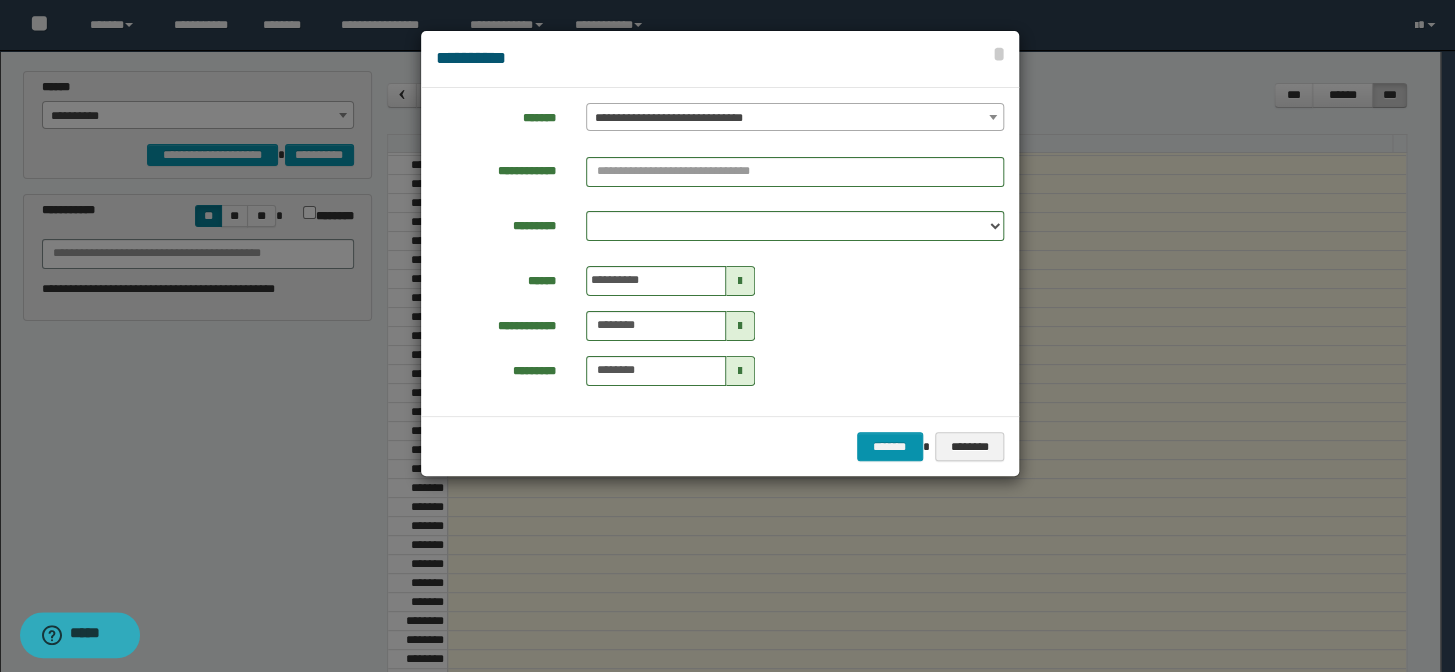 click on "**********" at bounding box center [720, 252] 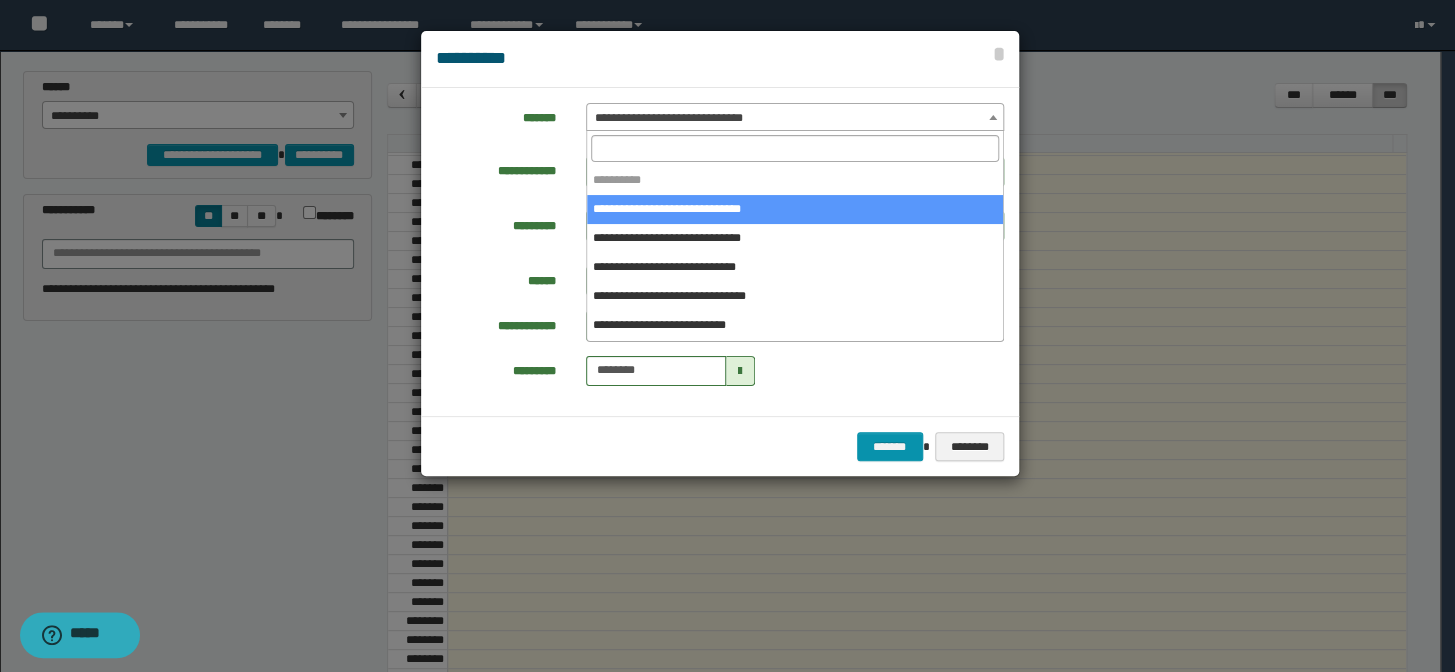 click on "**********" at bounding box center [795, 118] 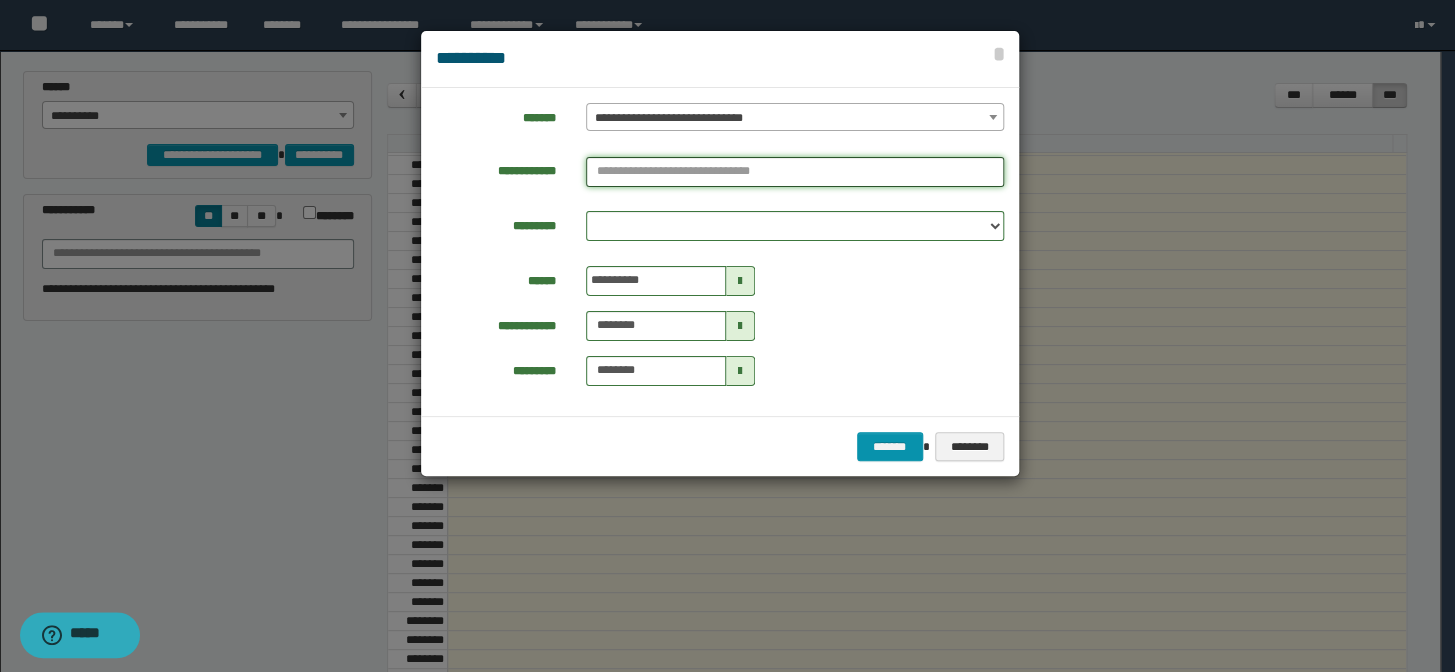 click at bounding box center (795, 172) 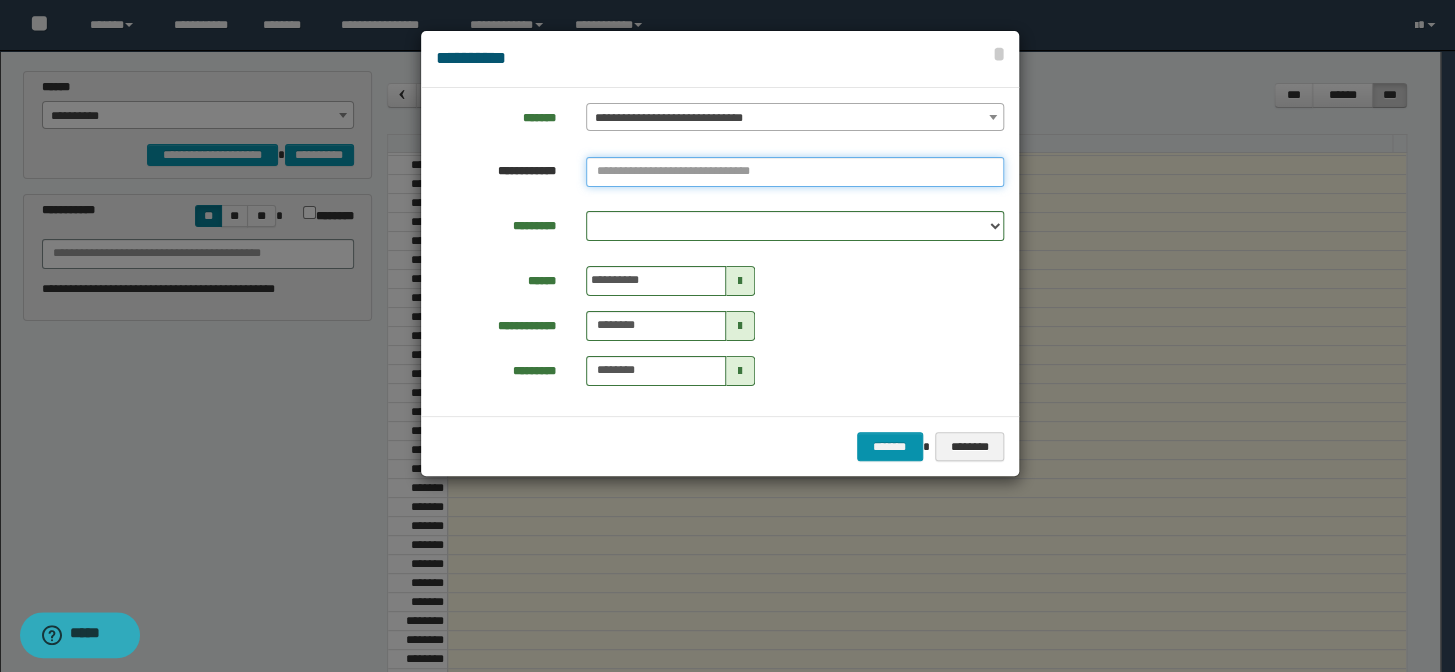 paste on "**********" 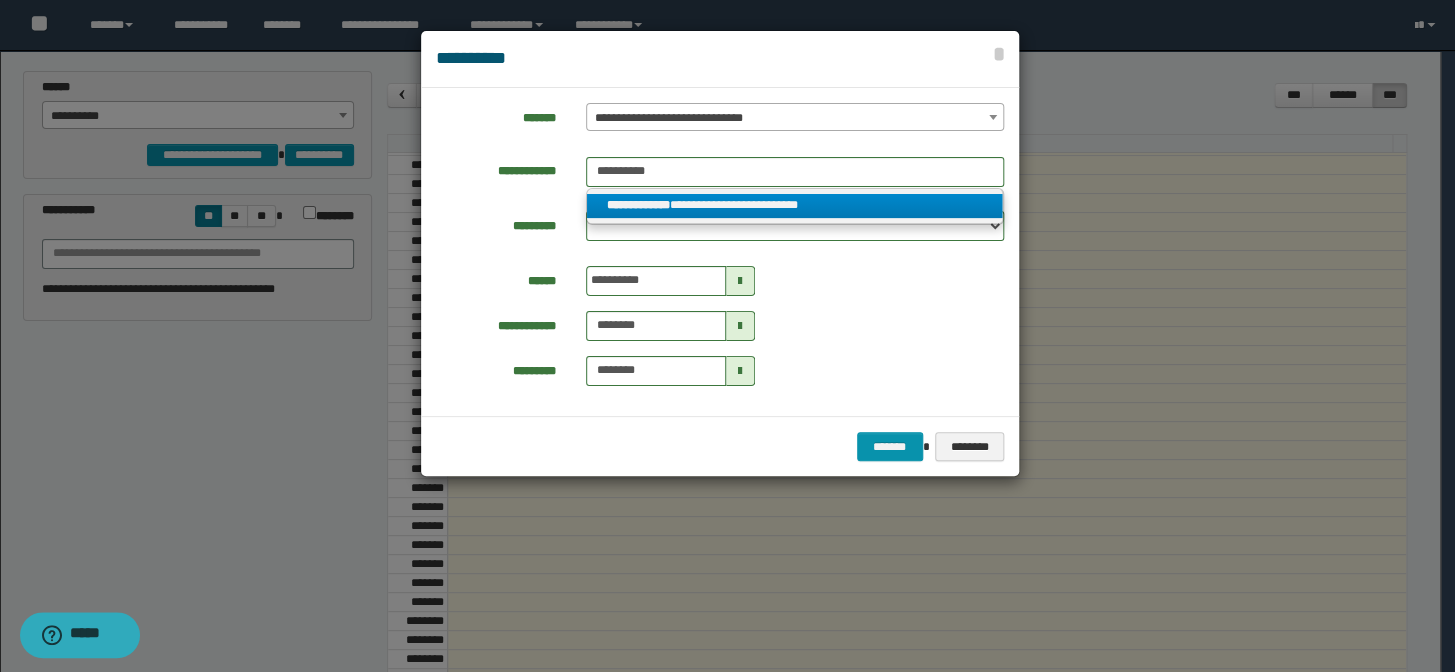click on "**********" at bounding box center (638, 205) 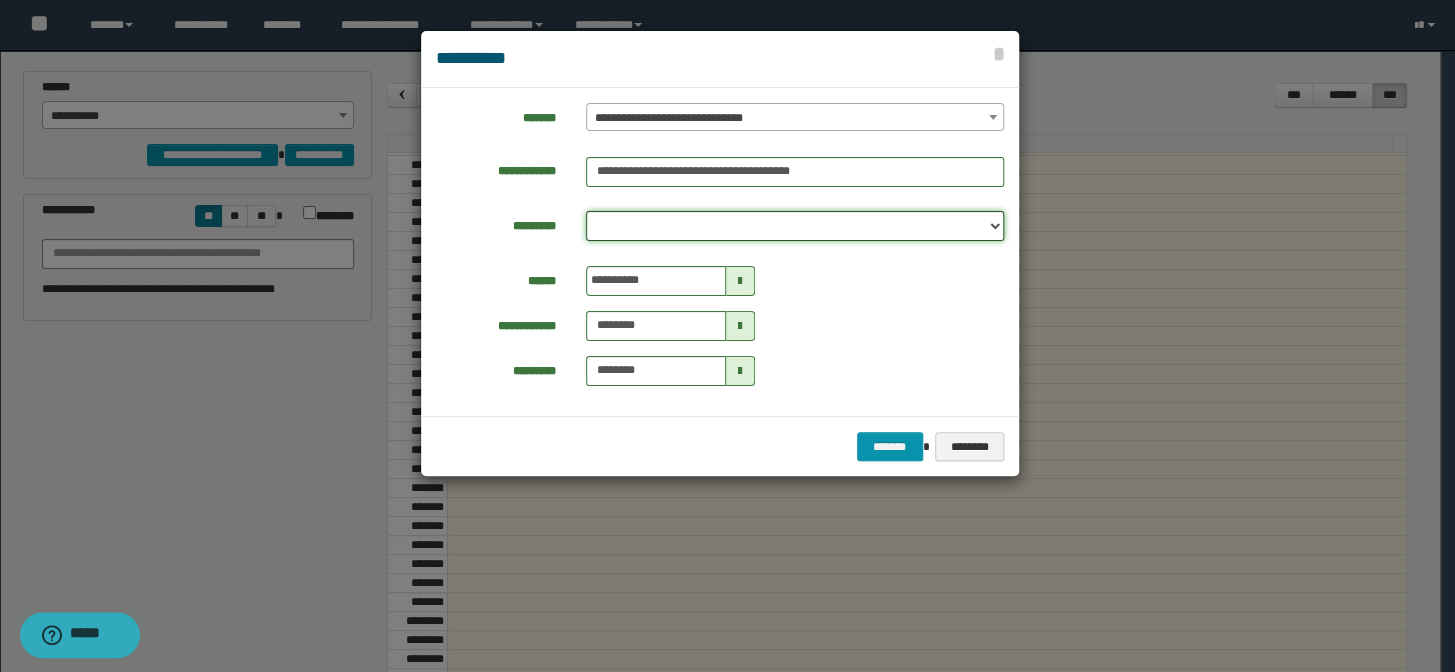 click on "**********" at bounding box center [795, 226] 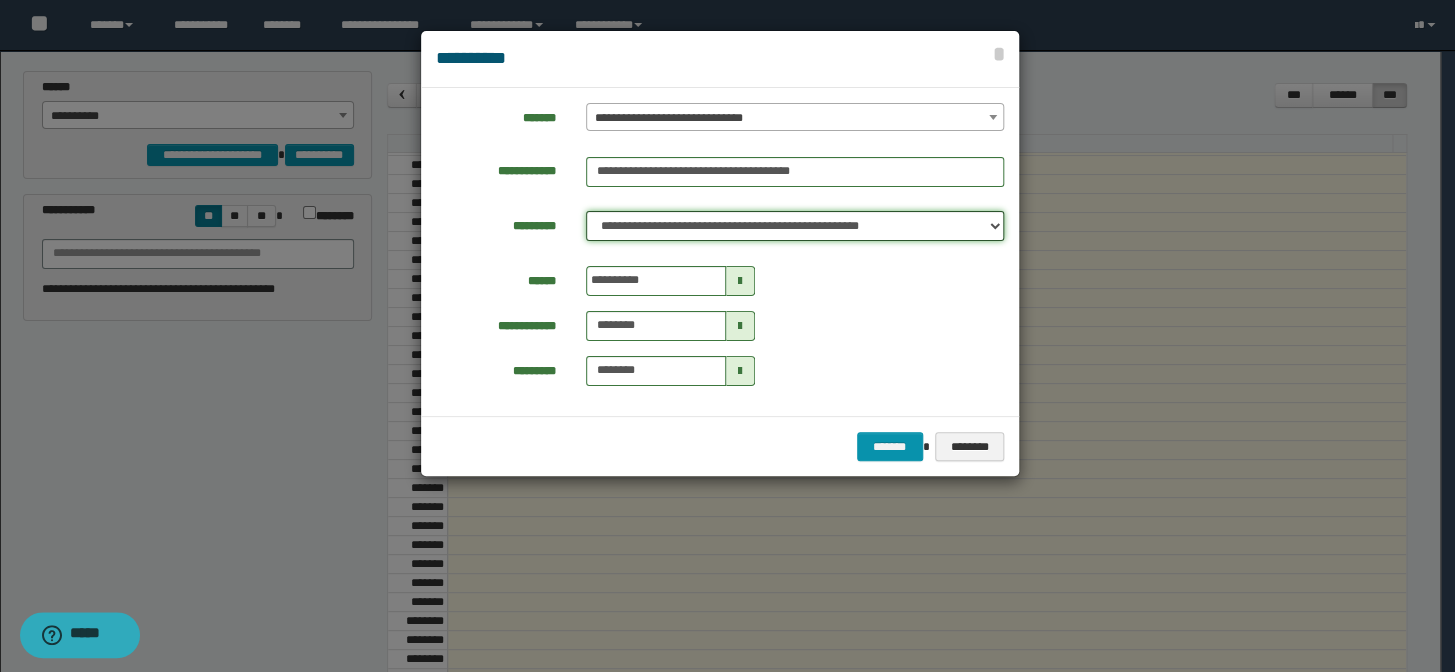 click on "**********" at bounding box center (795, 226) 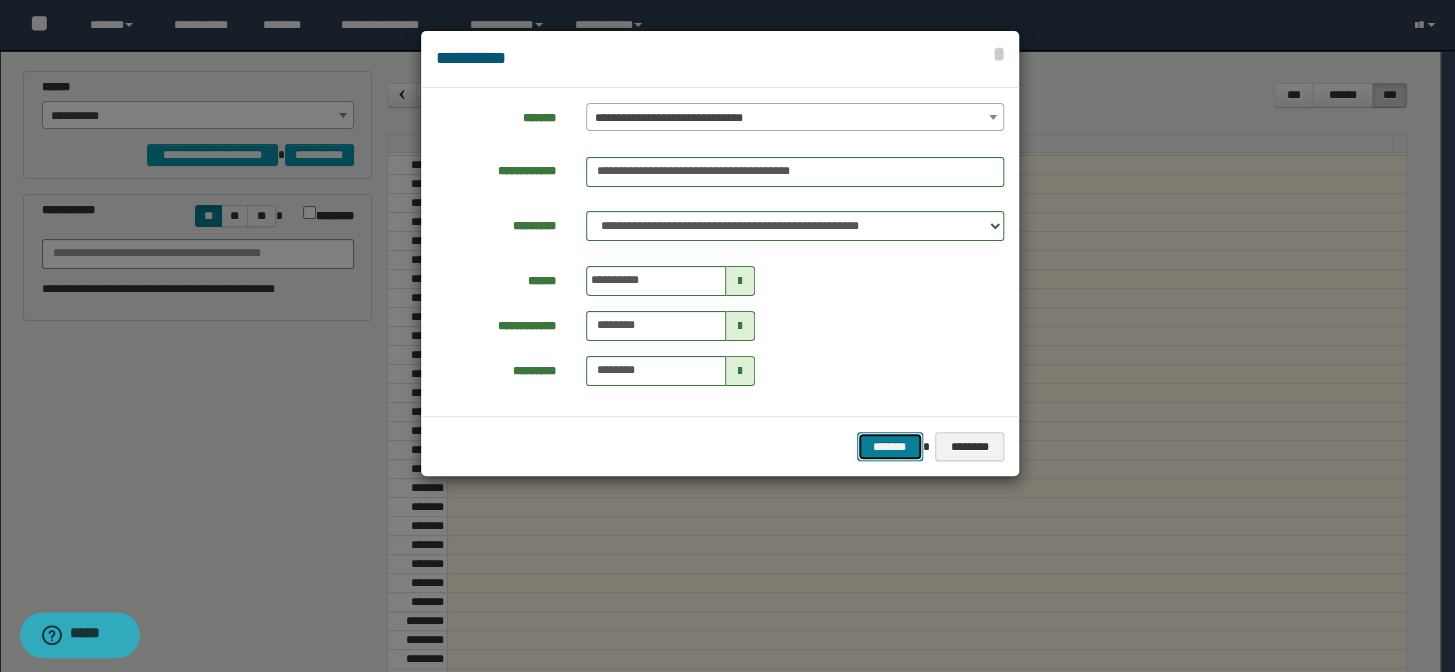 click on "*******" at bounding box center [890, 447] 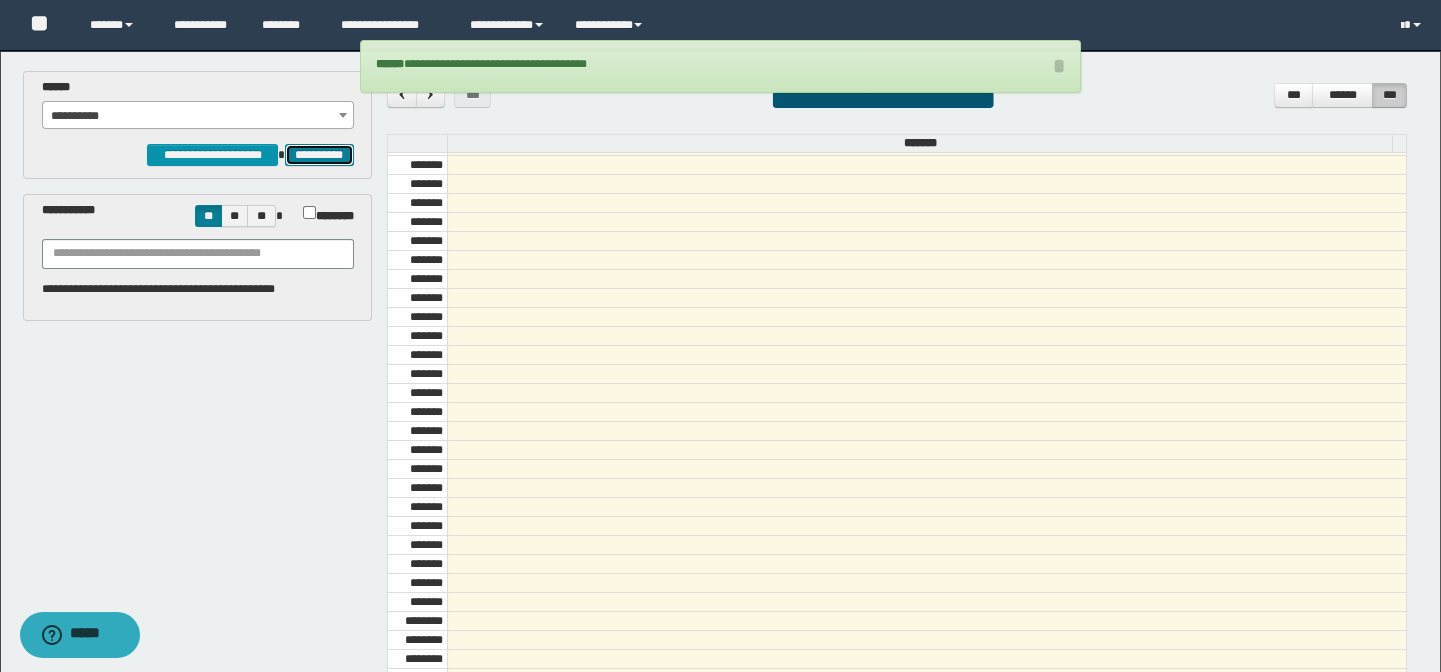 click on "**********" at bounding box center (319, 155) 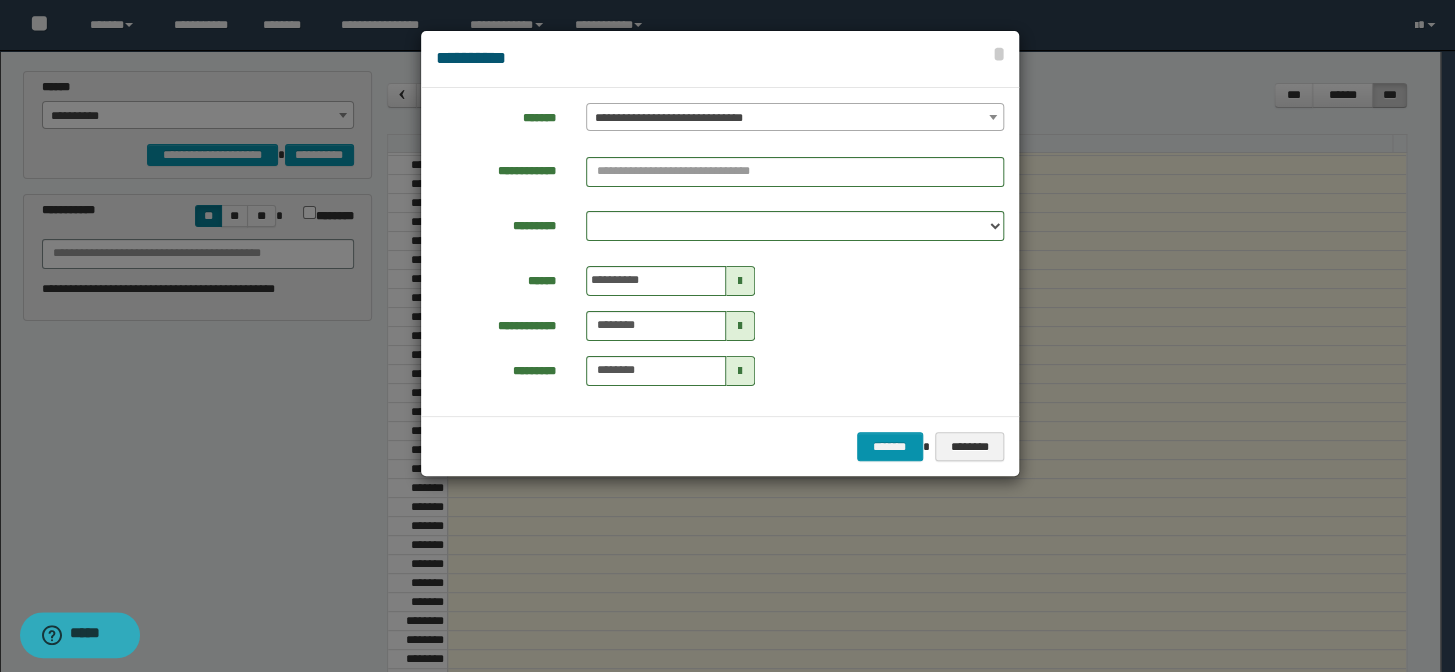 click on "**********" at bounding box center [795, 118] 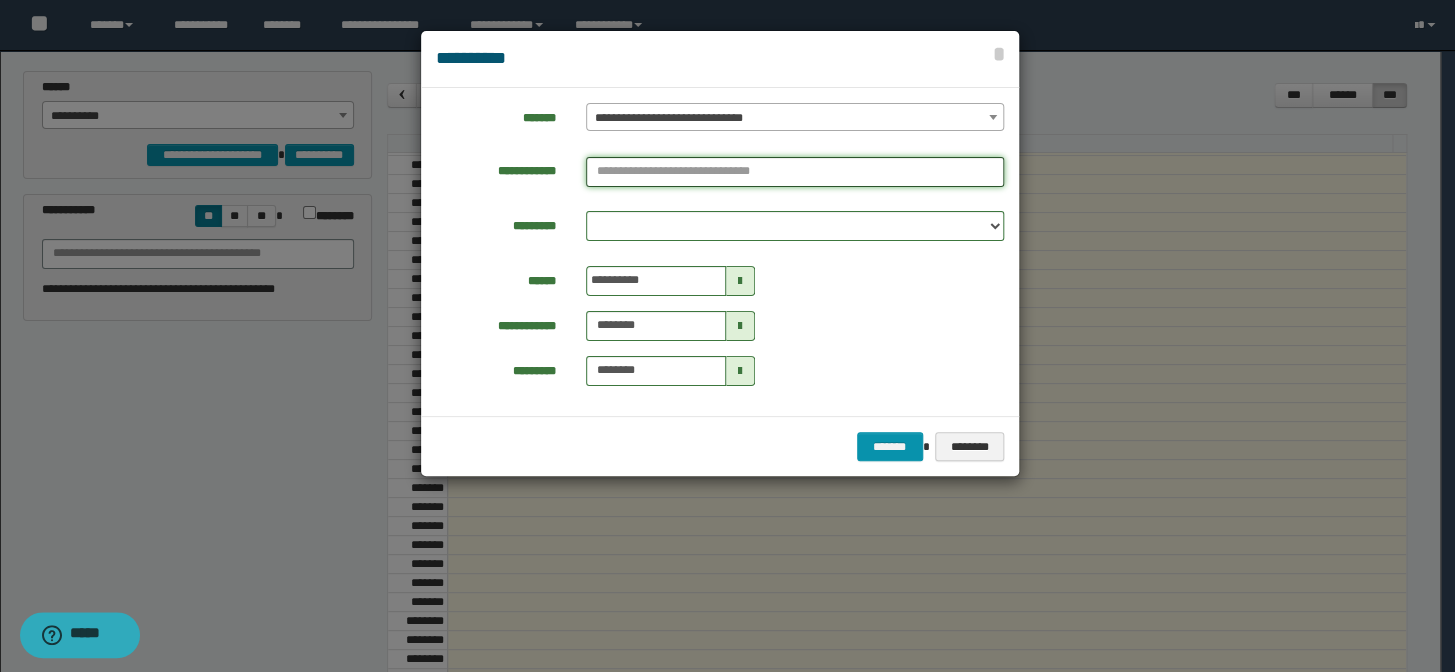click at bounding box center [795, 172] 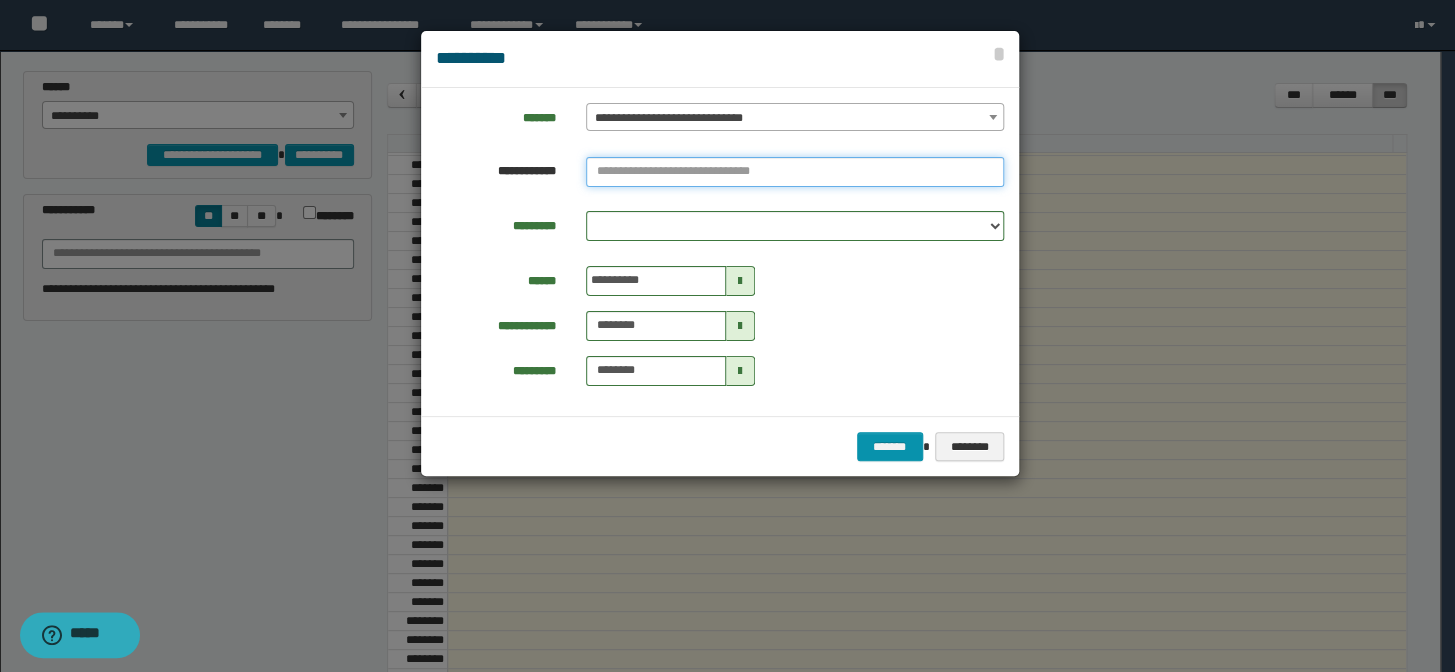 paste on "**********" 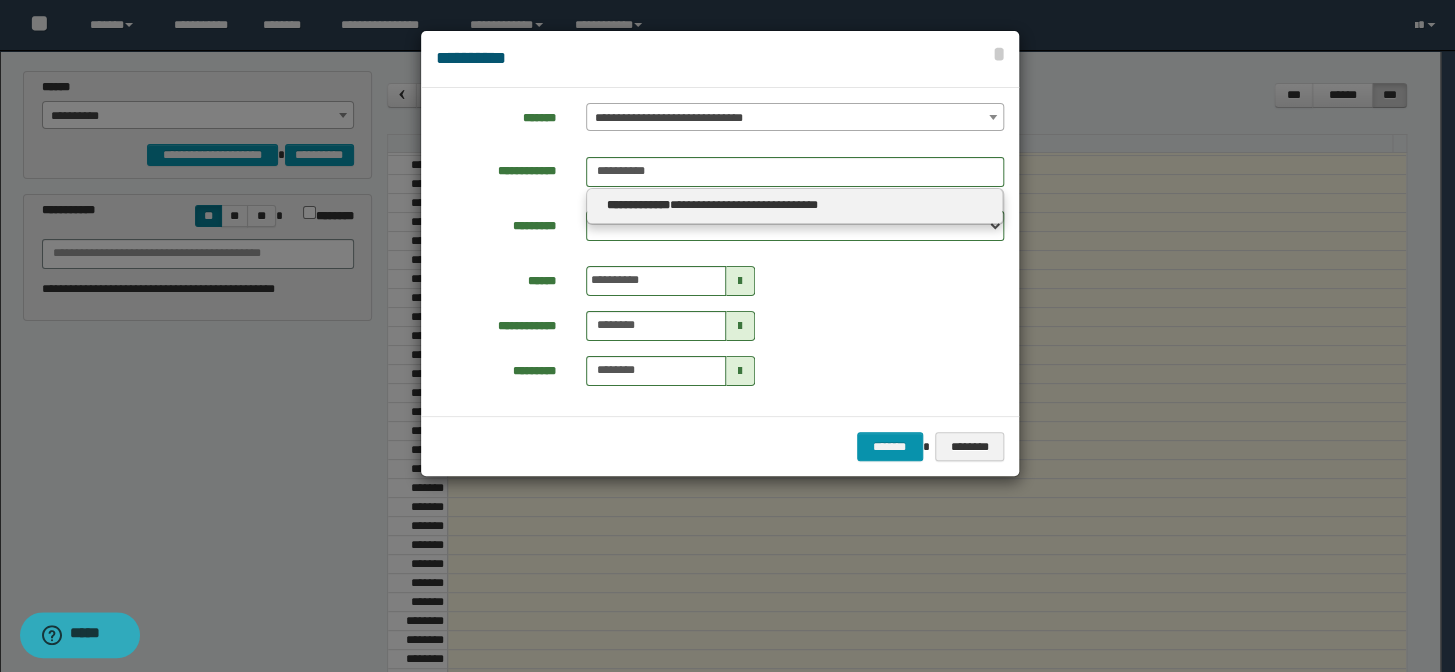 click on "**********" at bounding box center (638, 205) 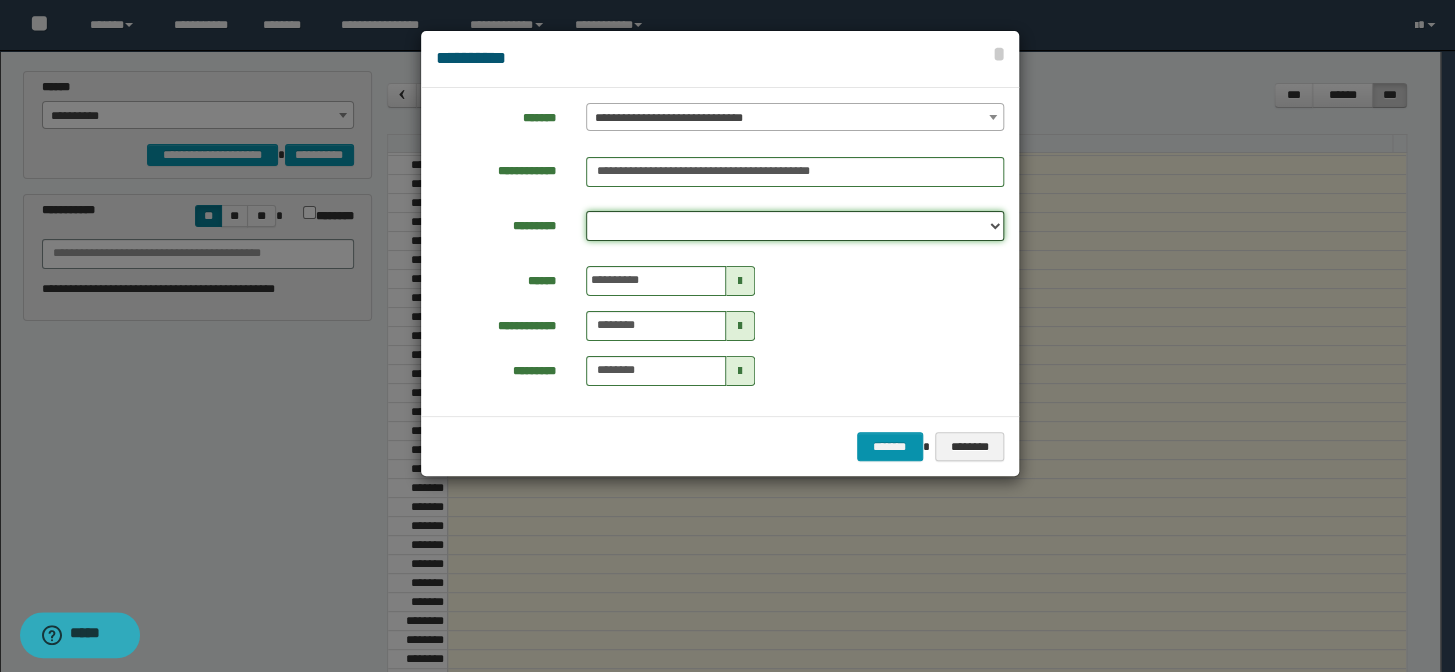 click on "**********" at bounding box center (795, 226) 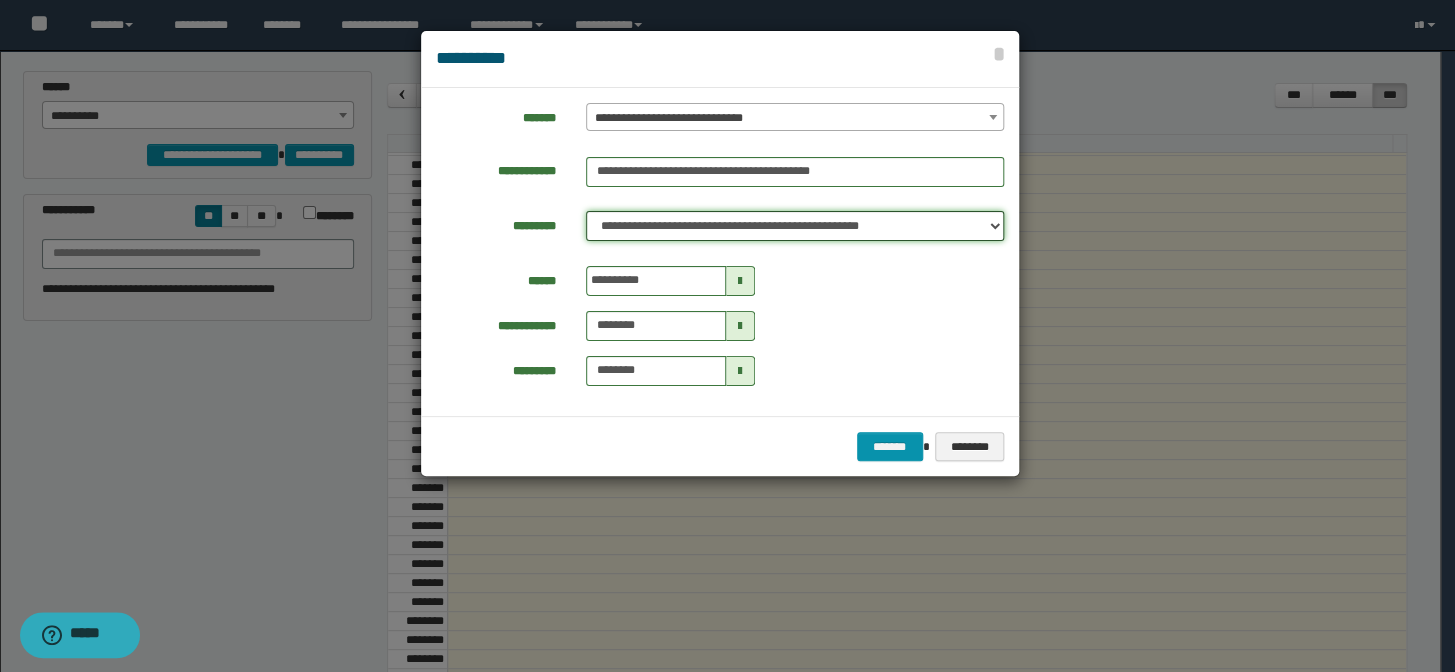 click on "**********" at bounding box center (795, 226) 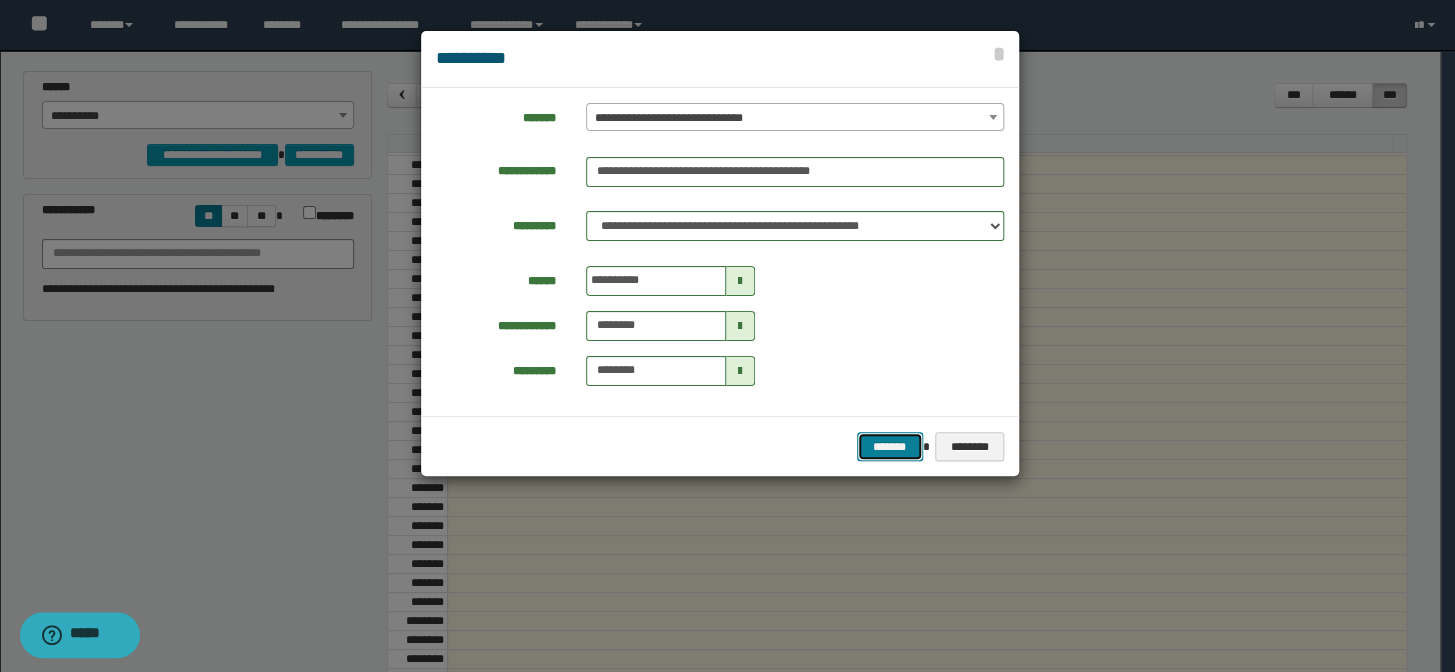 click on "*******" at bounding box center (890, 447) 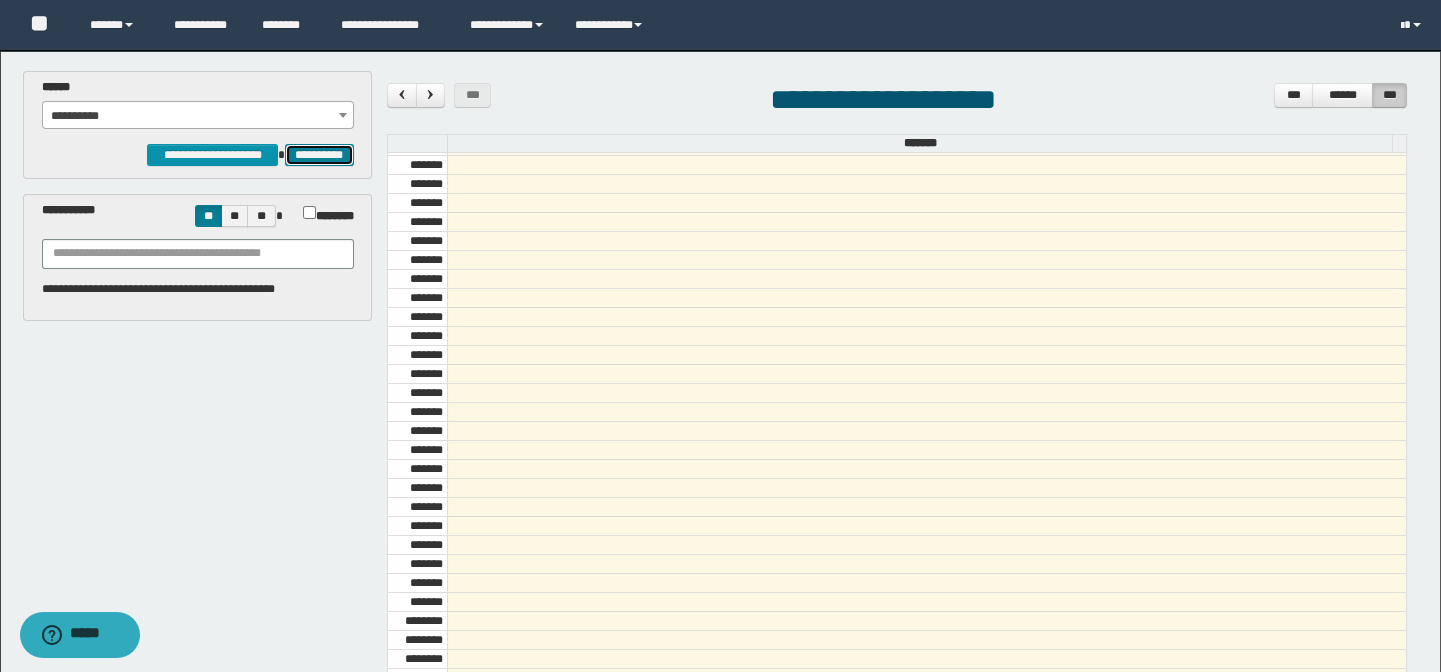 click on "**********" at bounding box center (319, 155) 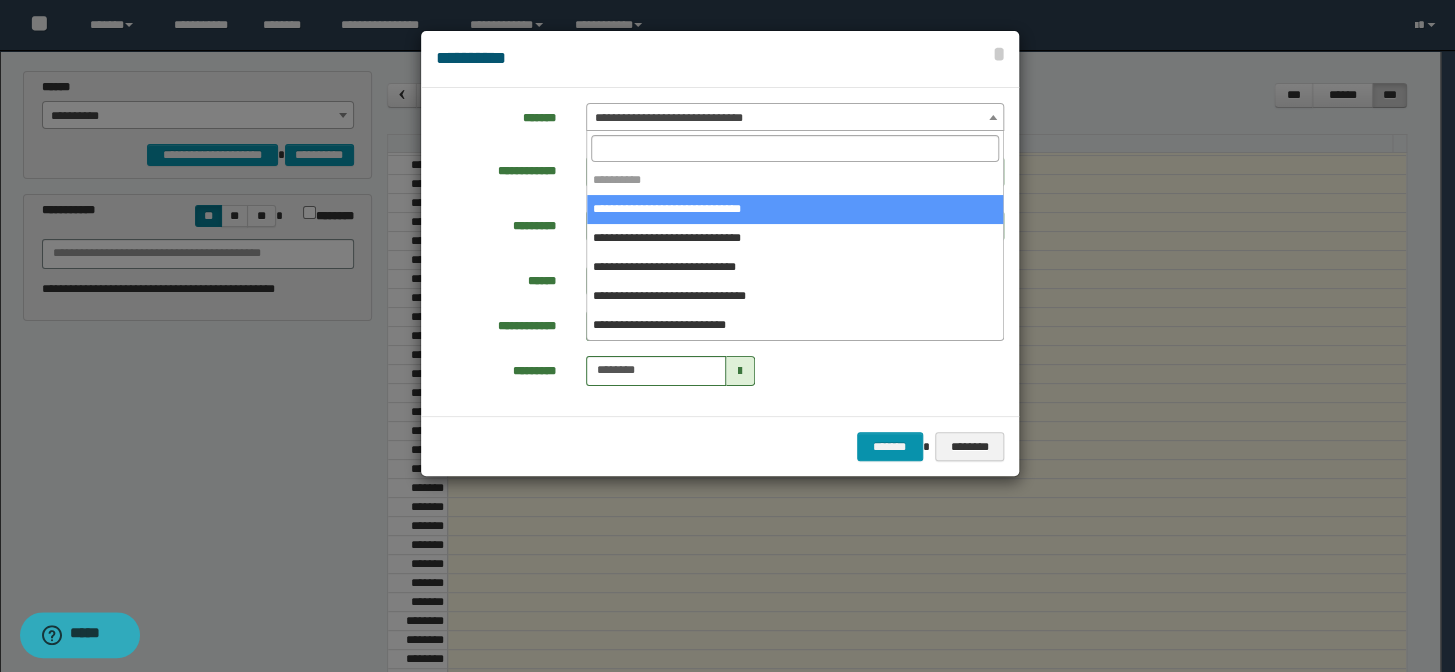 click on "**********" at bounding box center (795, 118) 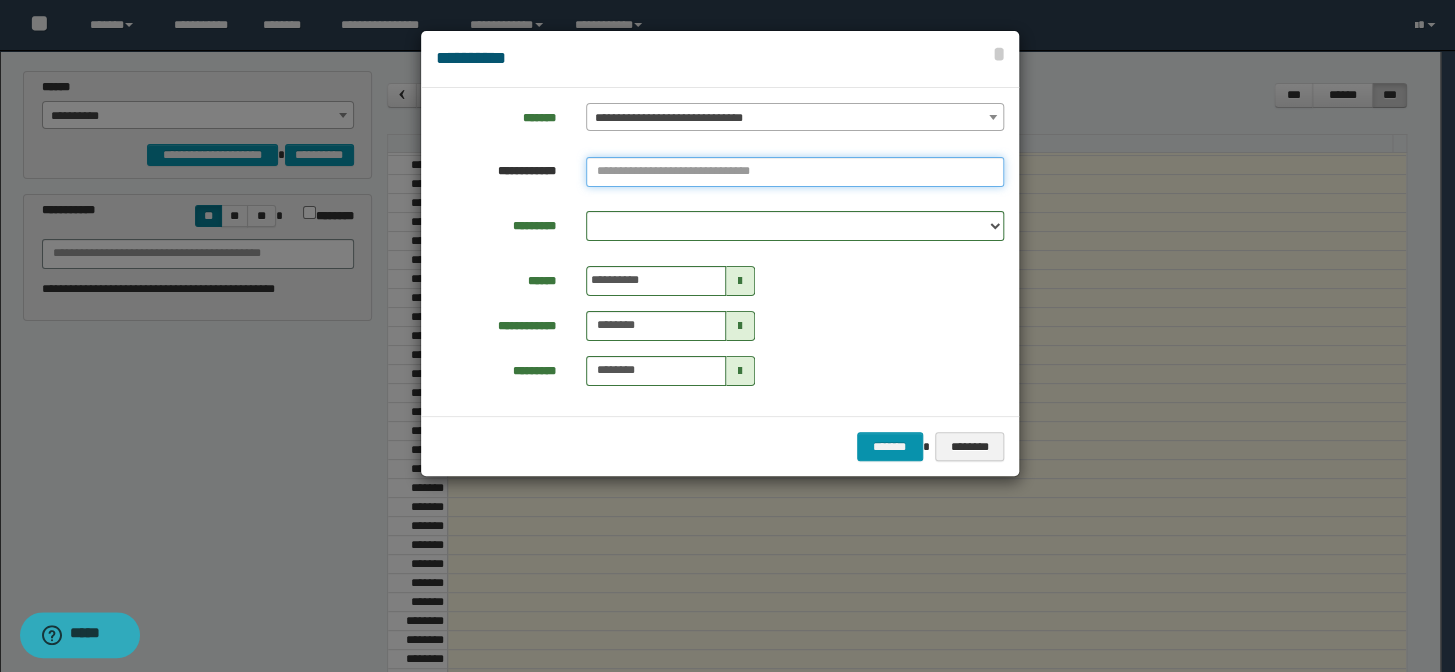 click at bounding box center (795, 172) 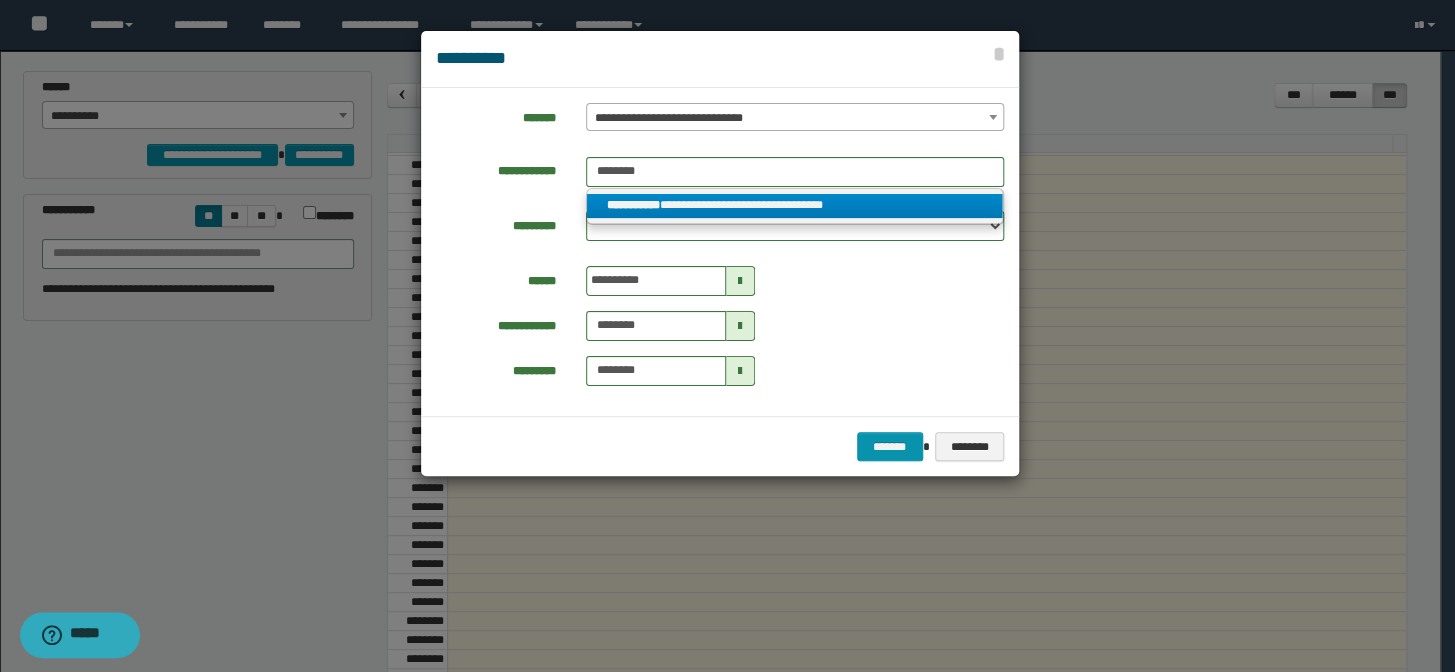 click on "**********" at bounding box center [795, 206] 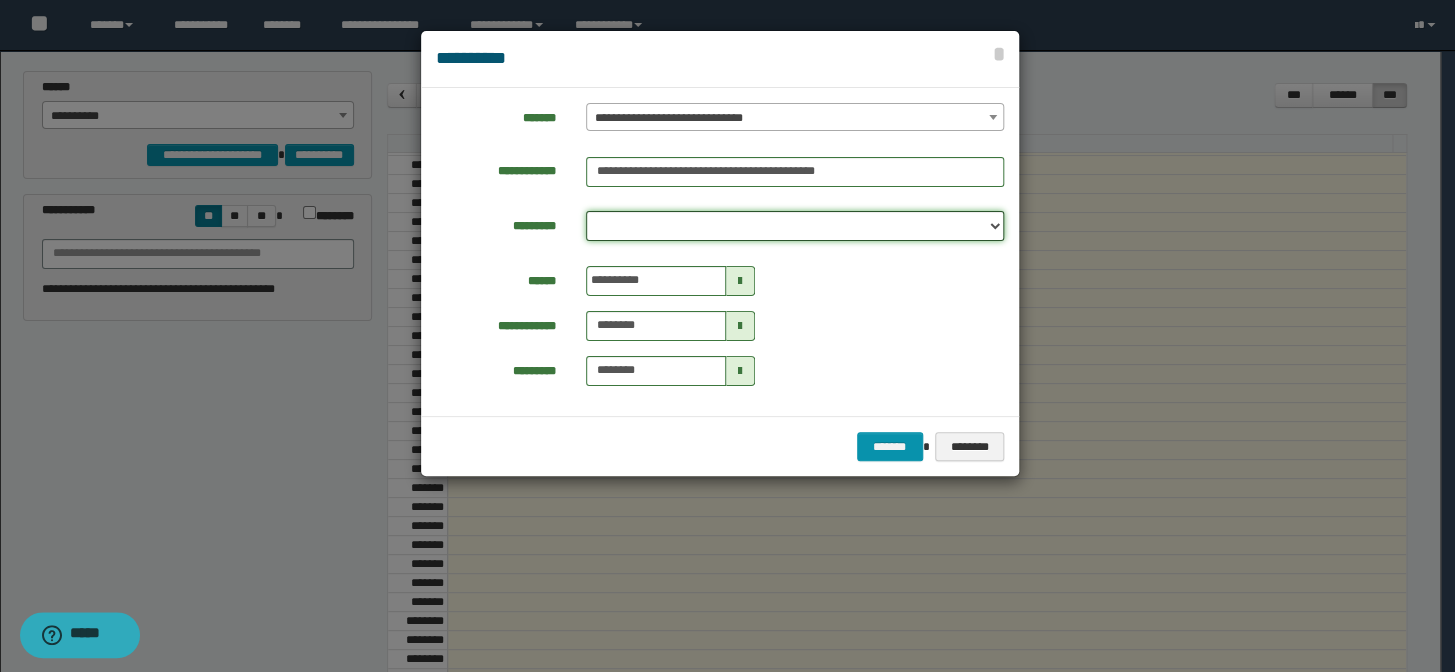 click on "**********" at bounding box center (795, 226) 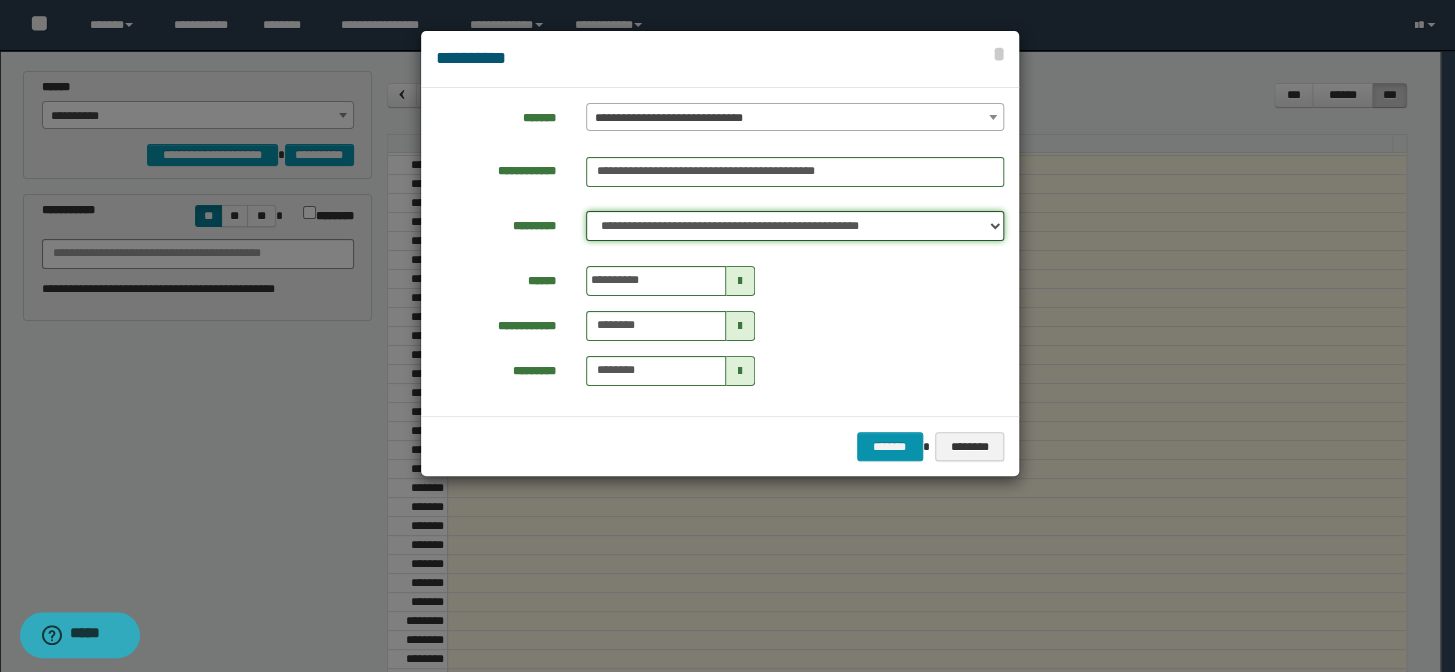 click on "**********" at bounding box center (795, 226) 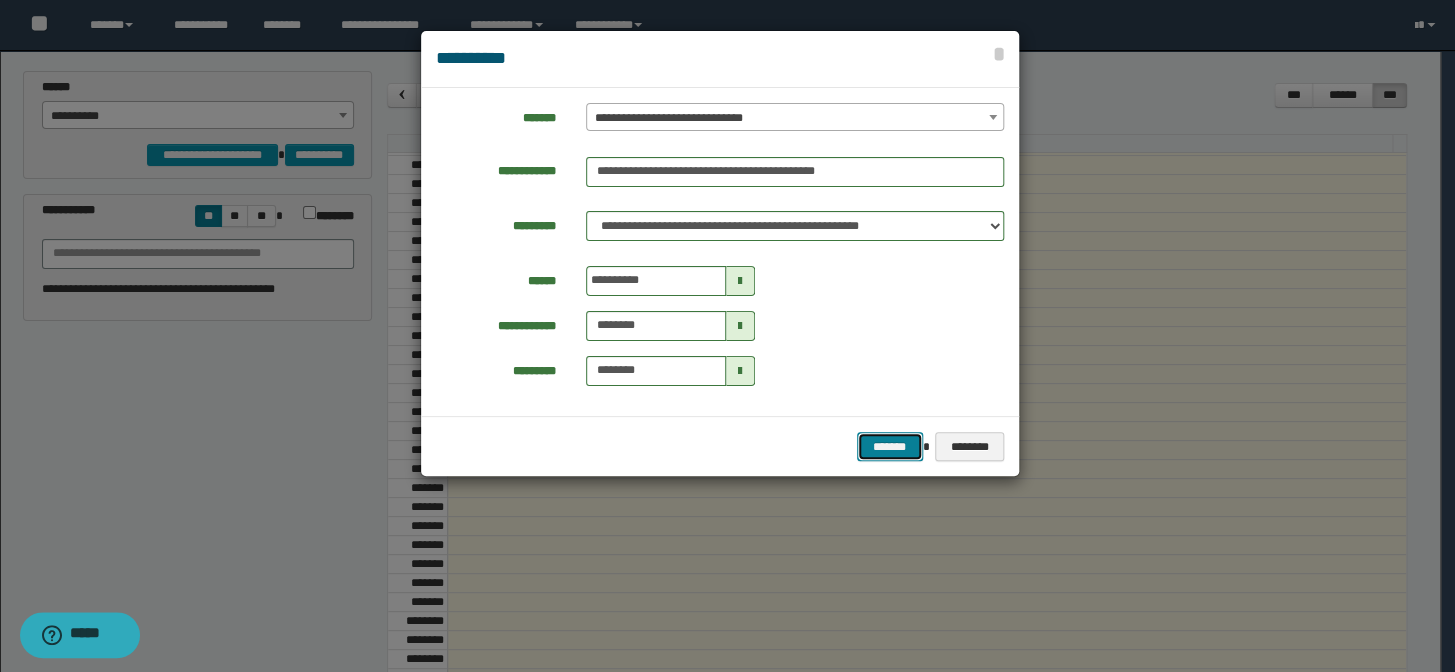 click on "*******" at bounding box center [890, 447] 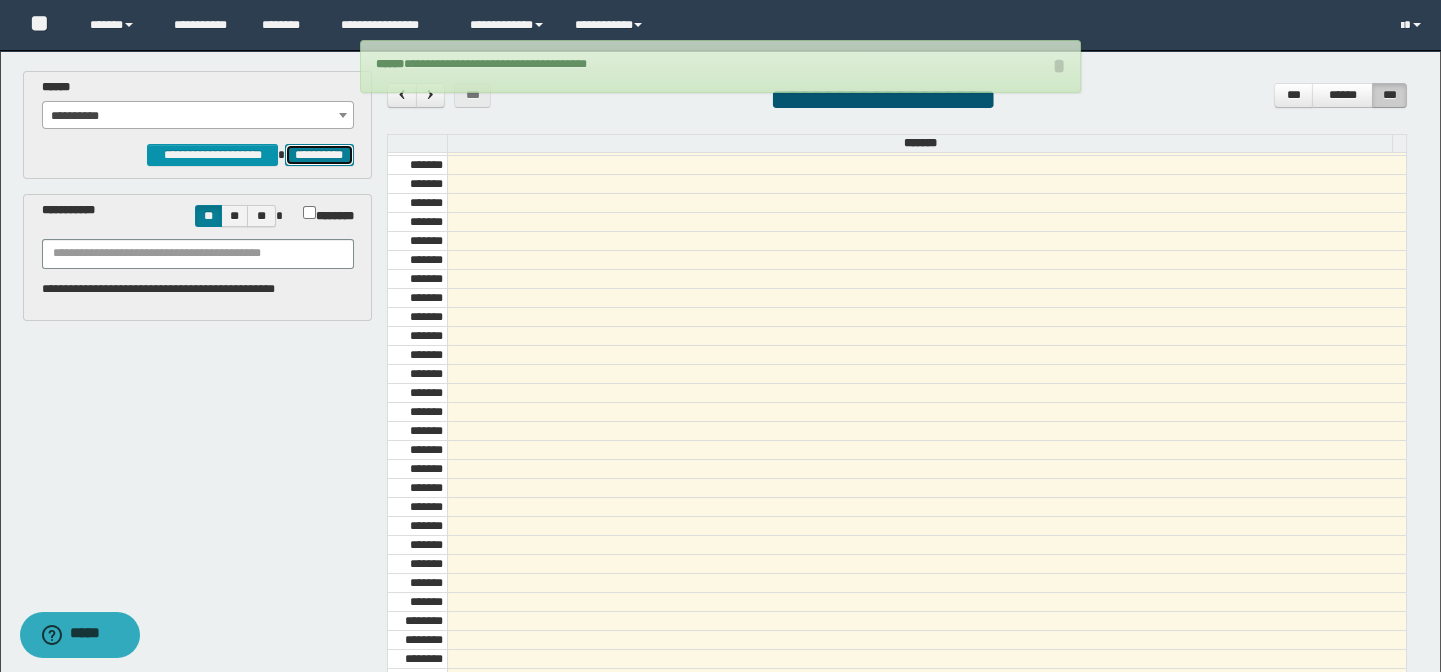 click on "**********" at bounding box center [319, 155] 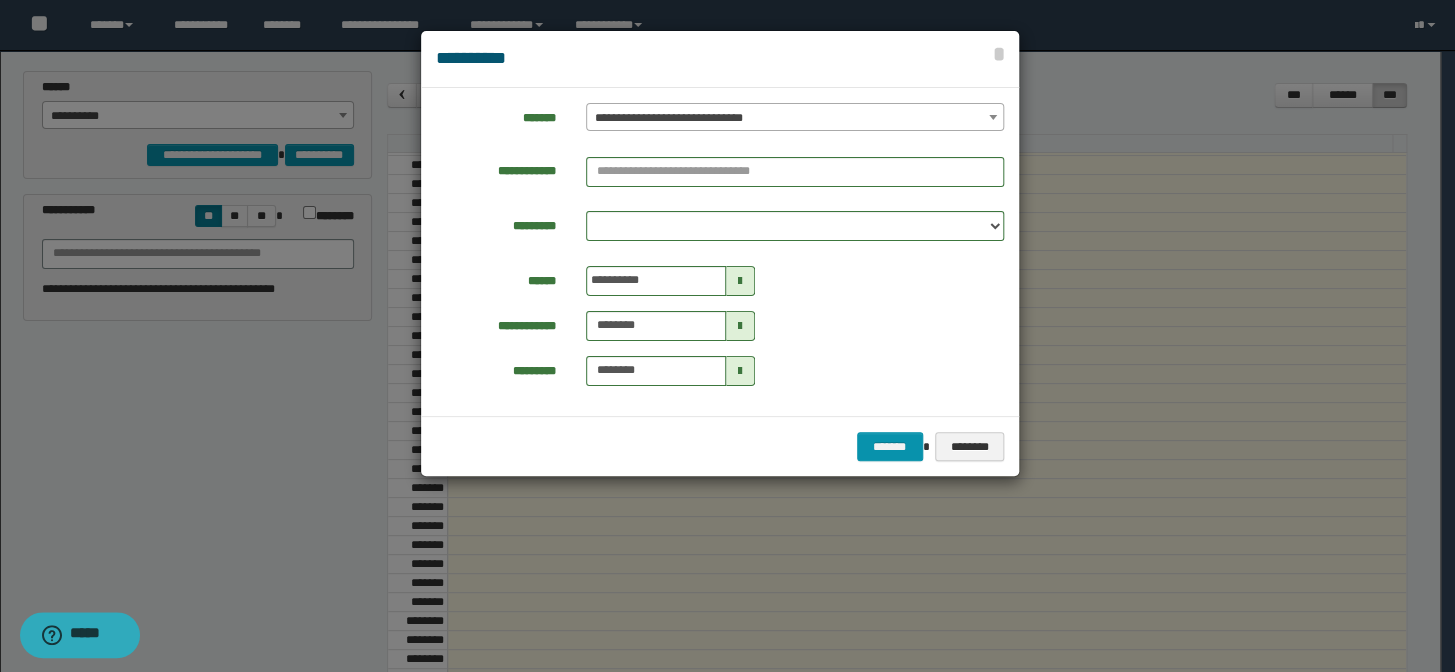click on "**********" at bounding box center [795, 118] 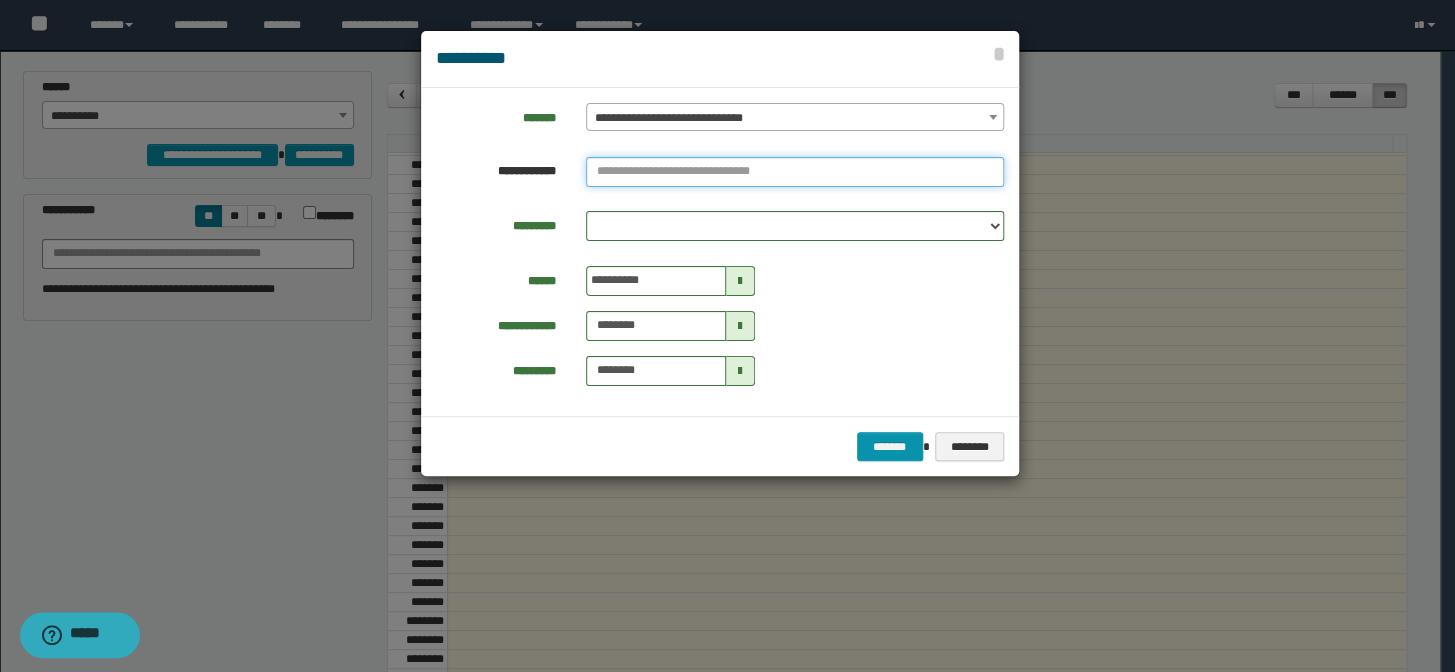 click at bounding box center (795, 172) 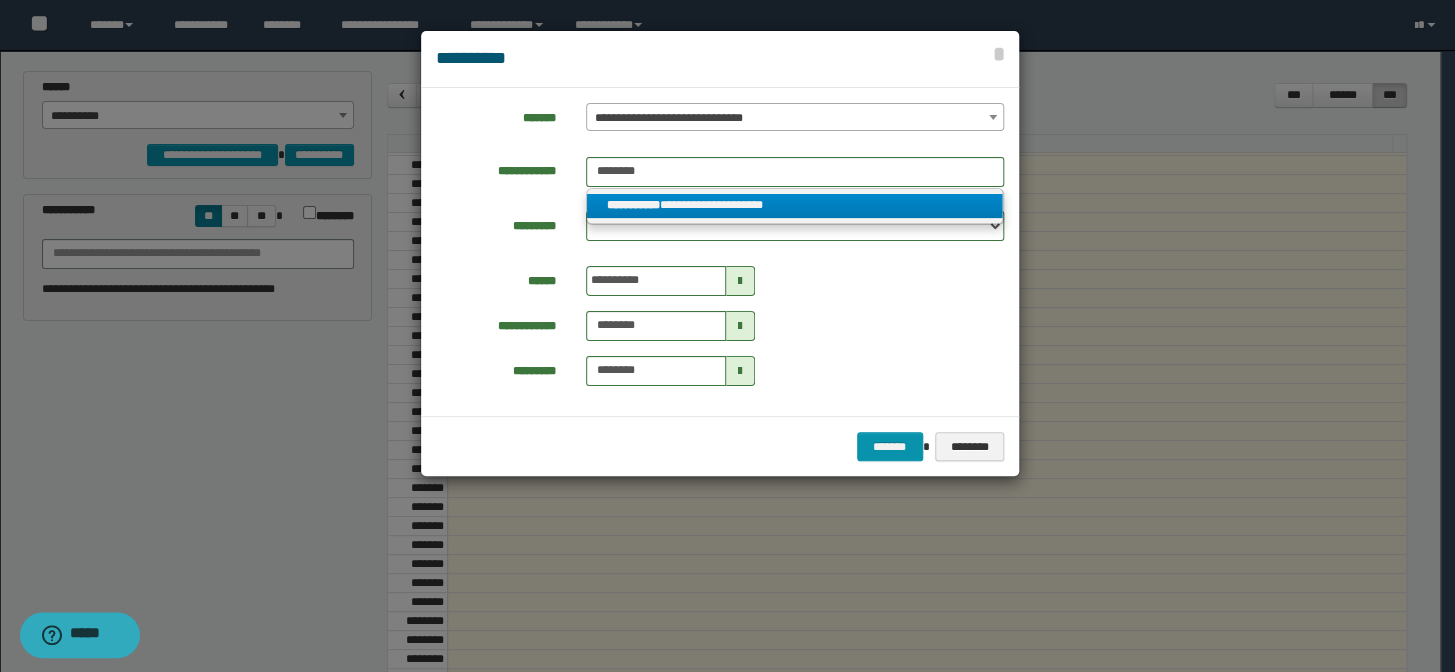 click on "**********" at bounding box center (795, 206) 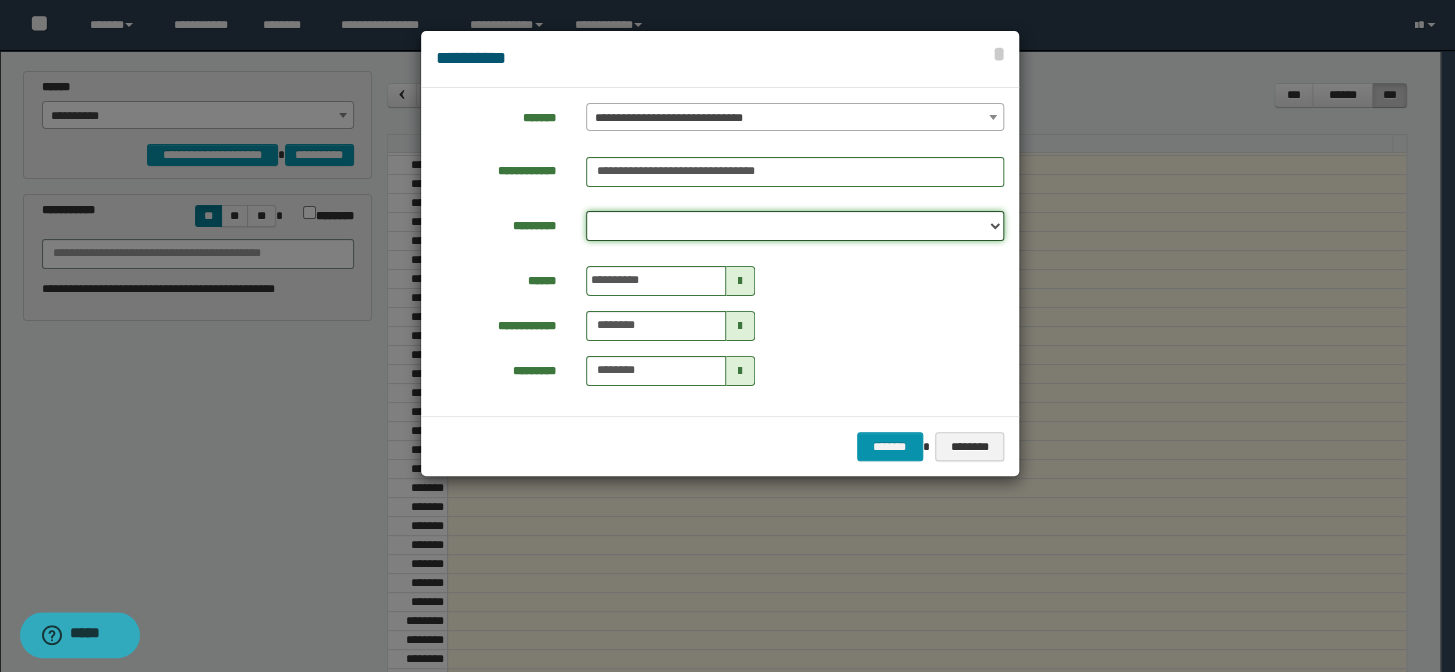 drag, startPoint x: 725, startPoint y: 217, endPoint x: 725, endPoint y: 237, distance: 20 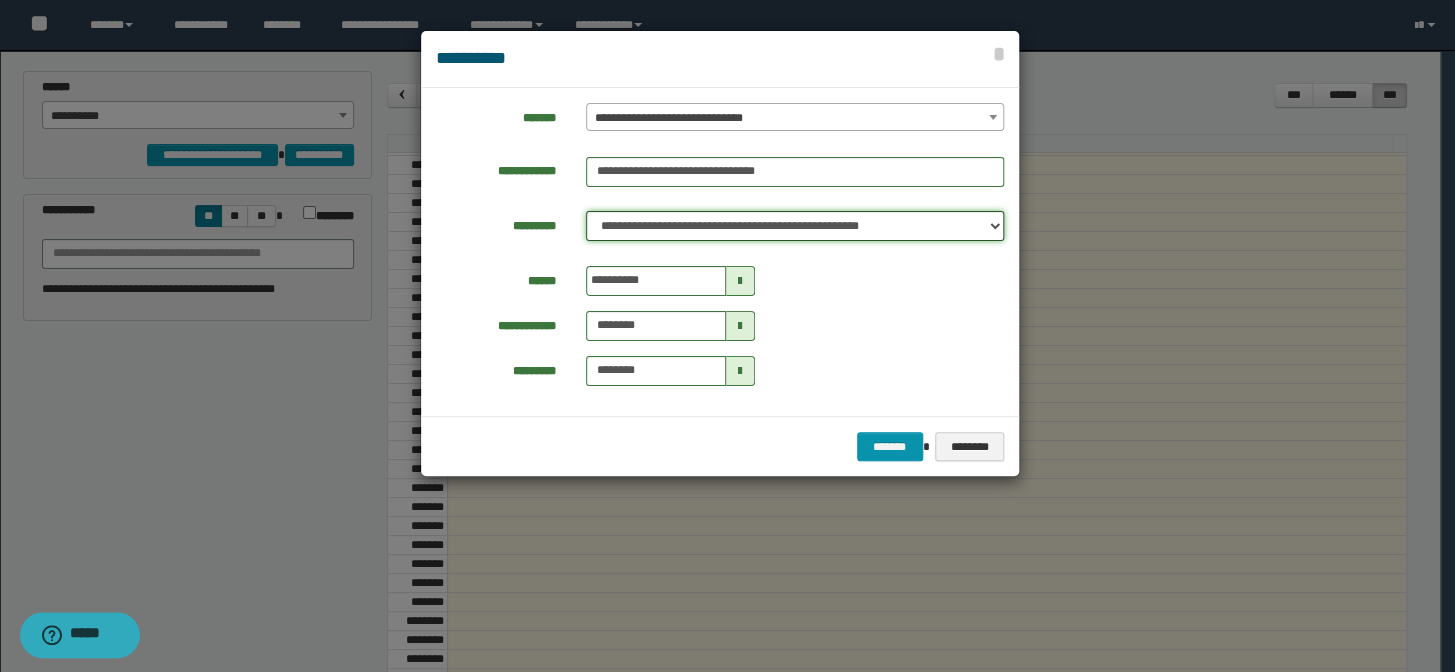 click on "**********" at bounding box center [795, 226] 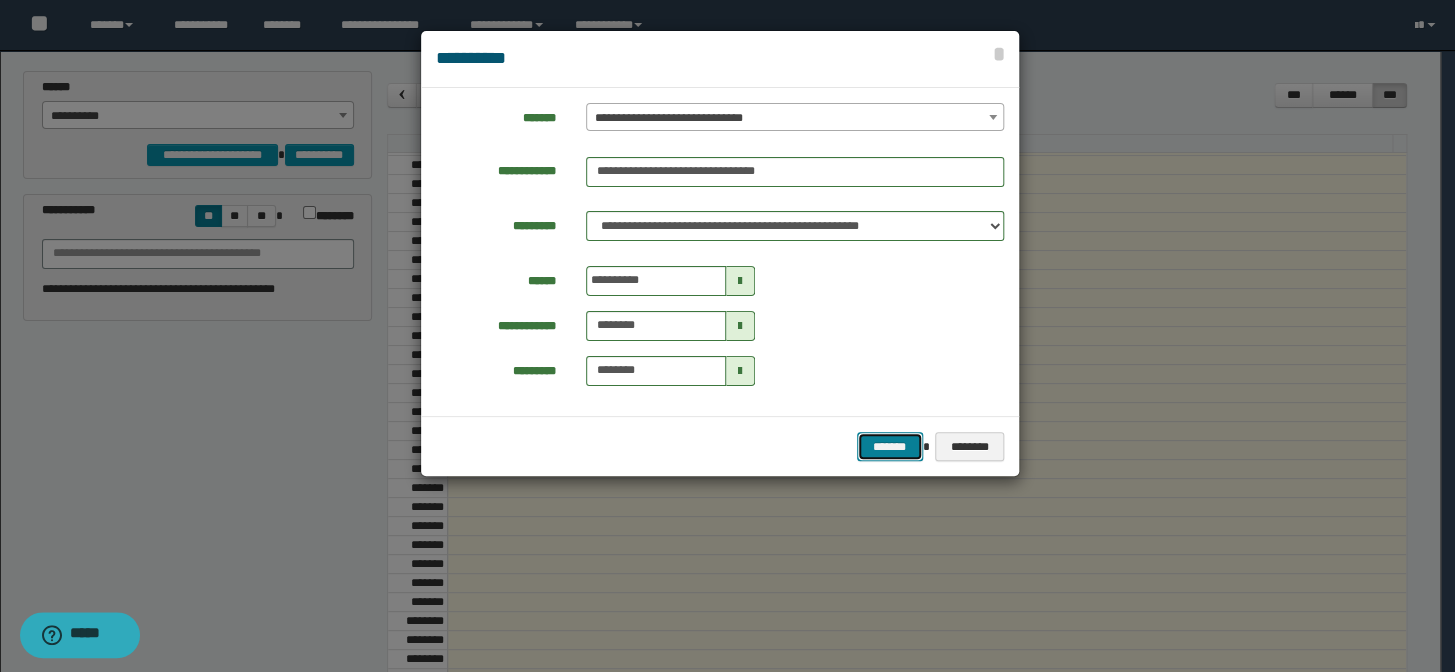 click on "*******" at bounding box center [890, 447] 